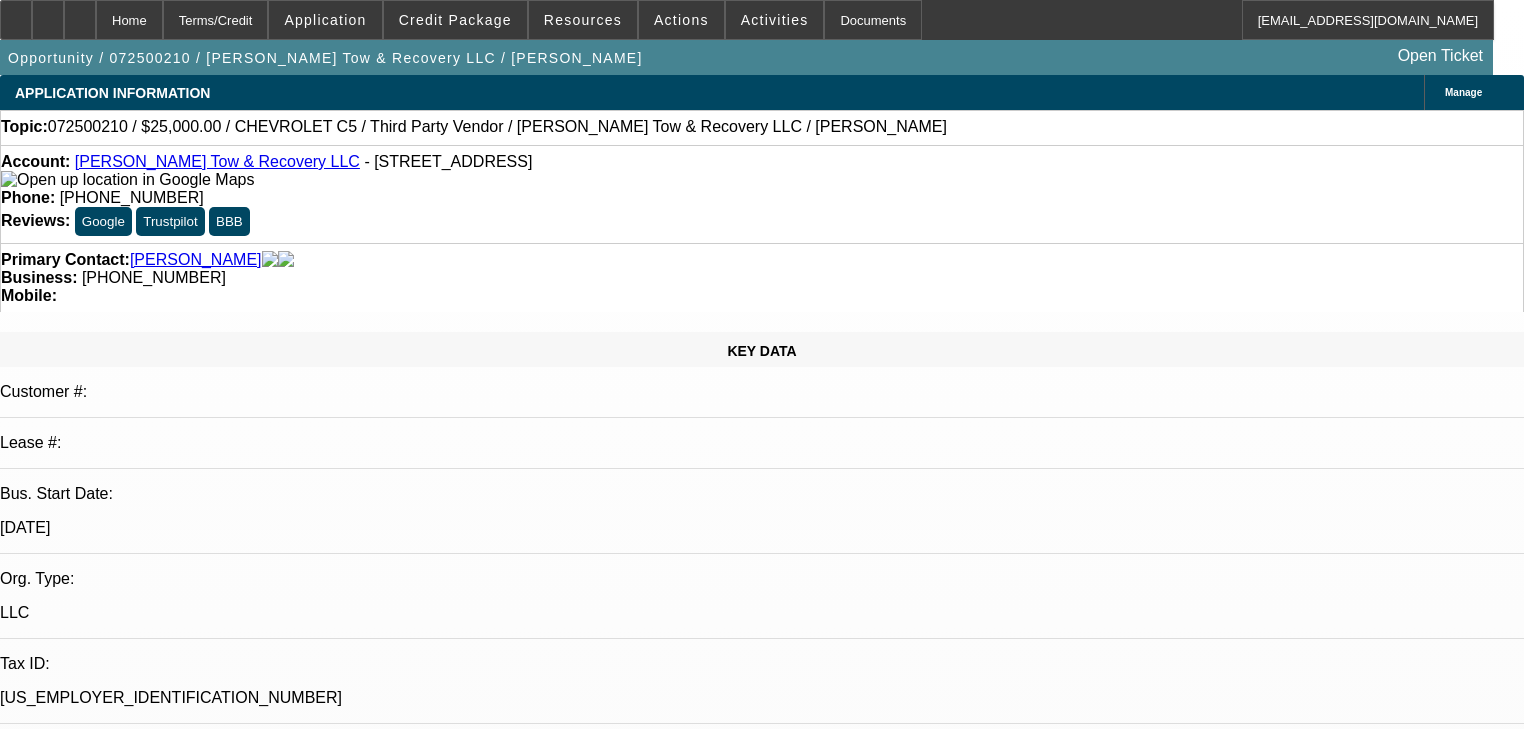 select on "0" 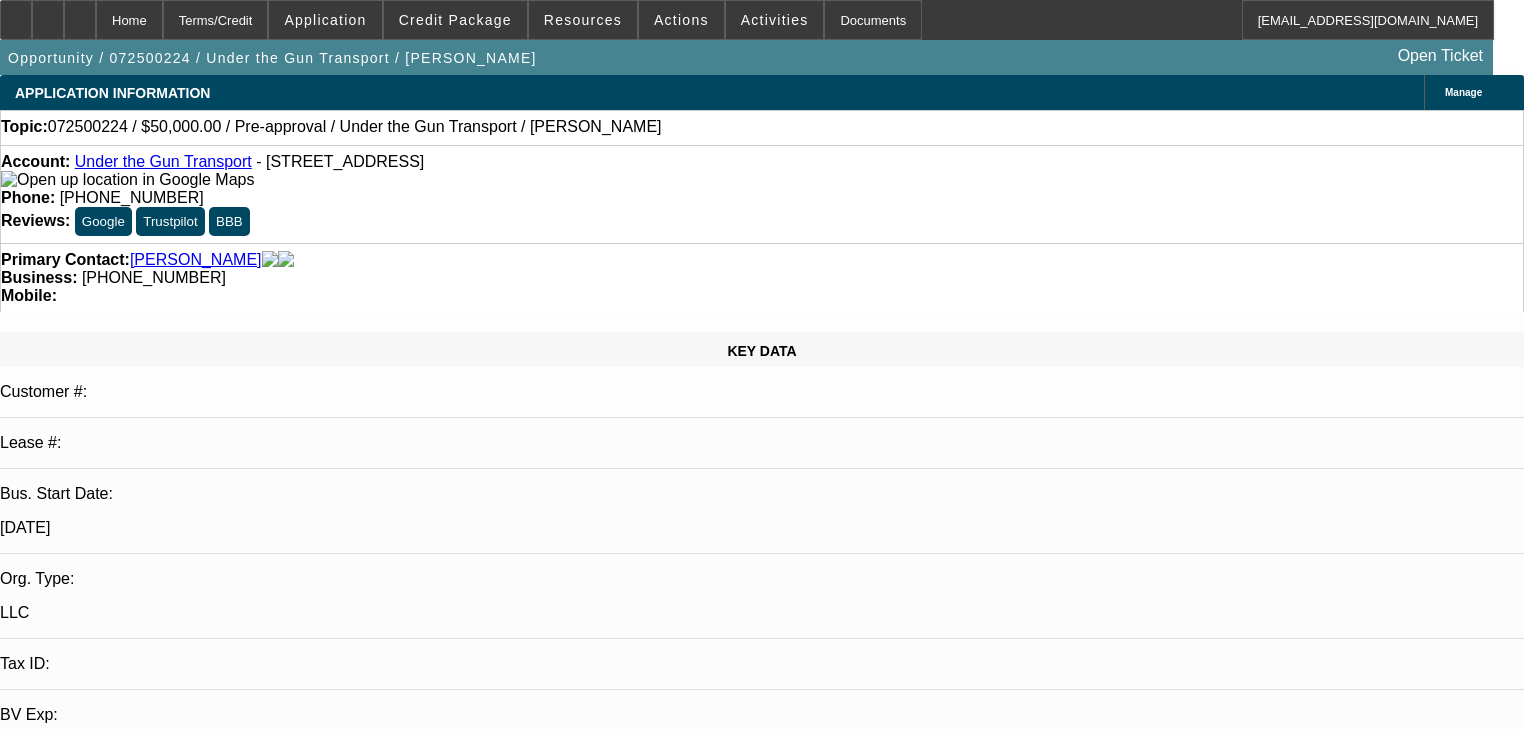 select on "0" 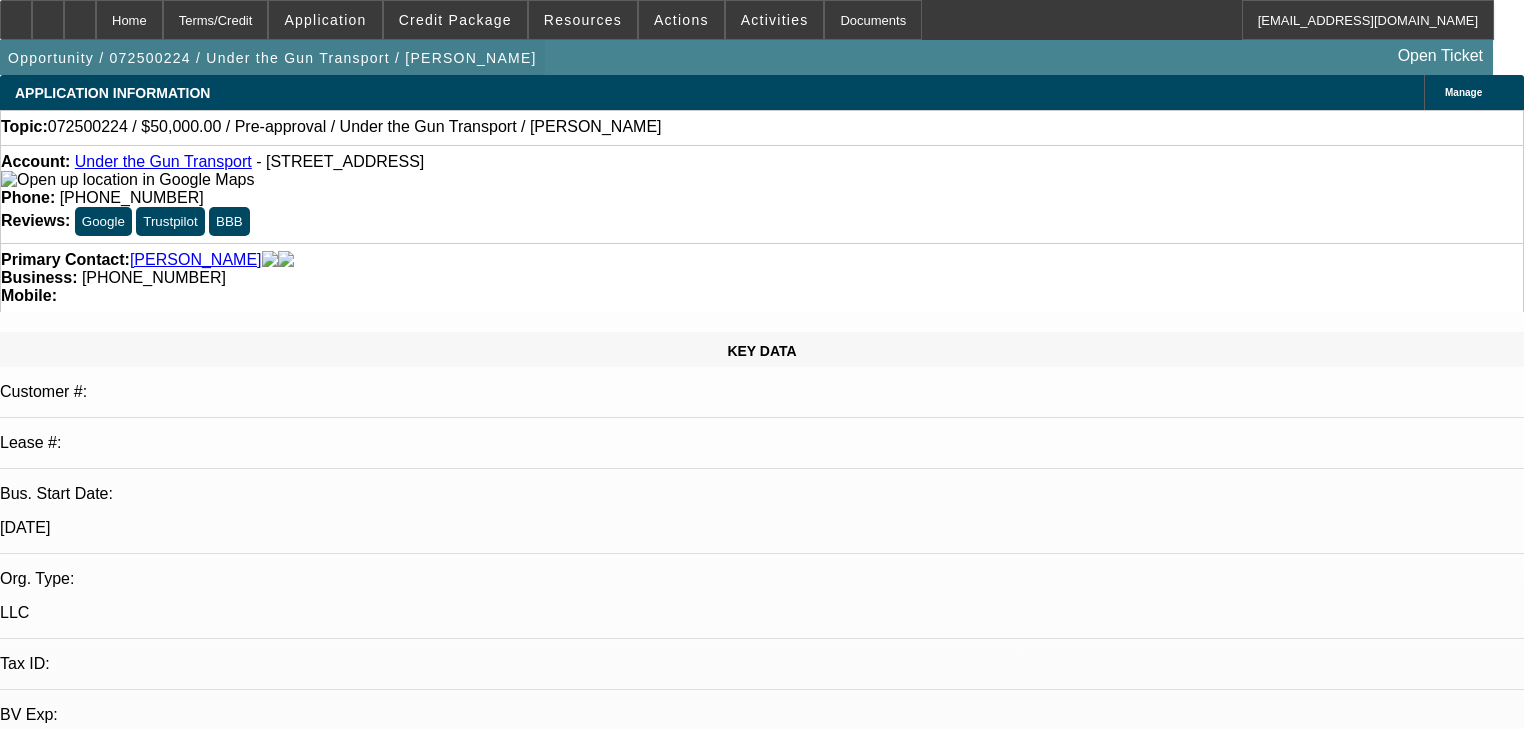 scroll, scrollTop: 1680, scrollLeft: 0, axis: vertical 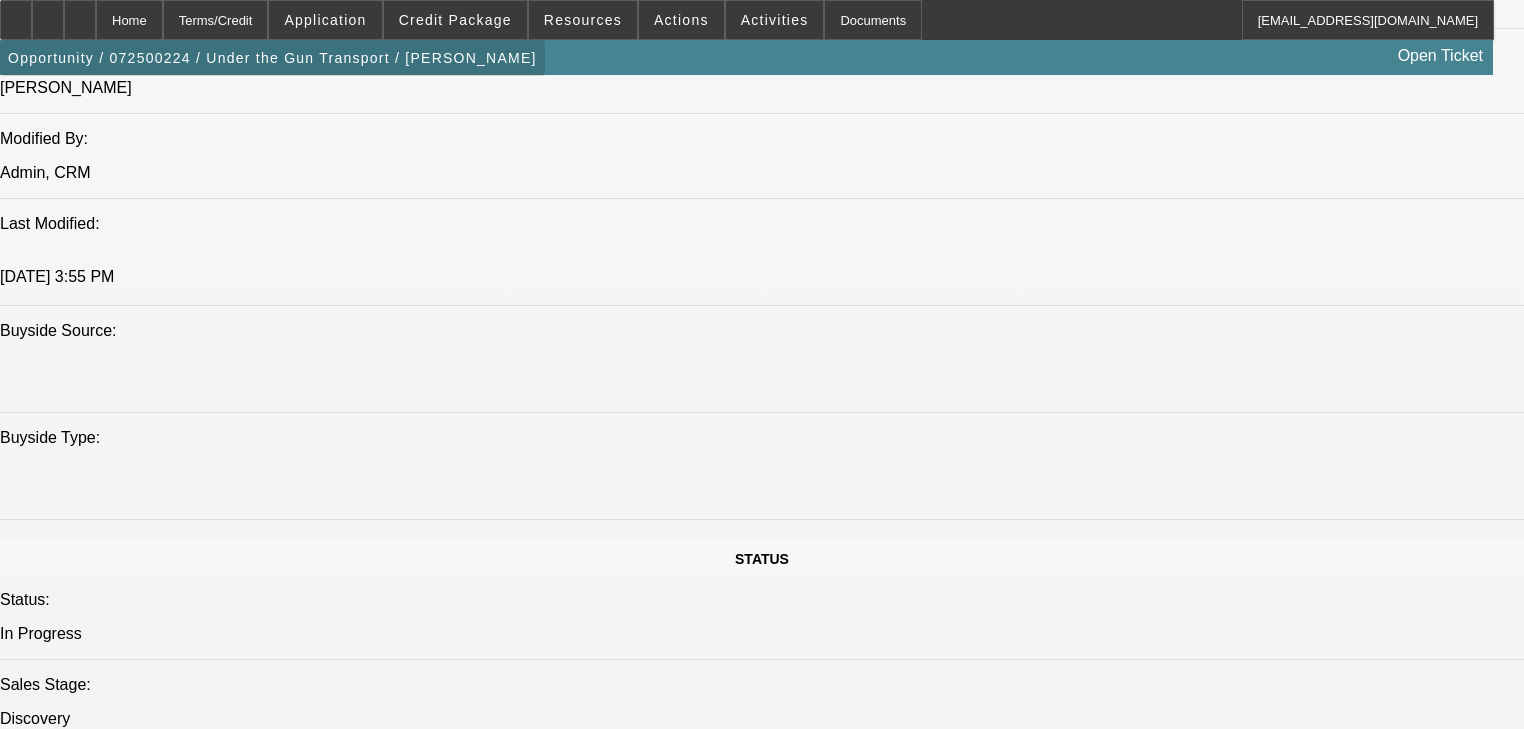 click at bounding box center (272, 58) 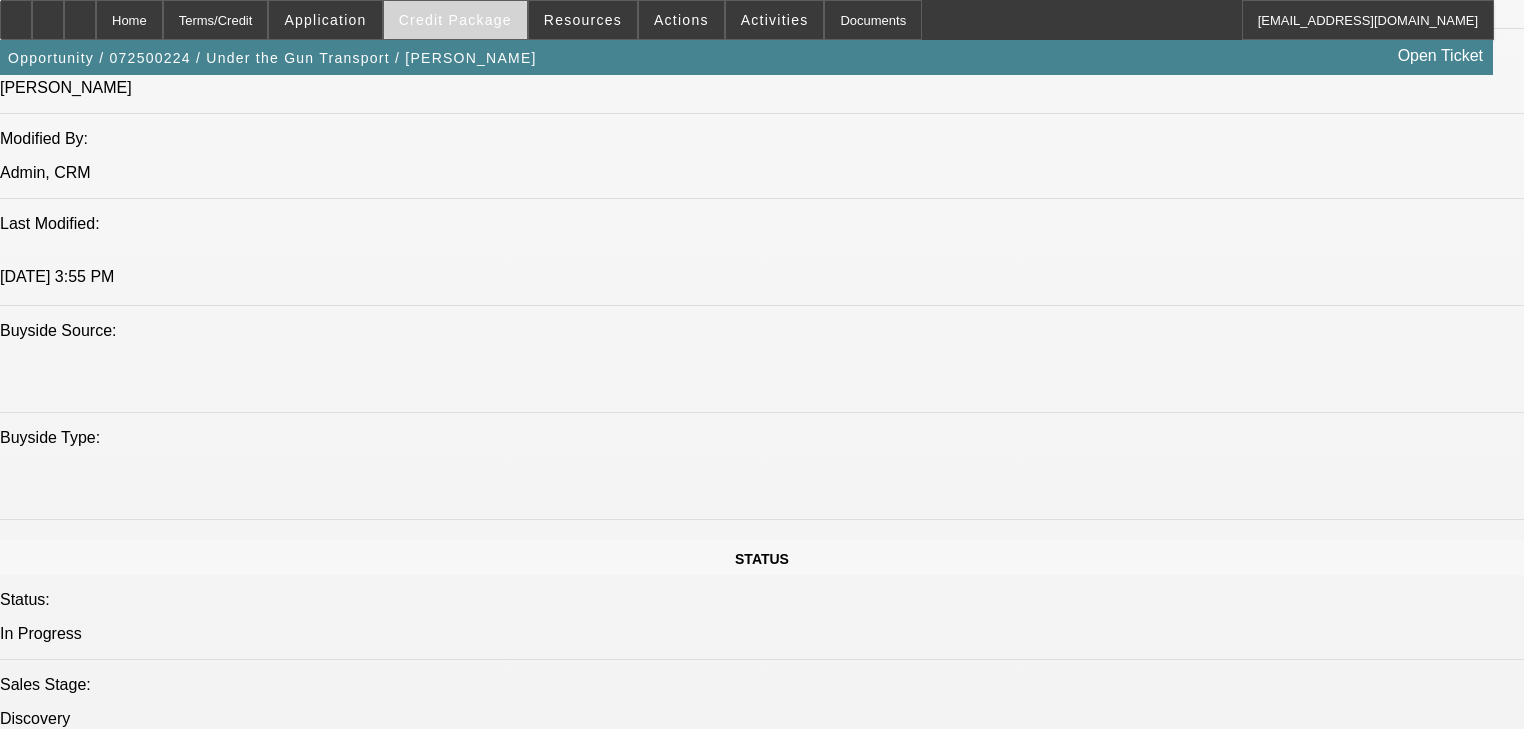 click at bounding box center (455, 20) 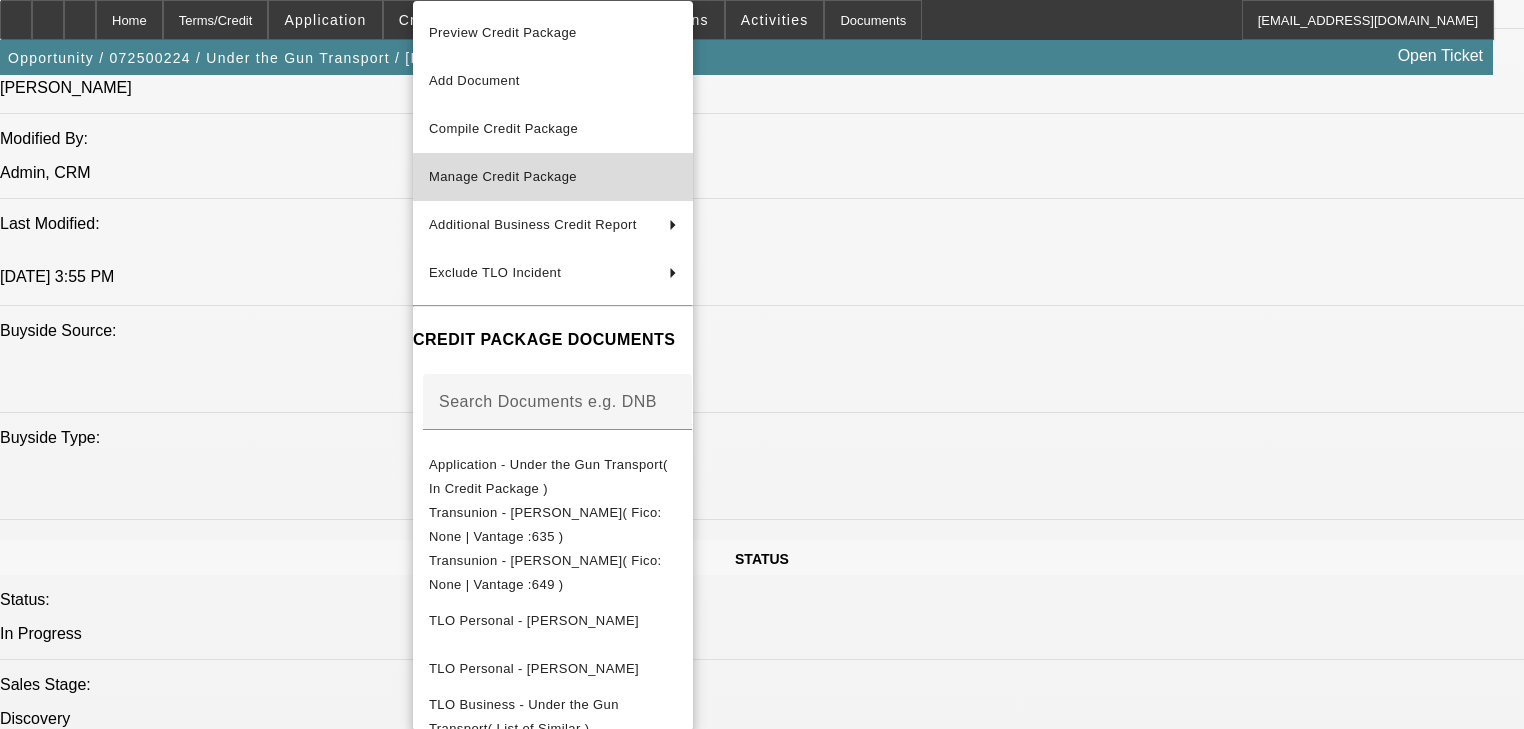 click on "Manage Credit Package" at bounding box center [553, 177] 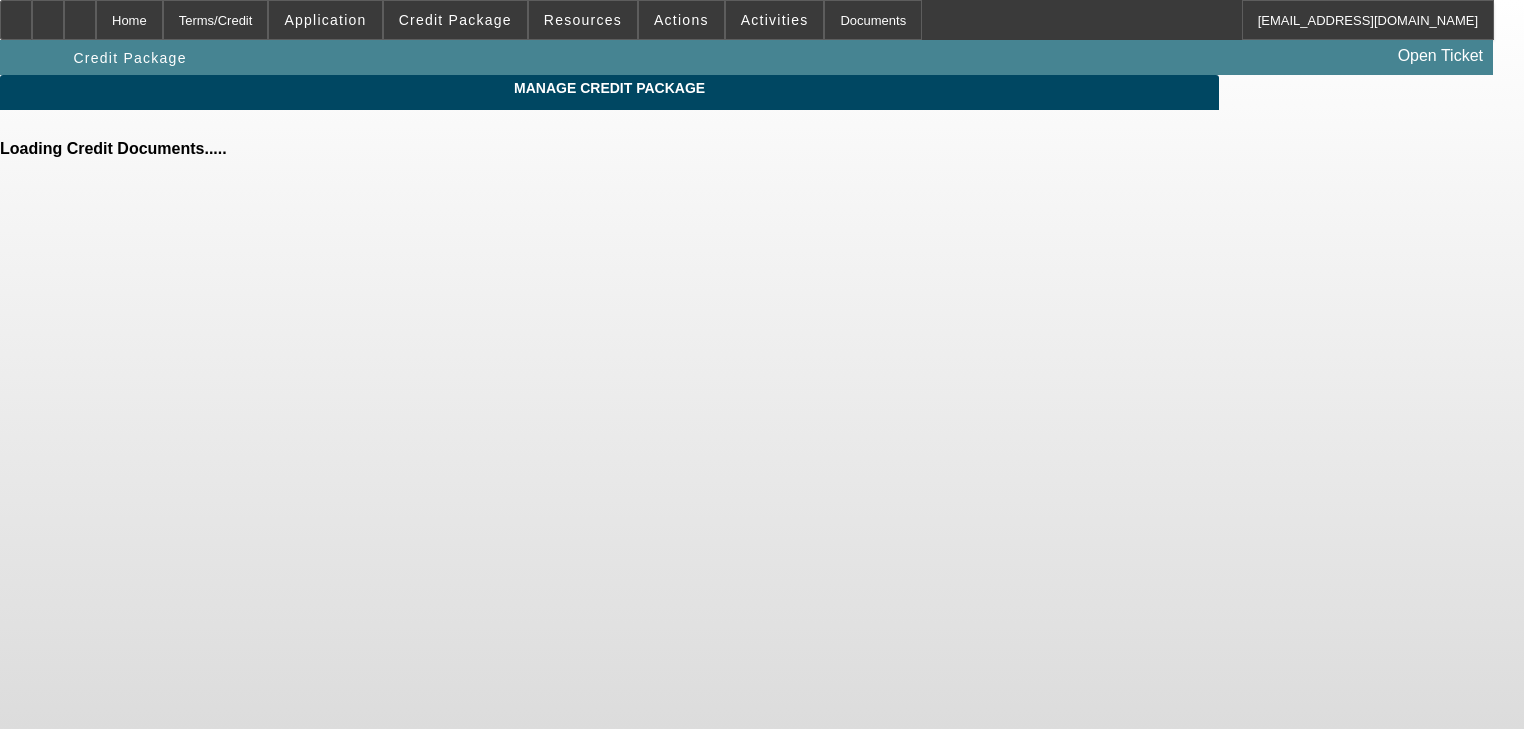 scroll, scrollTop: 0, scrollLeft: 0, axis: both 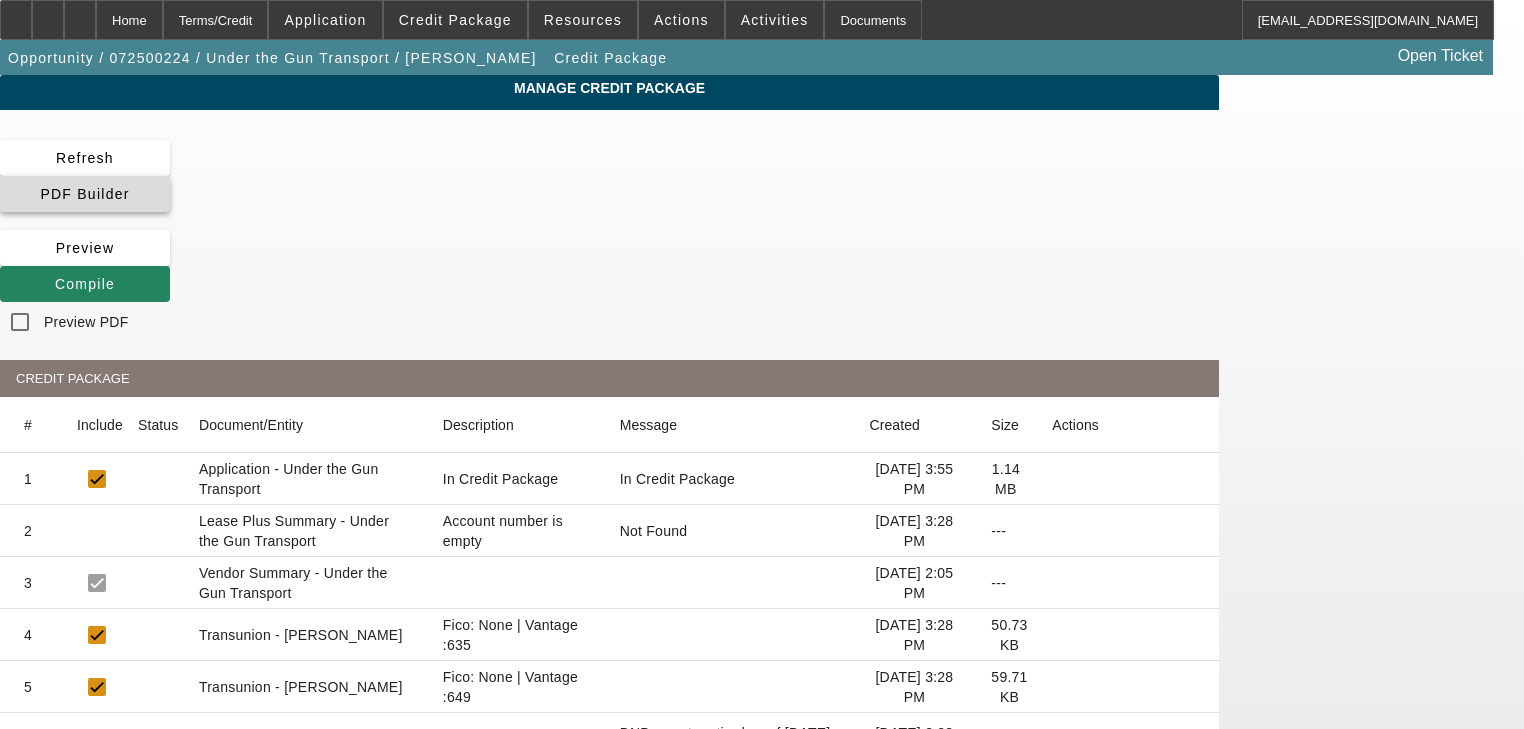 click at bounding box center [40, 194] 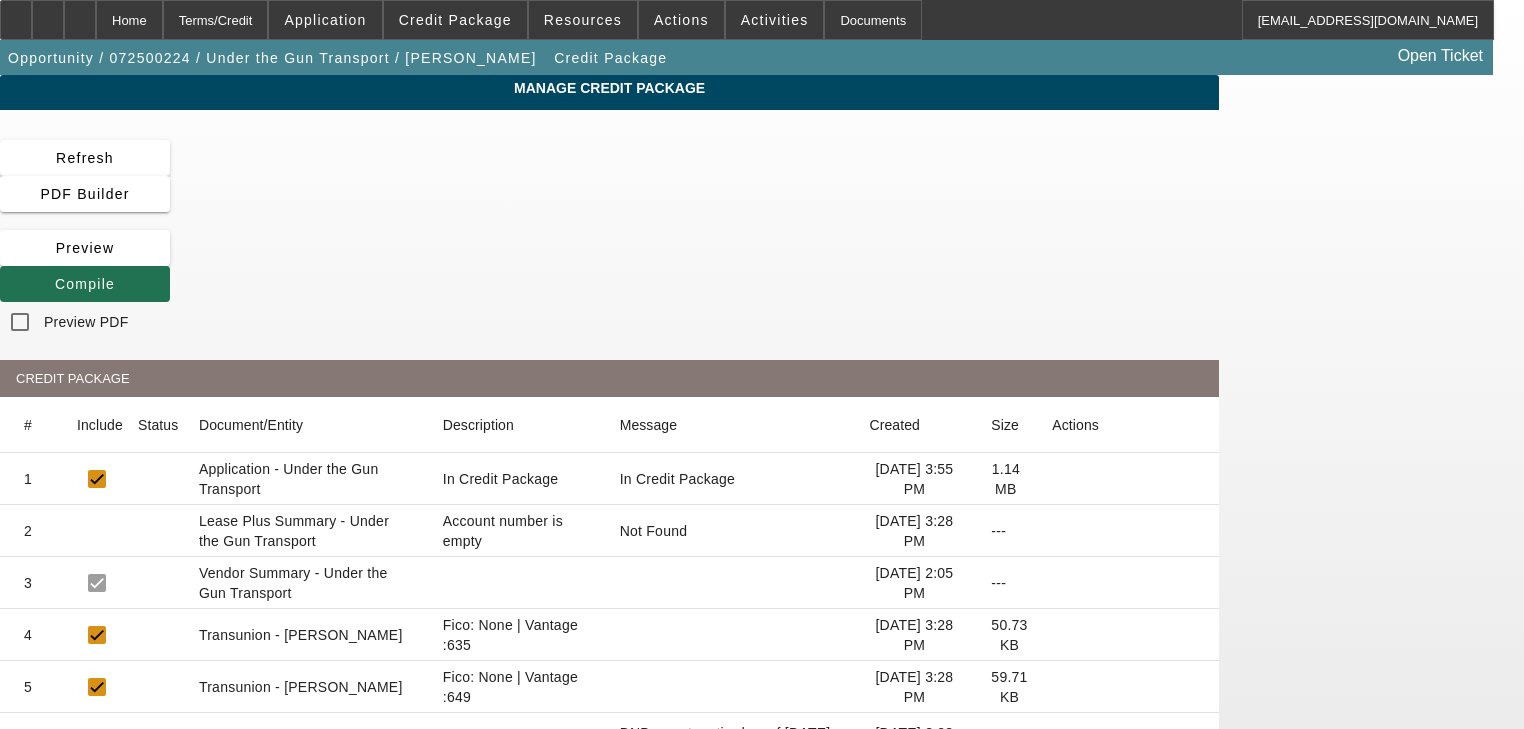 click on "Compile" at bounding box center [85, 284] 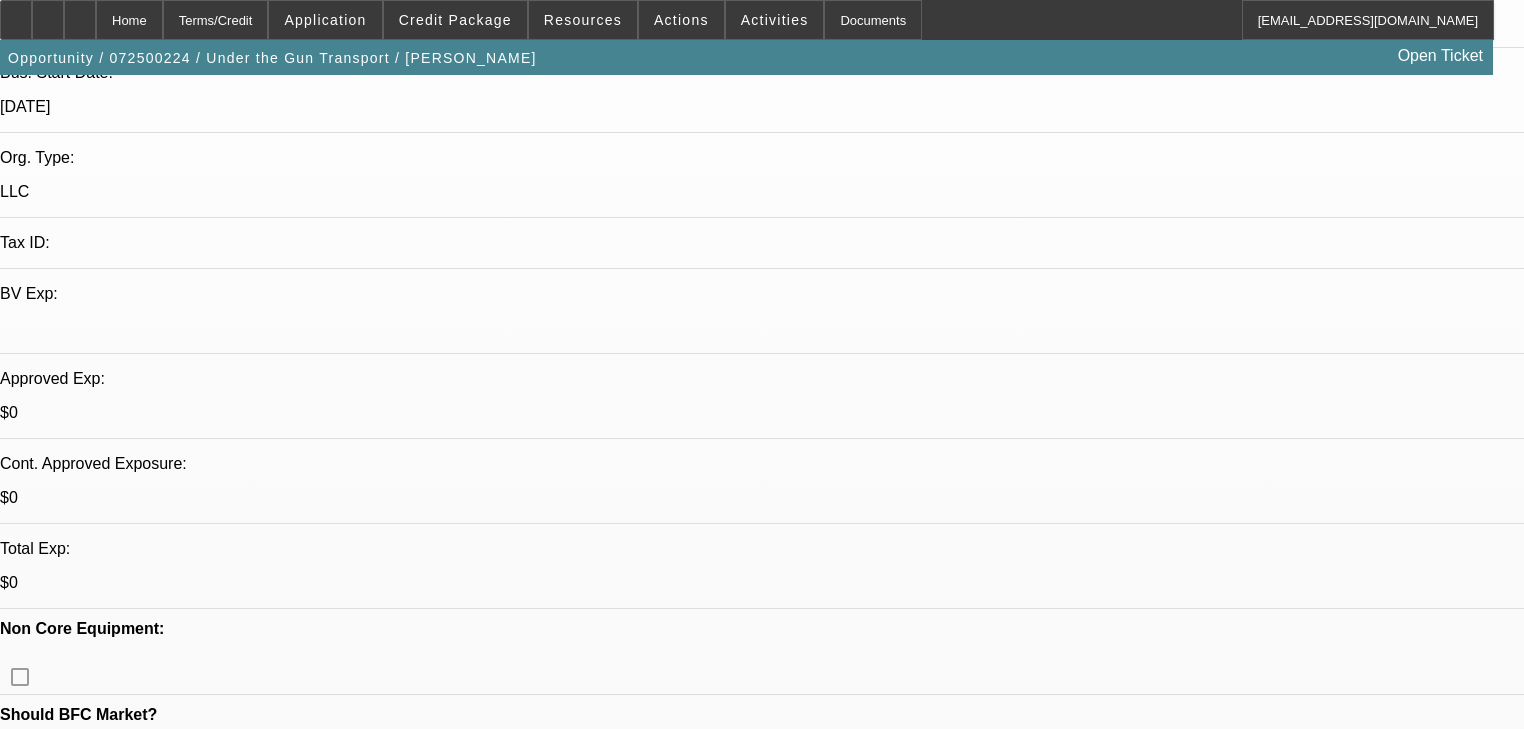 select on "0" 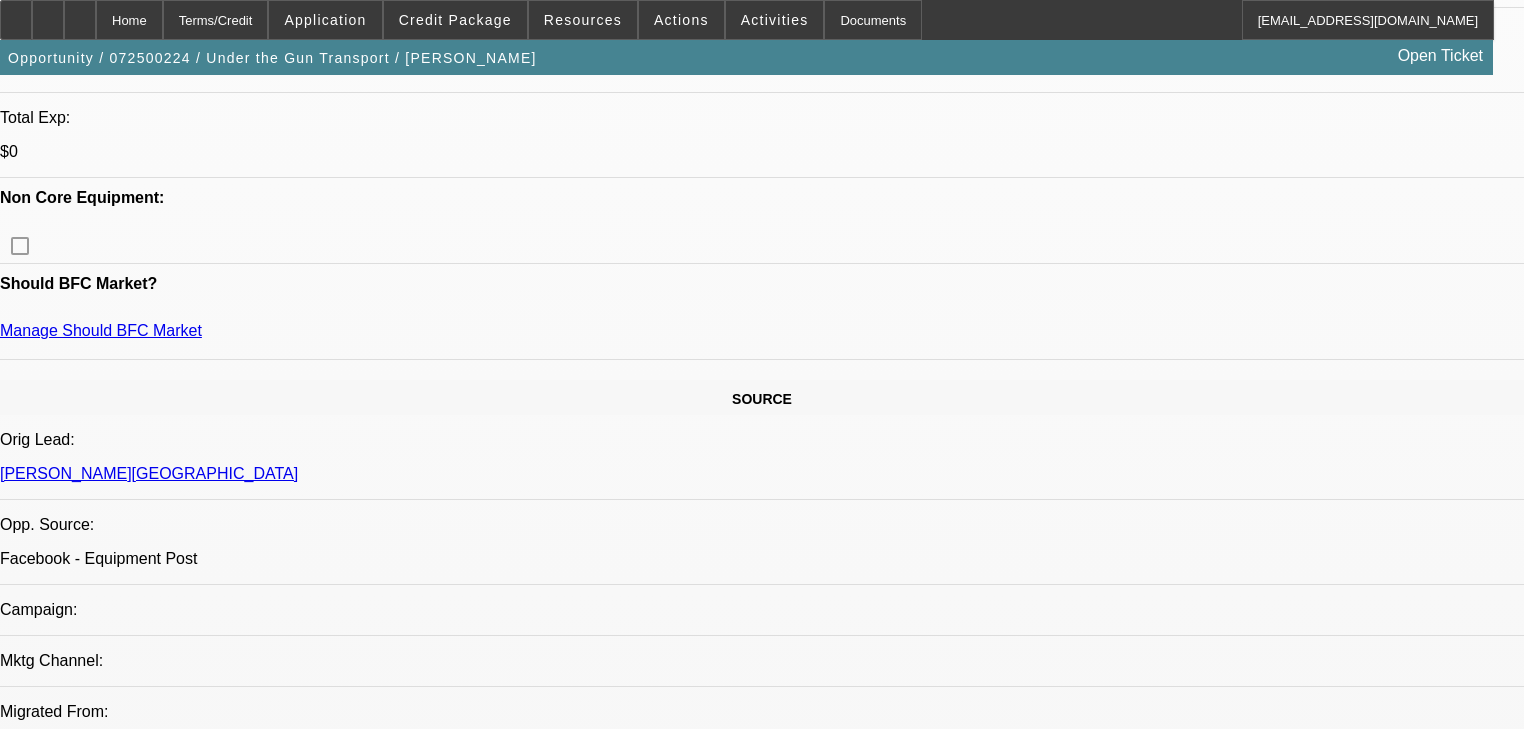 scroll, scrollTop: 853, scrollLeft: 0, axis: vertical 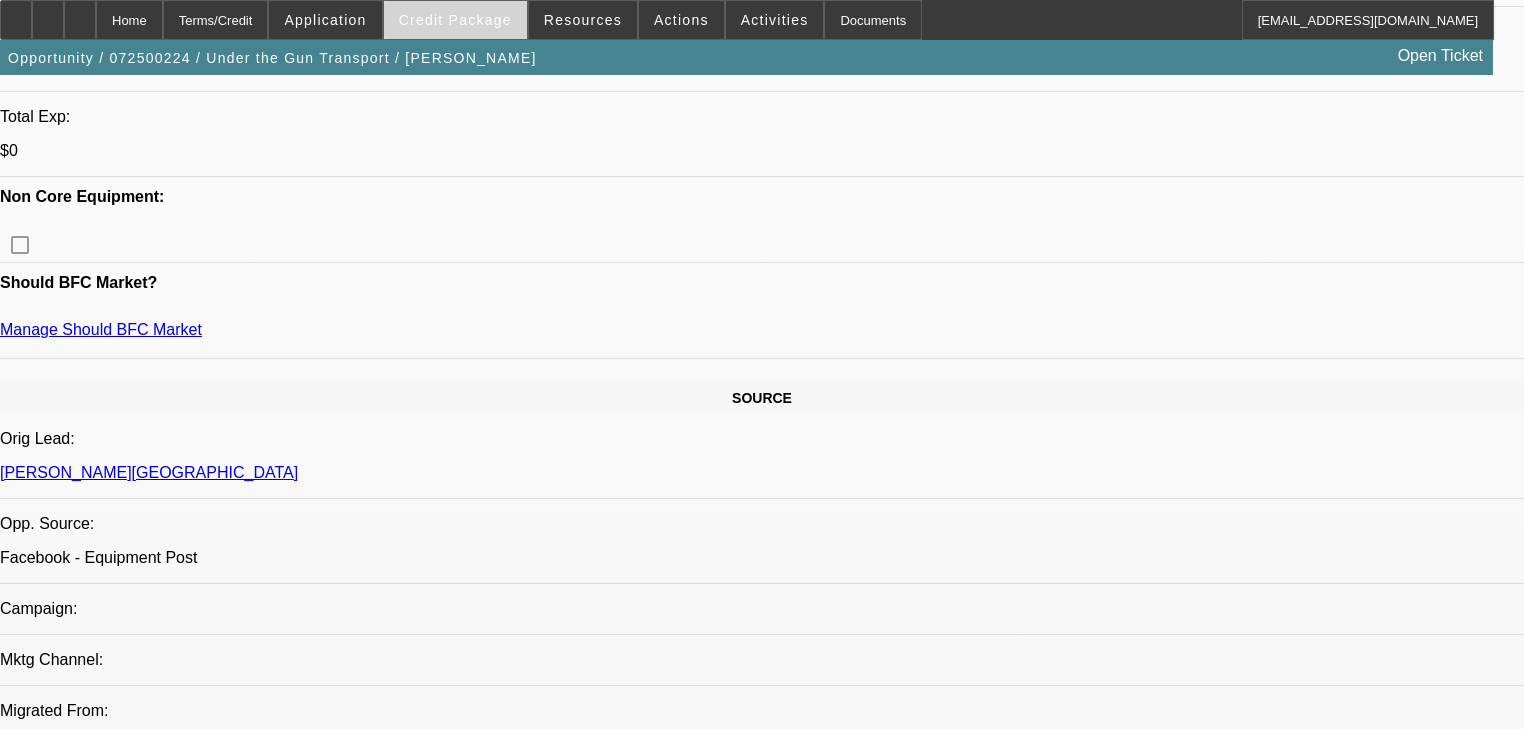 click at bounding box center (455, 20) 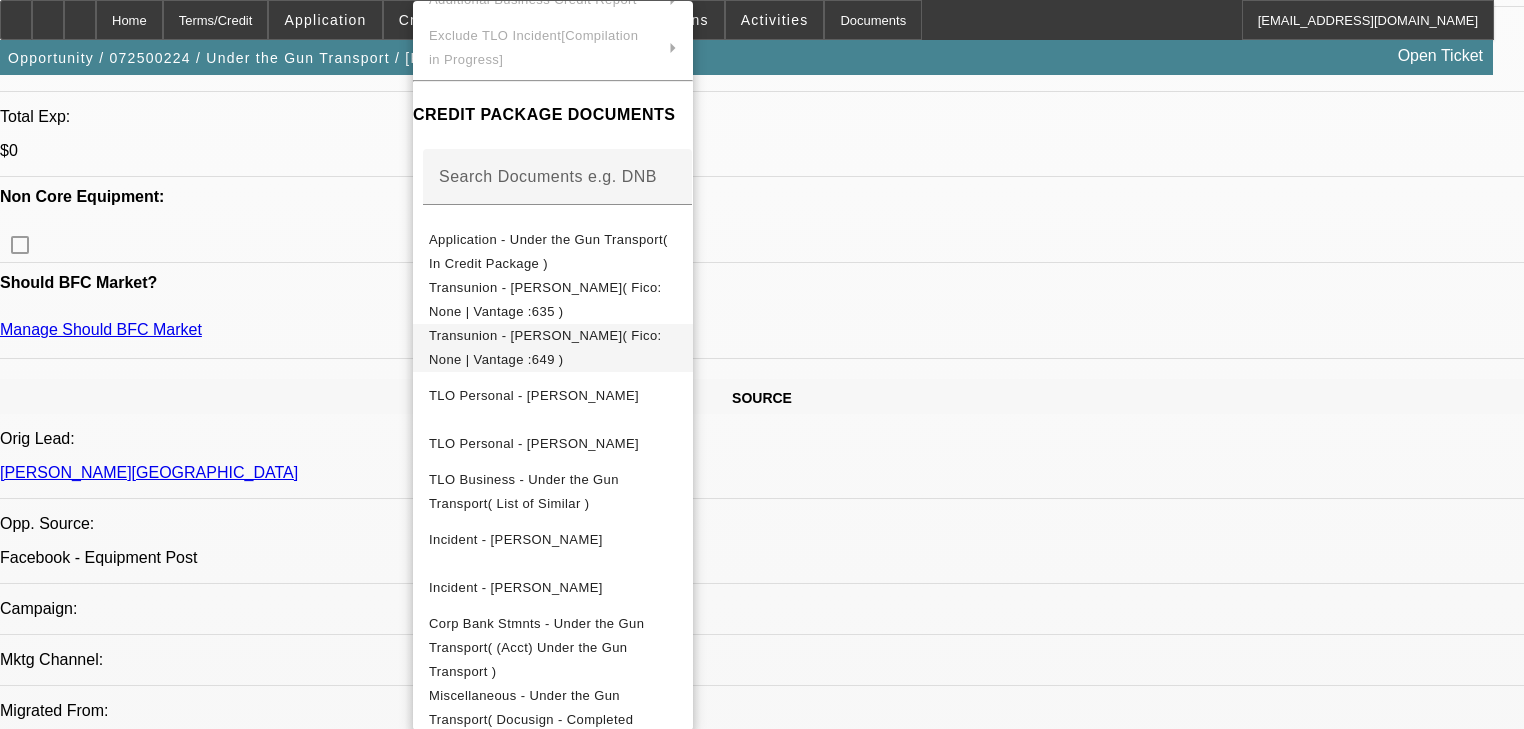 scroll, scrollTop: 250, scrollLeft: 0, axis: vertical 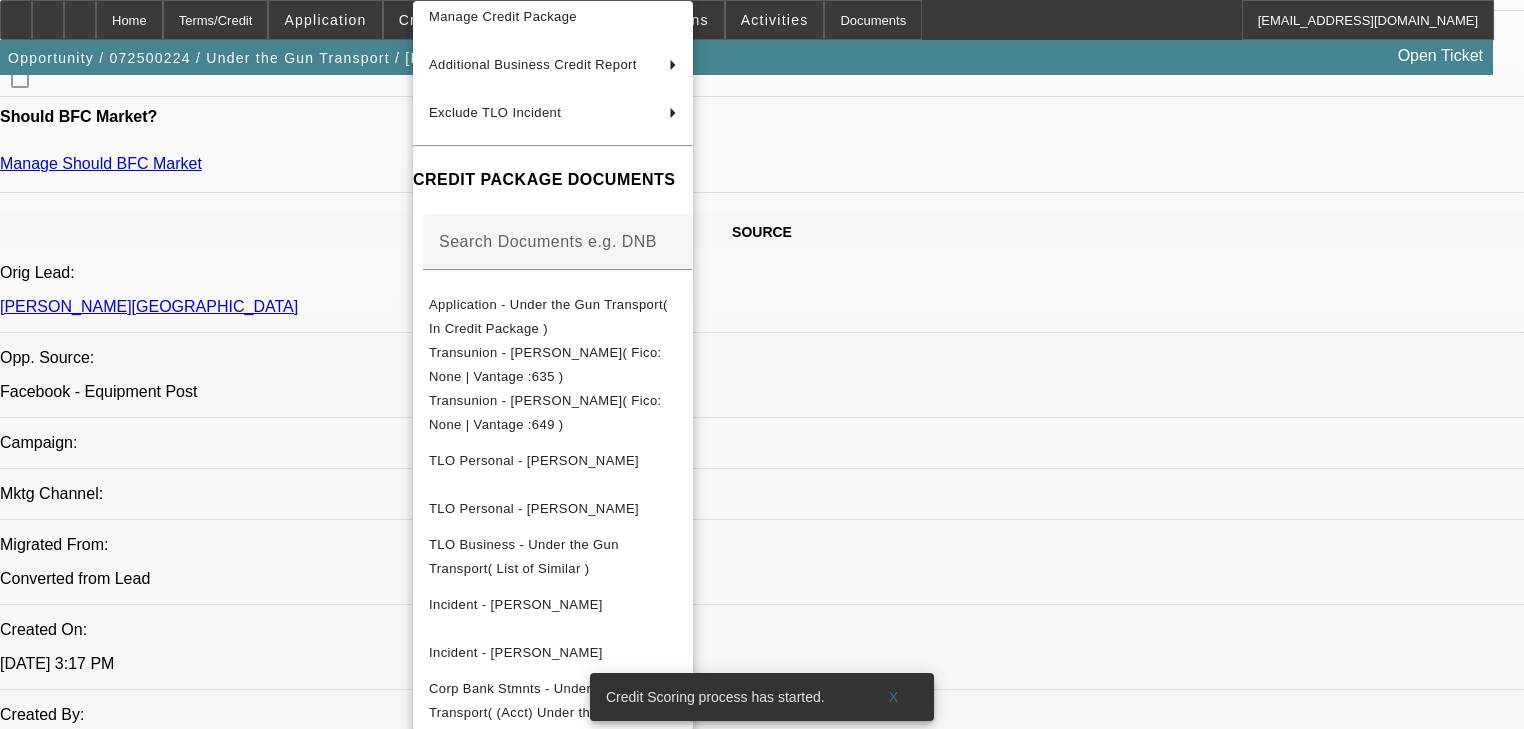 click at bounding box center [762, 364] 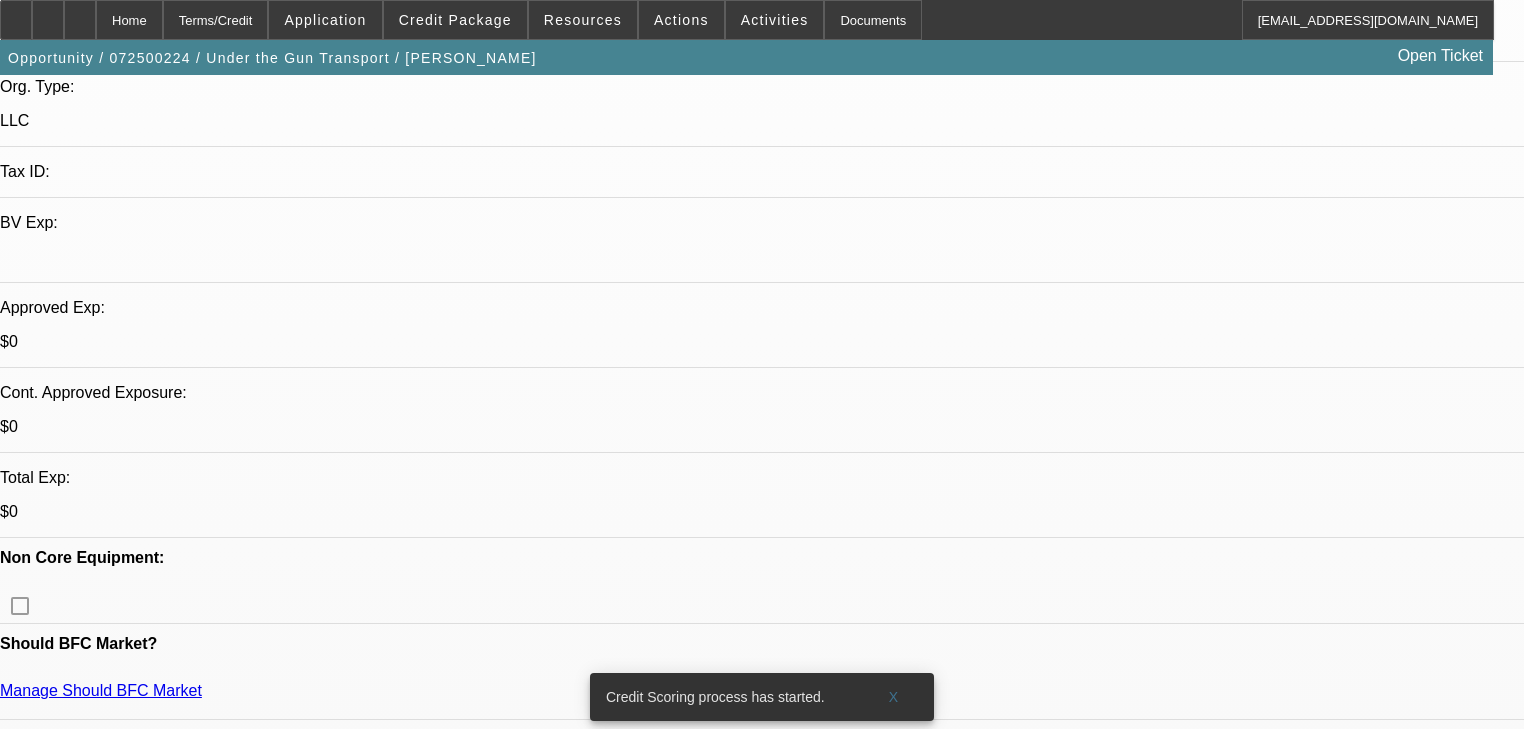 scroll, scrollTop: 491, scrollLeft: 0, axis: vertical 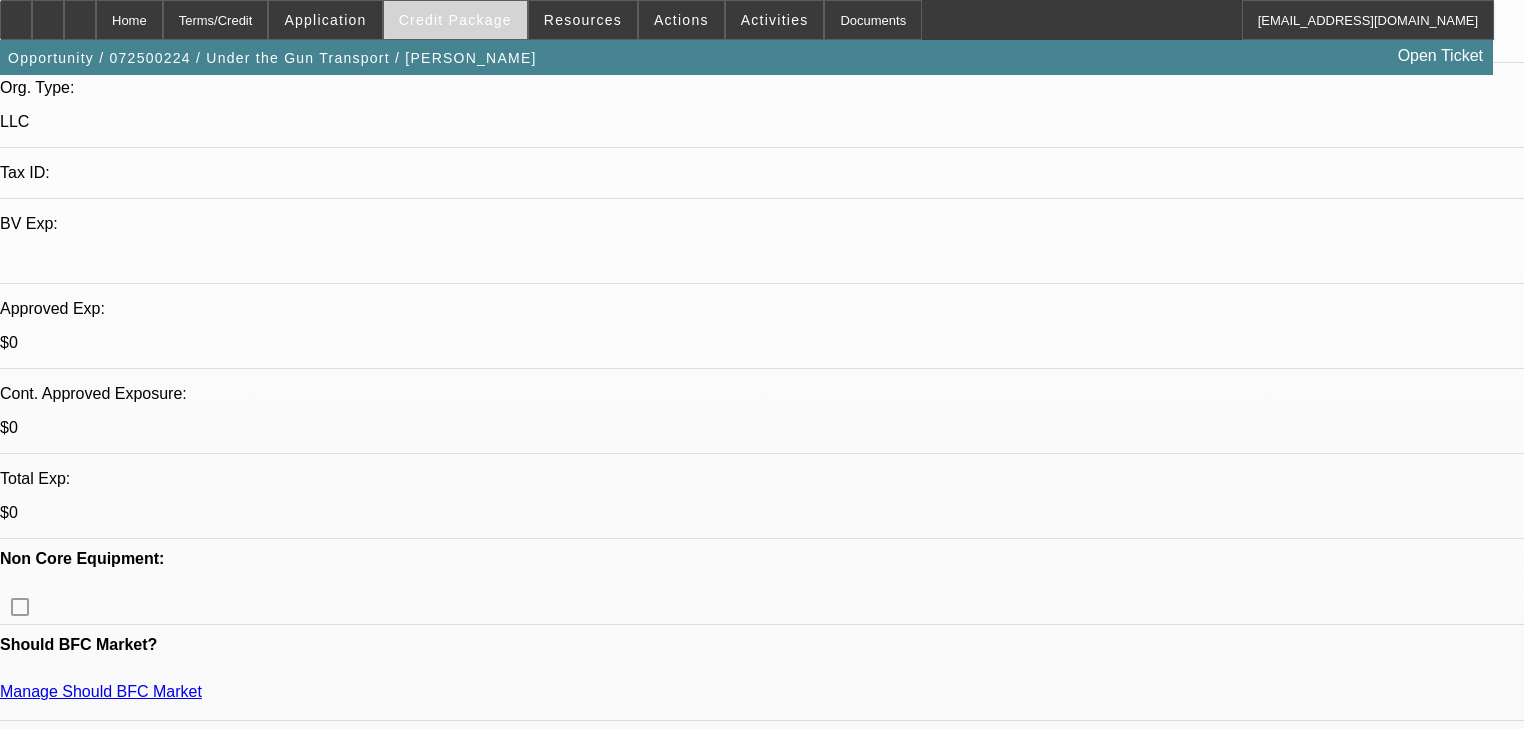 click on "Credit Package" at bounding box center [455, 20] 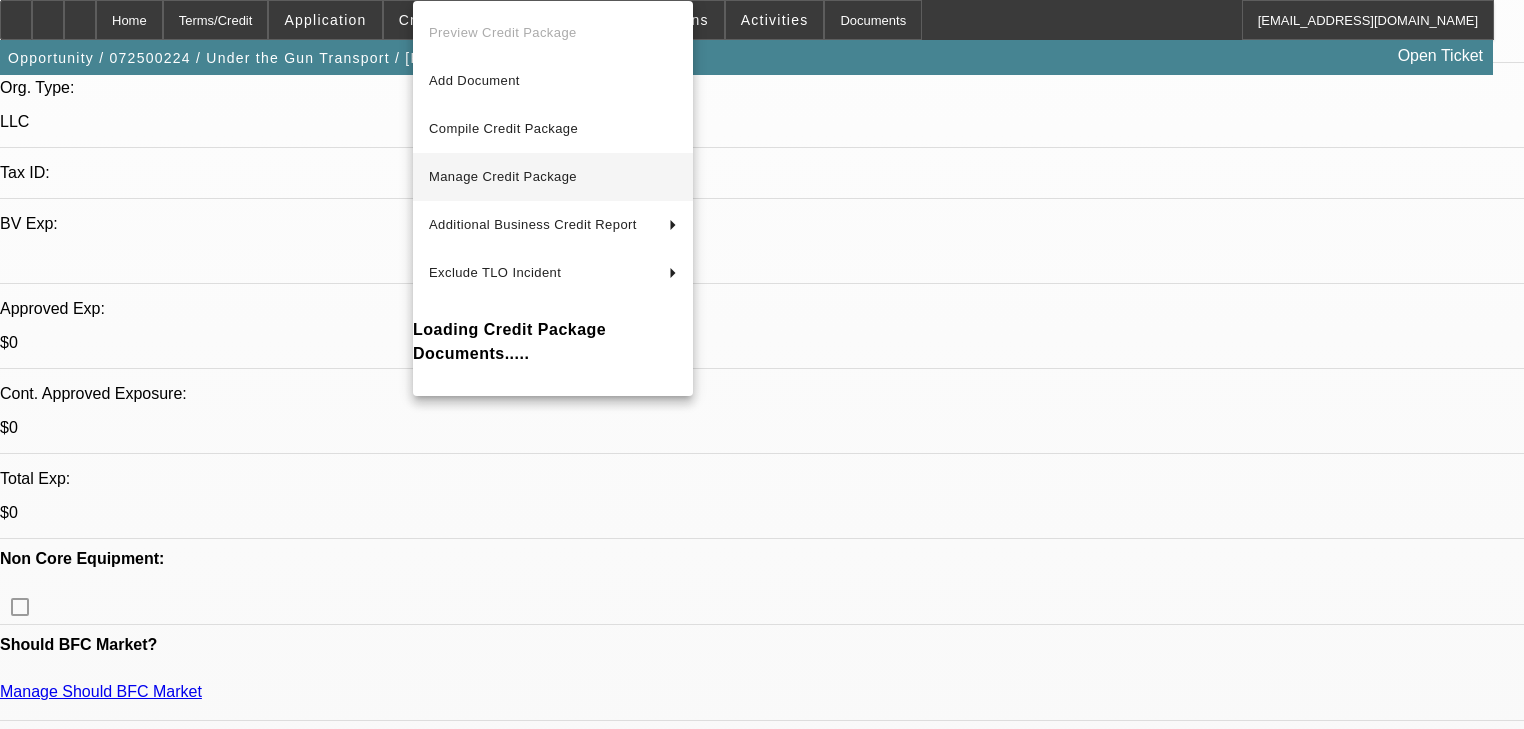 click on "Manage Credit Package" at bounding box center [503, 176] 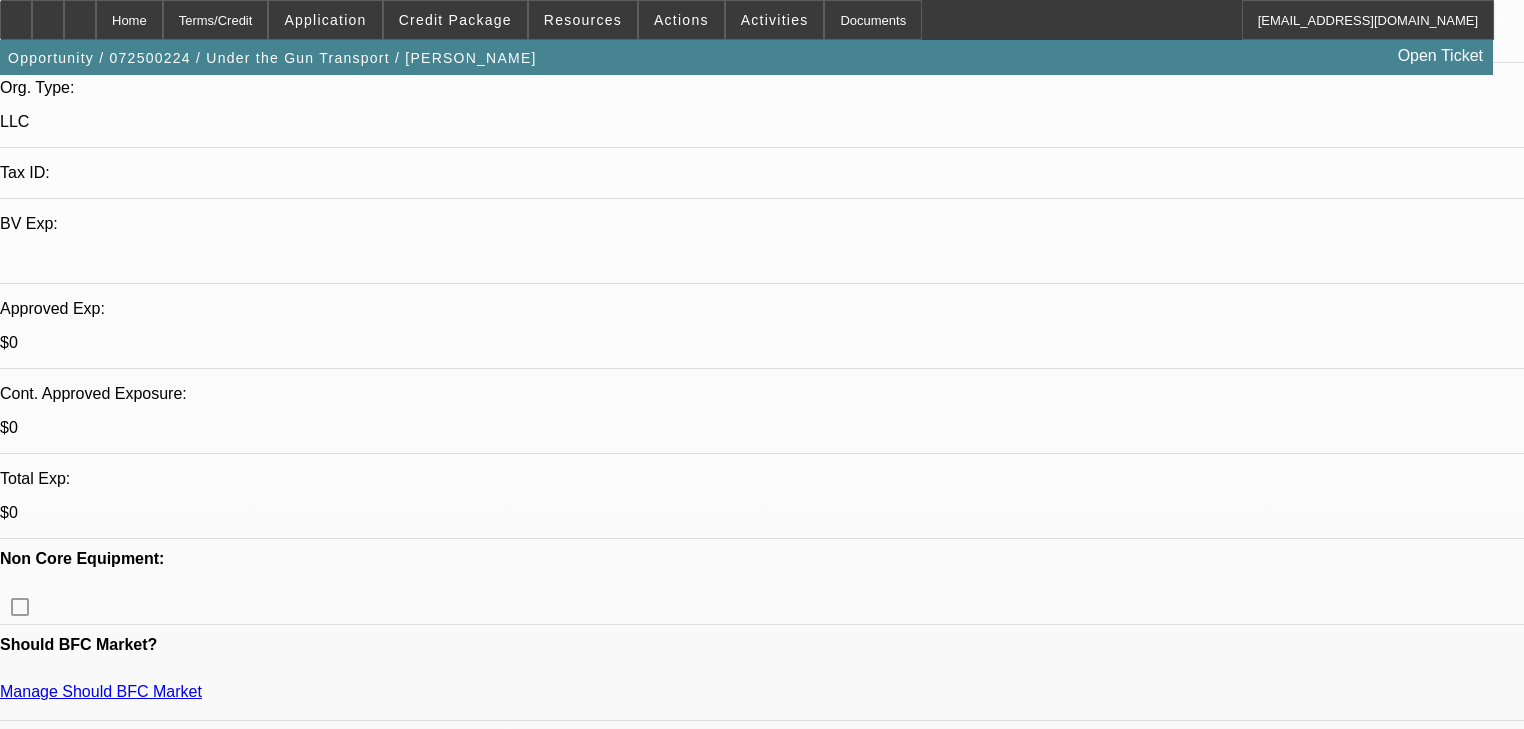 scroll, scrollTop: 0, scrollLeft: 0, axis: both 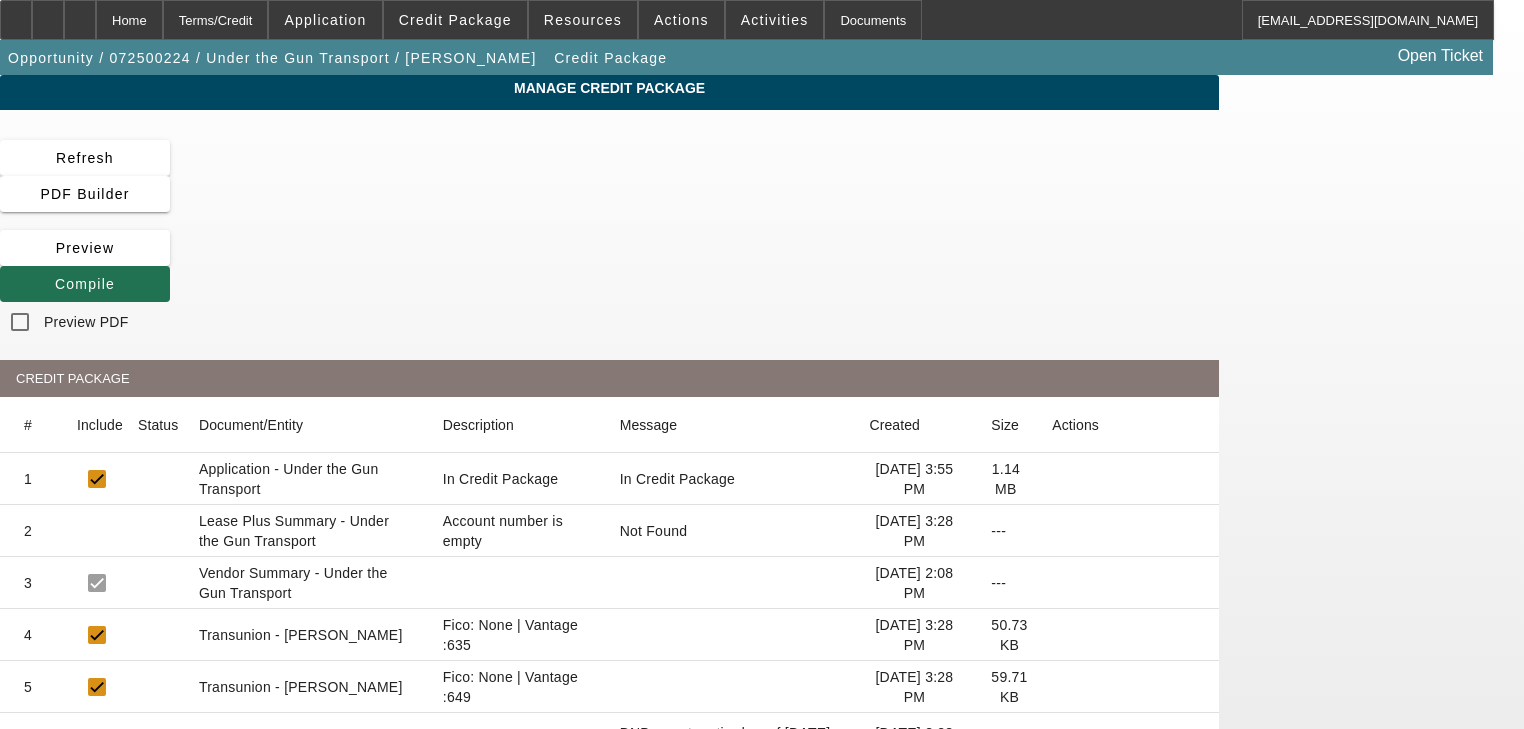 click at bounding box center [85, 284] 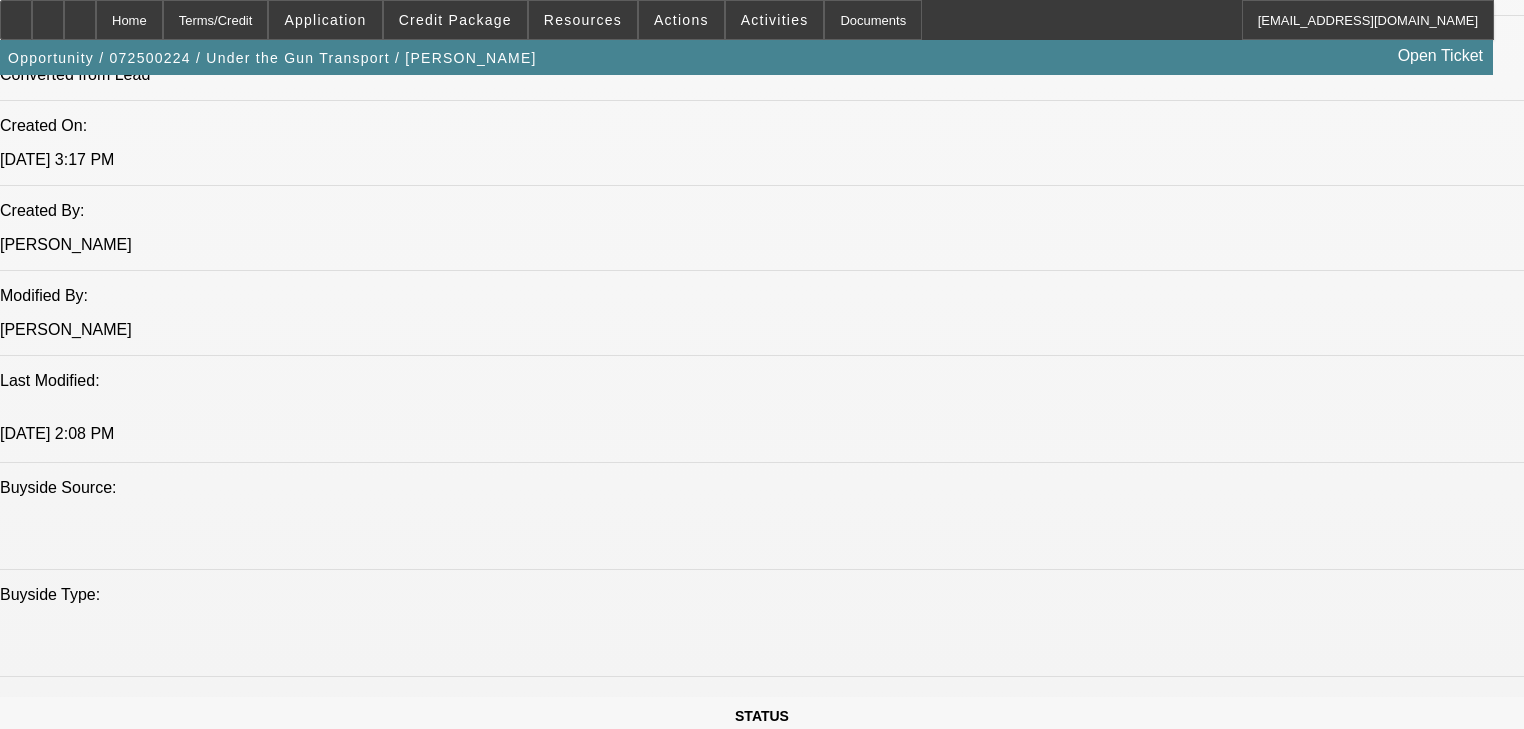 select on "0" 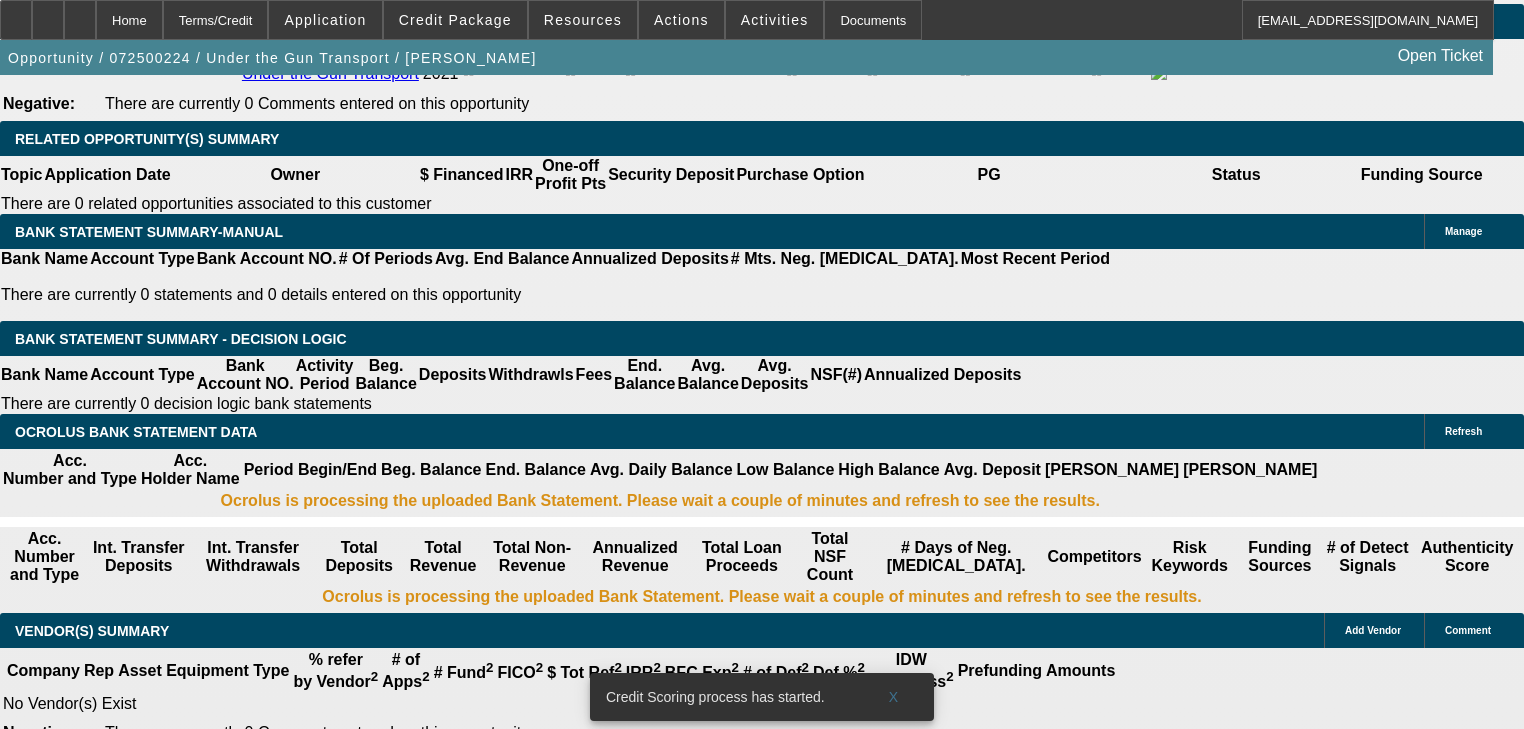 scroll, scrollTop: 3206, scrollLeft: 0, axis: vertical 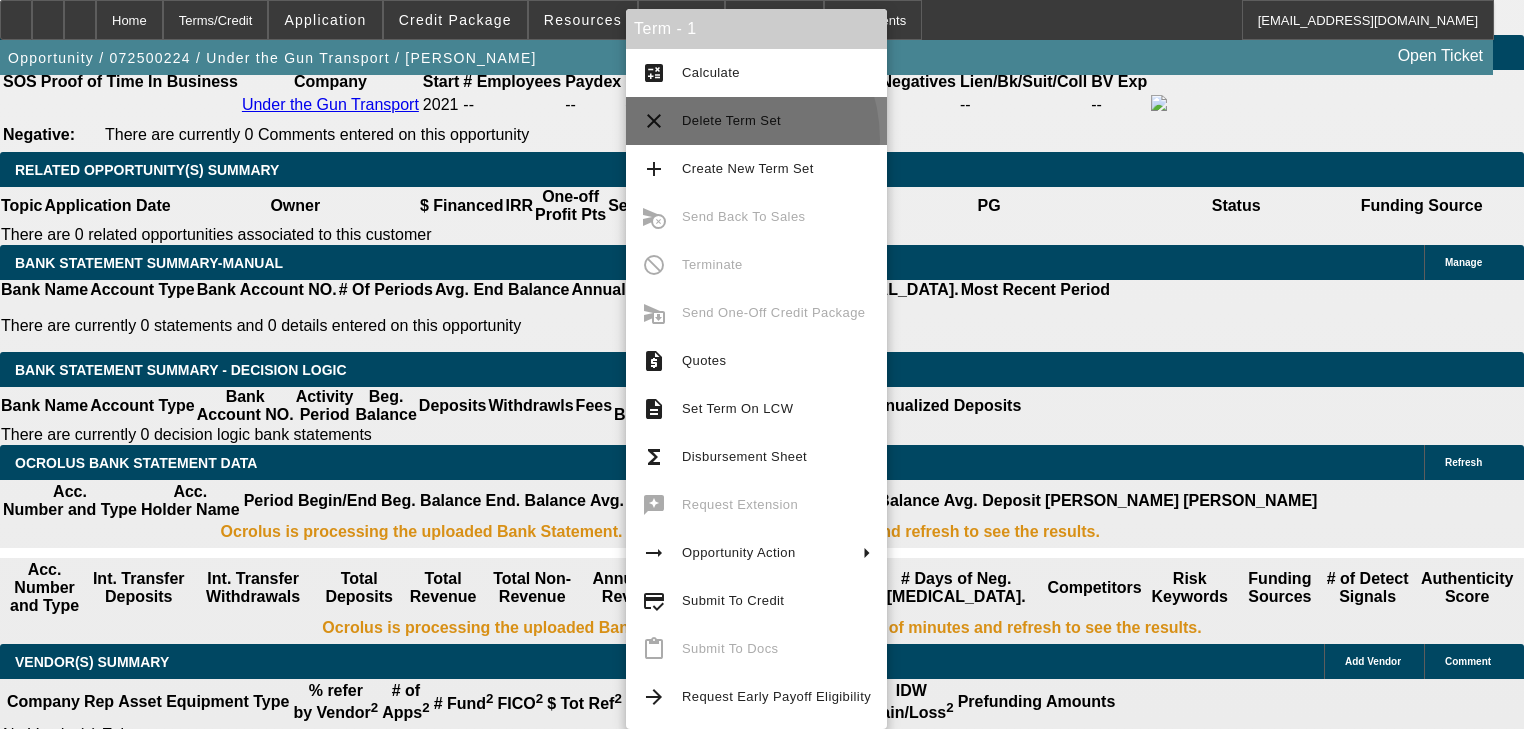 click on "clear
Delete Term Set" at bounding box center [756, 121] 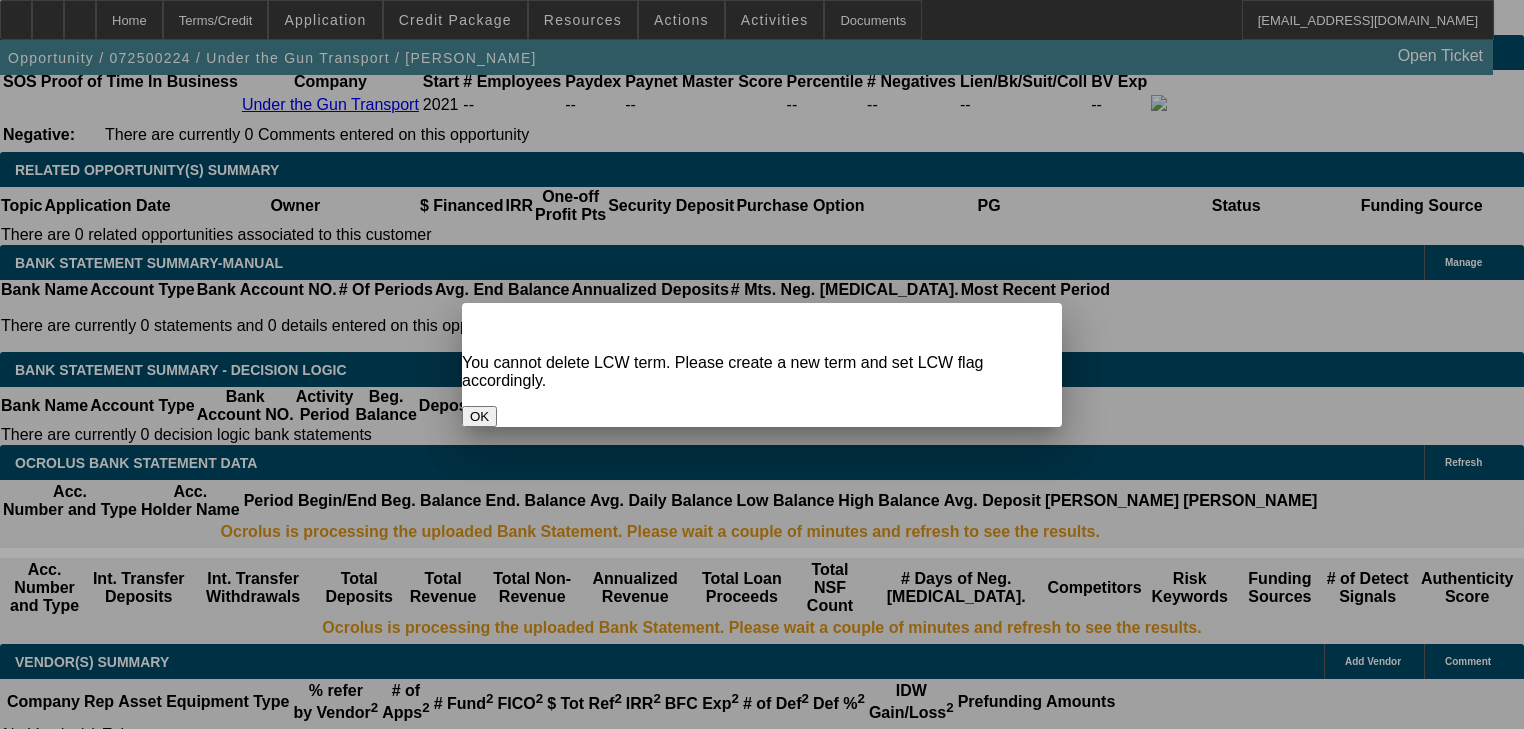 click on "OK" at bounding box center [762, 416] 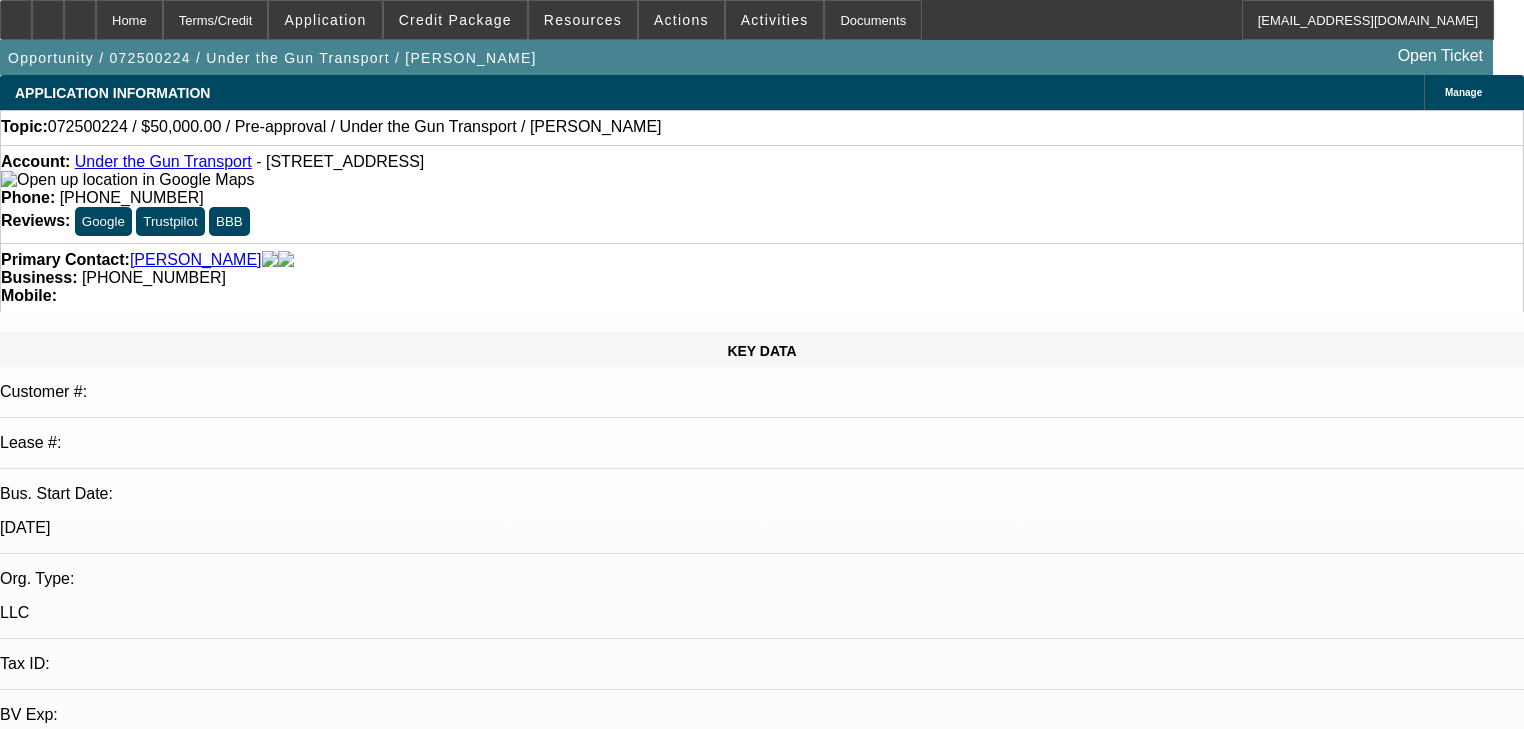 scroll, scrollTop: 3206, scrollLeft: 0, axis: vertical 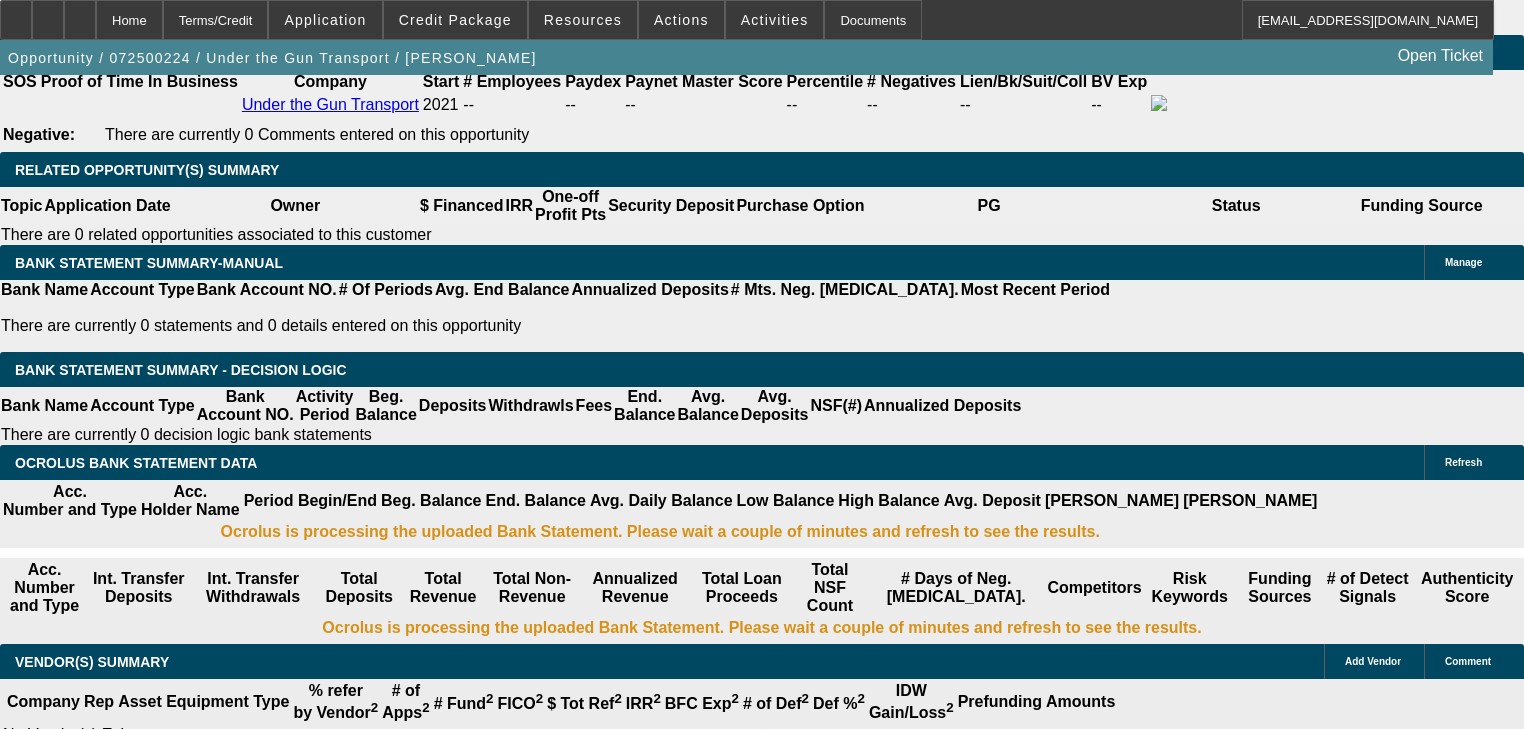 click on "Channel Partners Capital LLC (EF)" 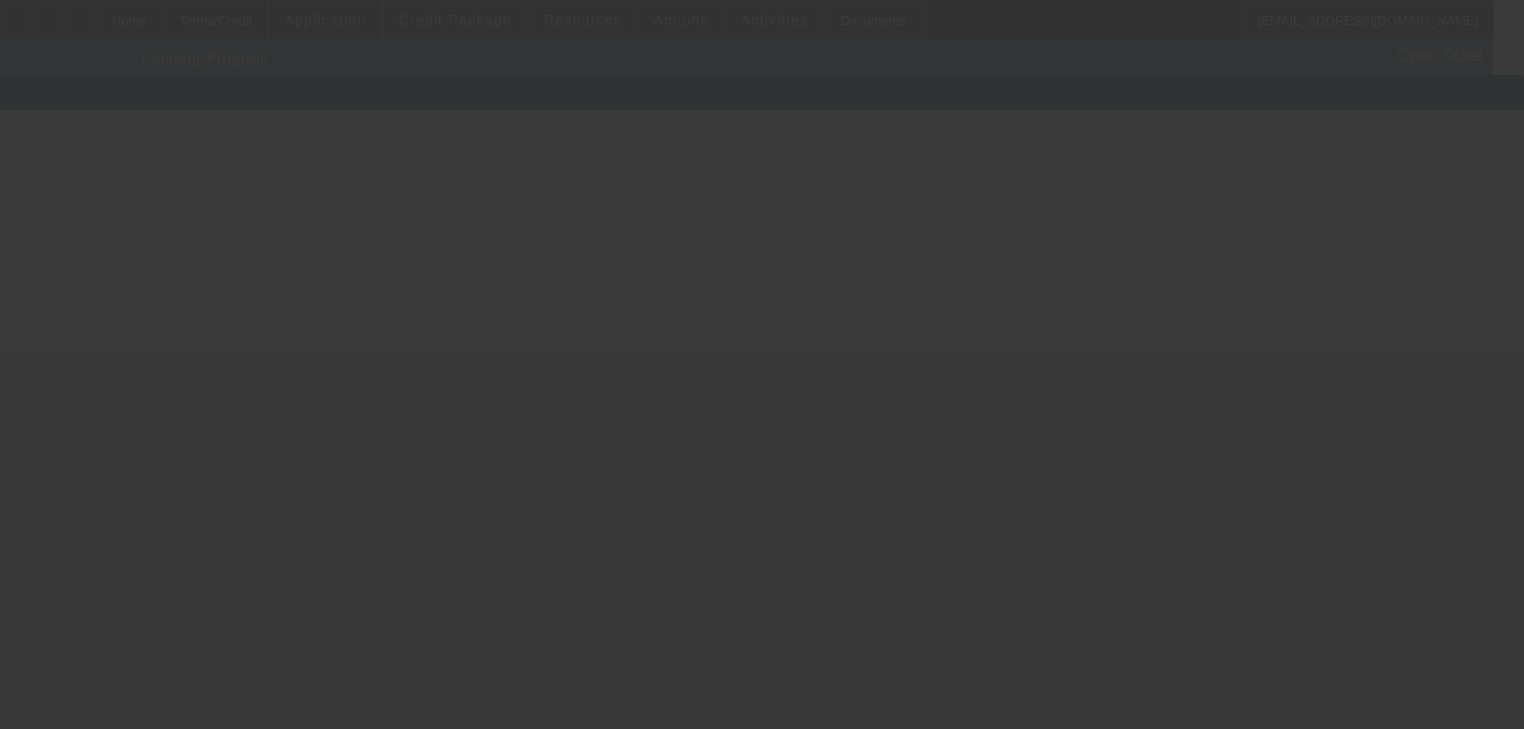 scroll, scrollTop: 0, scrollLeft: 0, axis: both 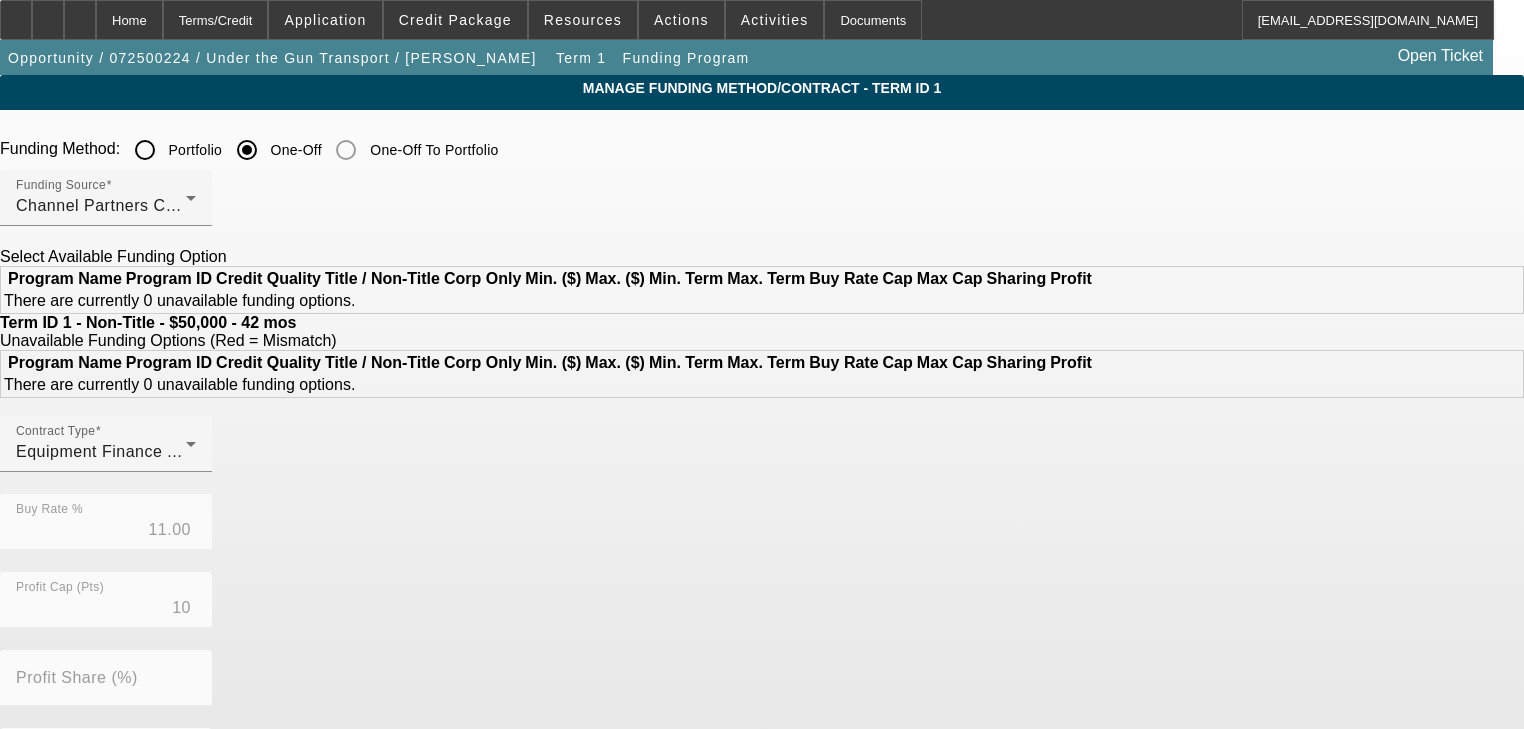 click on "Portfolio" at bounding box center [145, 150] 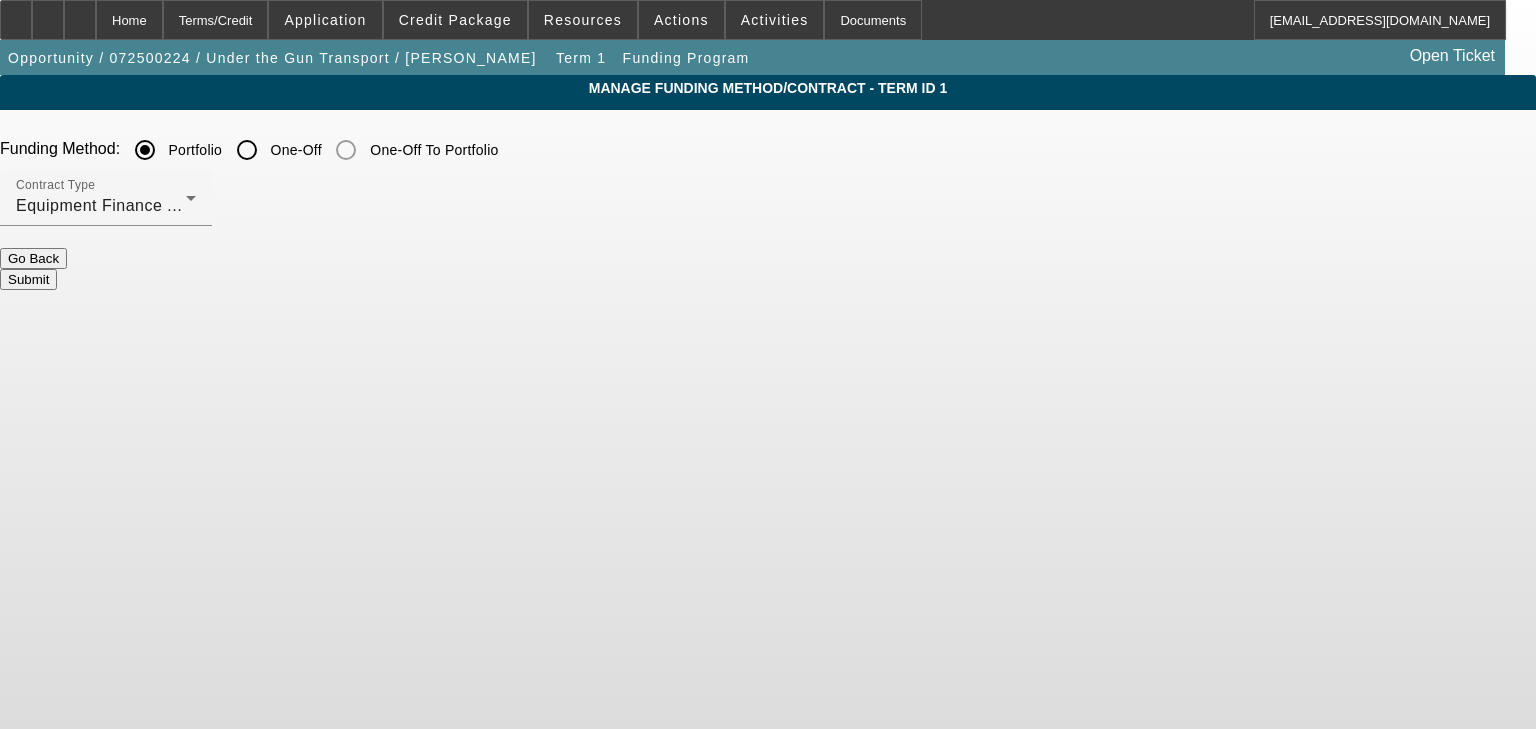 click on "Submit" at bounding box center (28, 279) 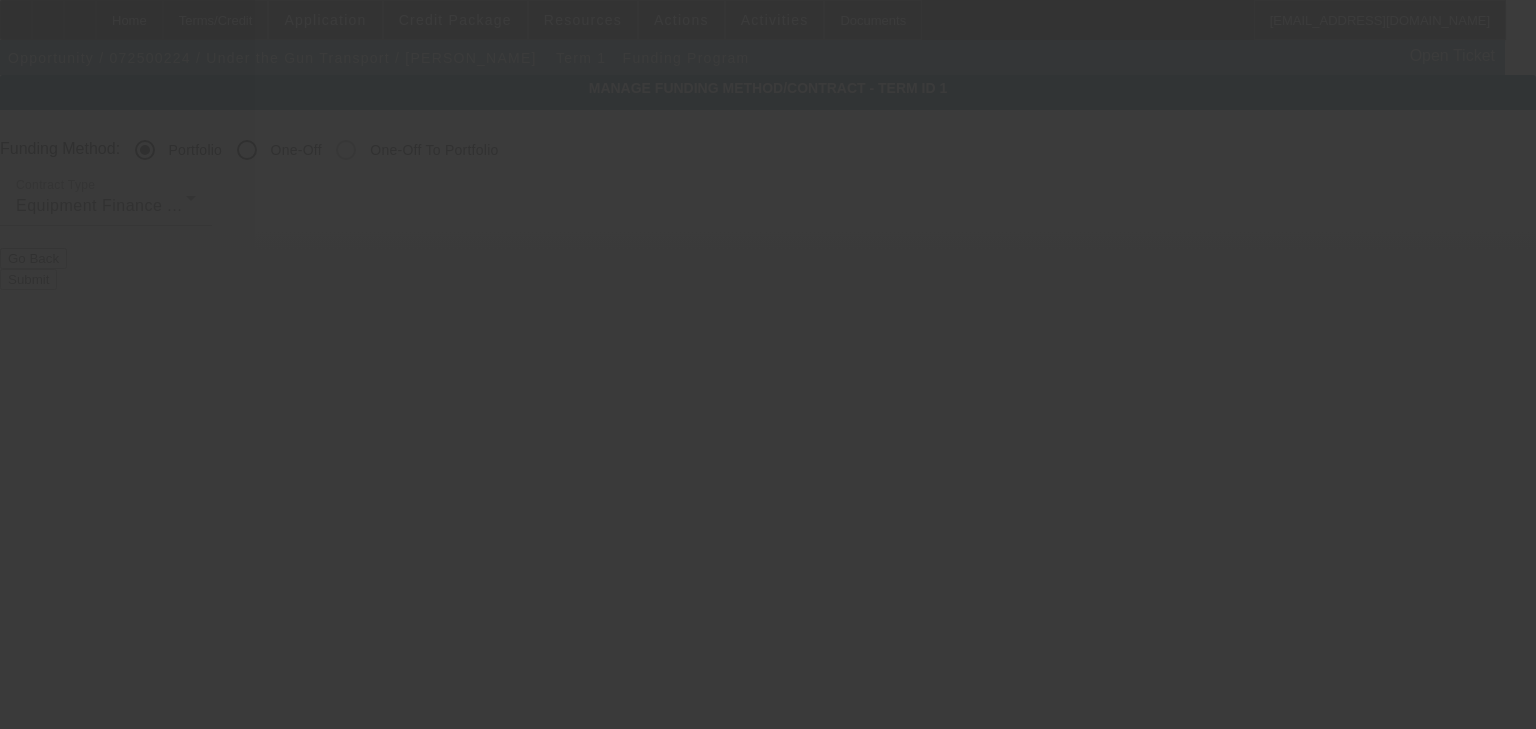 radio on "false" 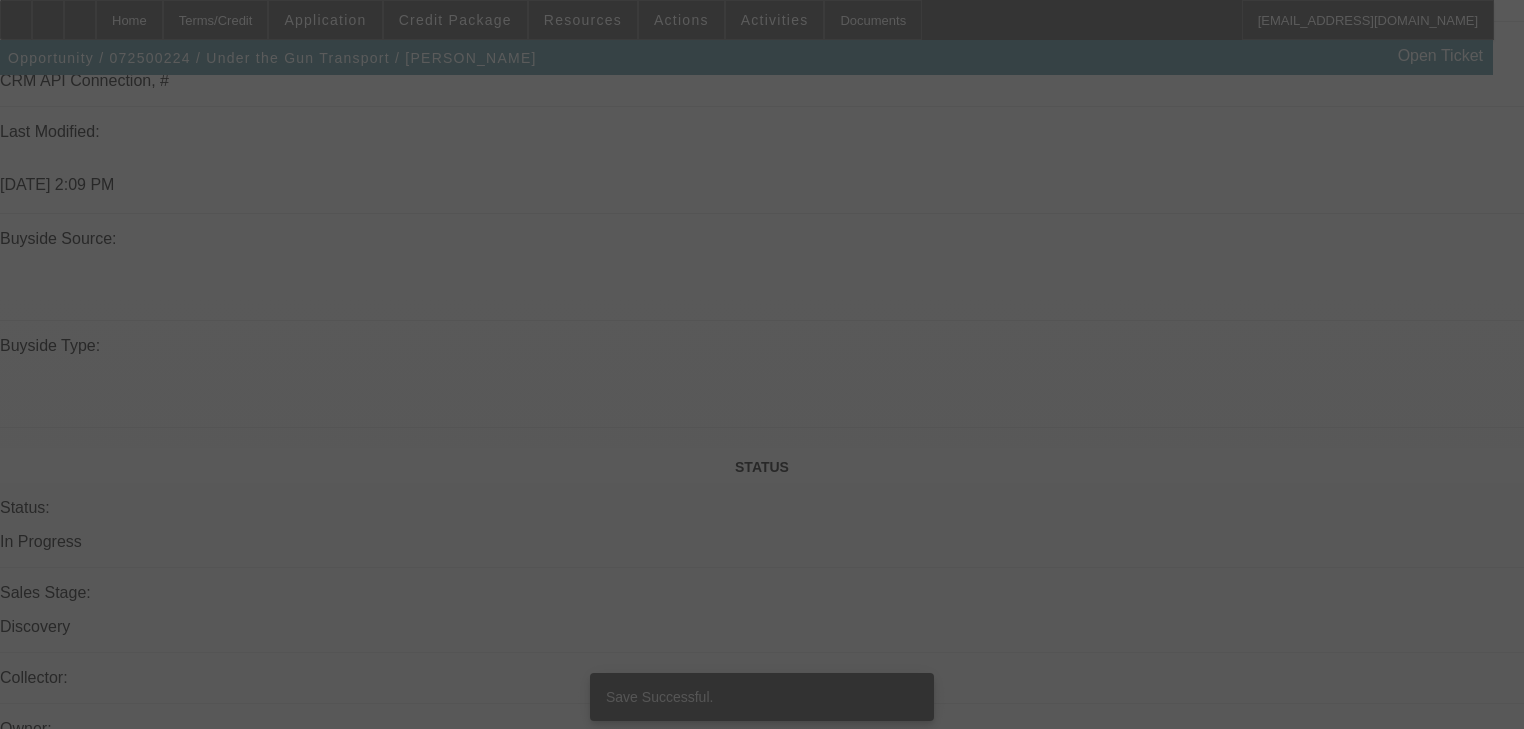 select on "0" 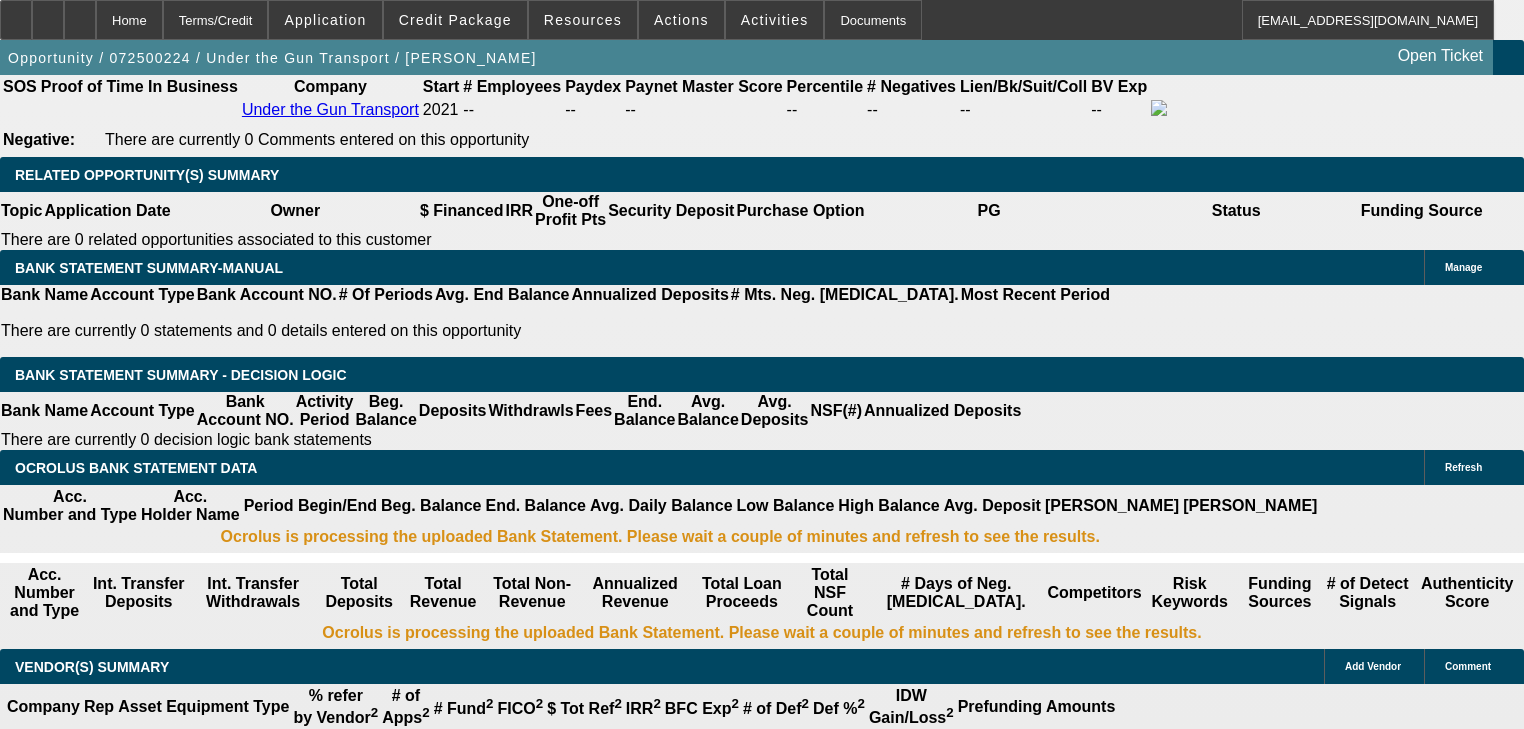 scroll, scrollTop: 3197, scrollLeft: 0, axis: vertical 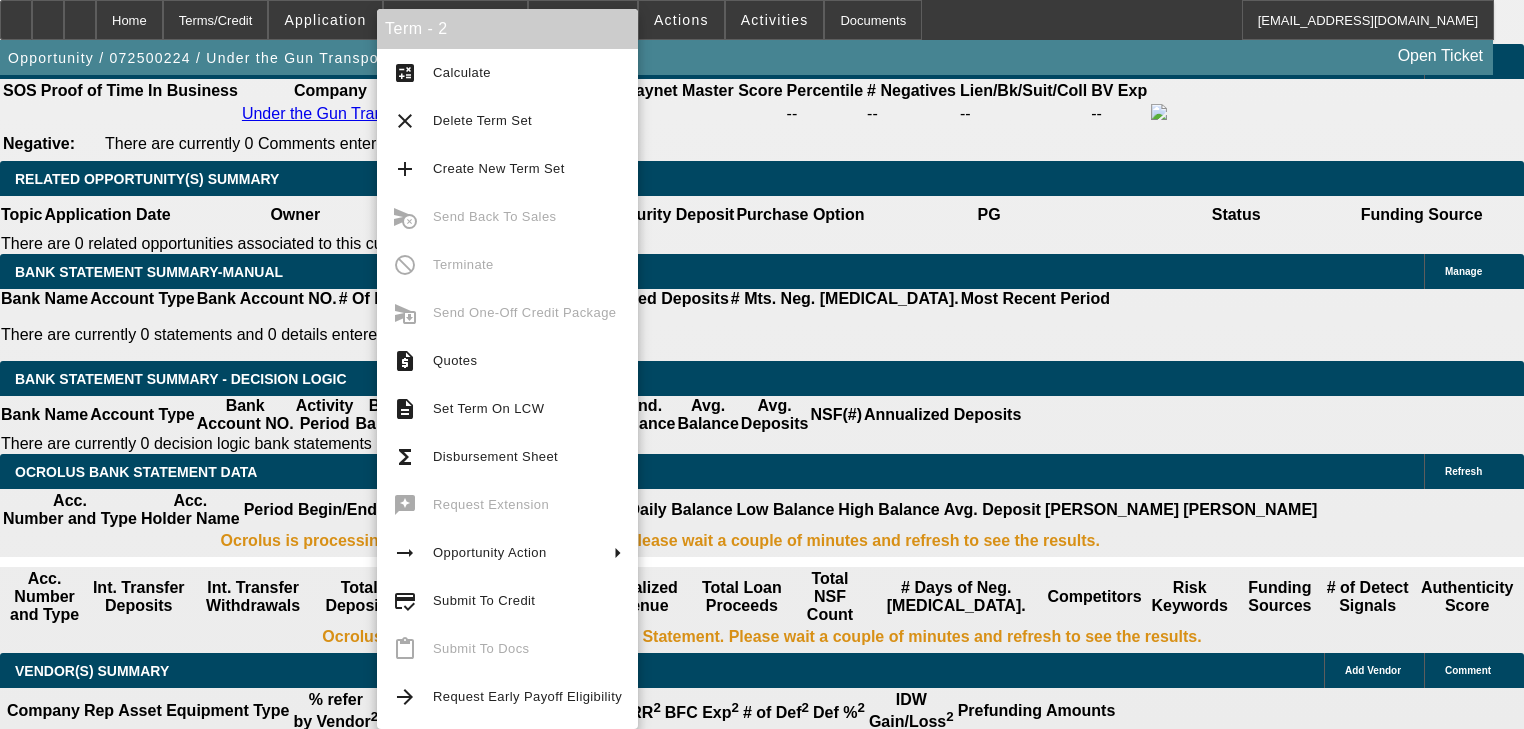 click on "$0.00" 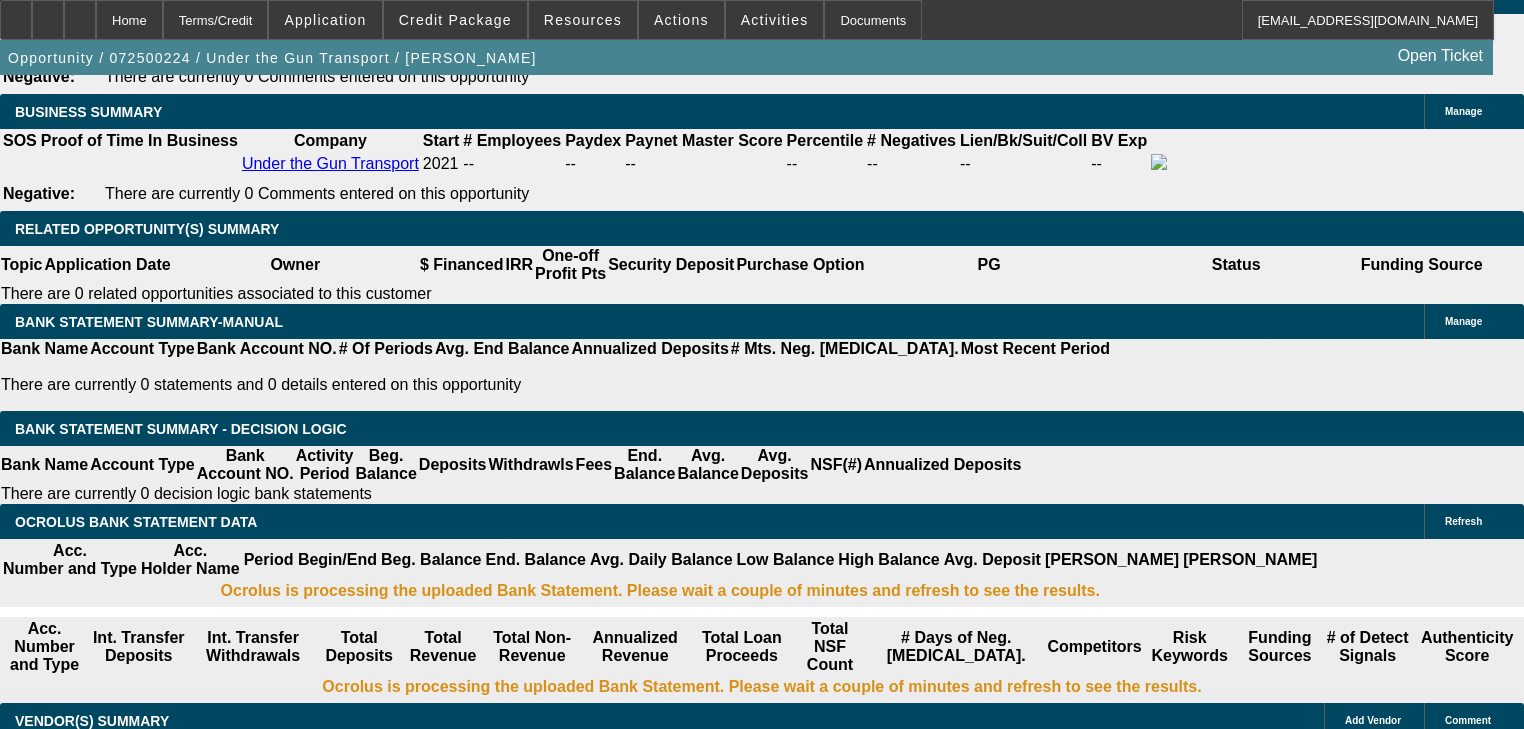 scroll, scrollTop: 3142, scrollLeft: 0, axis: vertical 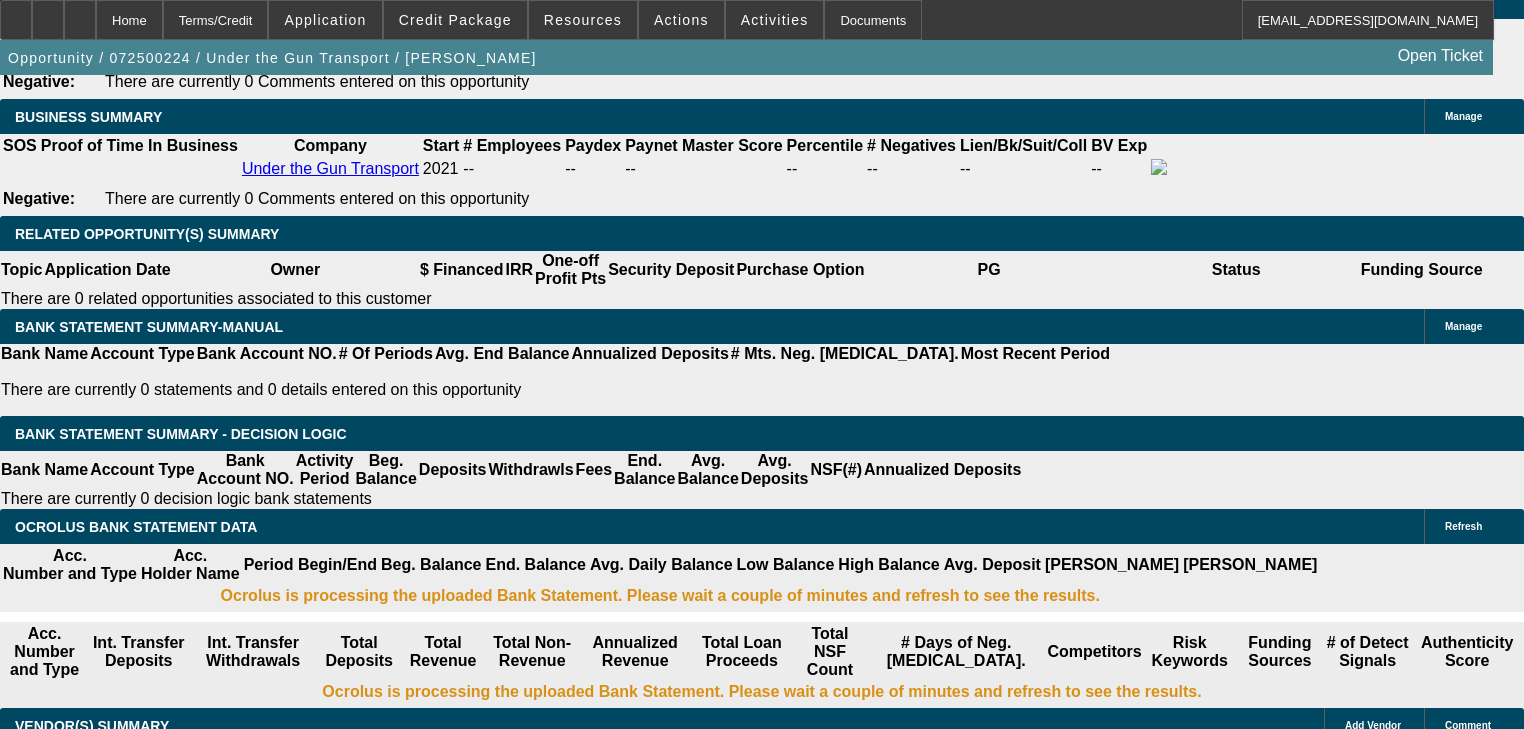 click on "42" at bounding box center (696, 2093) 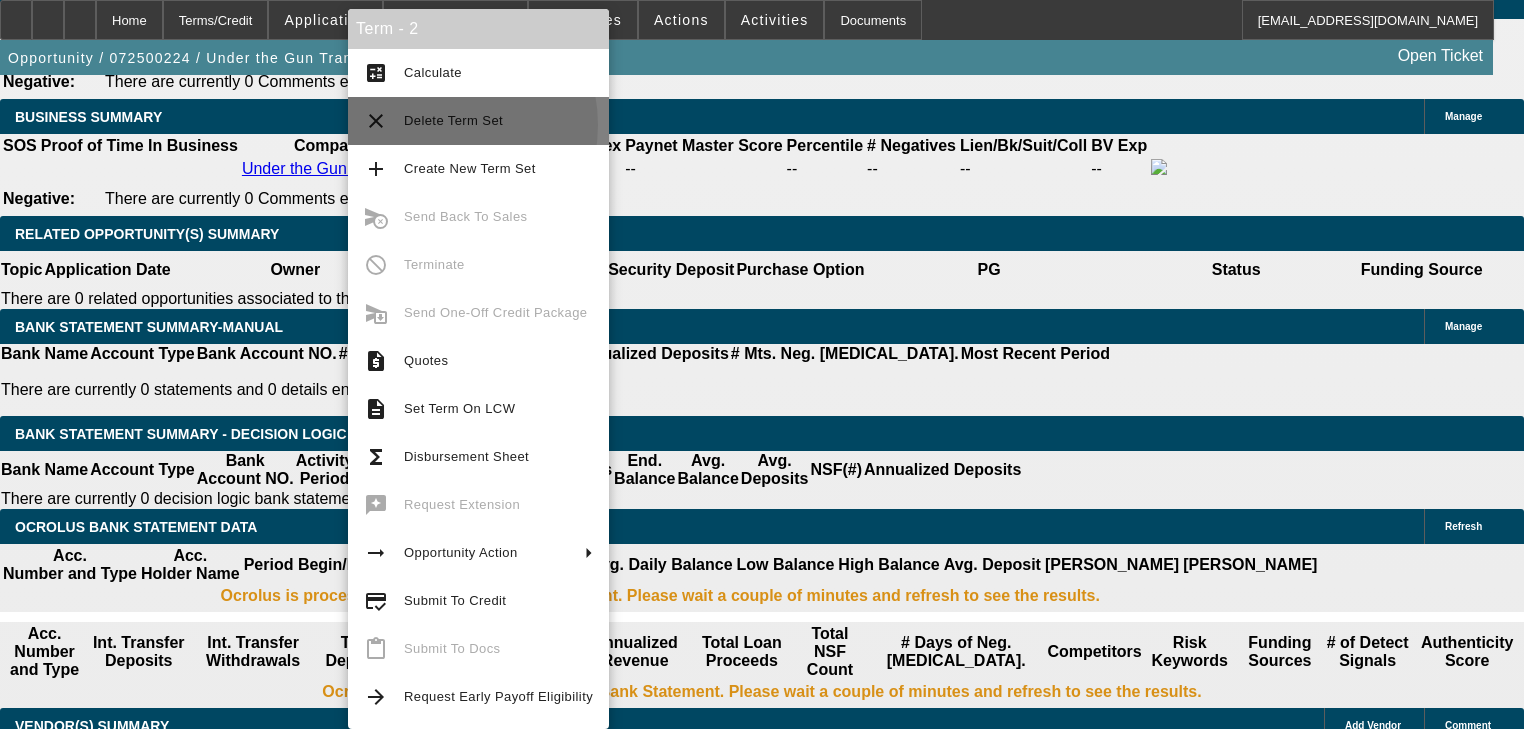 click on "Delete Term Set" at bounding box center (453, 120) 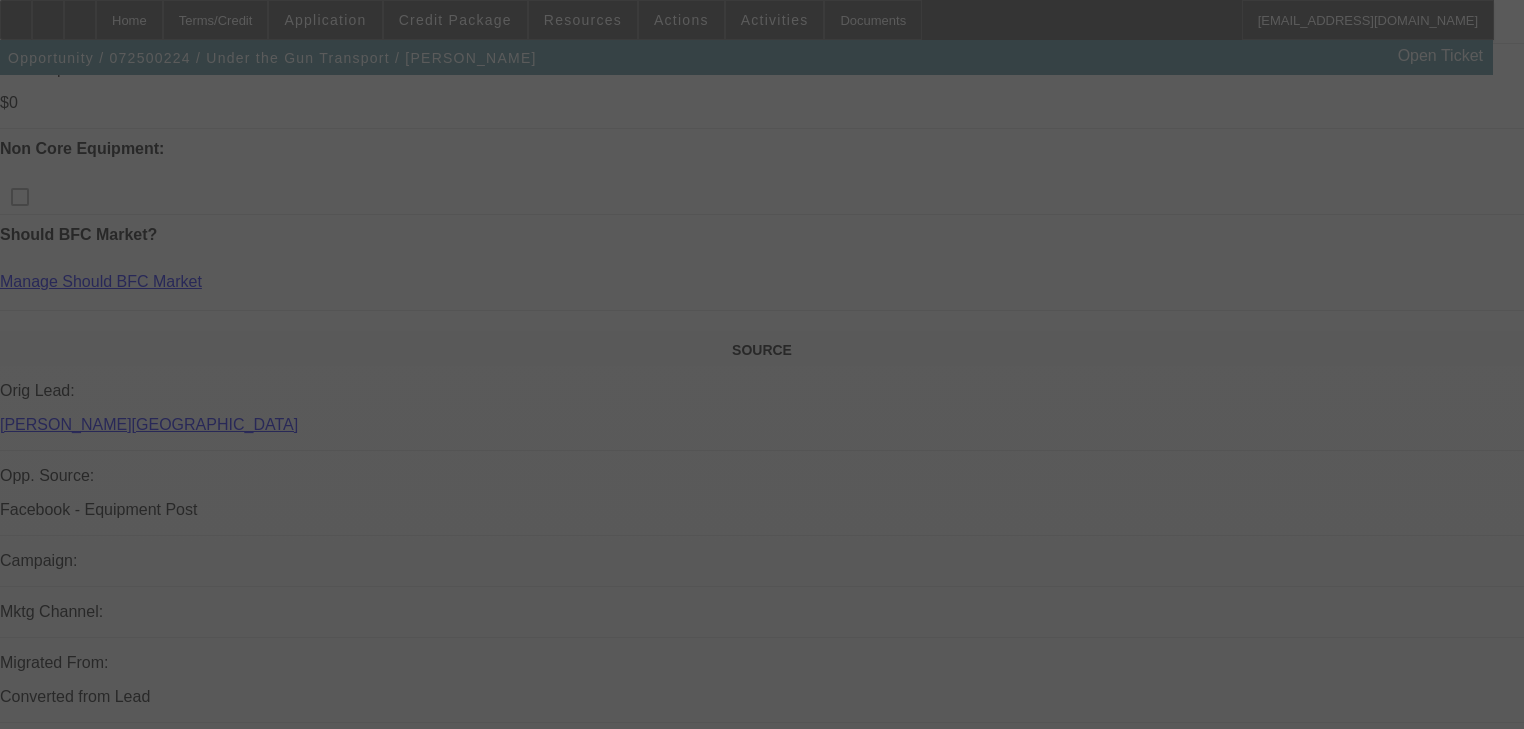 scroll, scrollTop: 830, scrollLeft: 0, axis: vertical 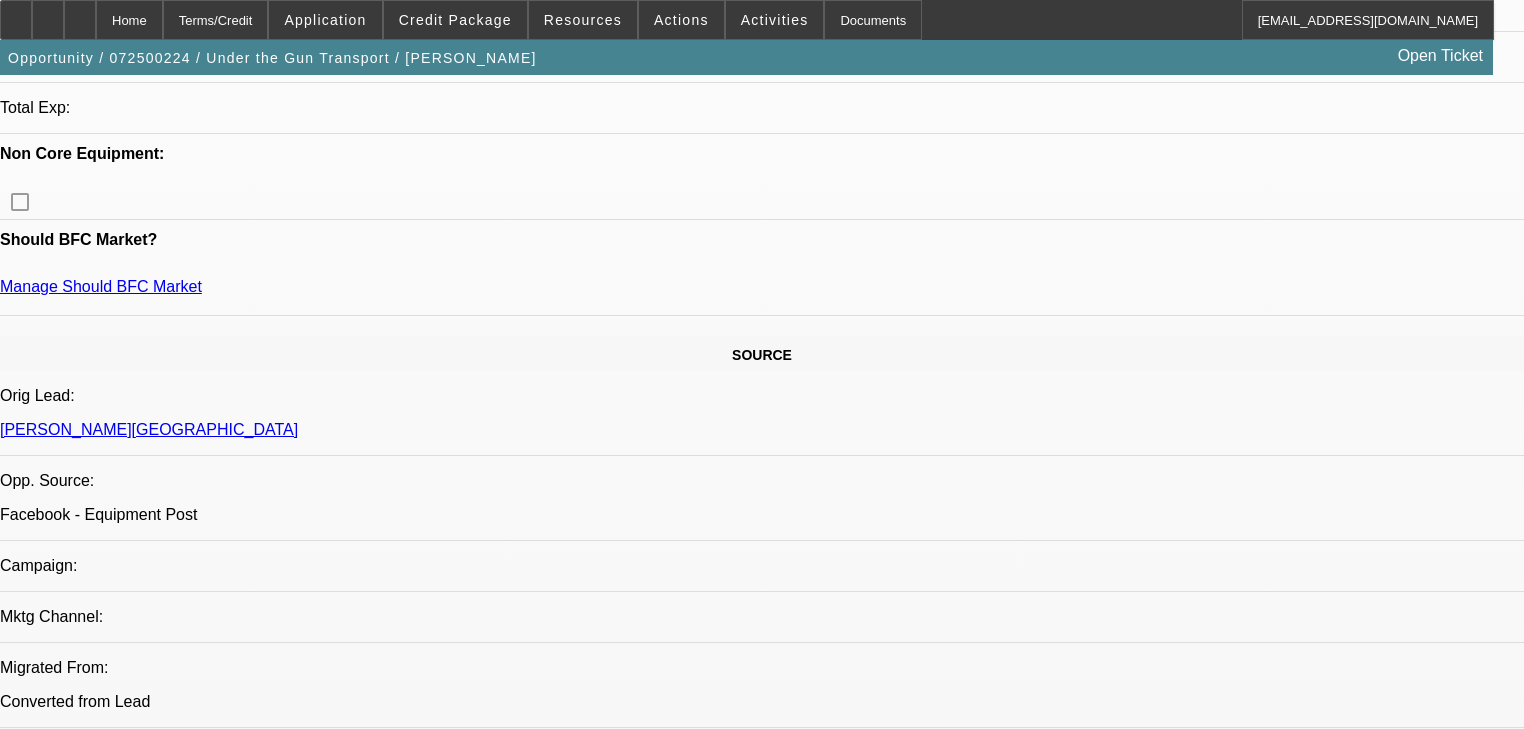 select on "0" 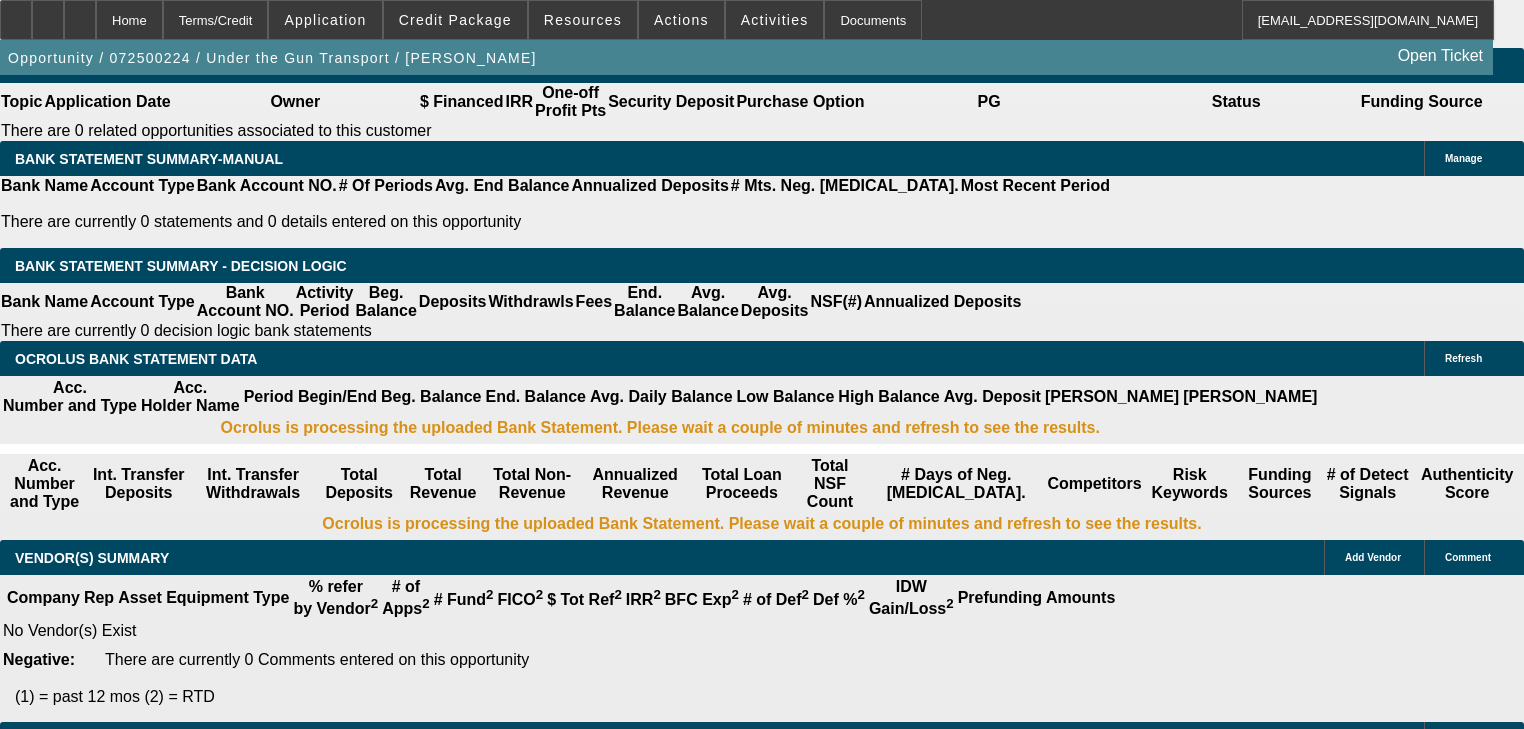 scroll, scrollTop: 3314, scrollLeft: 0, axis: vertical 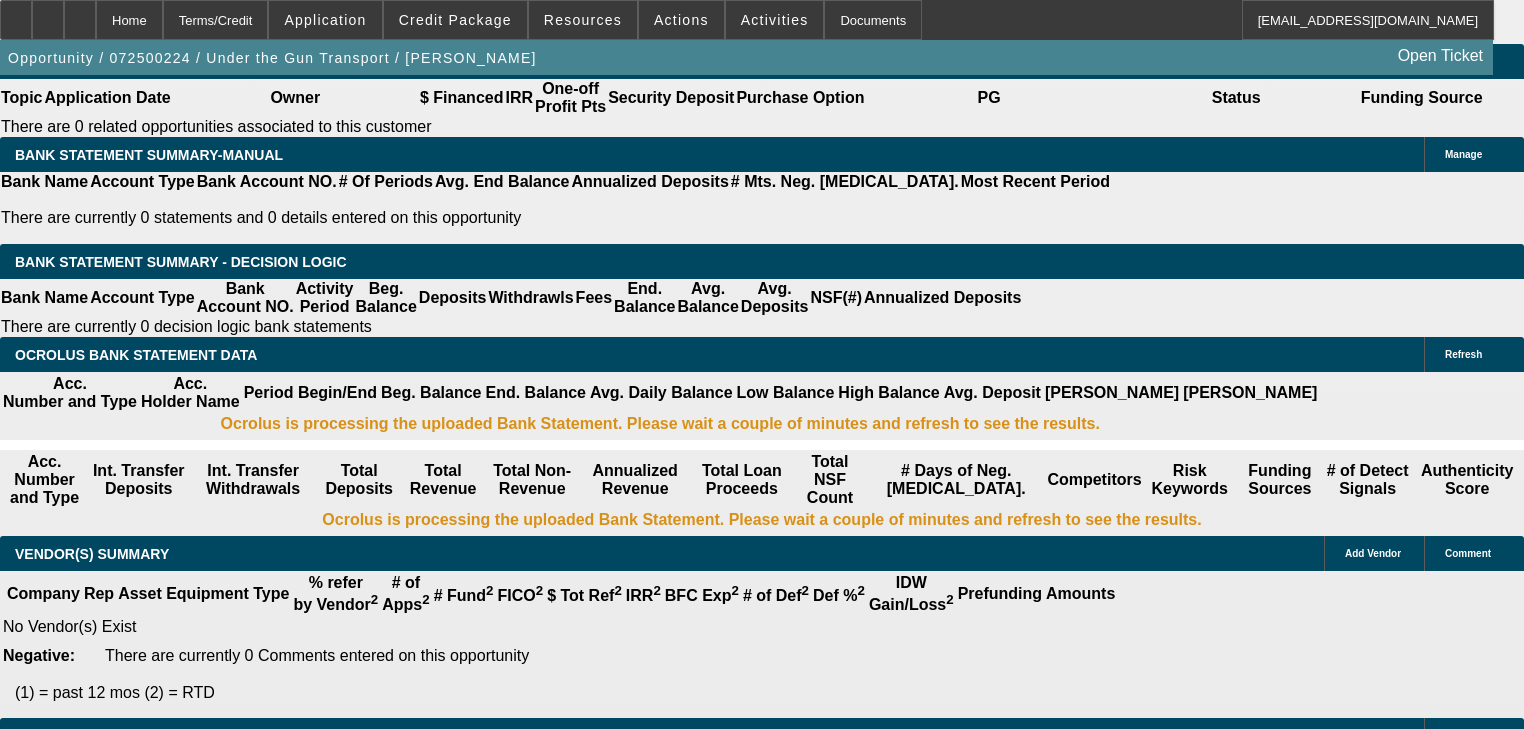 click on "42" at bounding box center (447, 1921) 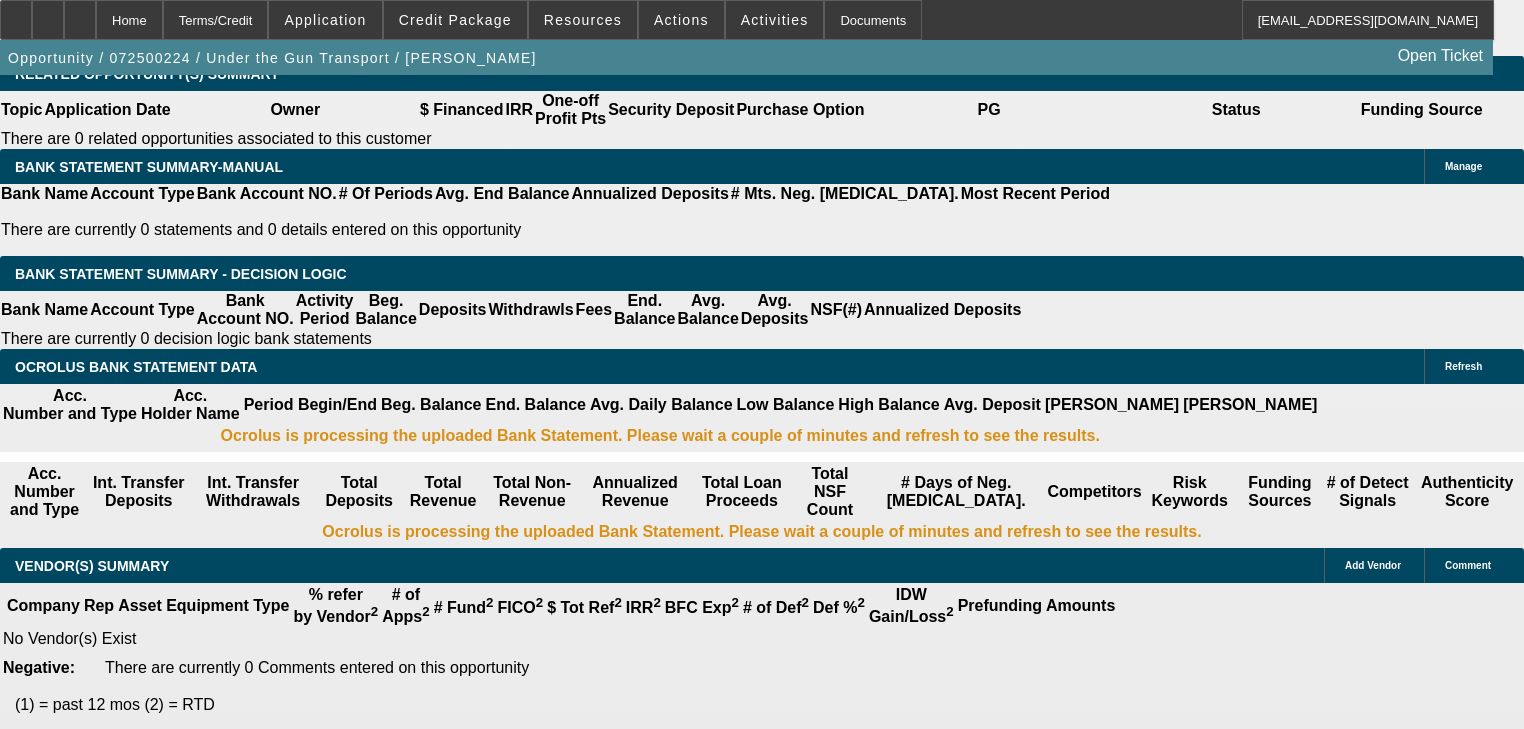 scroll, scrollTop: 3303, scrollLeft: 0, axis: vertical 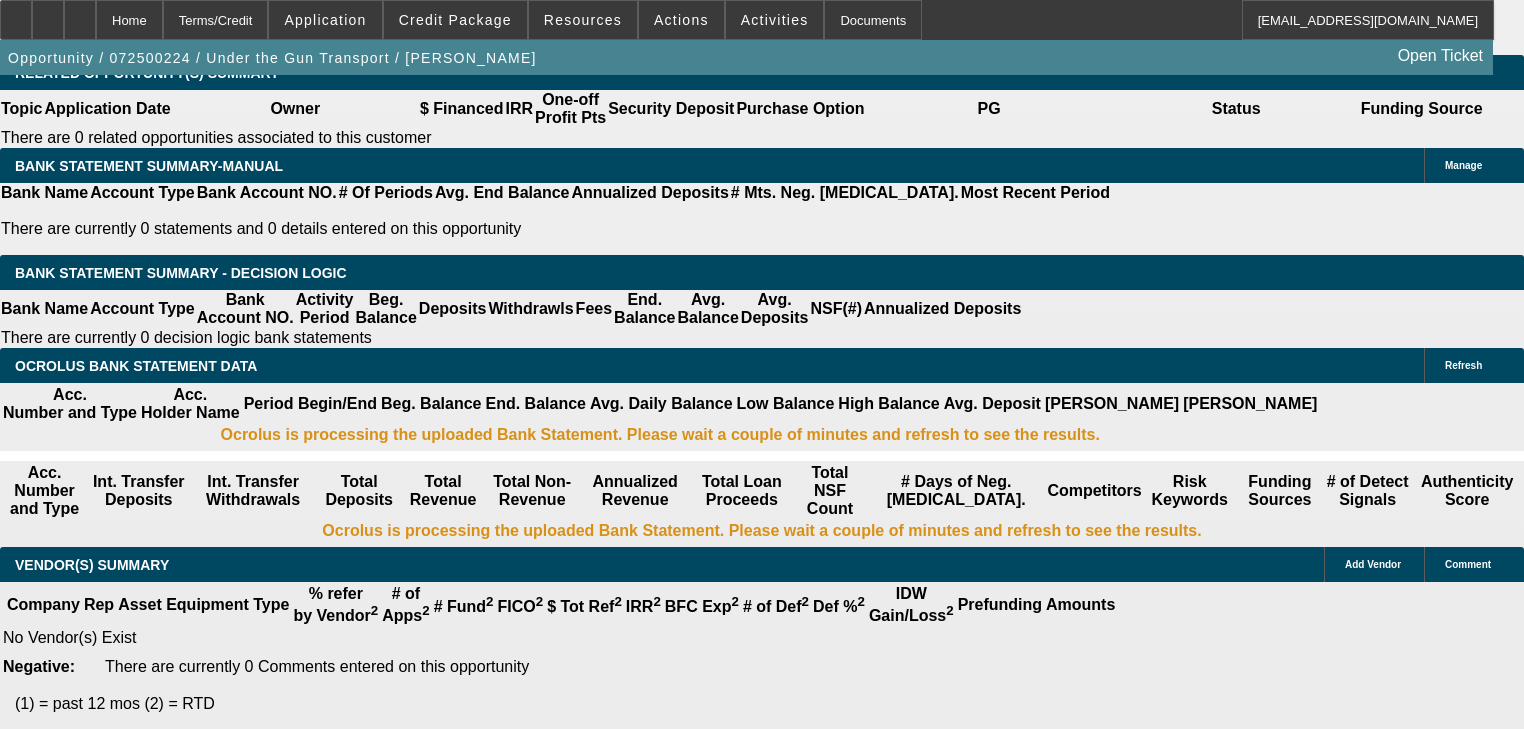 type on "36" 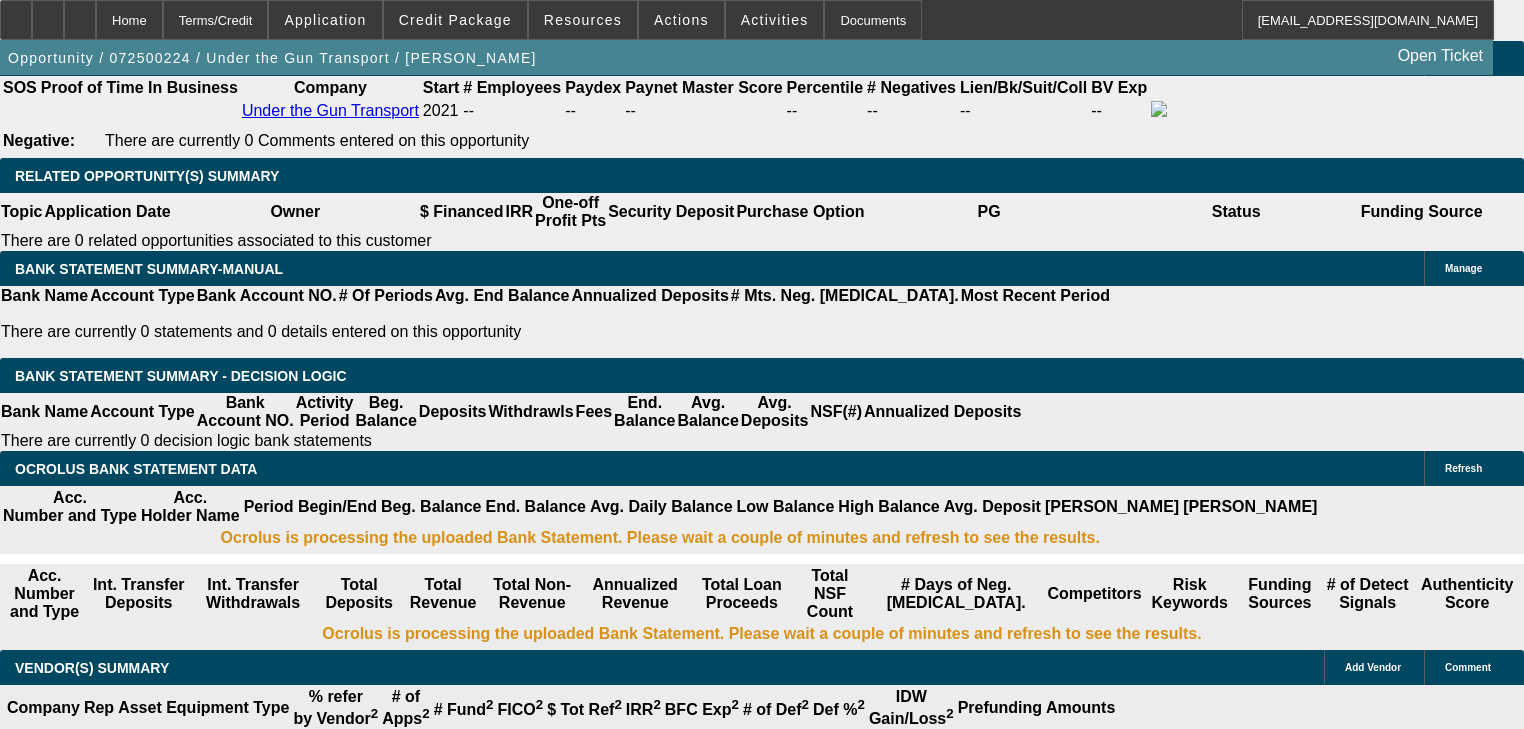 scroll, scrollTop: 3196, scrollLeft: 0, axis: vertical 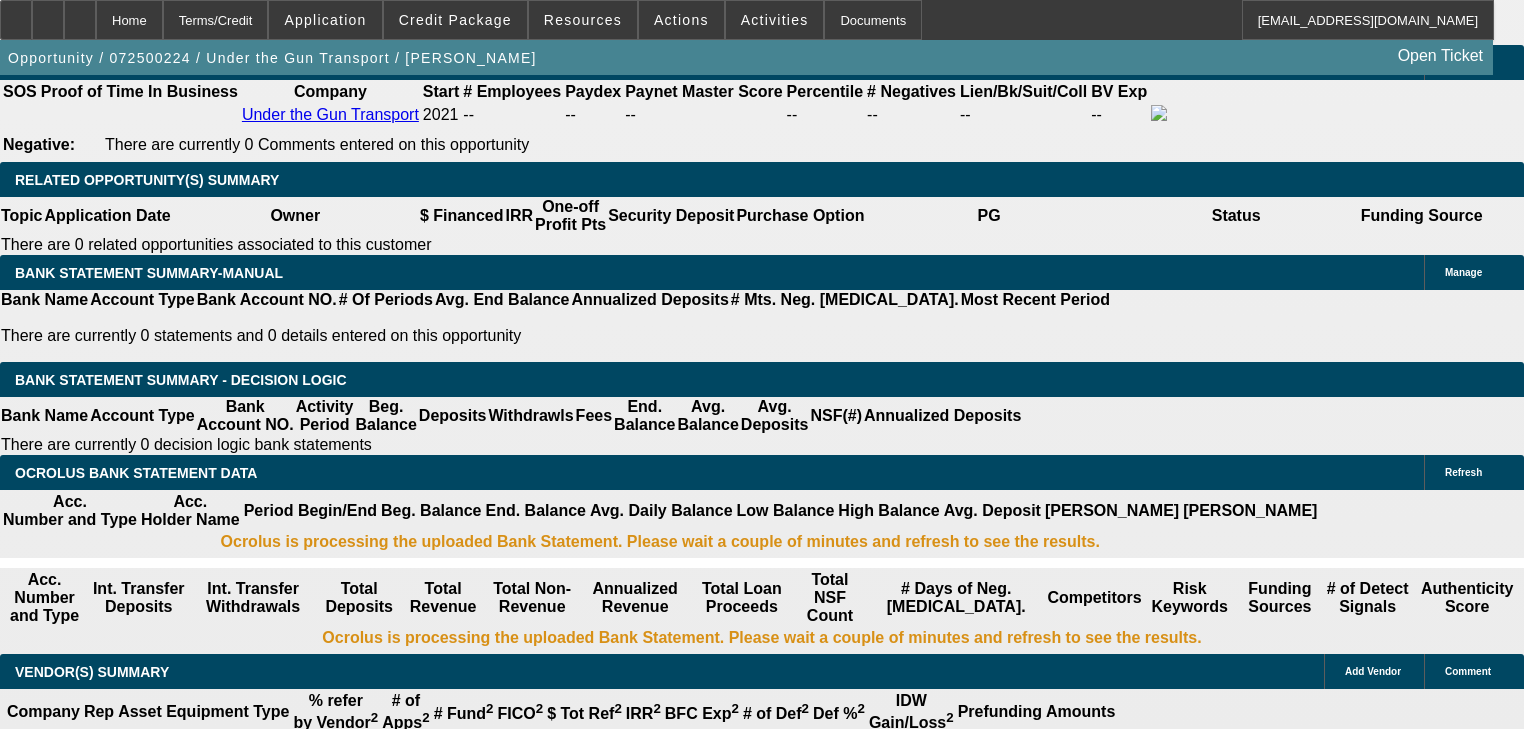 type on "19" 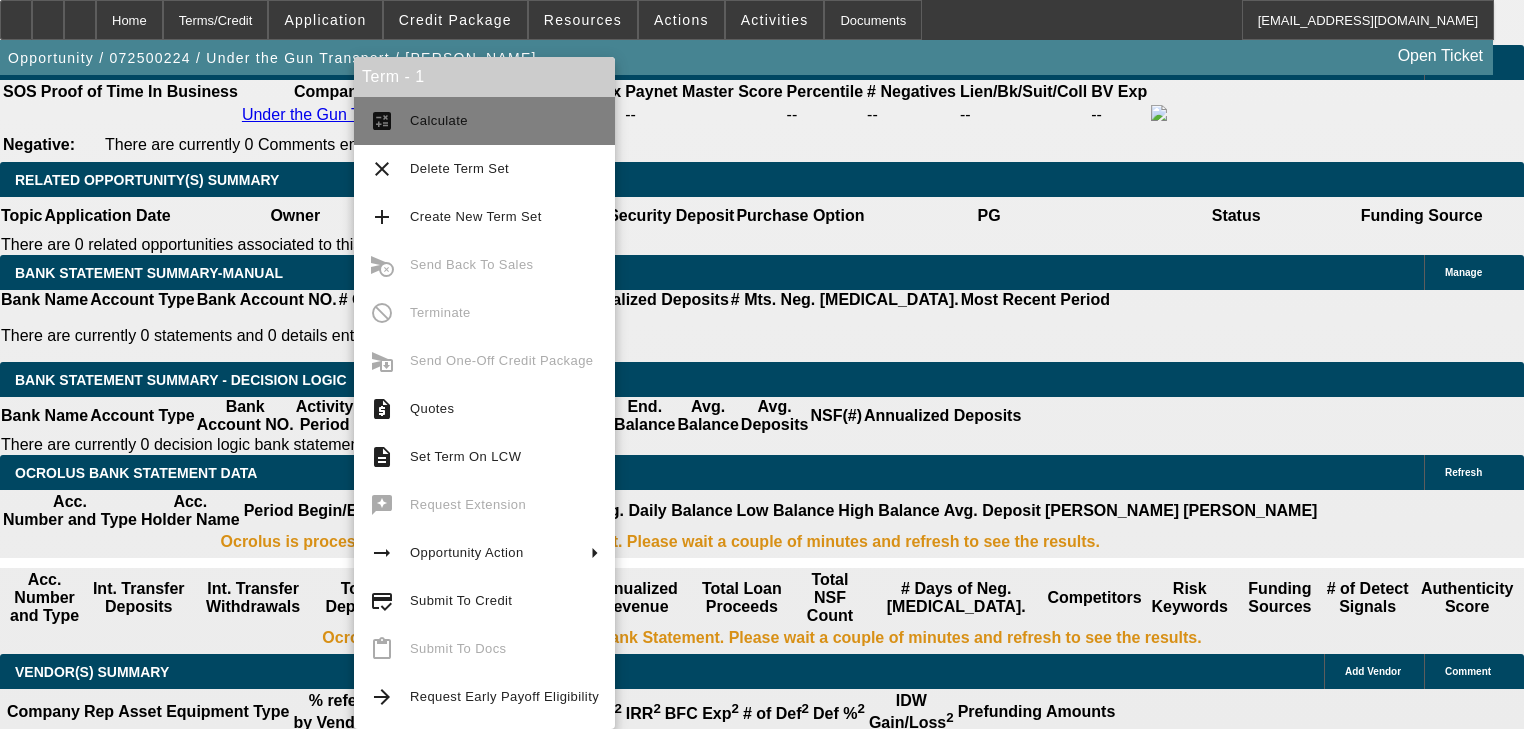 click on "Calculate" at bounding box center (504, 121) 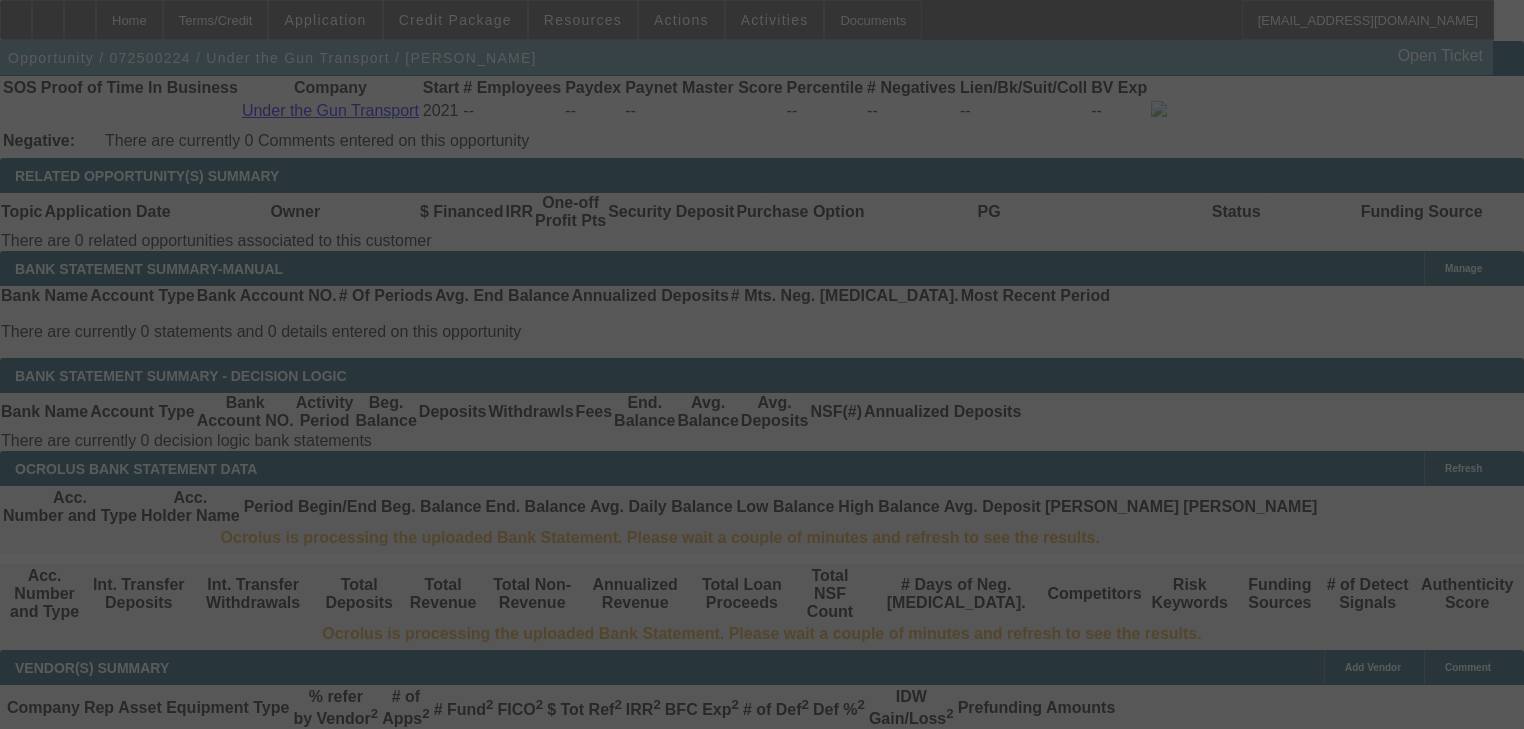 scroll, scrollTop: 3168, scrollLeft: 0, axis: vertical 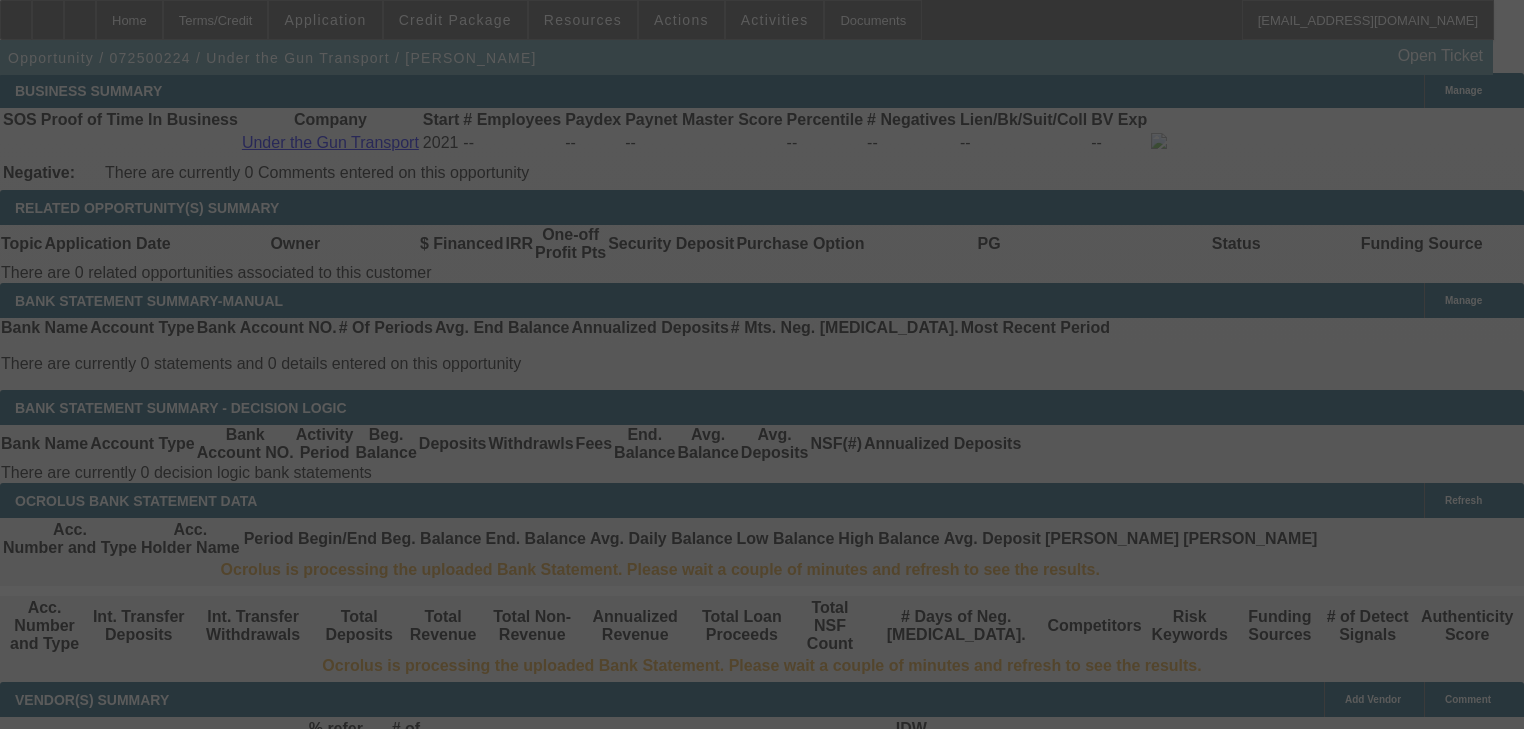 select on "0" 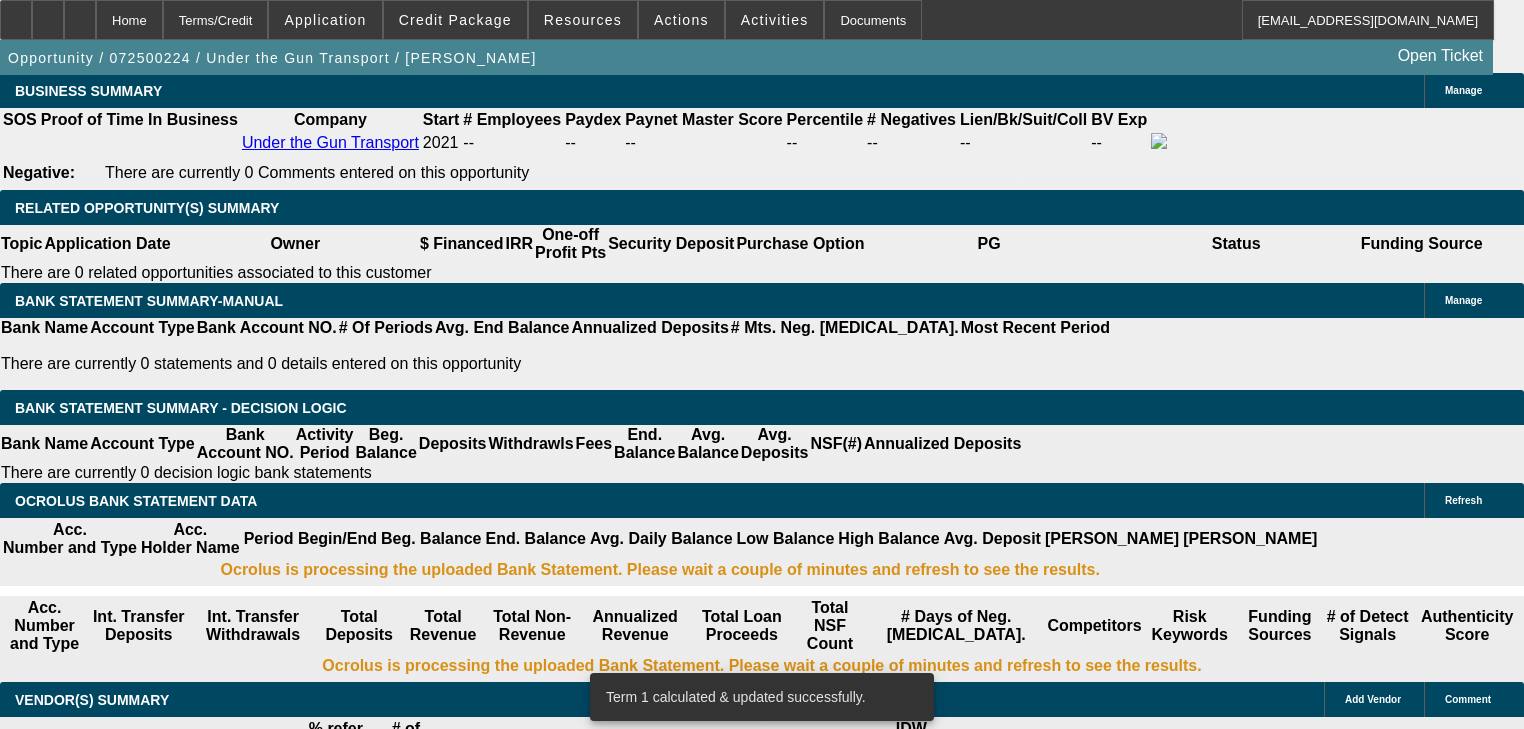 click on "‎1 + 1
‎0
‎1 + 0
‎0 + 1
‎2 + 0
‎0 + 2
‎3 + 0
‎0 + 3
‎2 + 1
‎1 + 2
‎4 + 0
‎0 + 4
‎3 + 1
‎1 + 3
‎2 + 2" 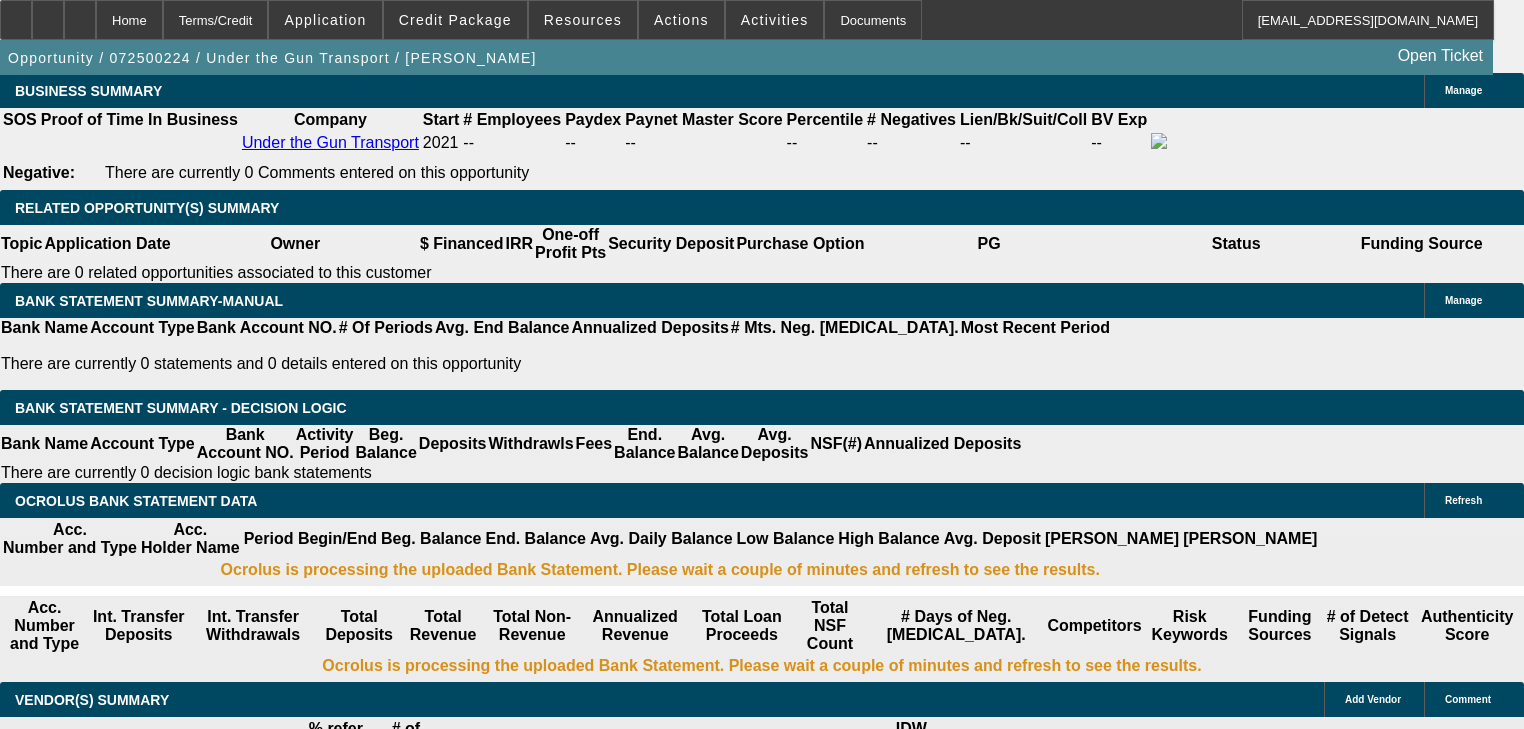 select on "2" 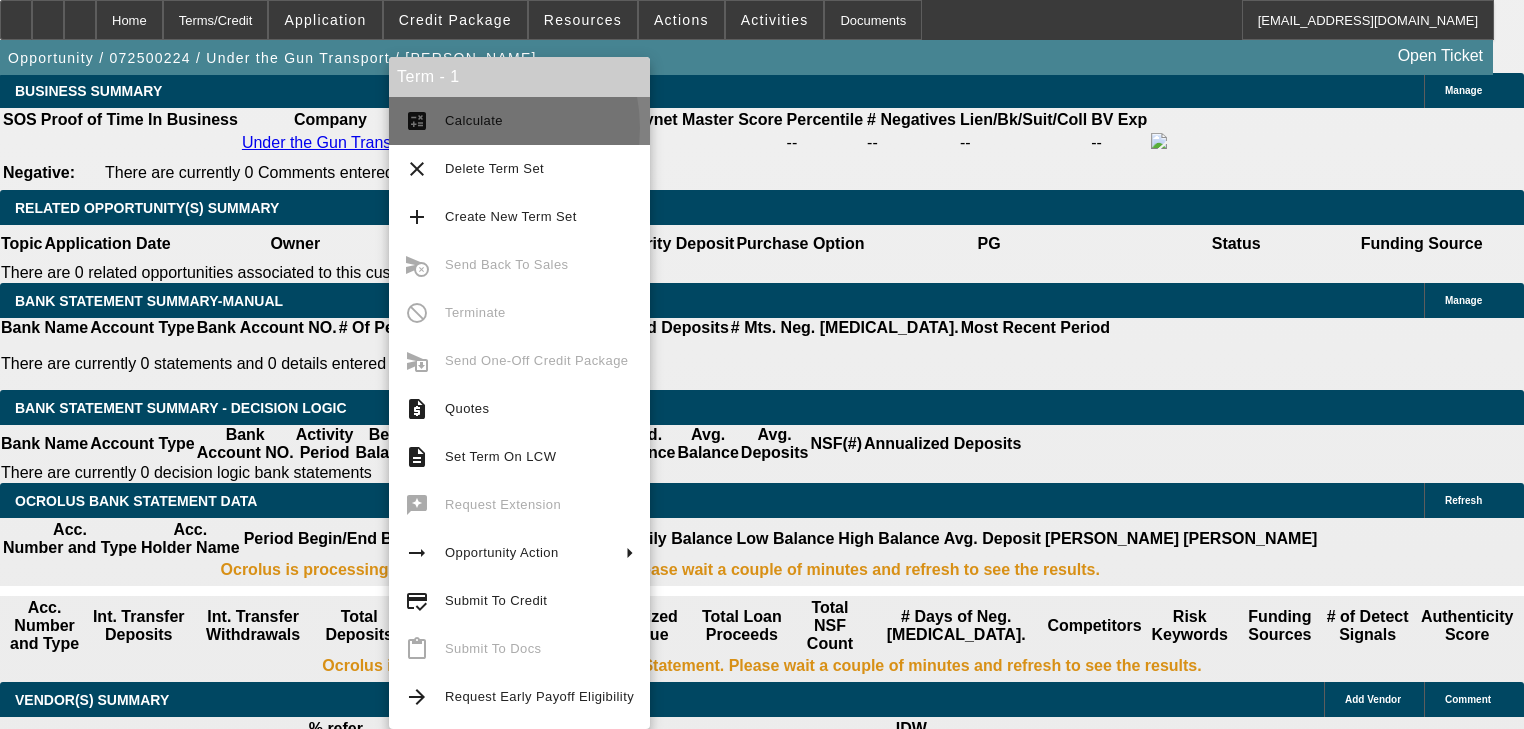 click on "Calculate" at bounding box center (539, 121) 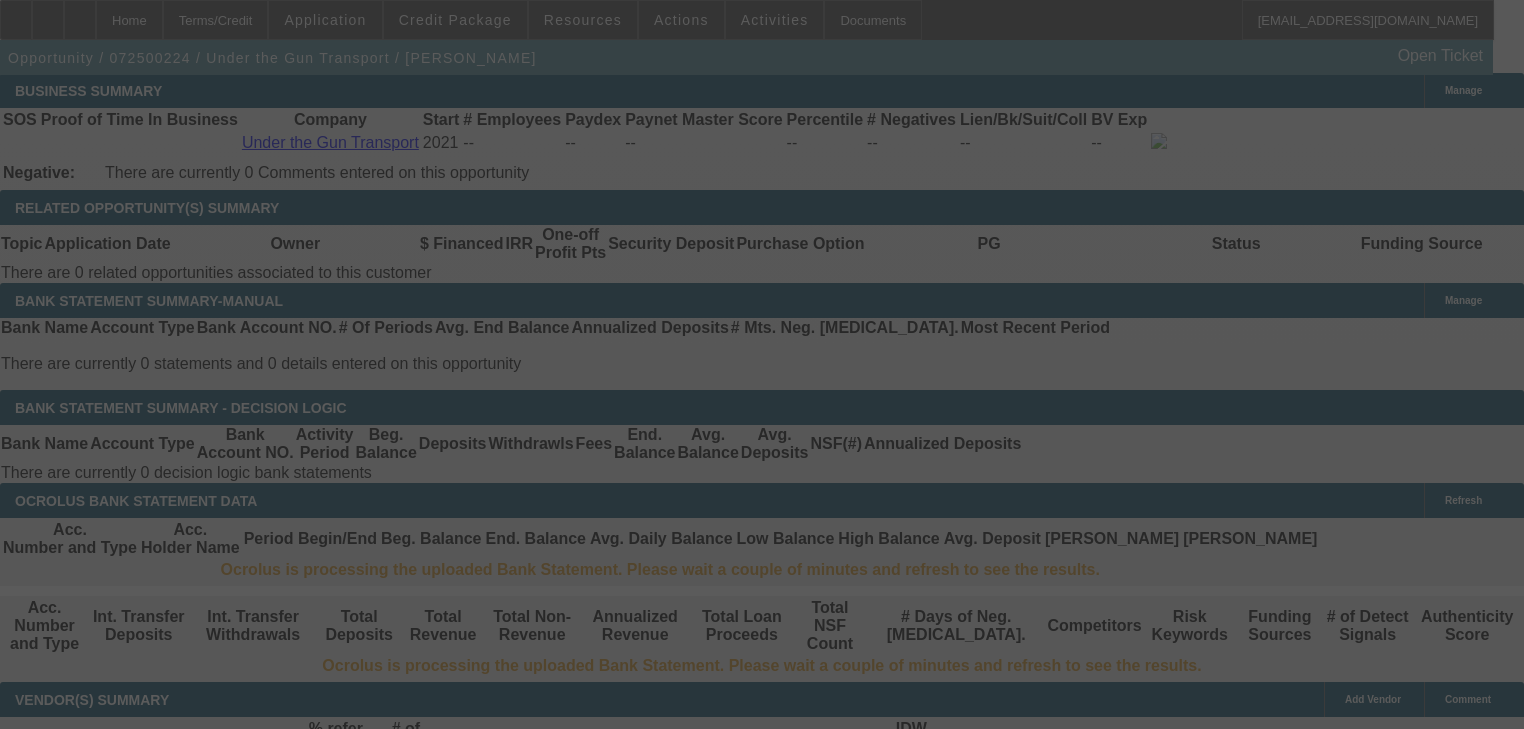 select on "0" 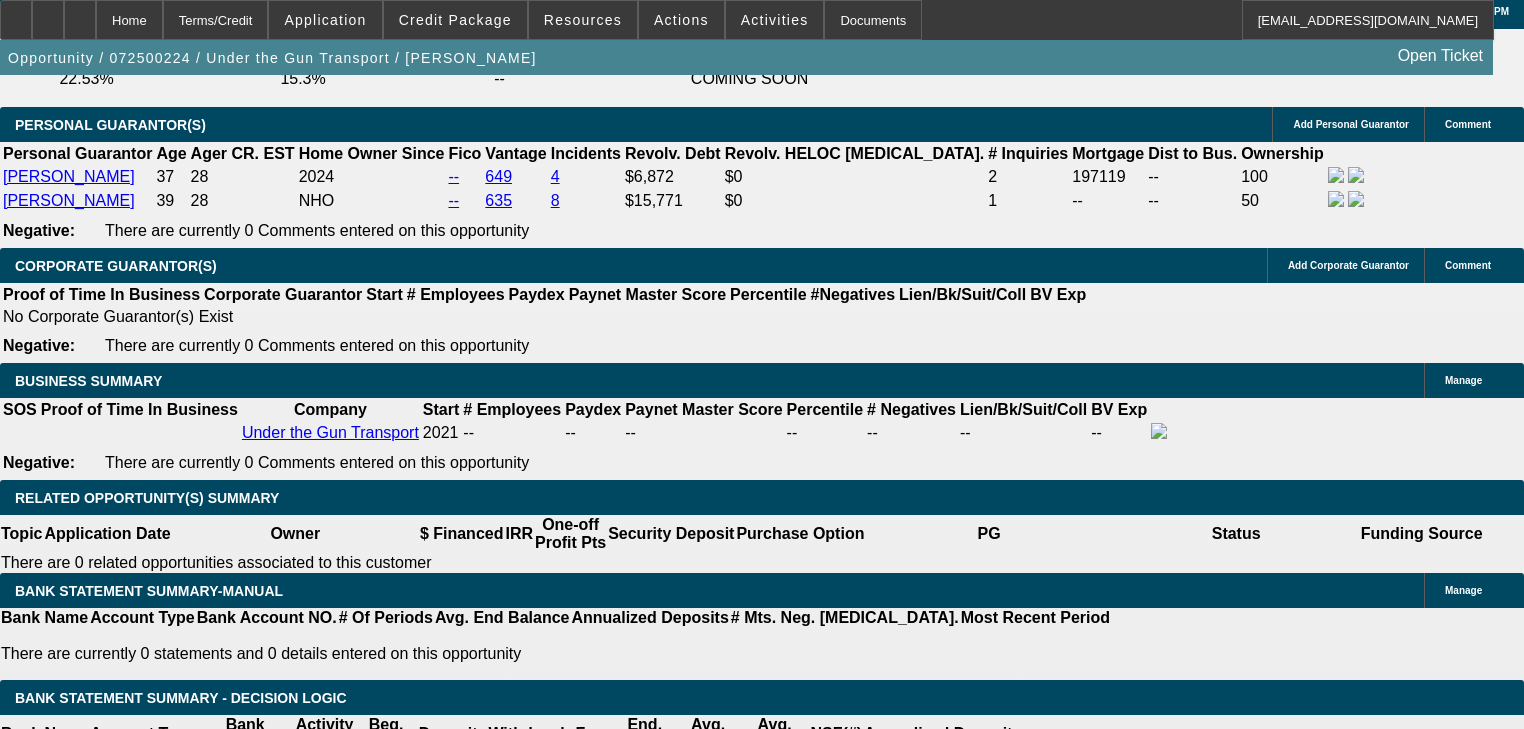 scroll, scrollTop: 2879, scrollLeft: 0, axis: vertical 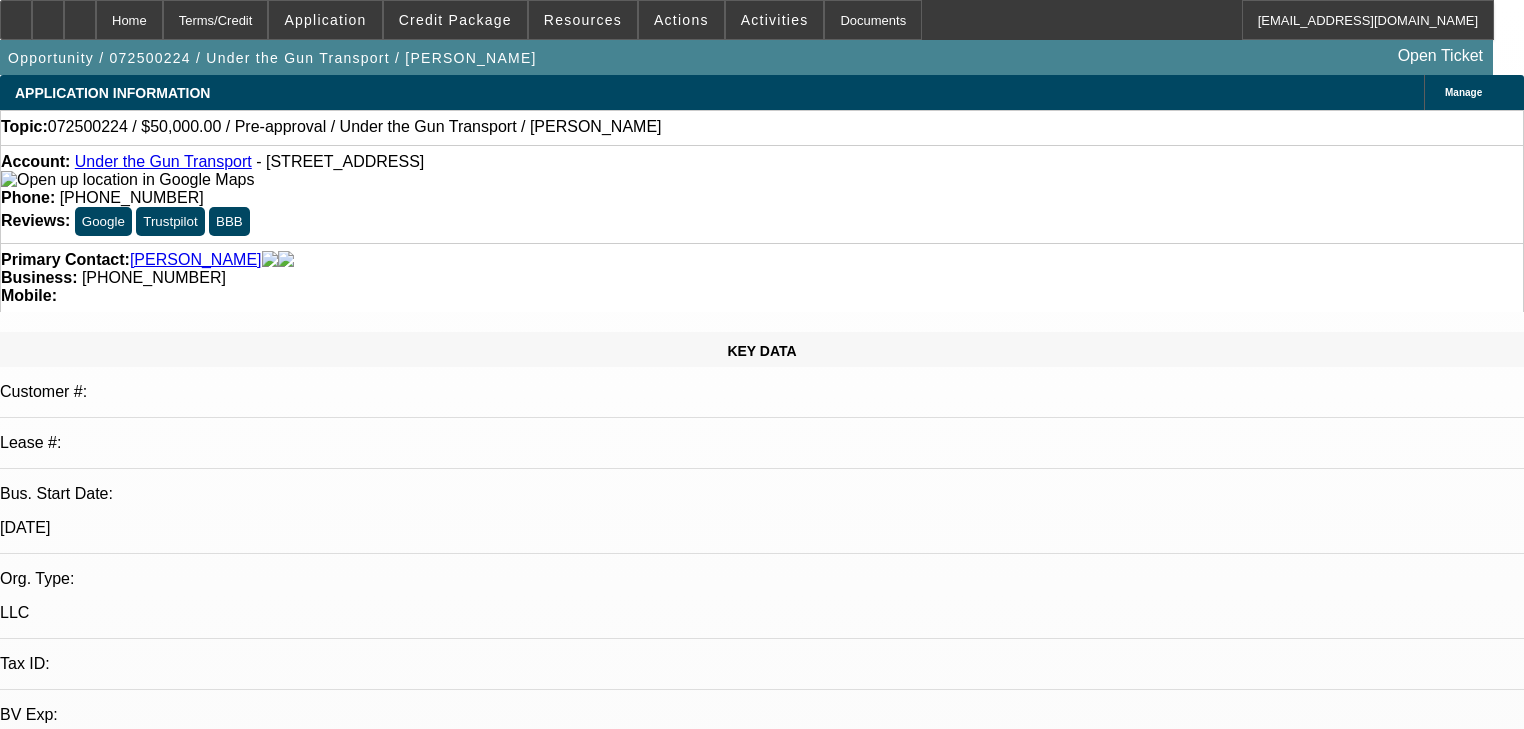 select on "0" 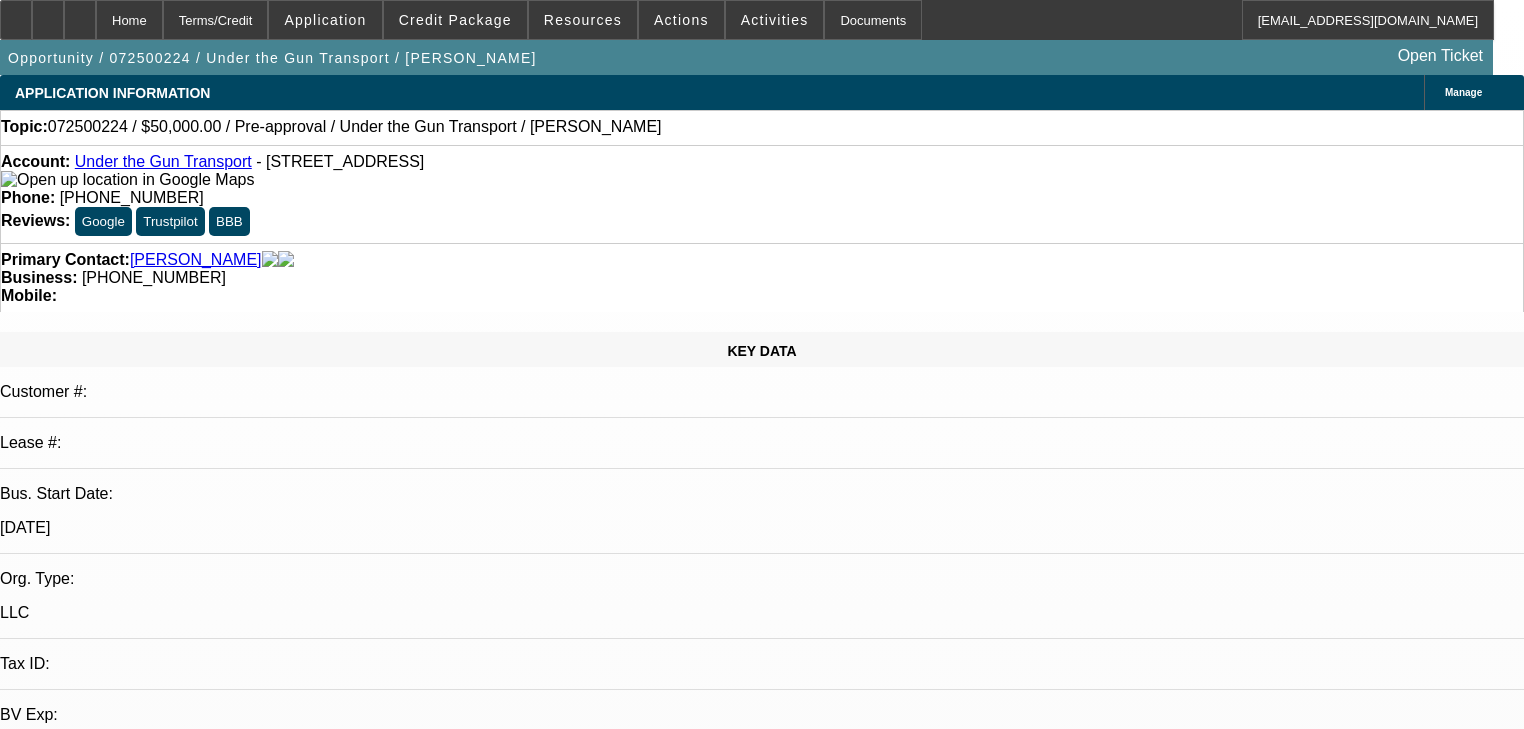 select on "2" 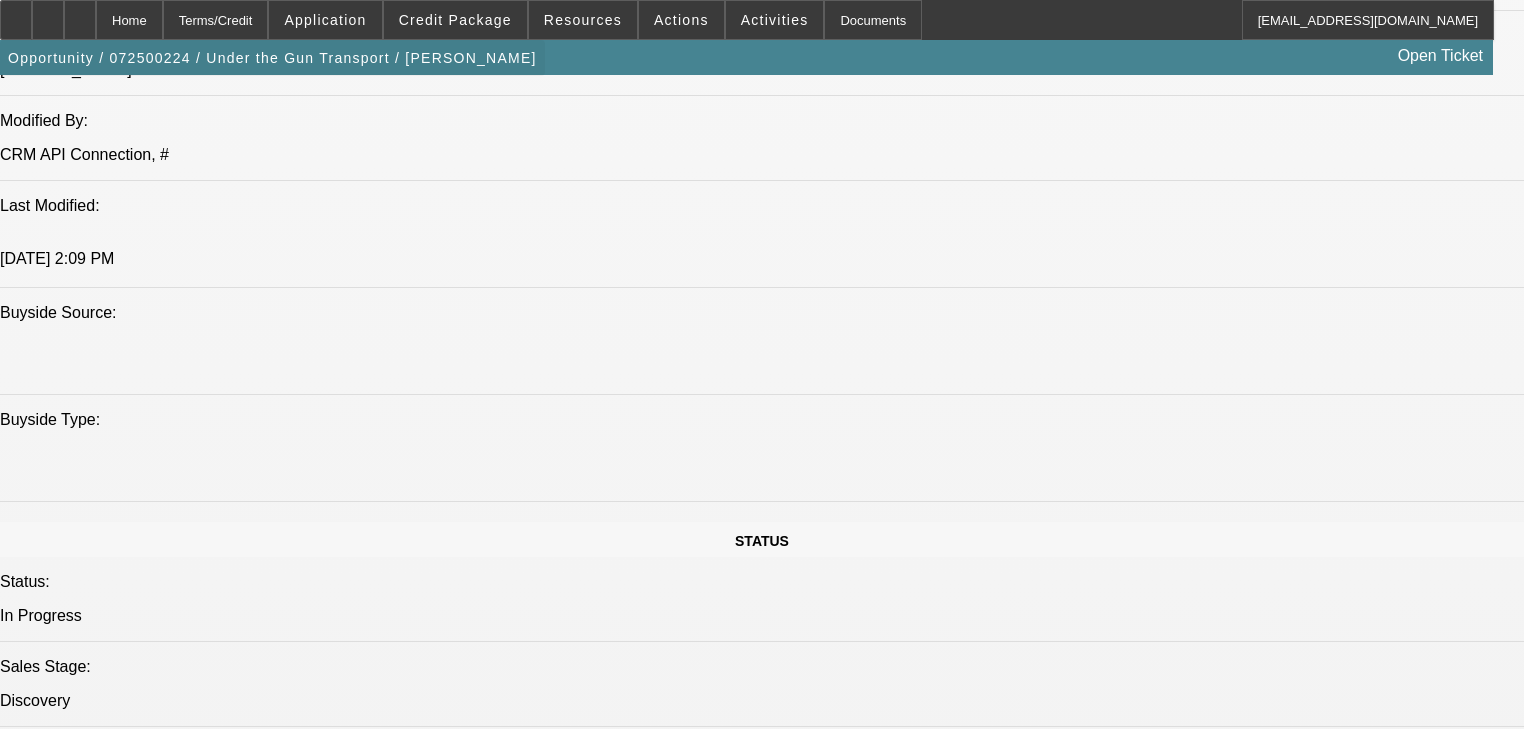 scroll, scrollTop: 1557, scrollLeft: 0, axis: vertical 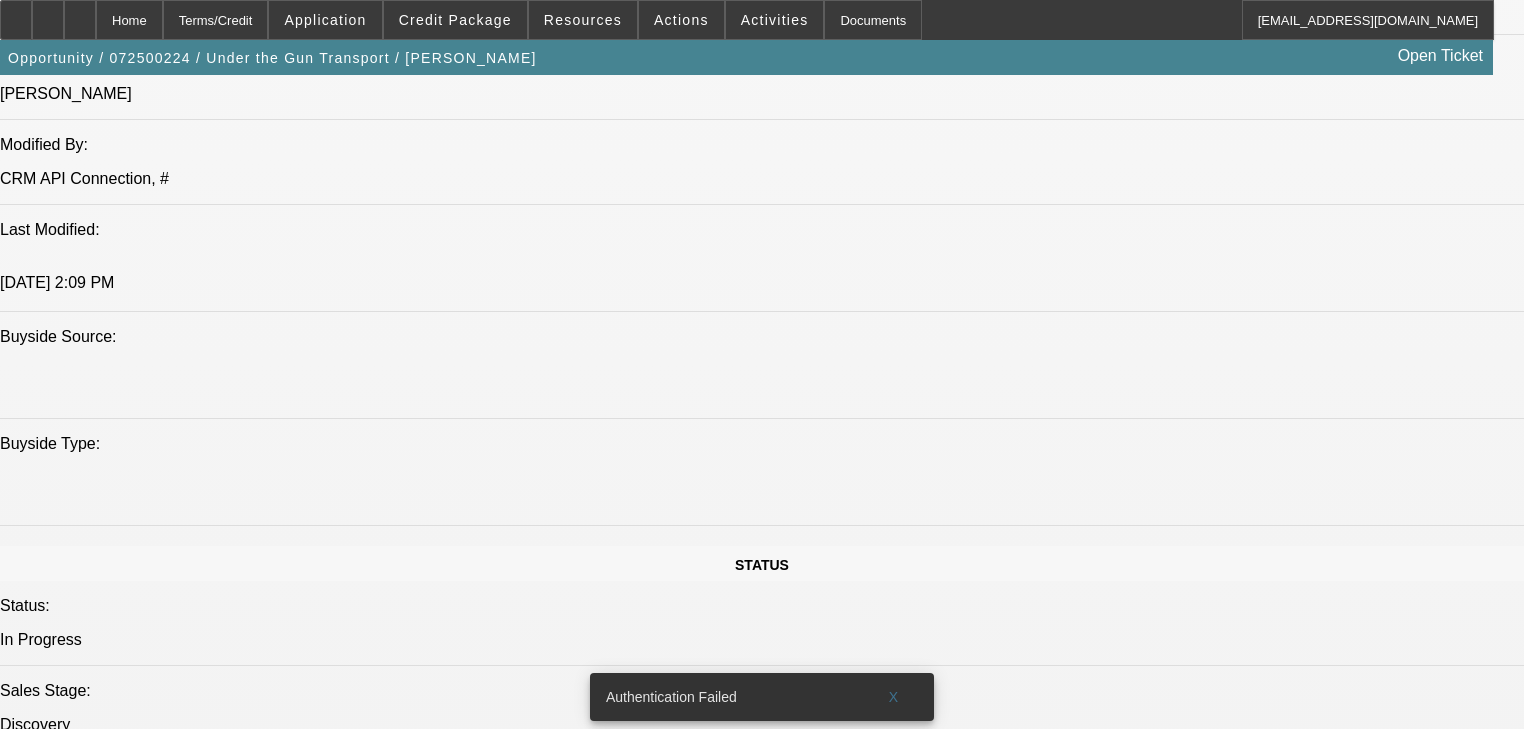 select on "0" 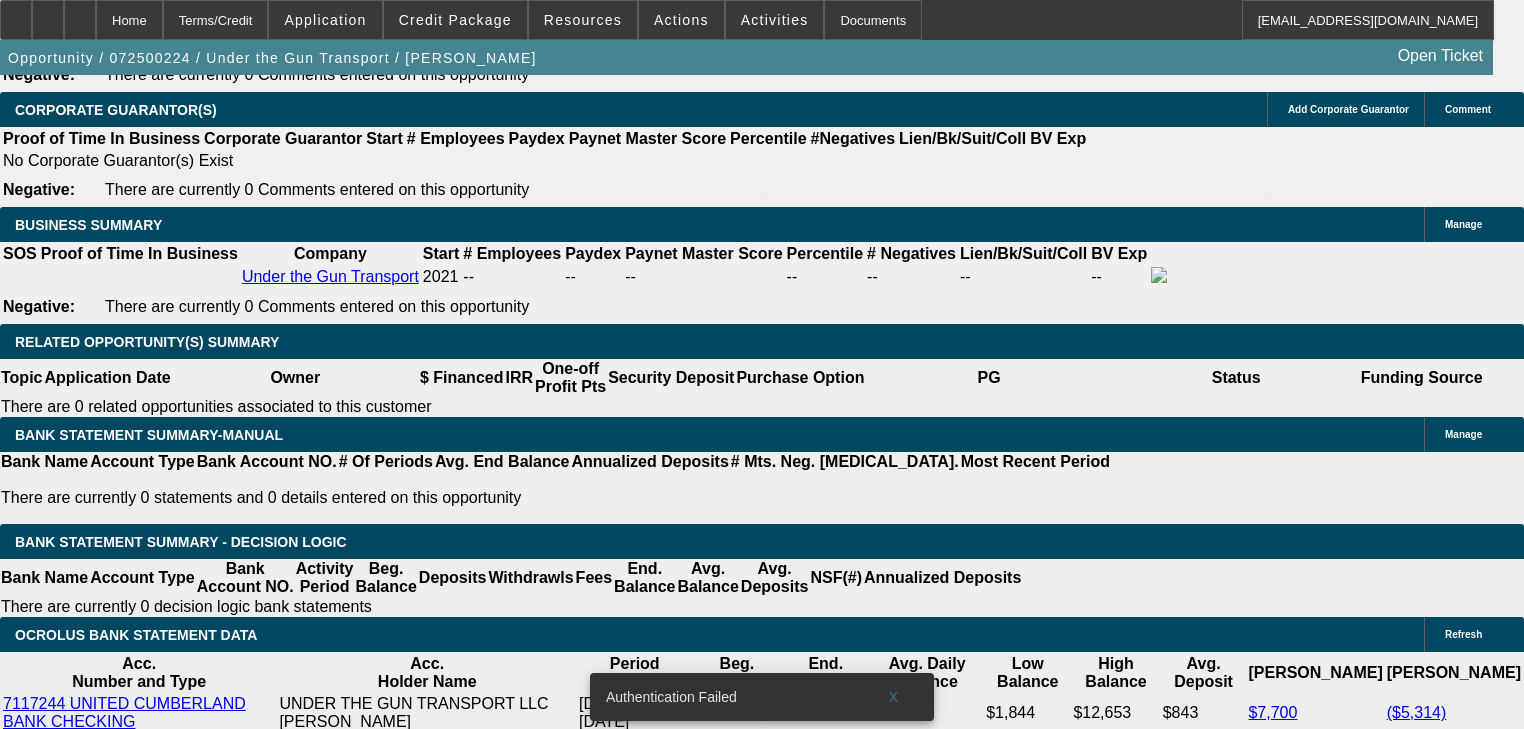scroll, scrollTop: 3114, scrollLeft: 0, axis: vertical 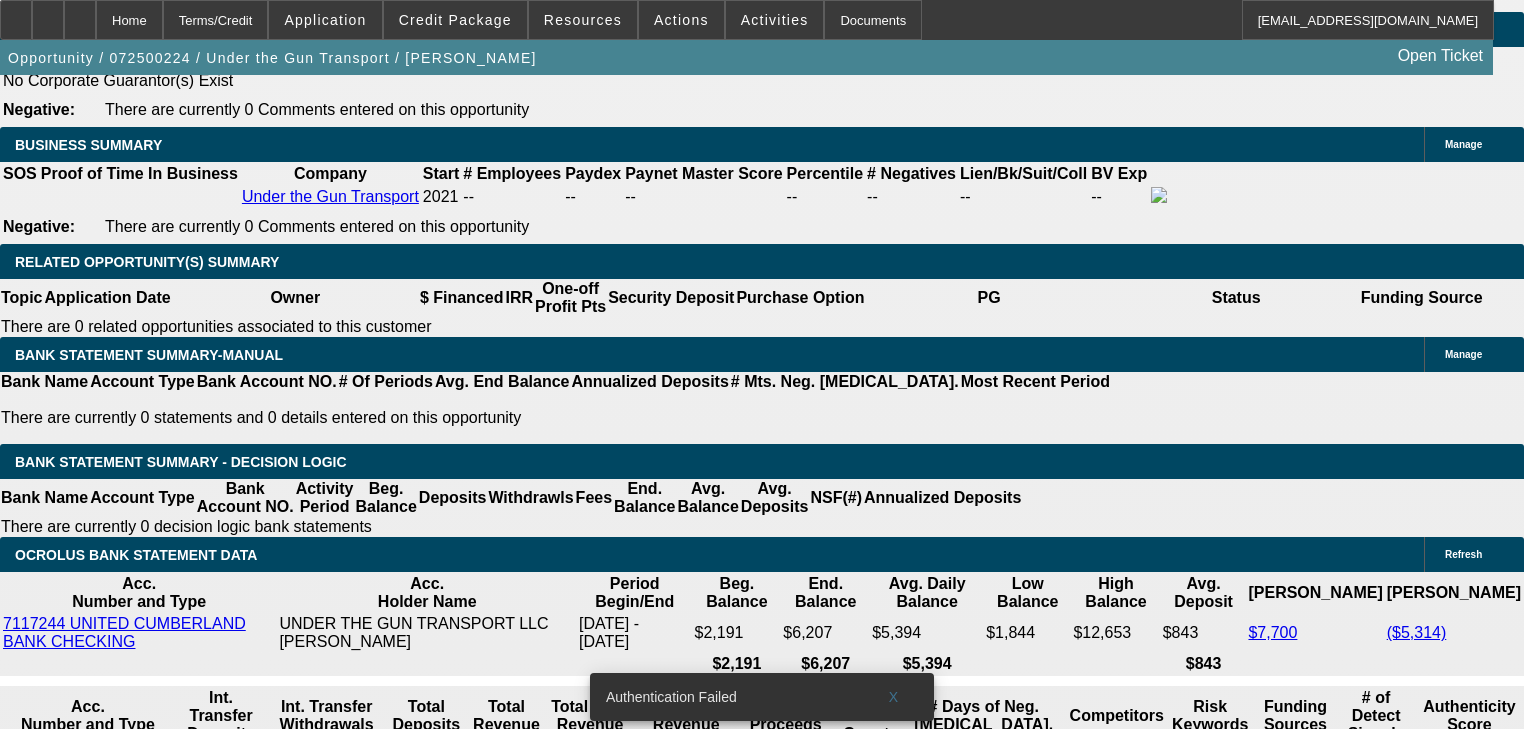 click on "5% 10% 15% 20% $" 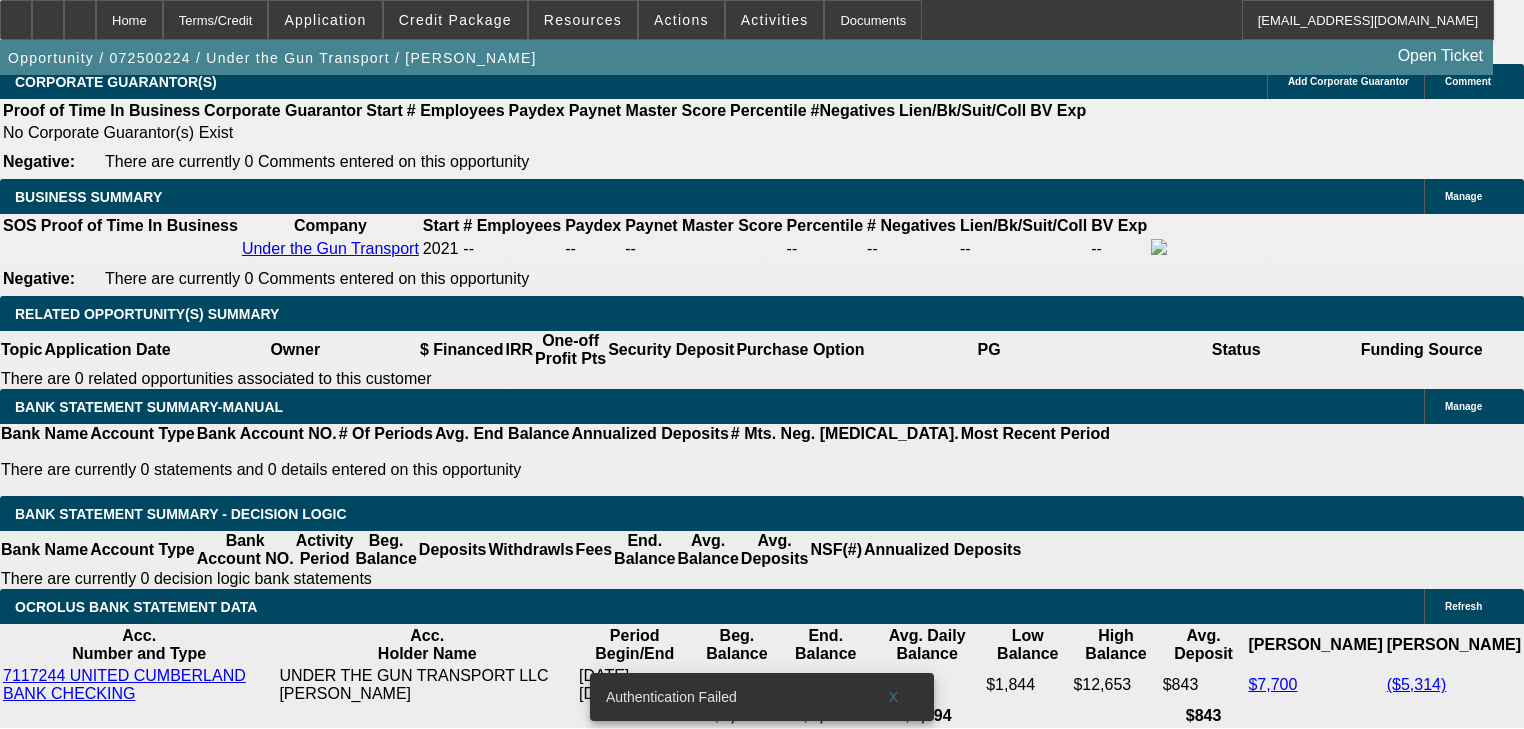 scroll, scrollTop: 3034, scrollLeft: 0, axis: vertical 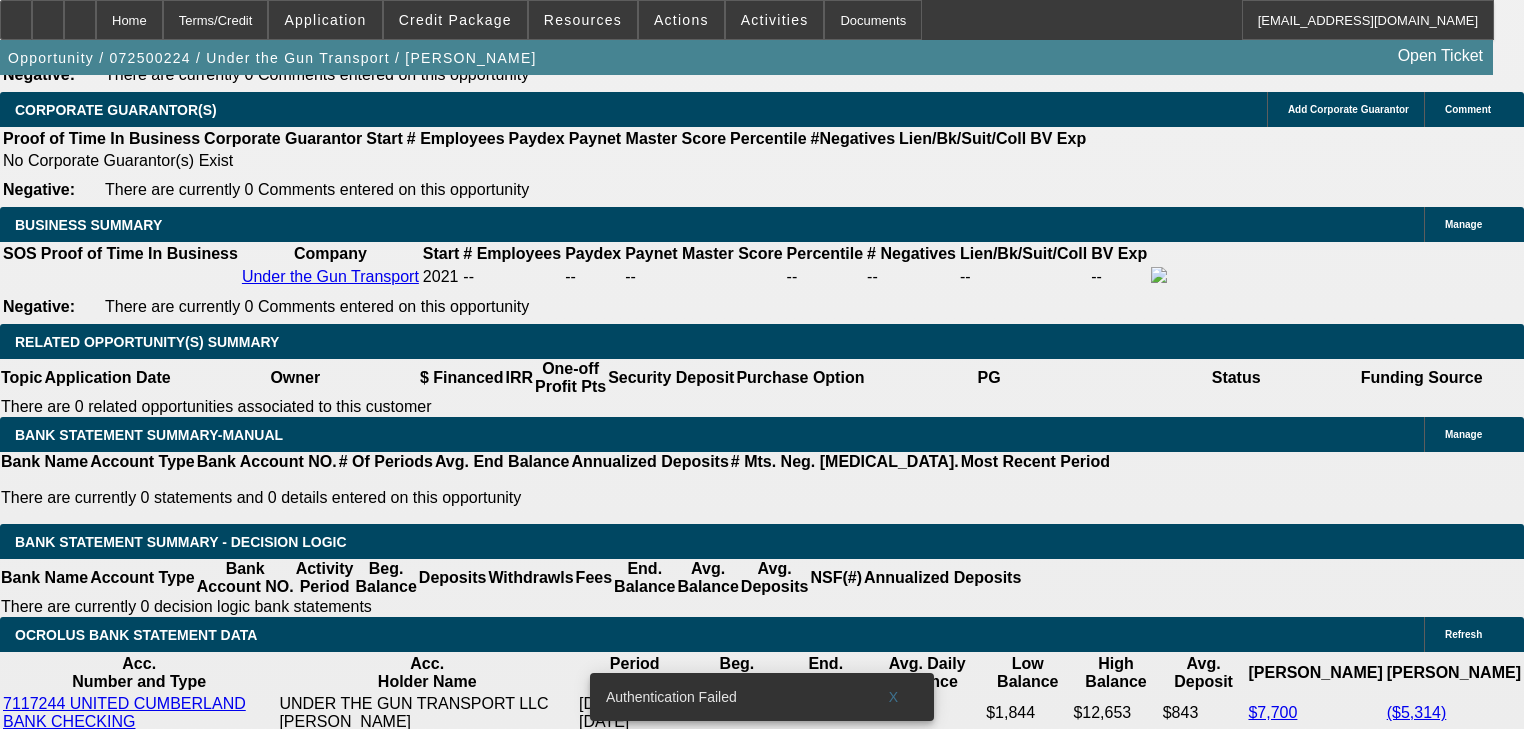 type on "20" 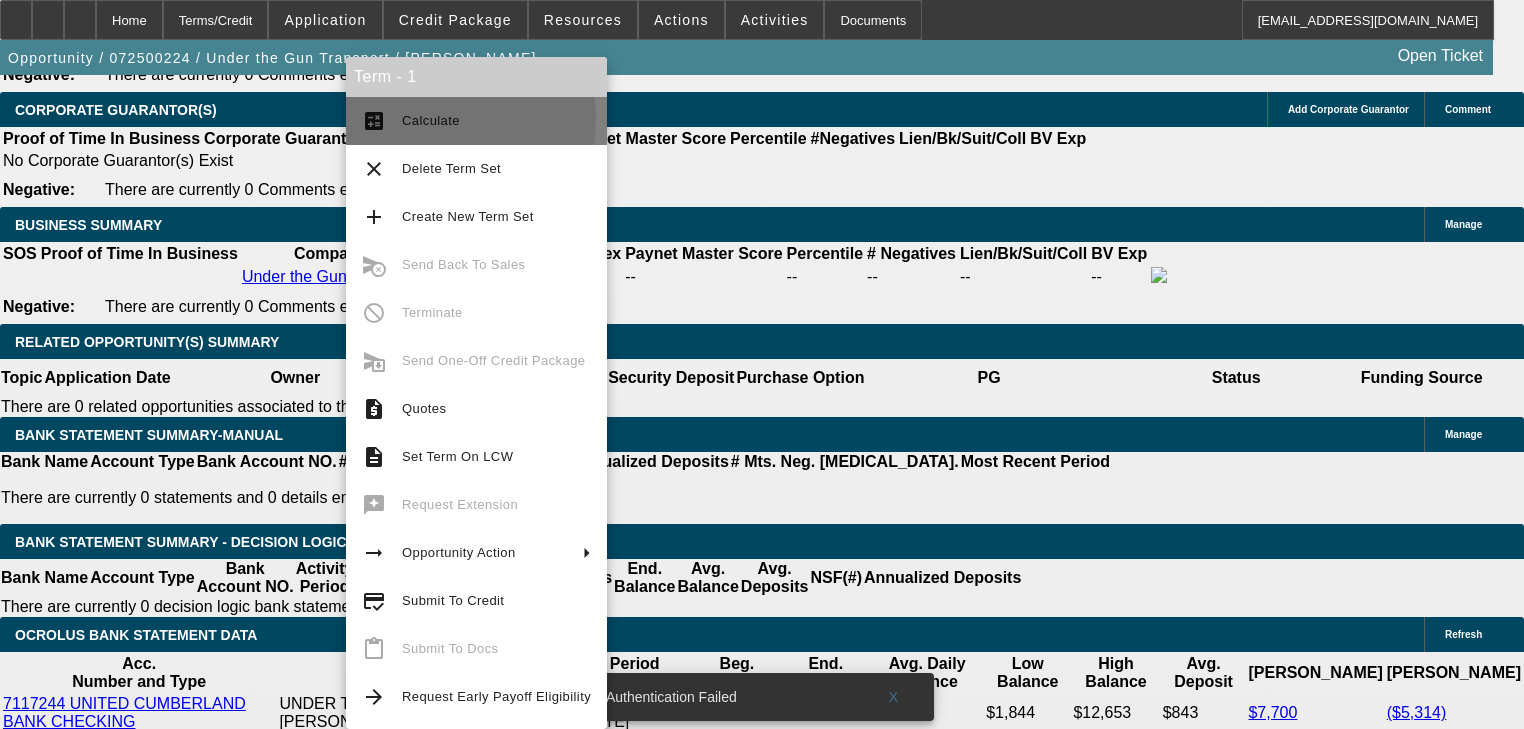 click on "Calculate" at bounding box center [431, 120] 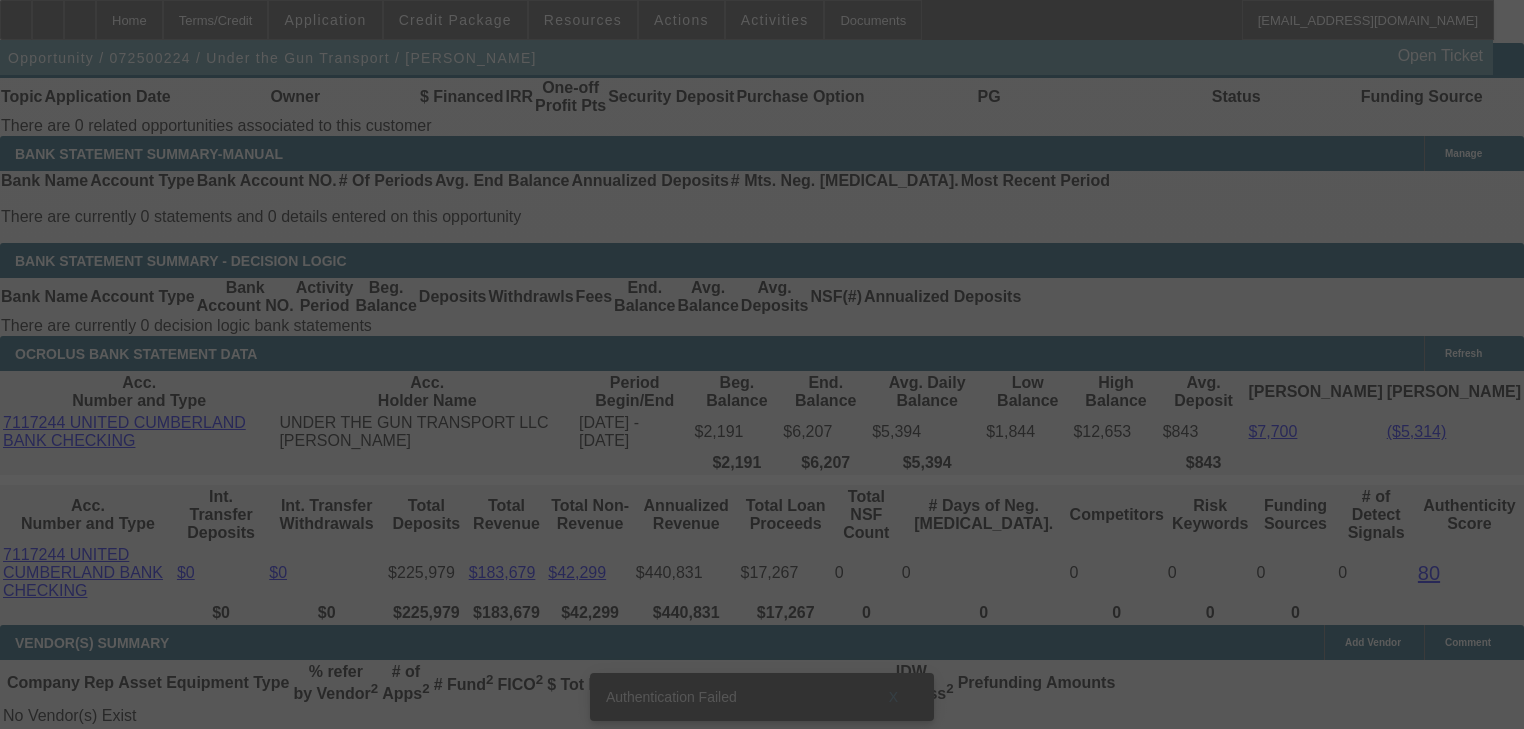 scroll, scrollTop: 3114, scrollLeft: 0, axis: vertical 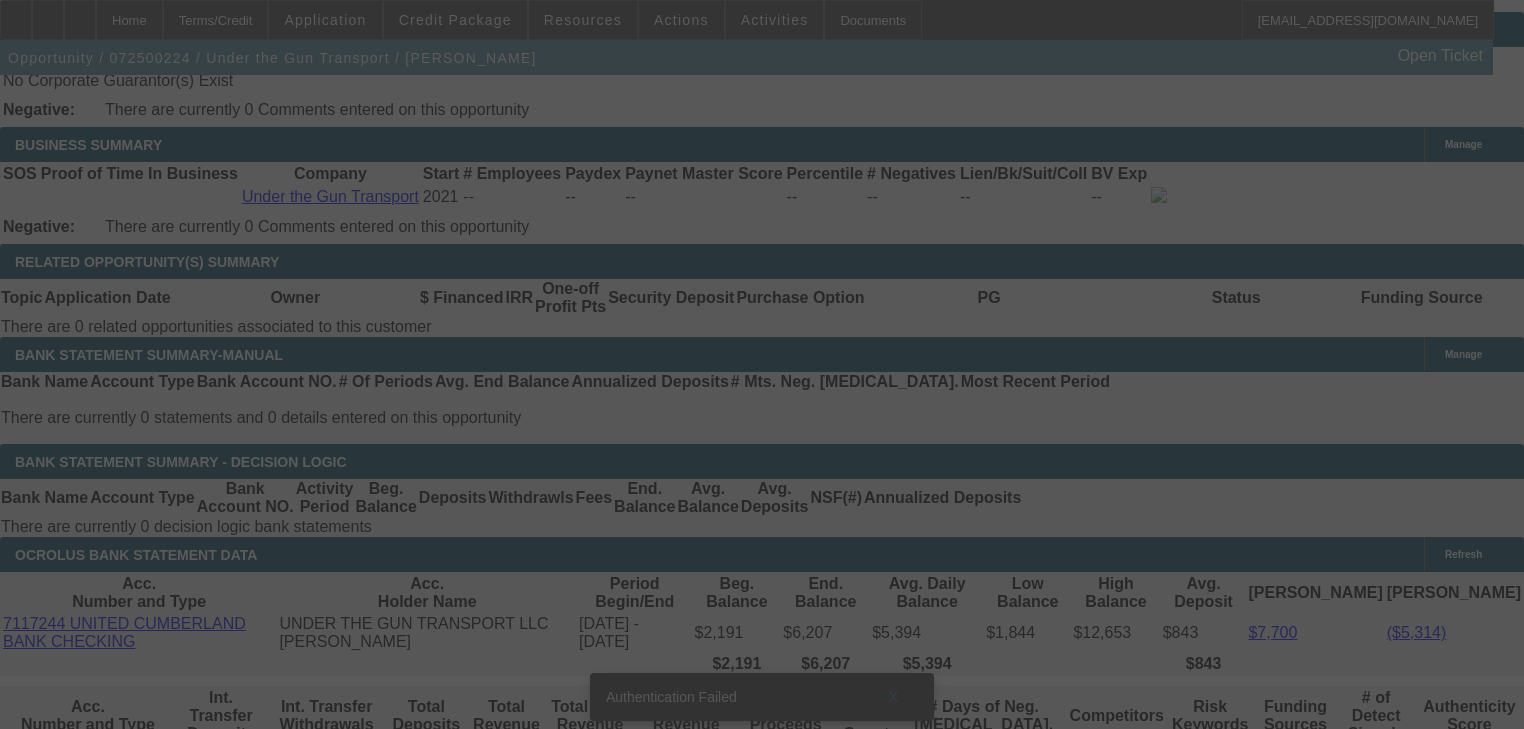 select on "0" 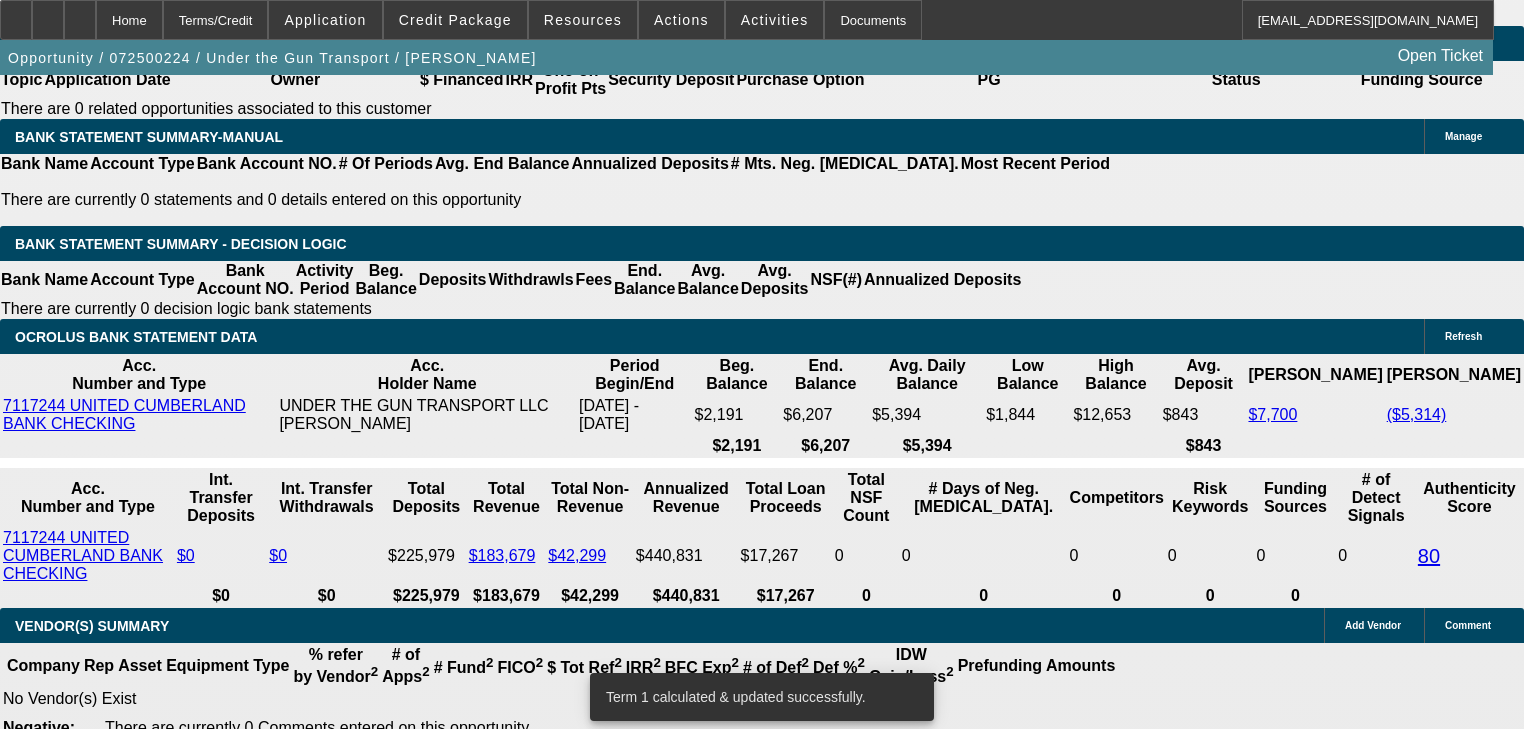 scroll, scrollTop: 3194, scrollLeft: 0, axis: vertical 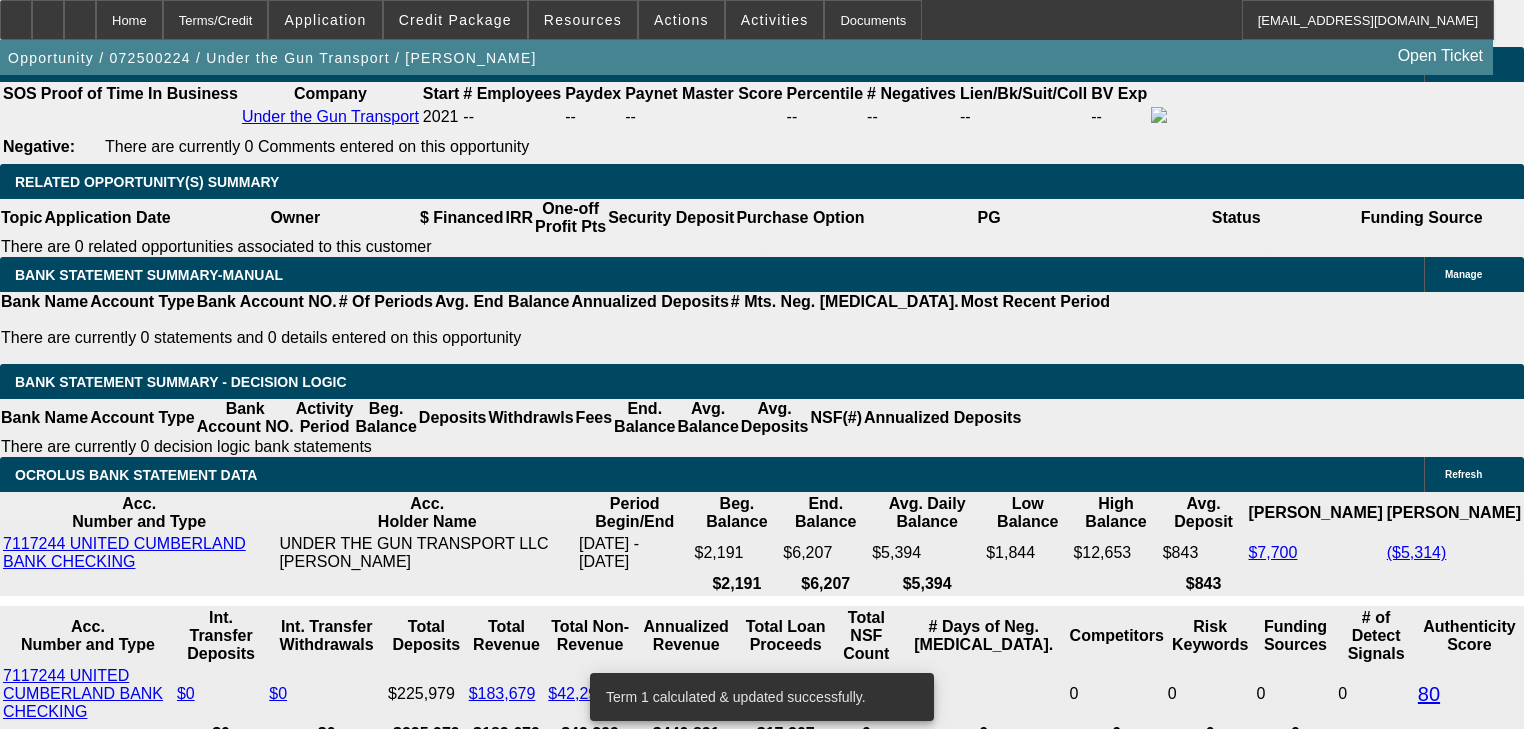 click on "Portfolio (Equipment Finance Agreement)" 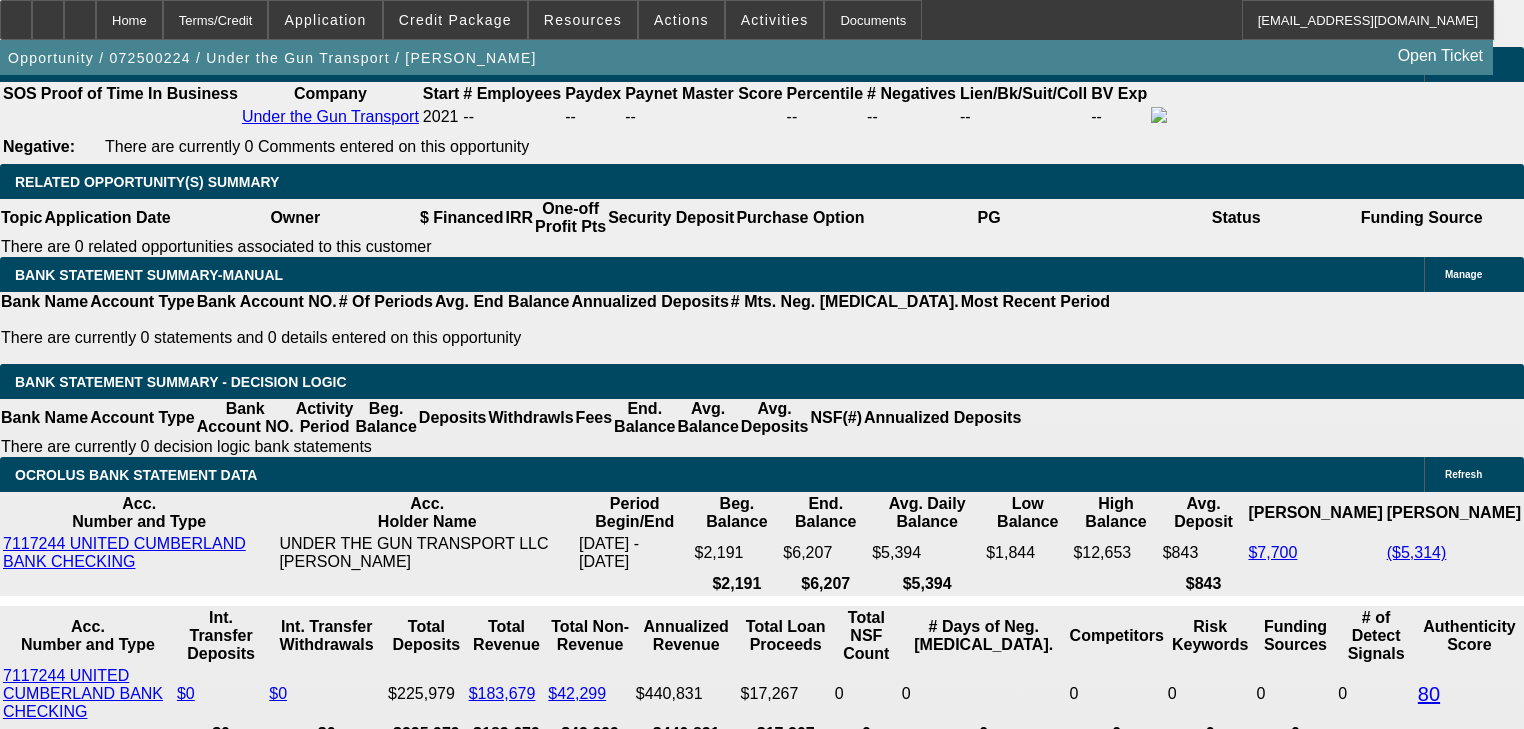 scroll, scrollTop: 0, scrollLeft: 0, axis: both 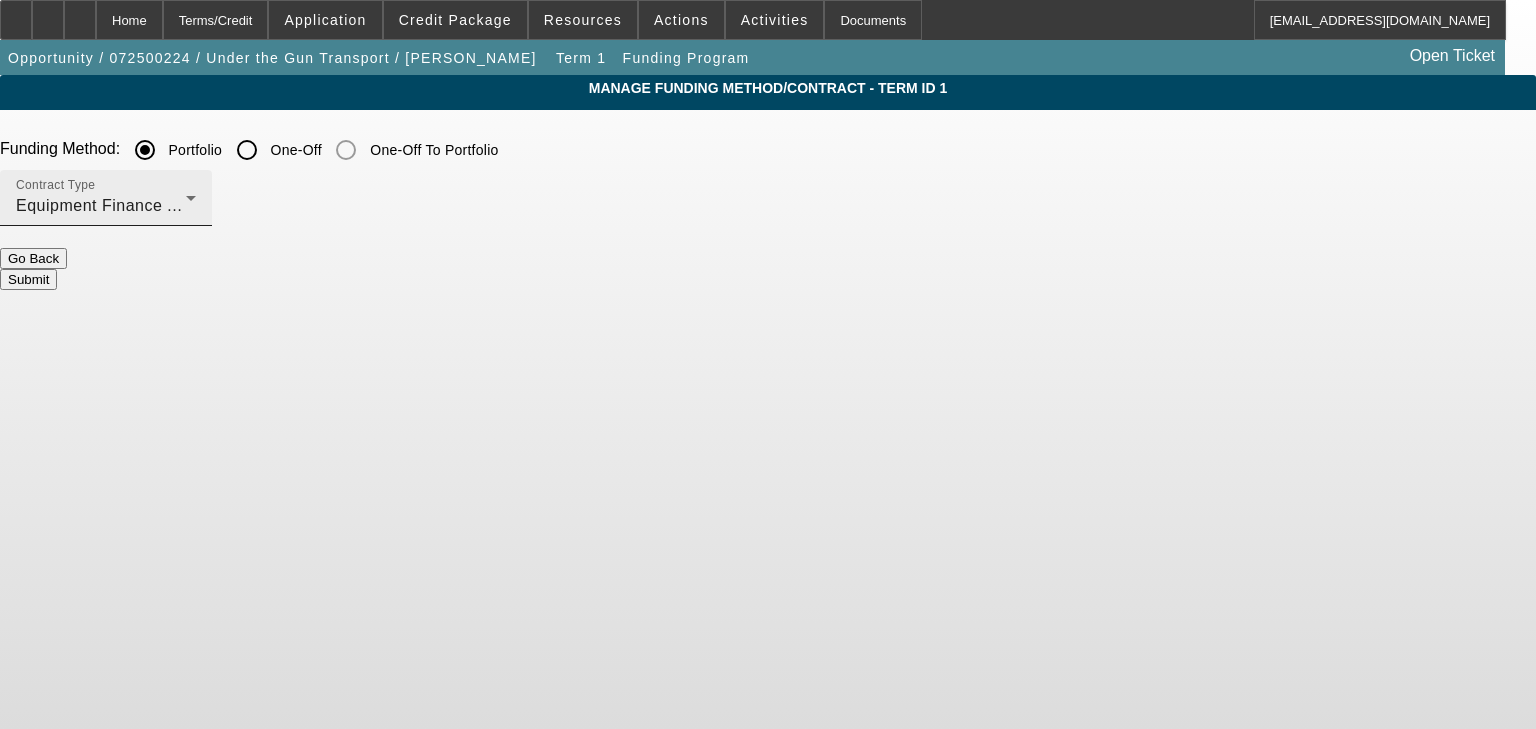 click on "Contract Type
Equipment Finance Agreement" at bounding box center (106, 198) 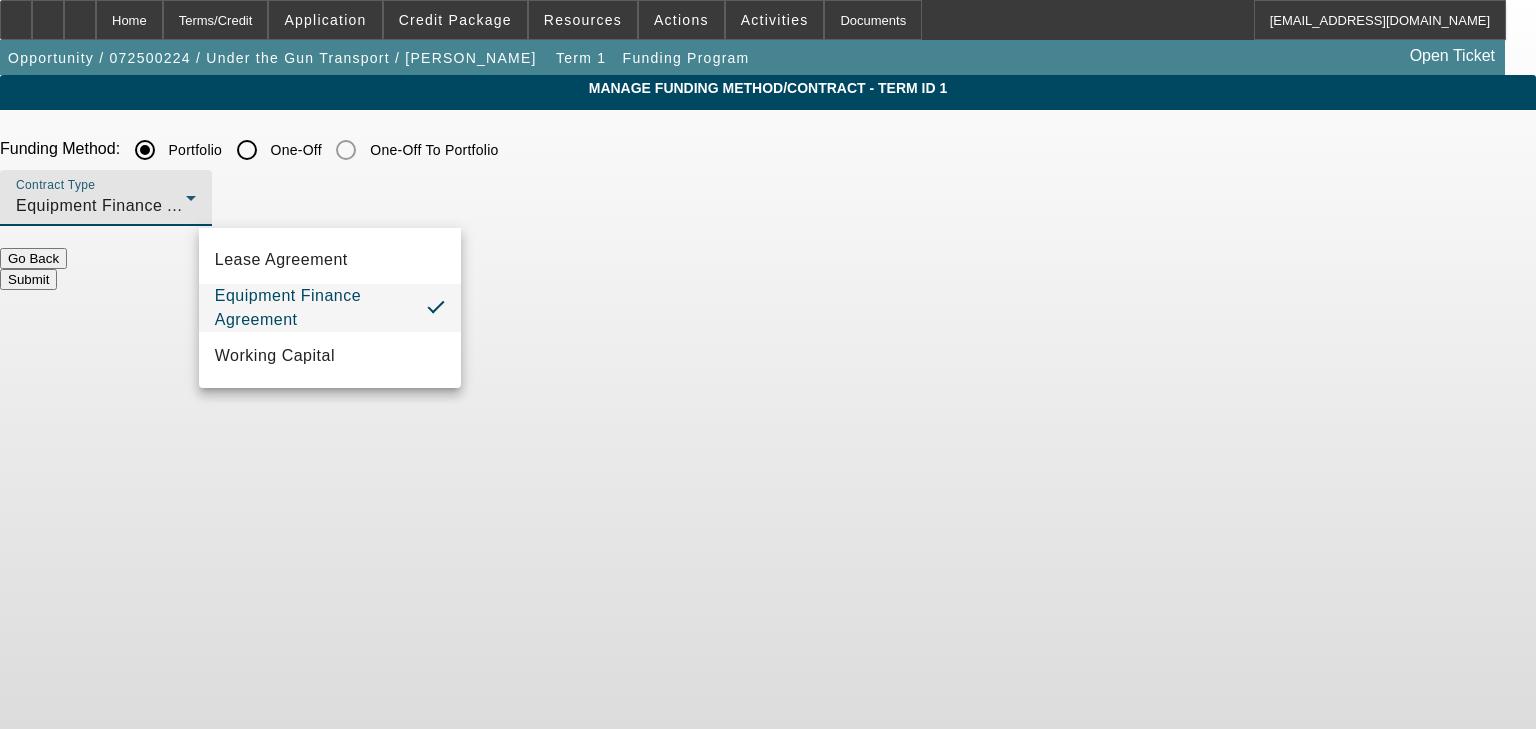 click at bounding box center [768, 364] 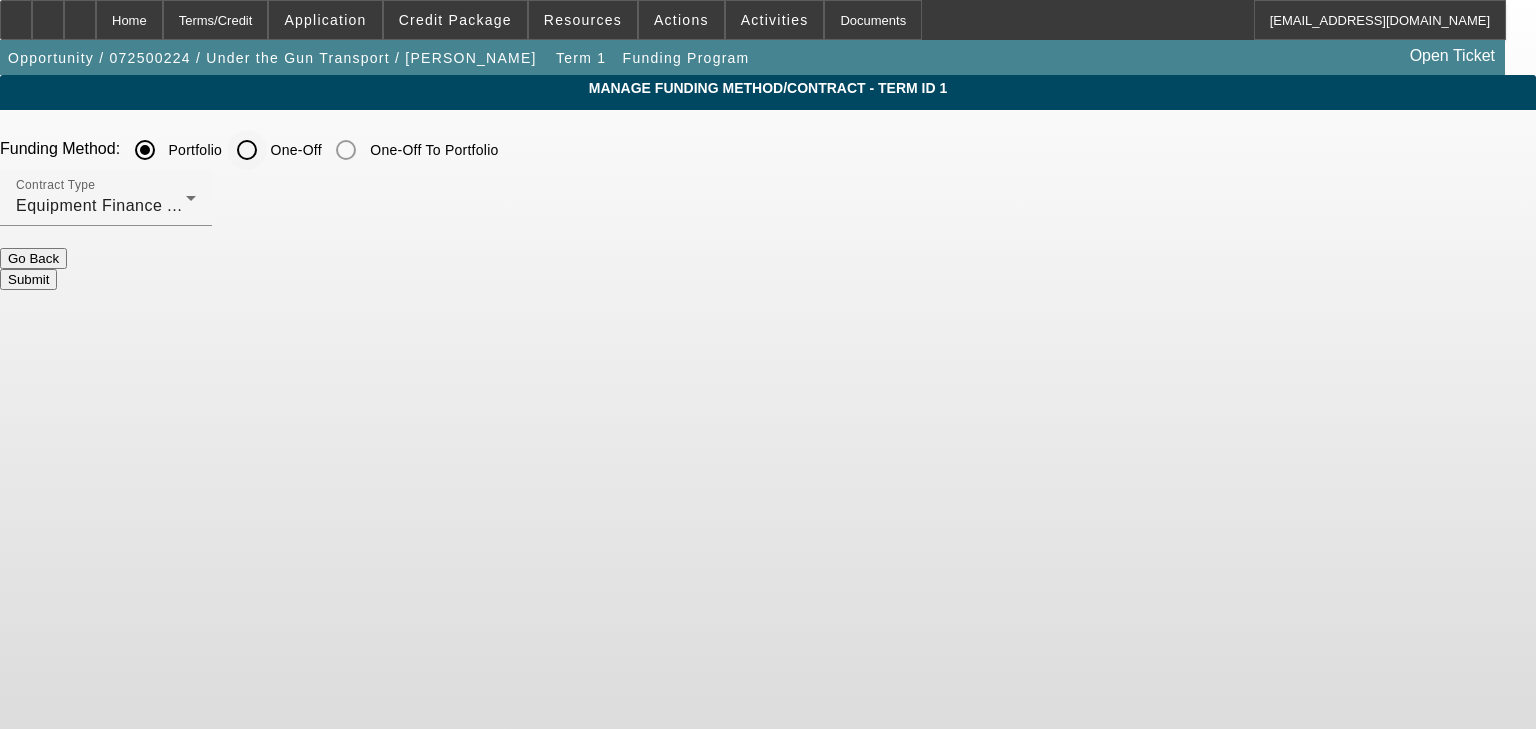 click on "One-Off" at bounding box center [247, 150] 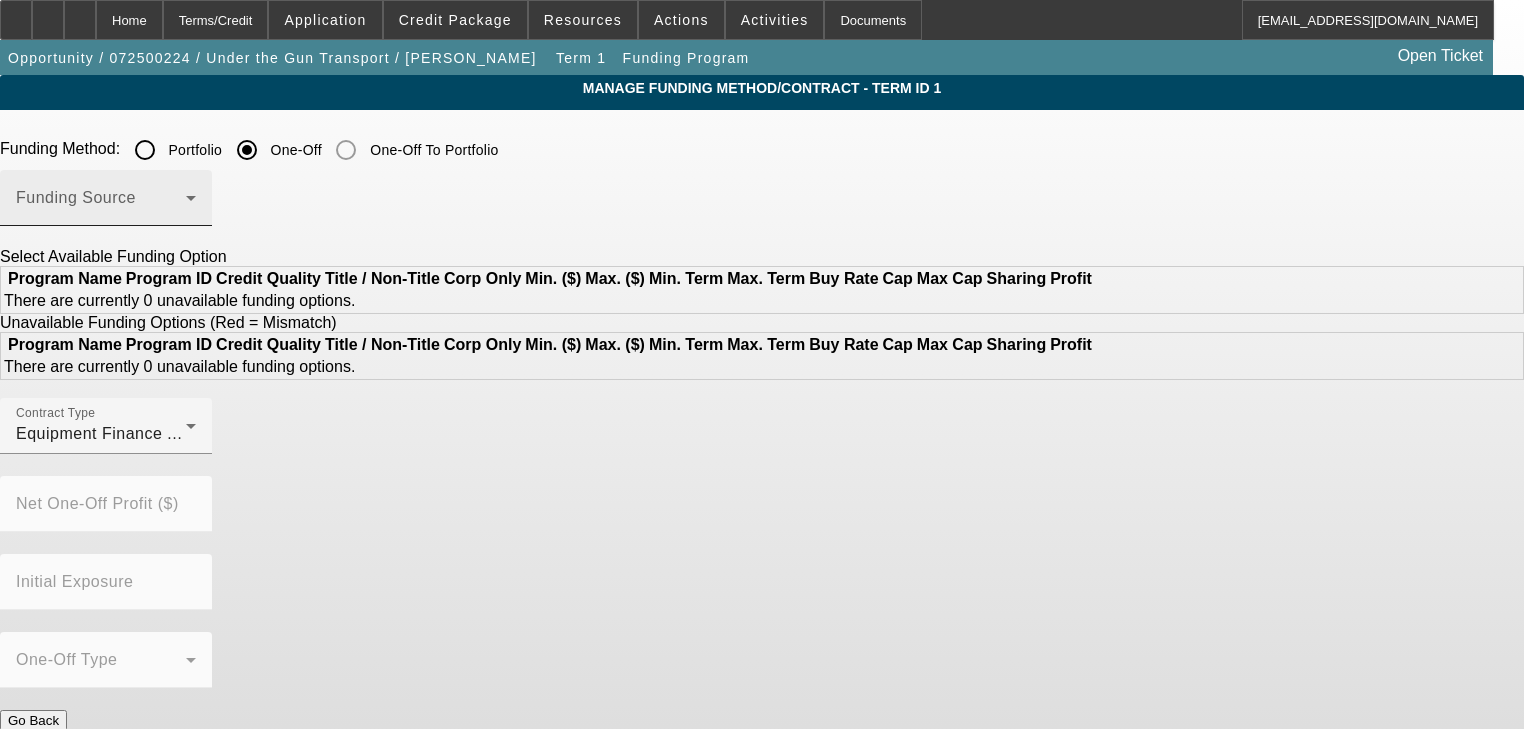 click on "Funding Source" at bounding box center (106, 198) 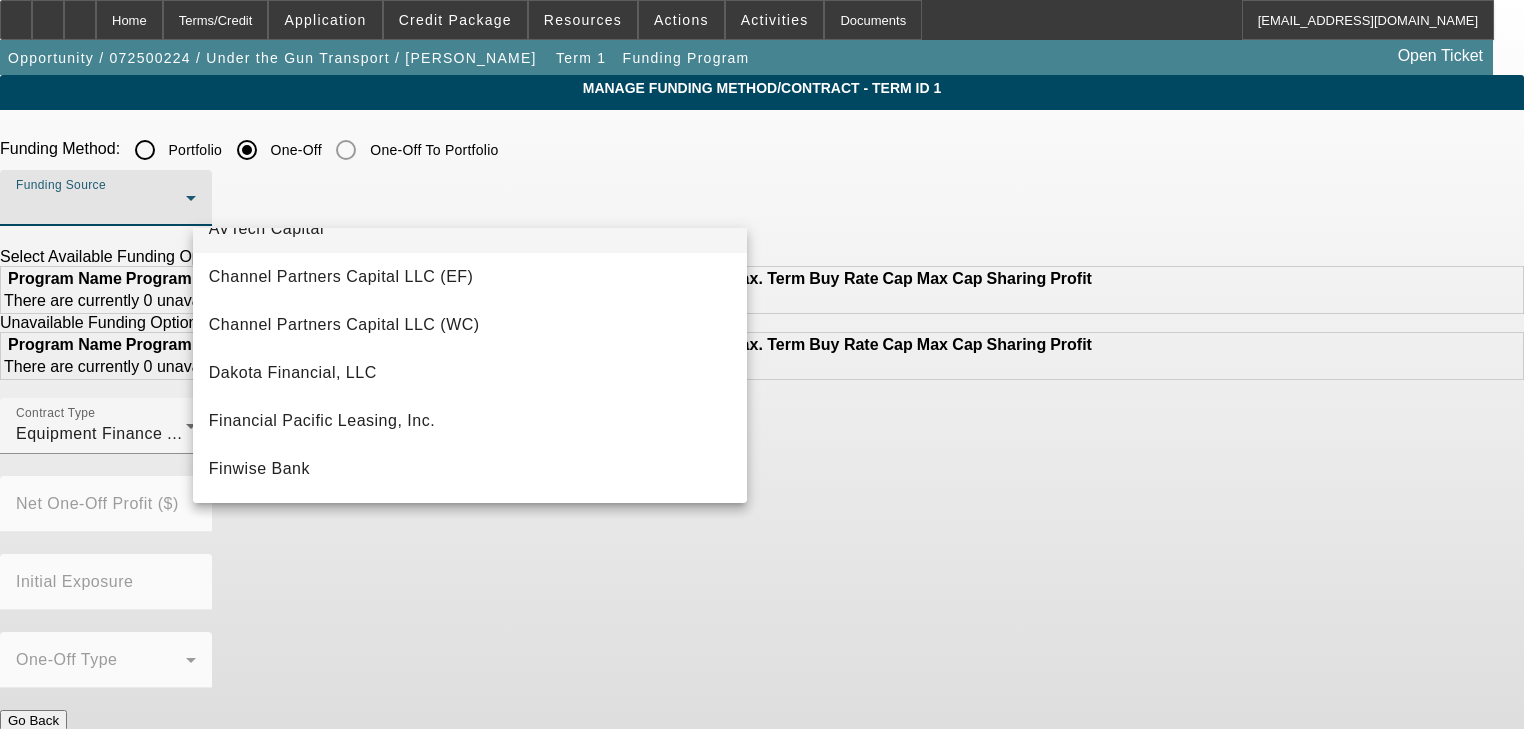 scroll, scrollTop: 80, scrollLeft: 0, axis: vertical 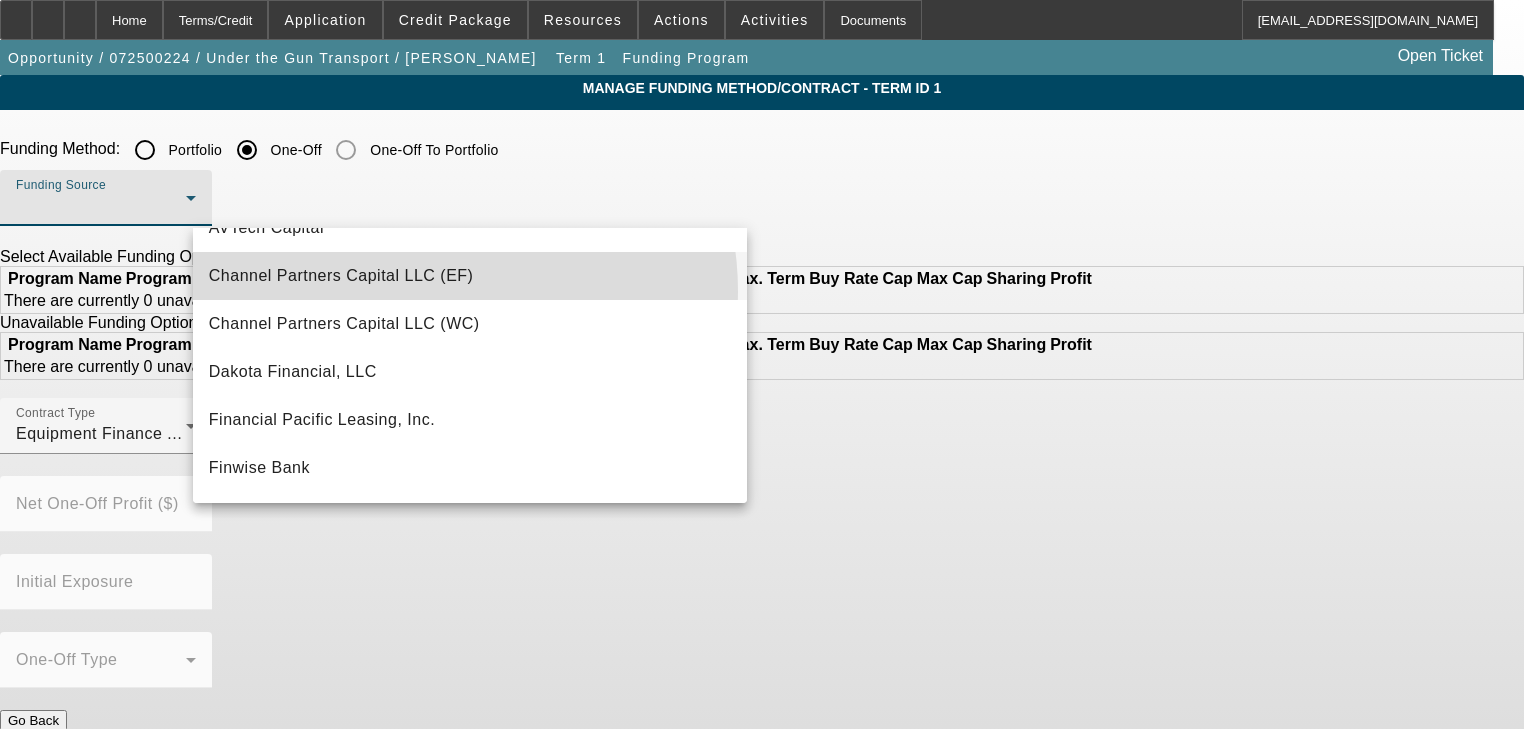 click on "Channel Partners Capital LLC (EF)" at bounding box center [470, 276] 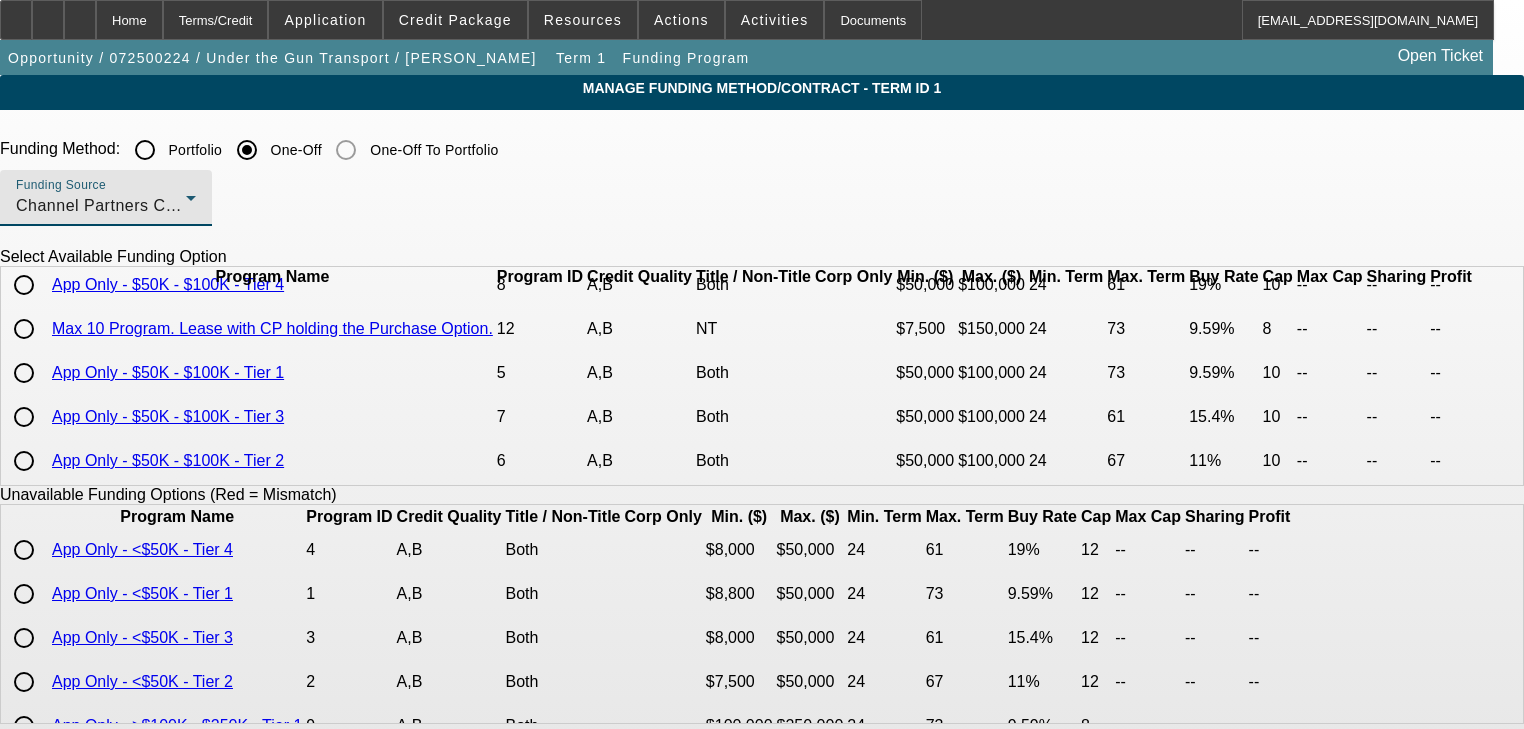 scroll, scrollTop: 84, scrollLeft: 0, axis: vertical 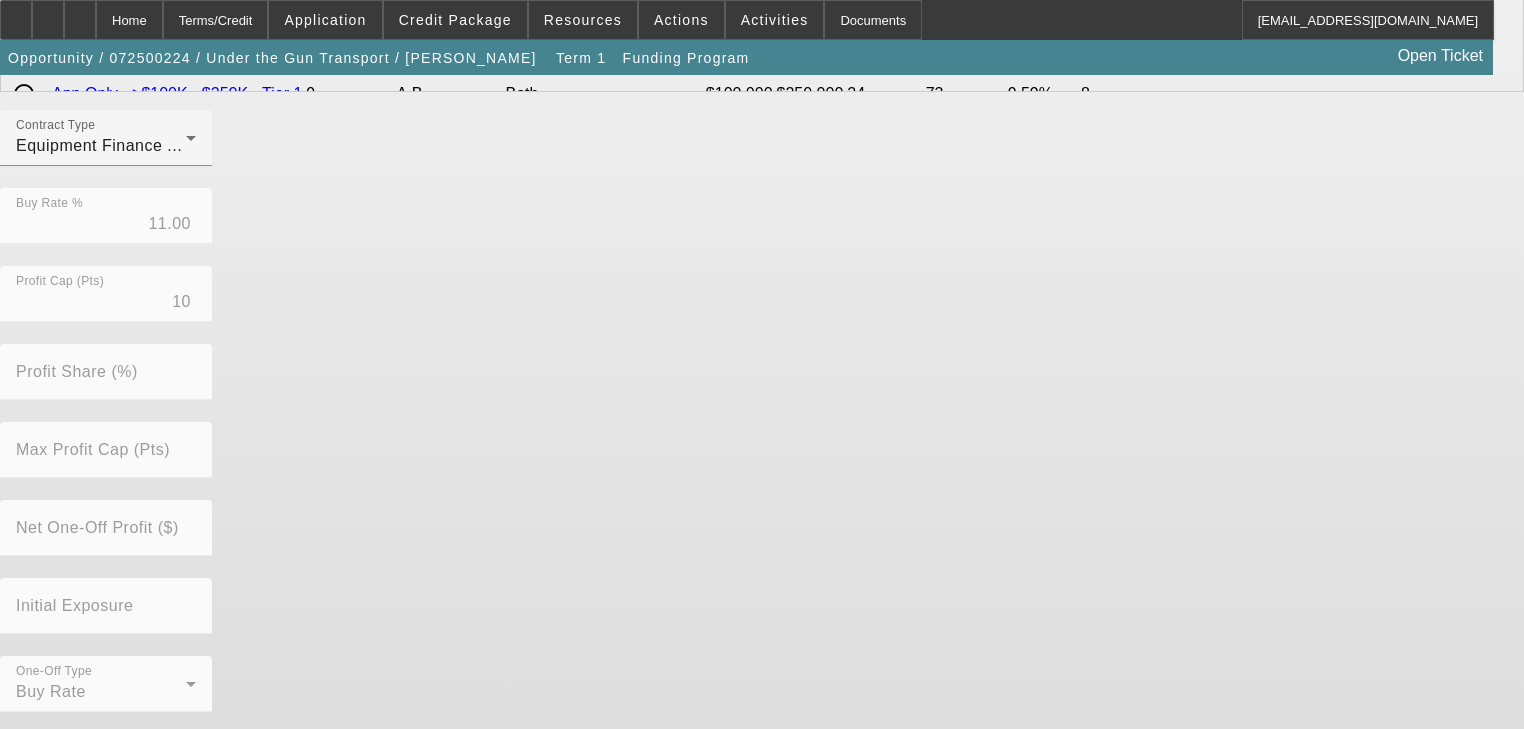 click on "Submit" at bounding box center [28, 765] 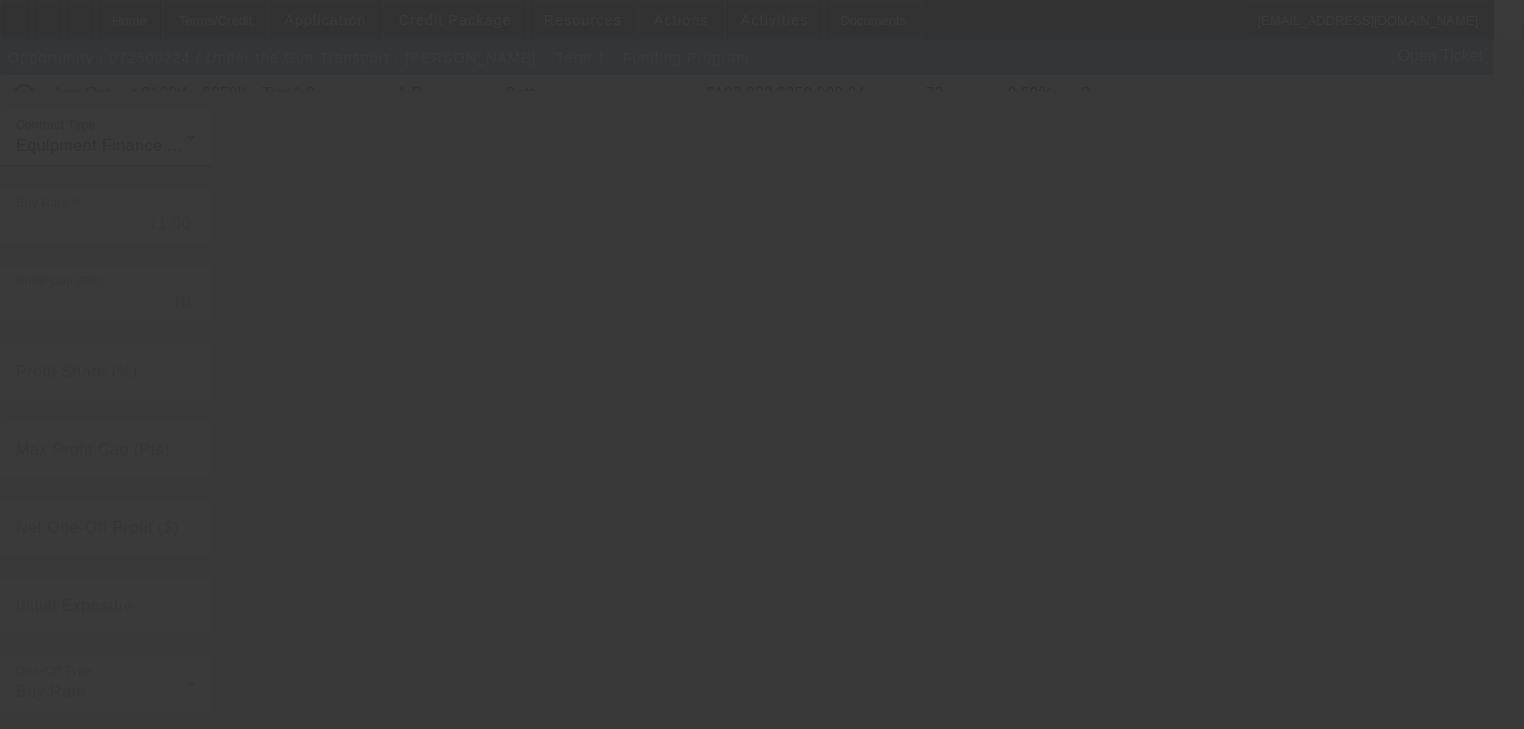 radio on "true" 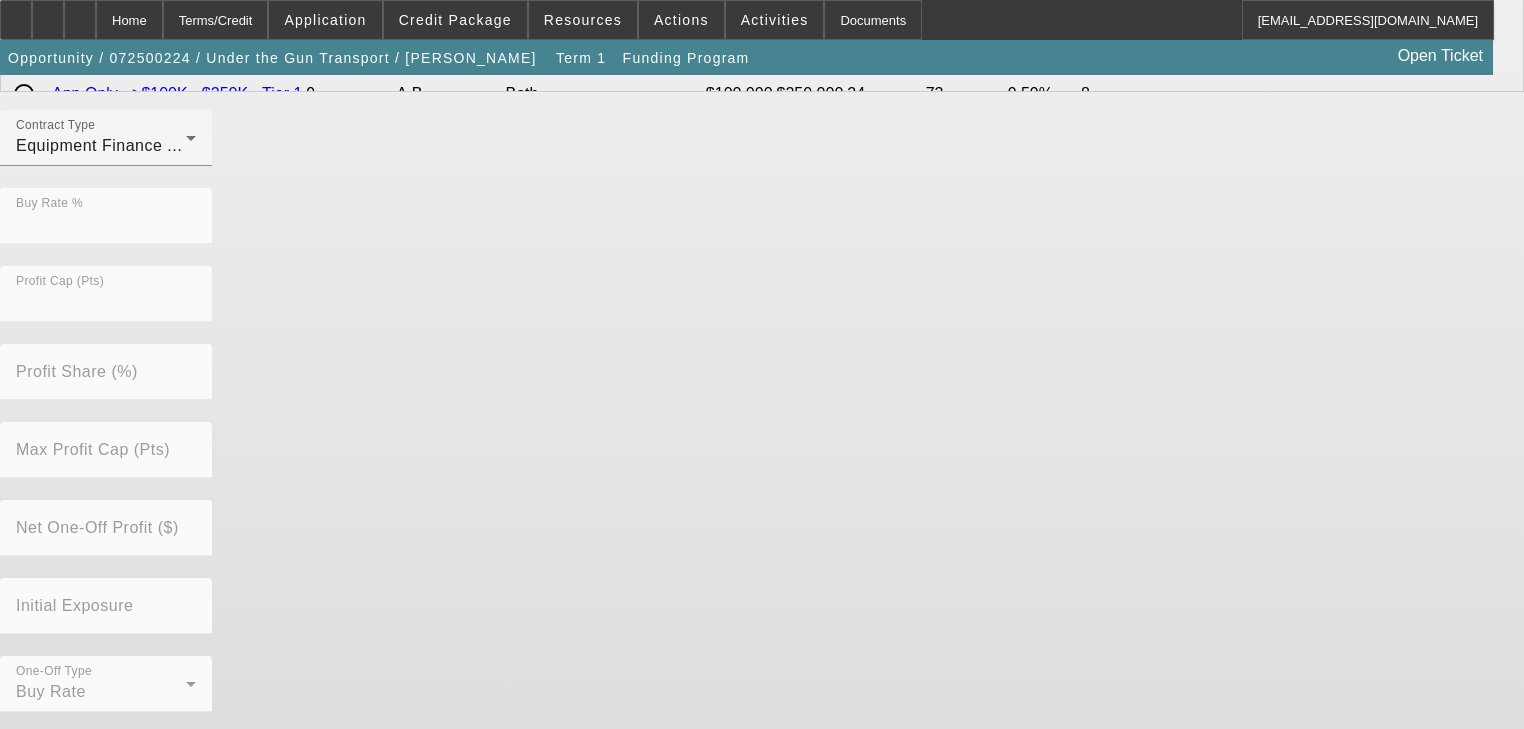 scroll, scrollTop: 0, scrollLeft: 0, axis: both 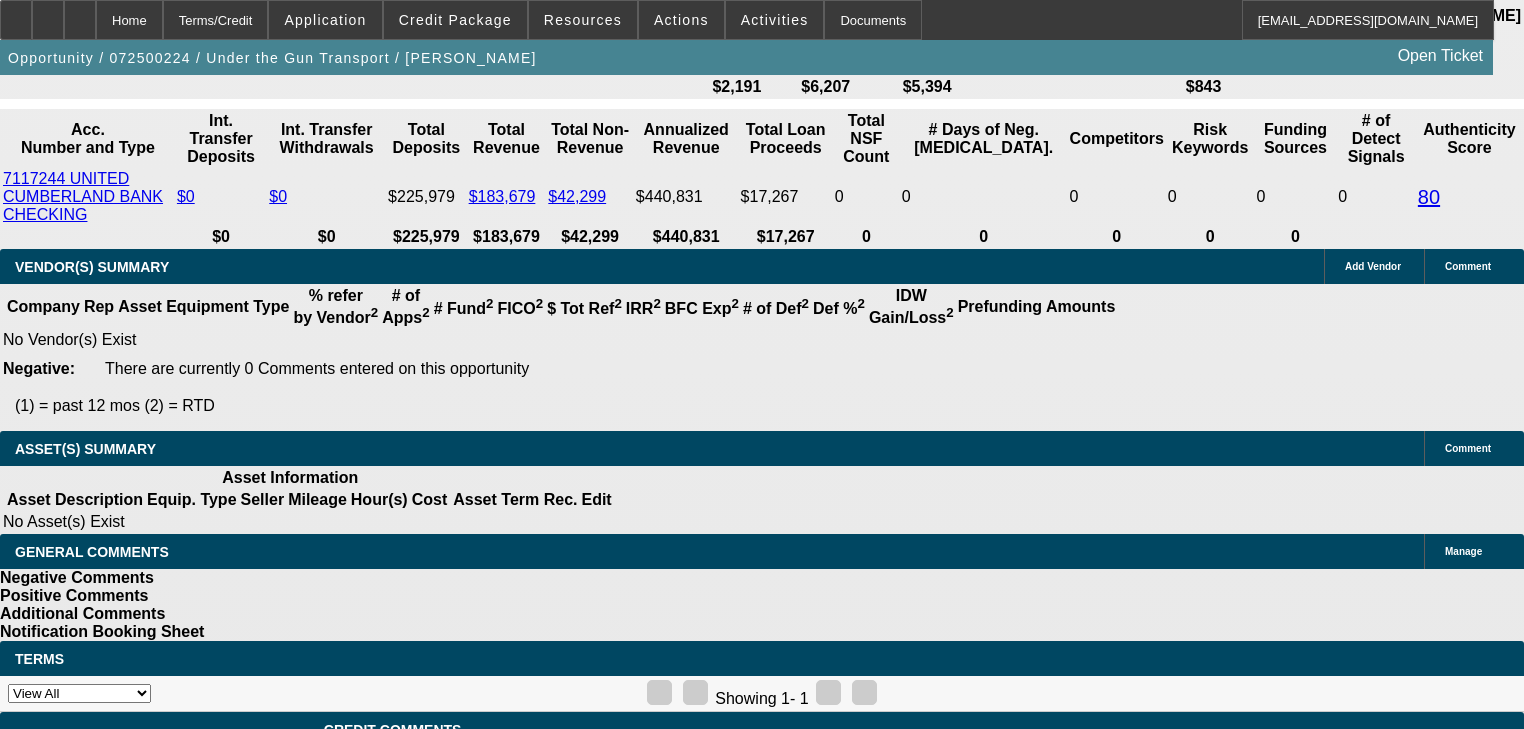 select on "0" 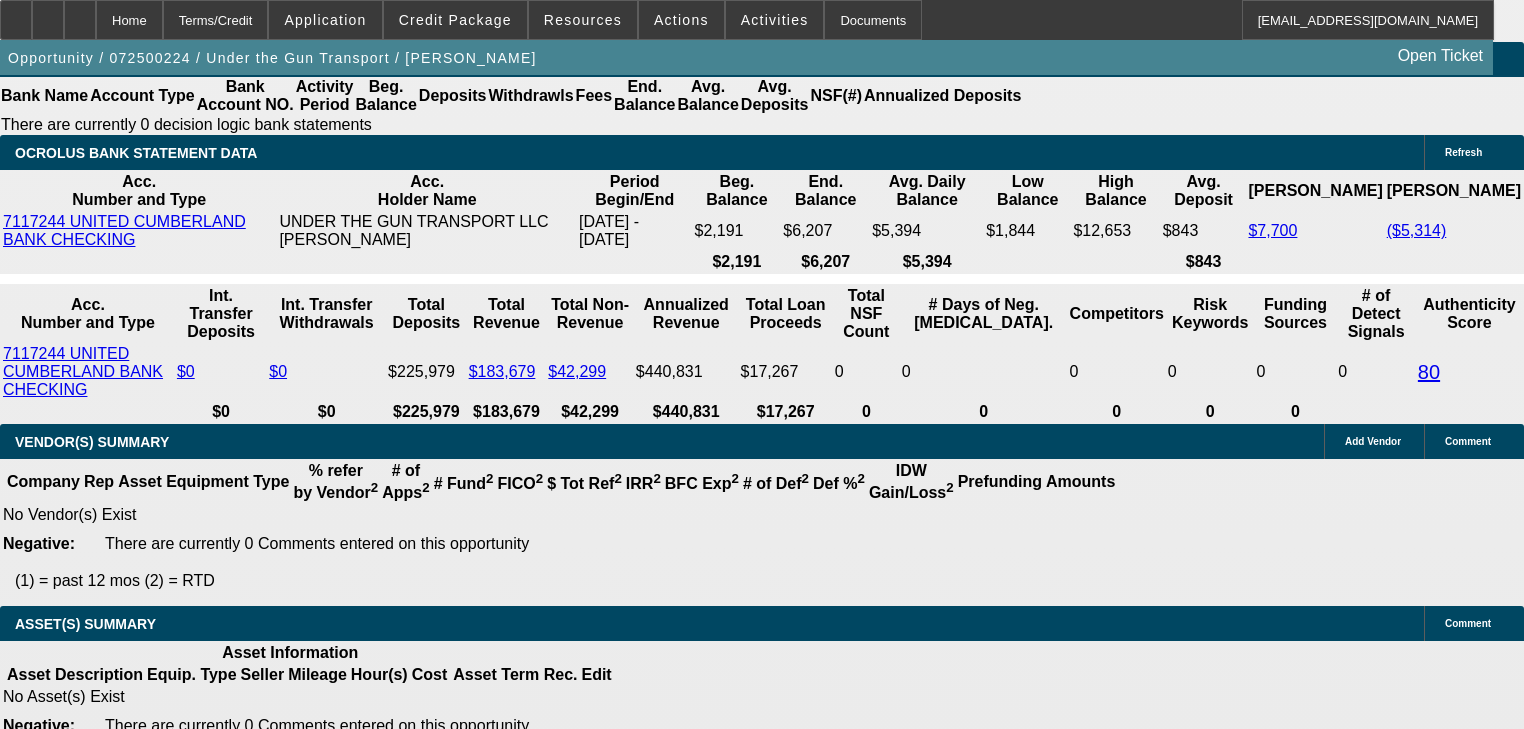 scroll, scrollTop: 3376, scrollLeft: 0, axis: vertical 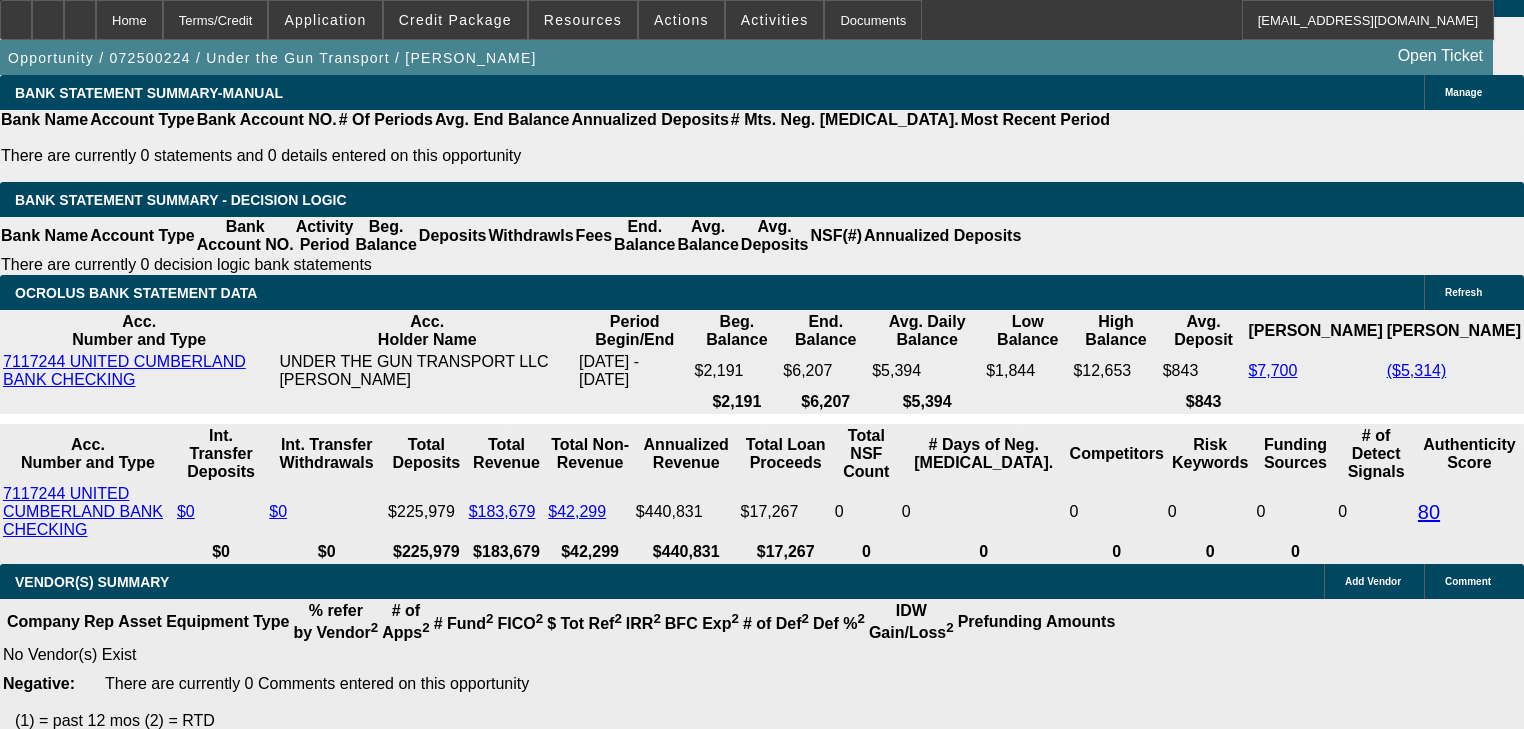 click on "32" at bounding box center [447, 1949] 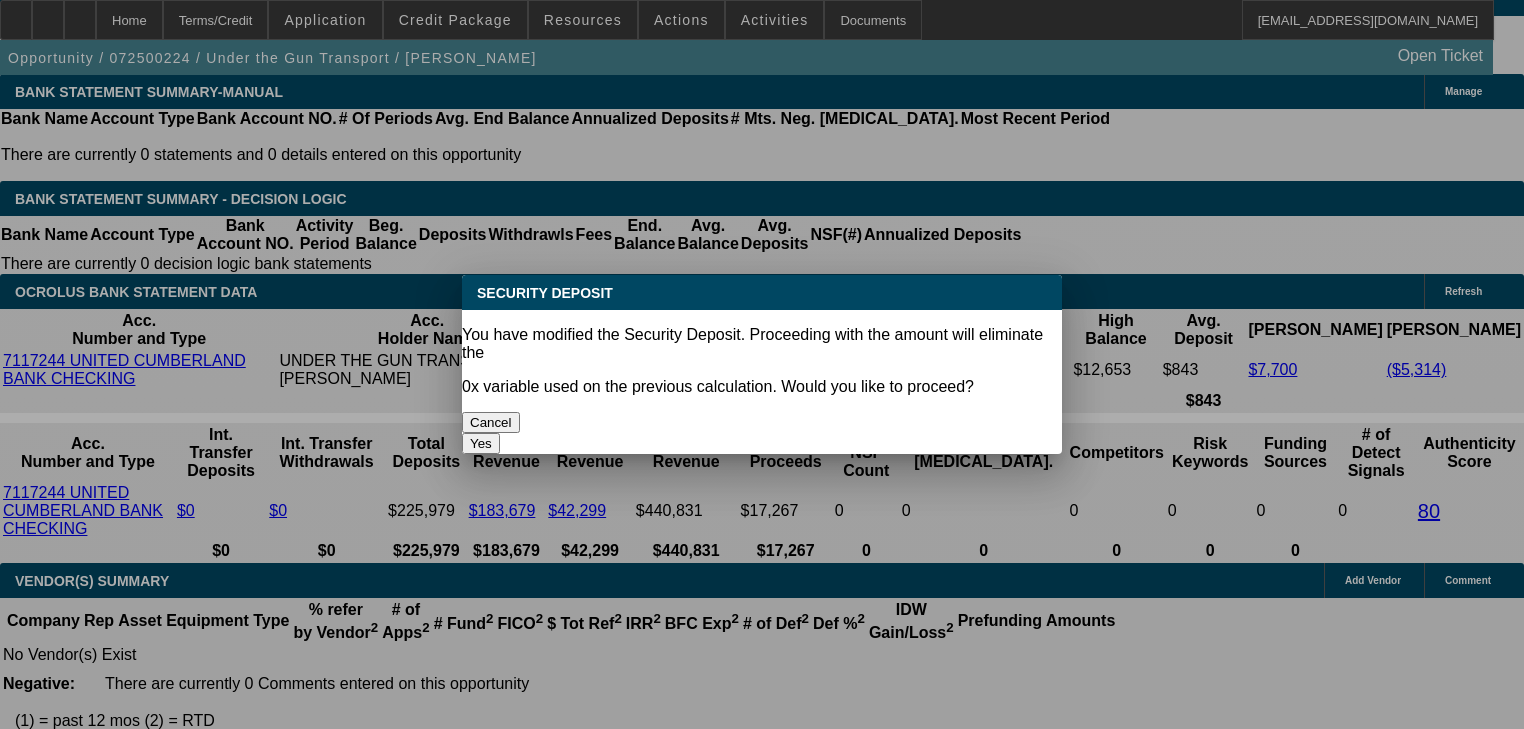 click on "Yes" at bounding box center [481, 443] 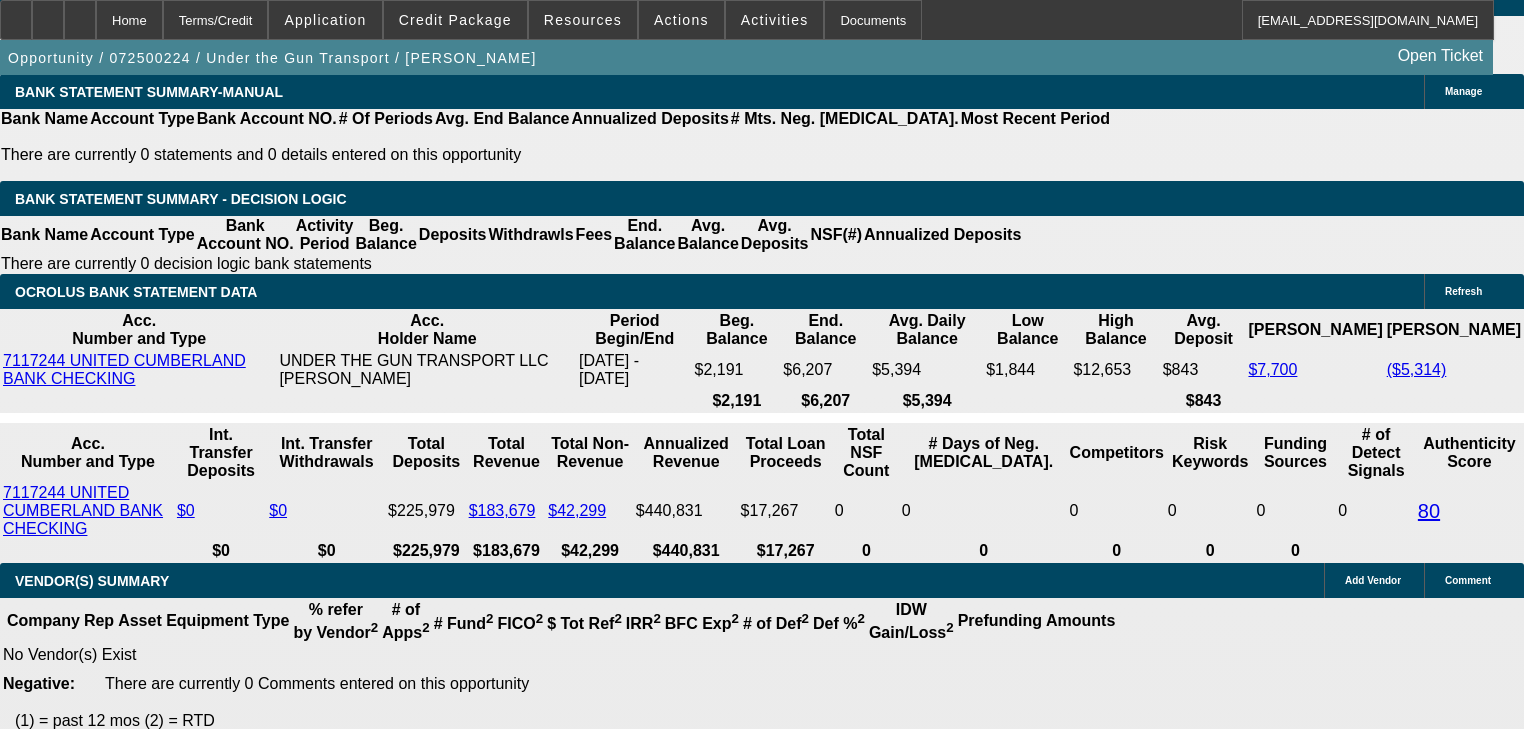 type on "$0.00" 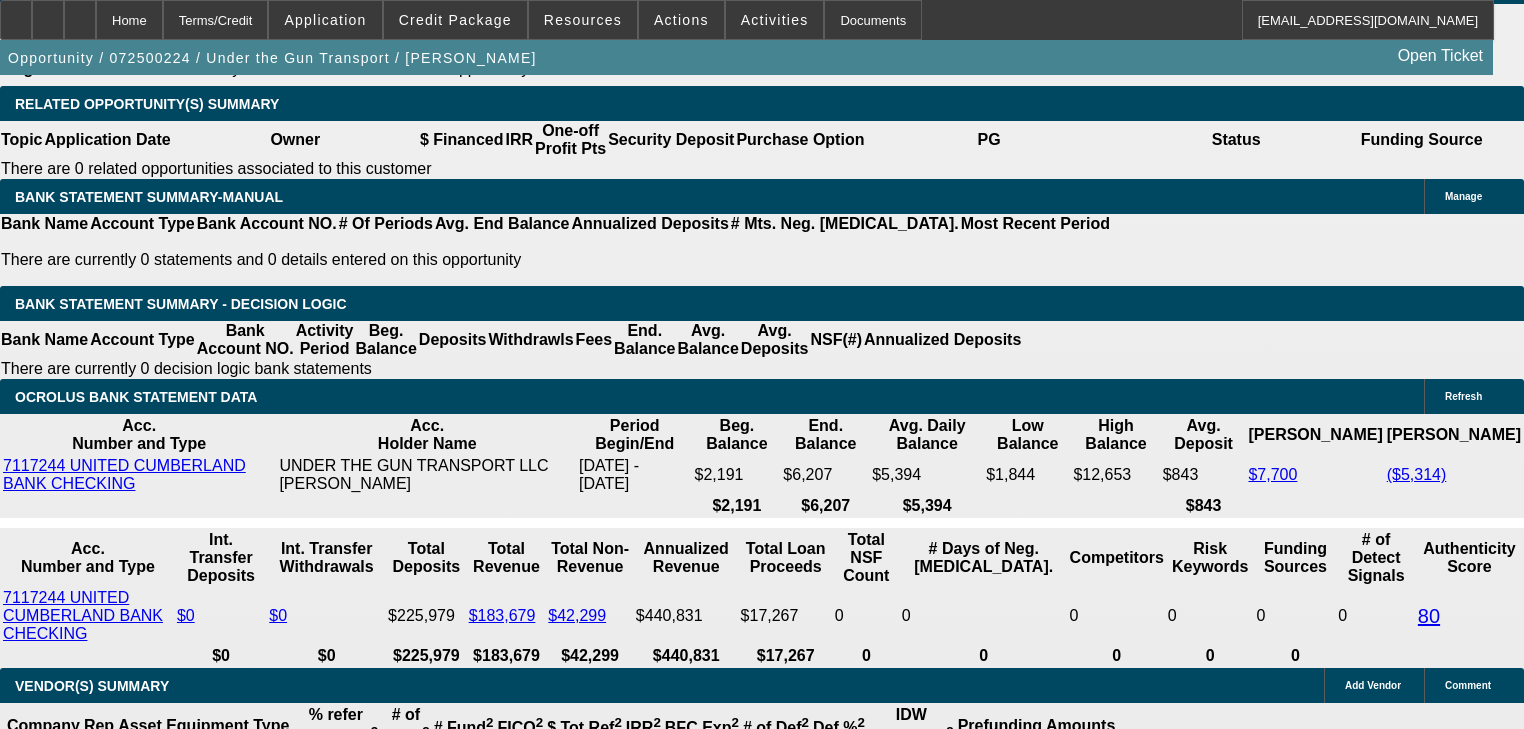 scroll, scrollTop: 3136, scrollLeft: 0, axis: vertical 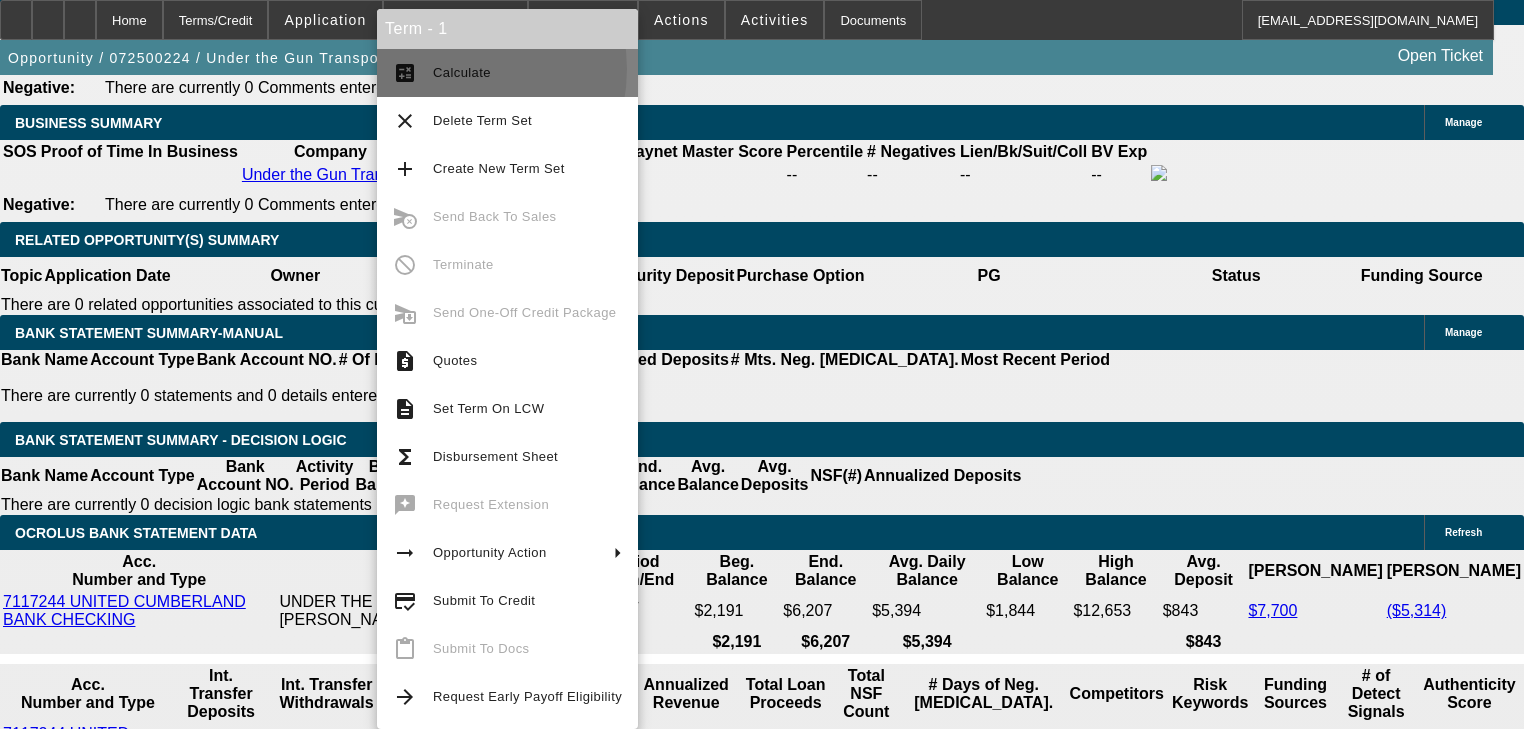 click on "Calculate" at bounding box center [462, 72] 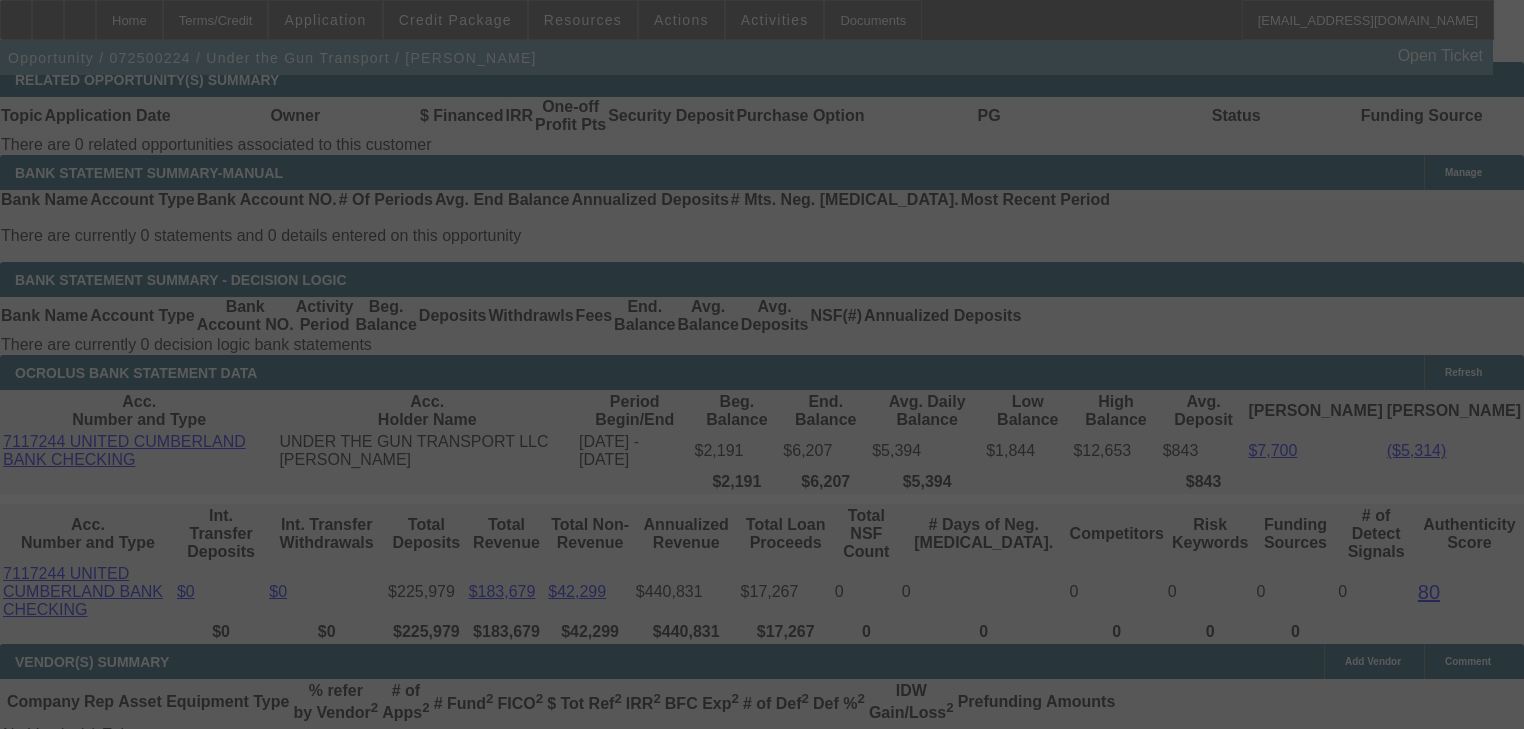 scroll, scrollTop: 3456, scrollLeft: 0, axis: vertical 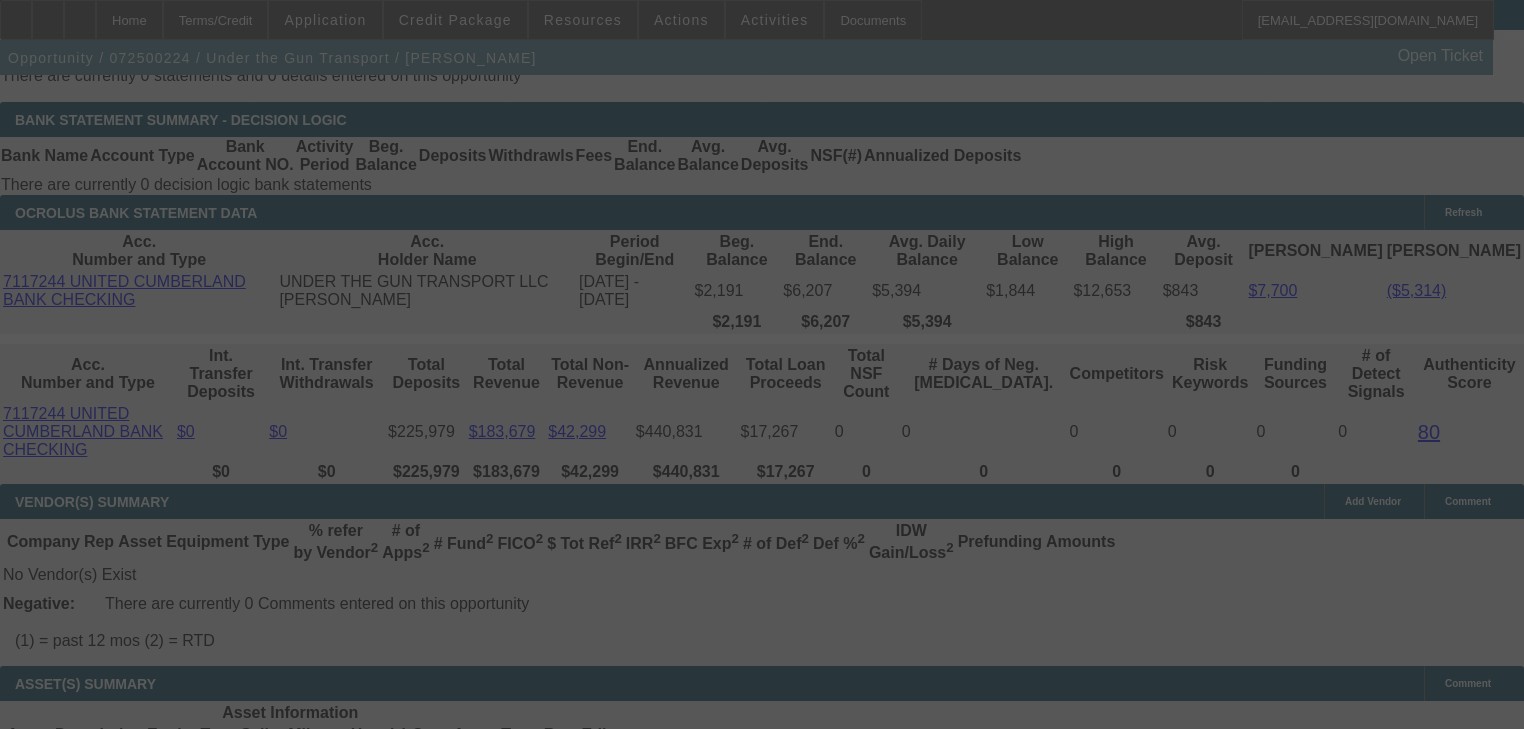 select on "0" 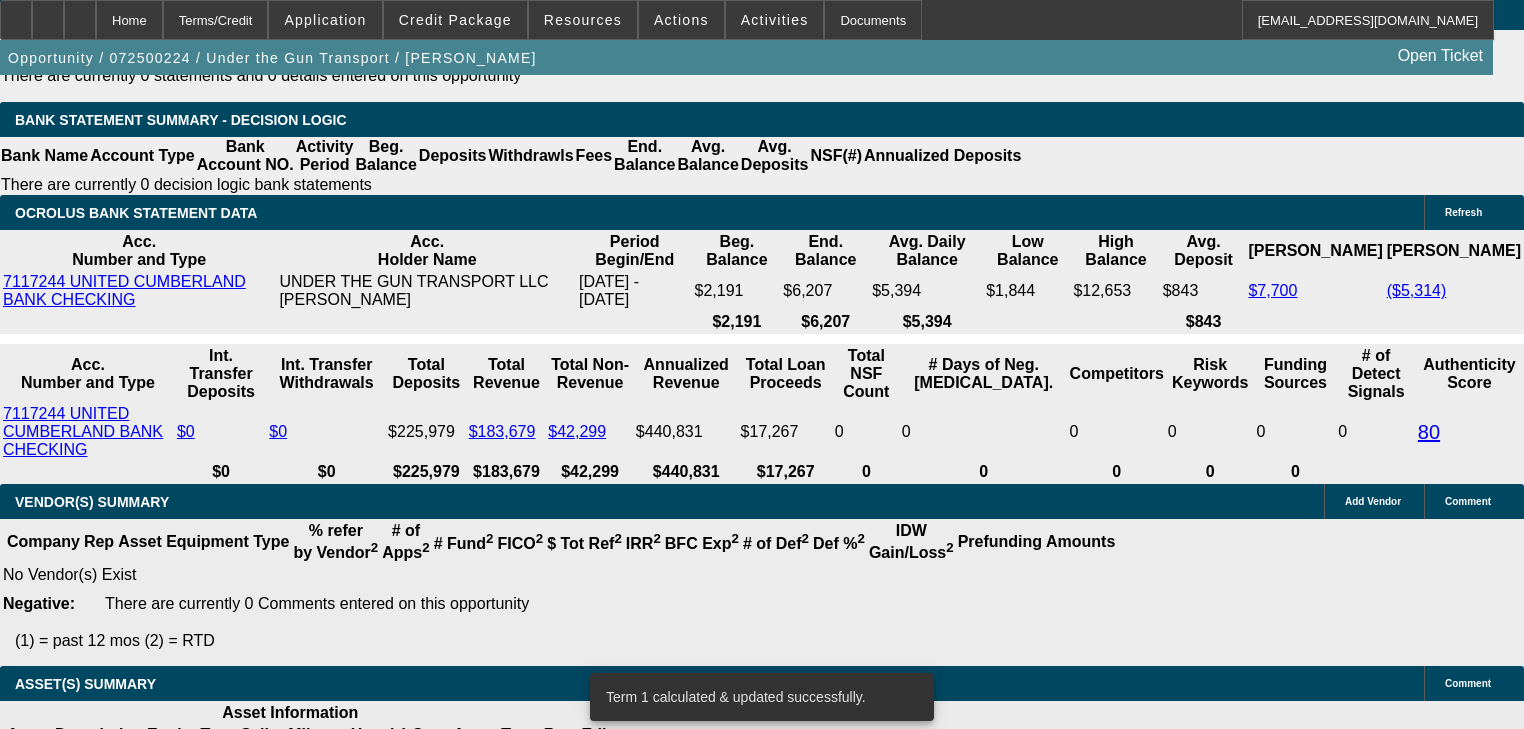 click on "20" at bounding box center [488, 1869] 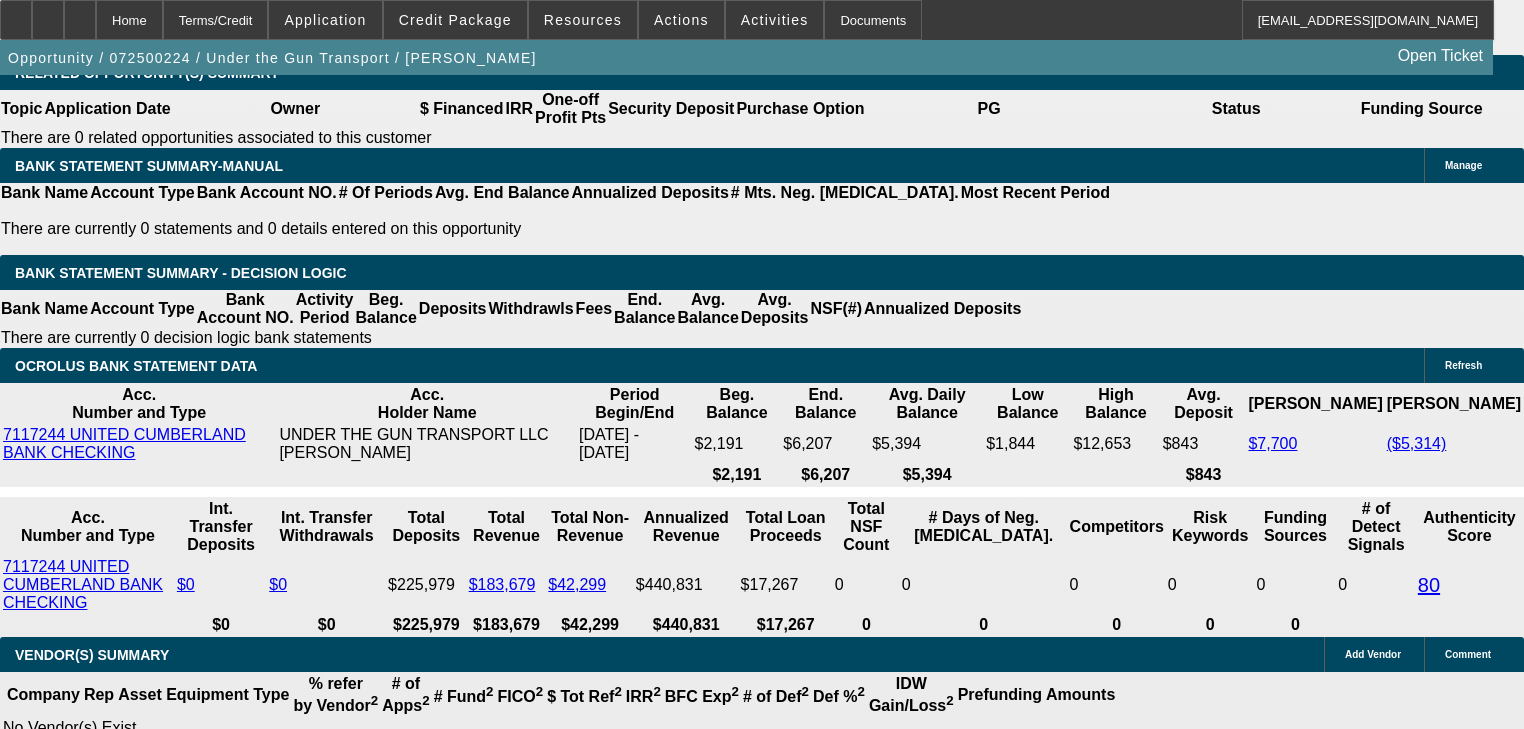 scroll, scrollTop: 3296, scrollLeft: 0, axis: vertical 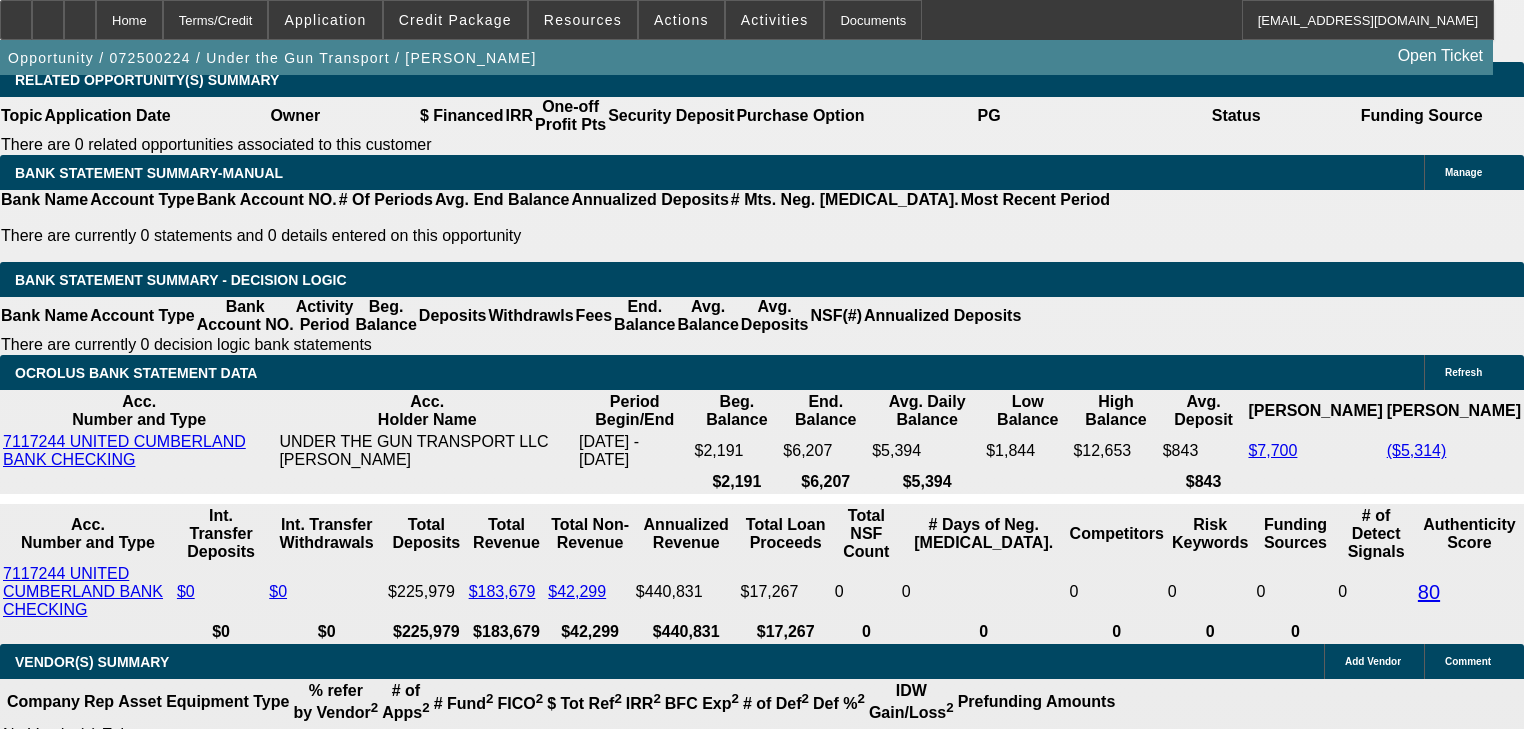 type on "16" 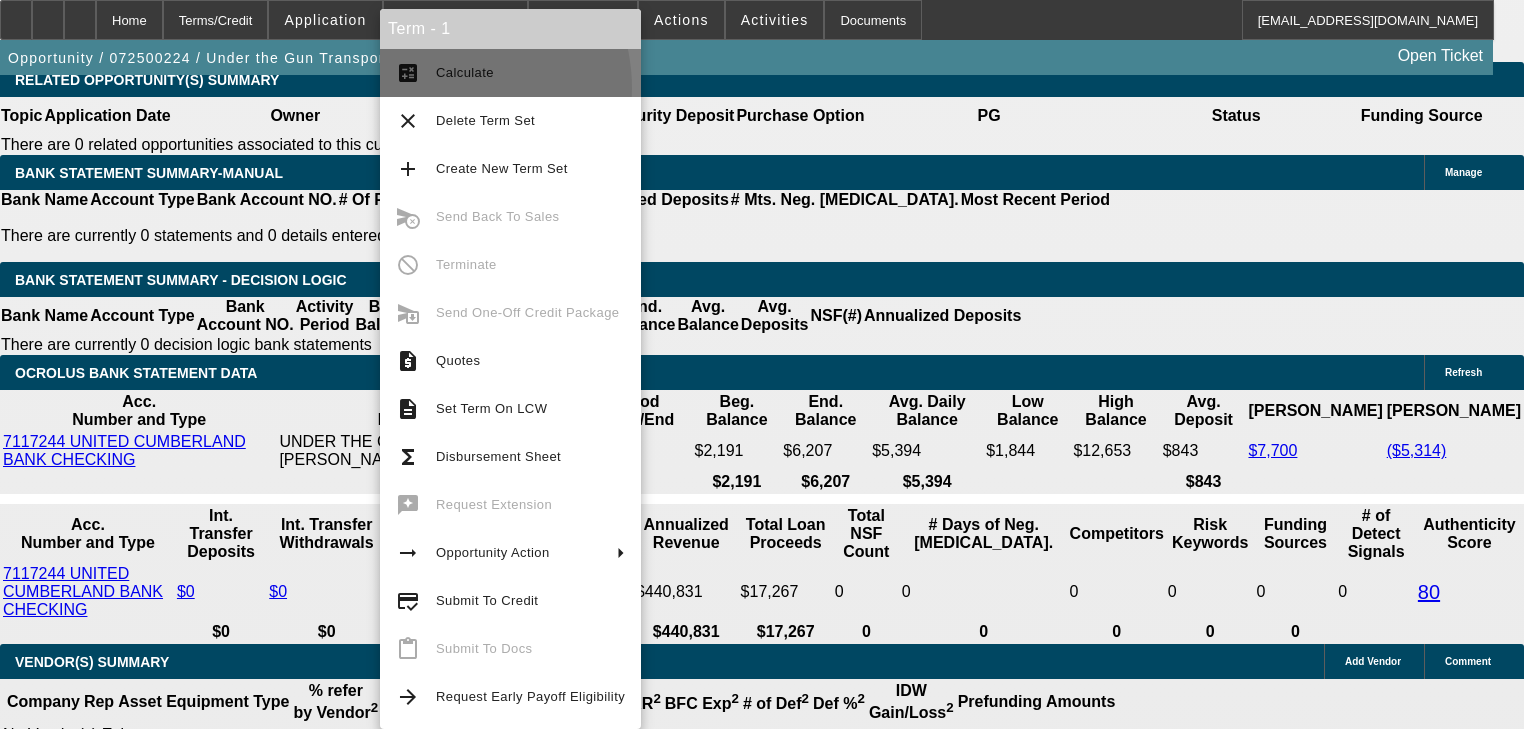 click on "calculate
Calculate" at bounding box center (510, 73) 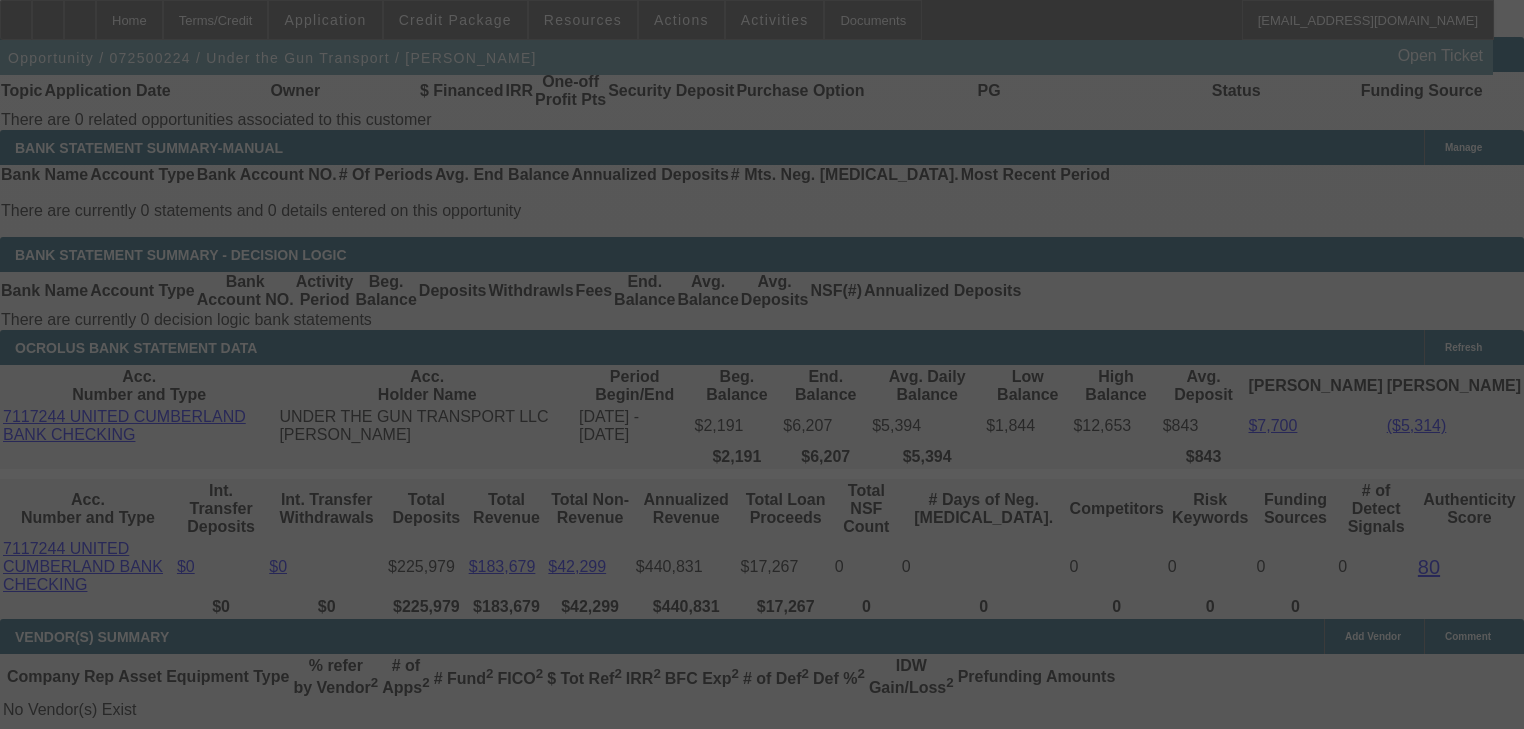 scroll, scrollTop: 3536, scrollLeft: 0, axis: vertical 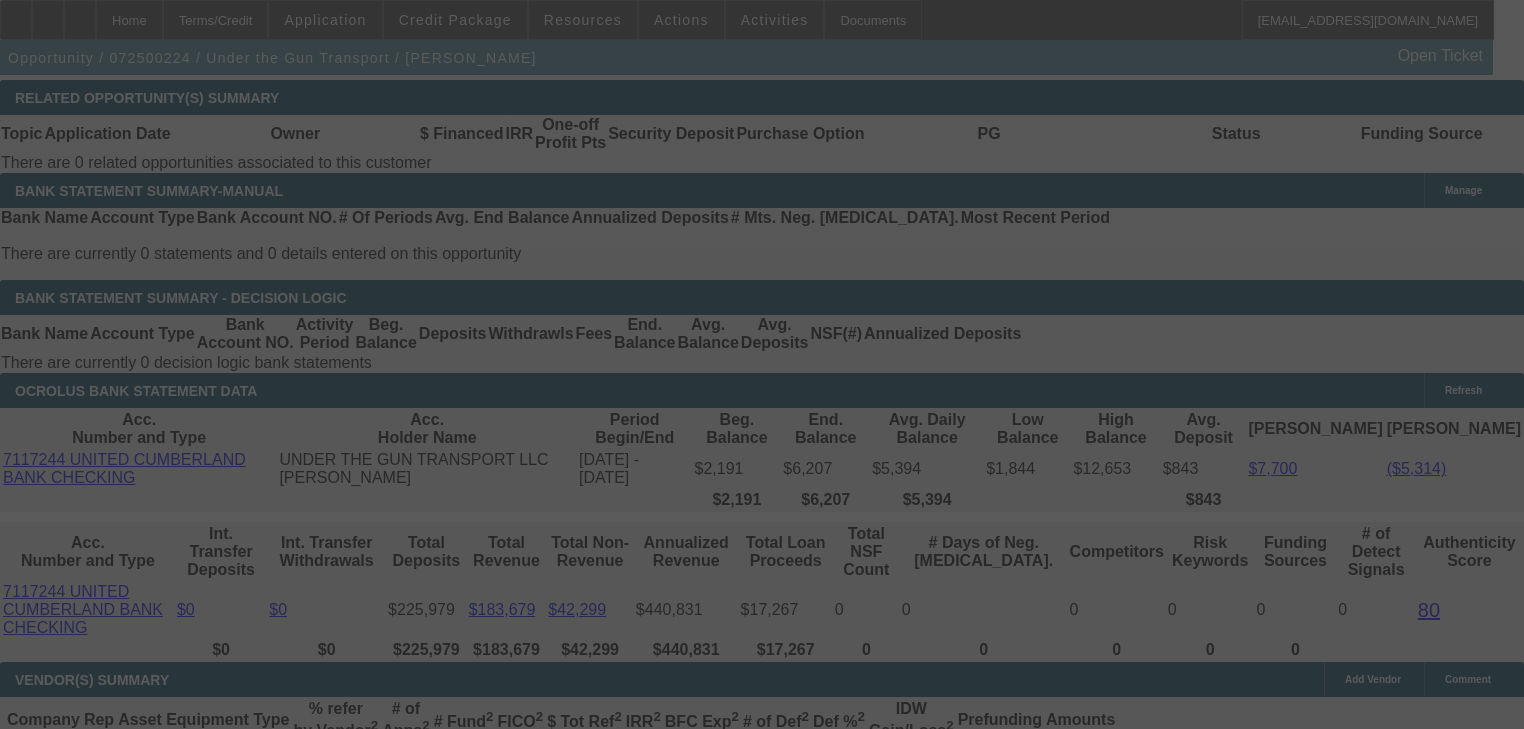 select on "0" 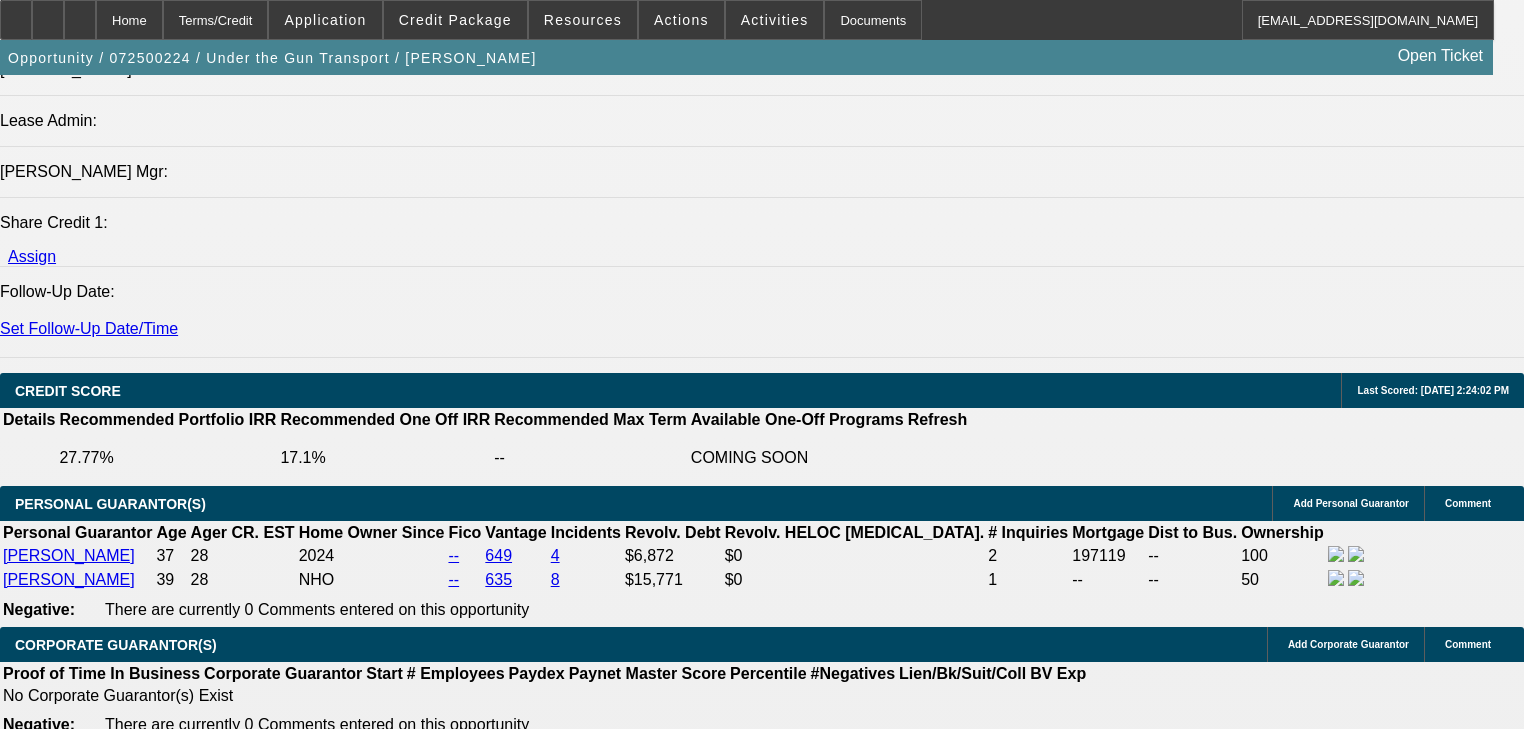 scroll, scrollTop: 2478, scrollLeft: 0, axis: vertical 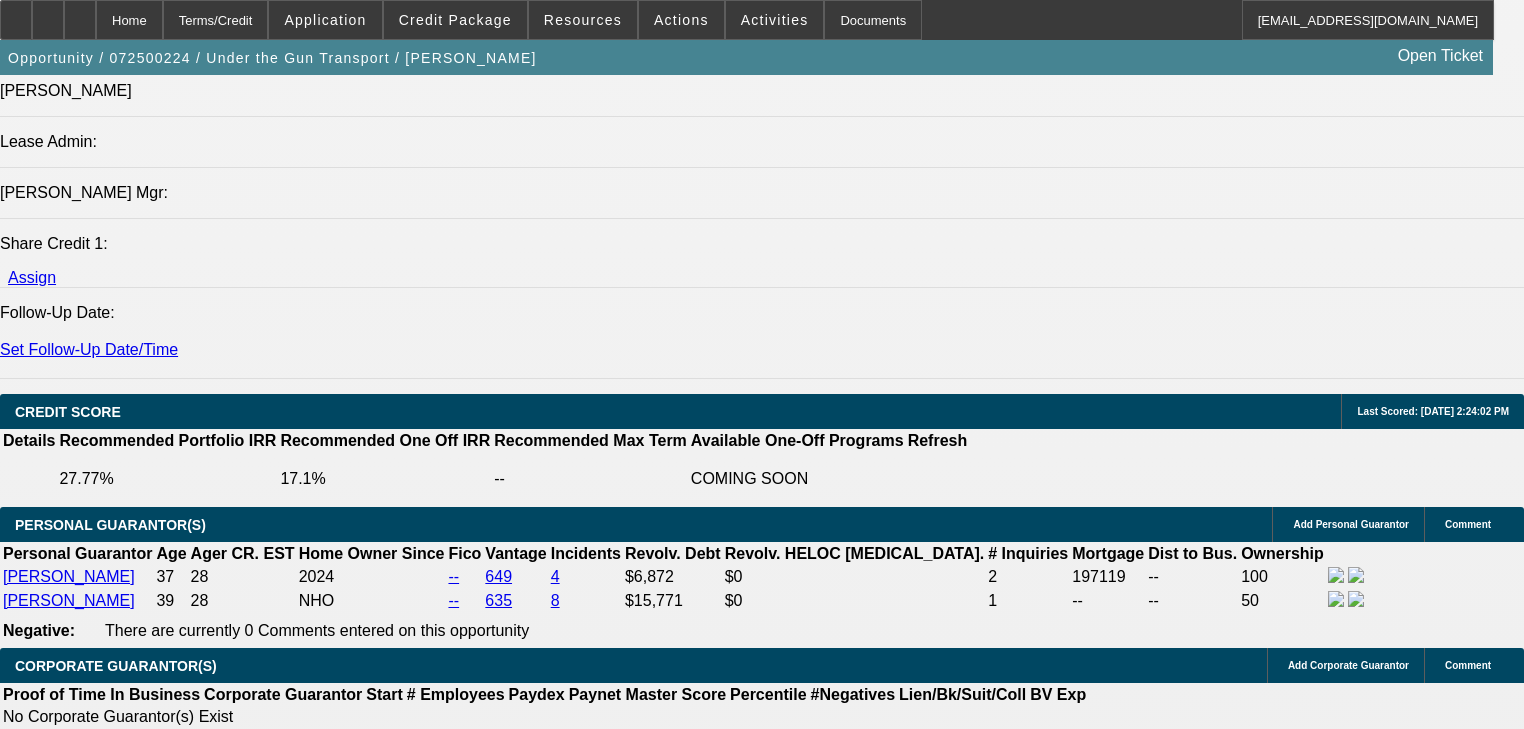 click on "Manage" 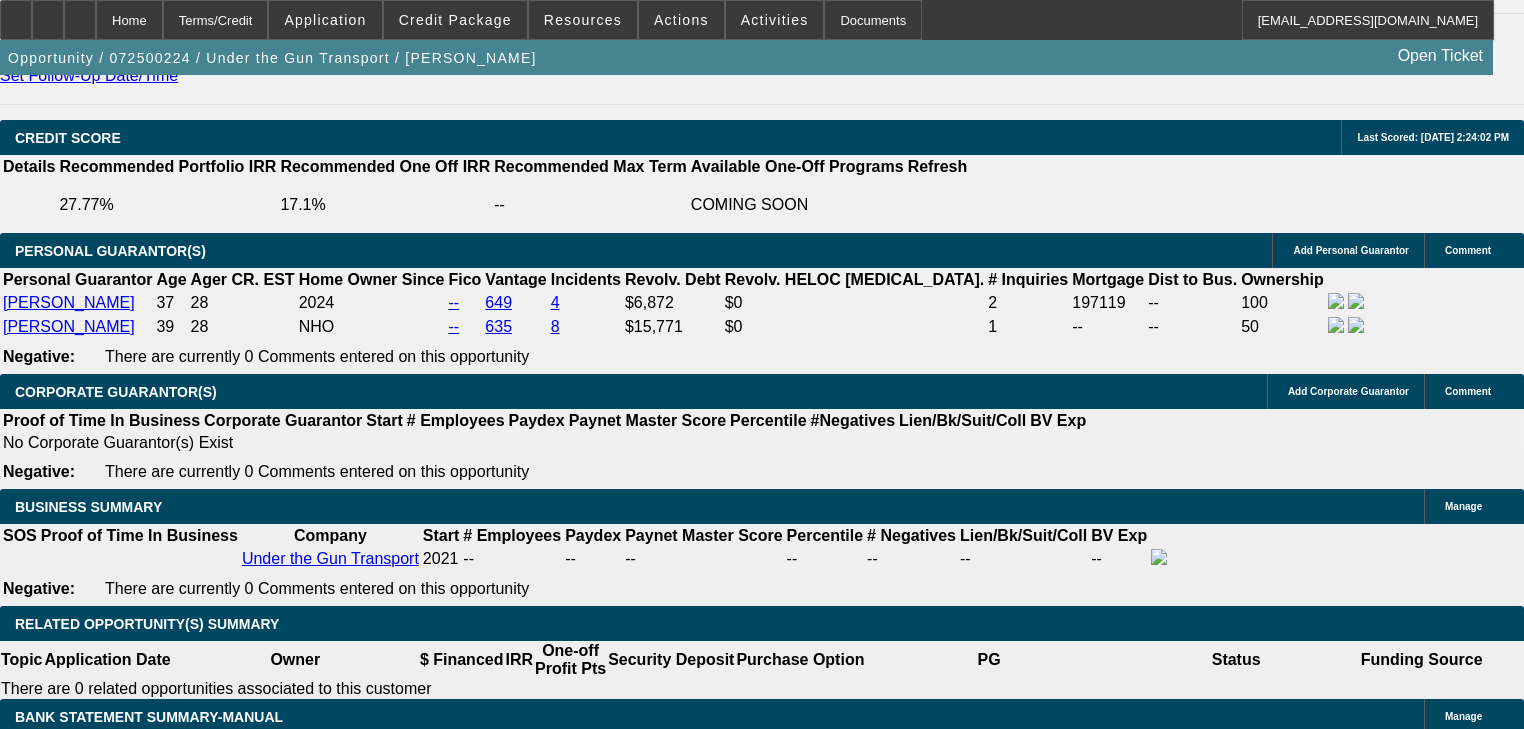 scroll, scrollTop: 3118, scrollLeft: 0, axis: vertical 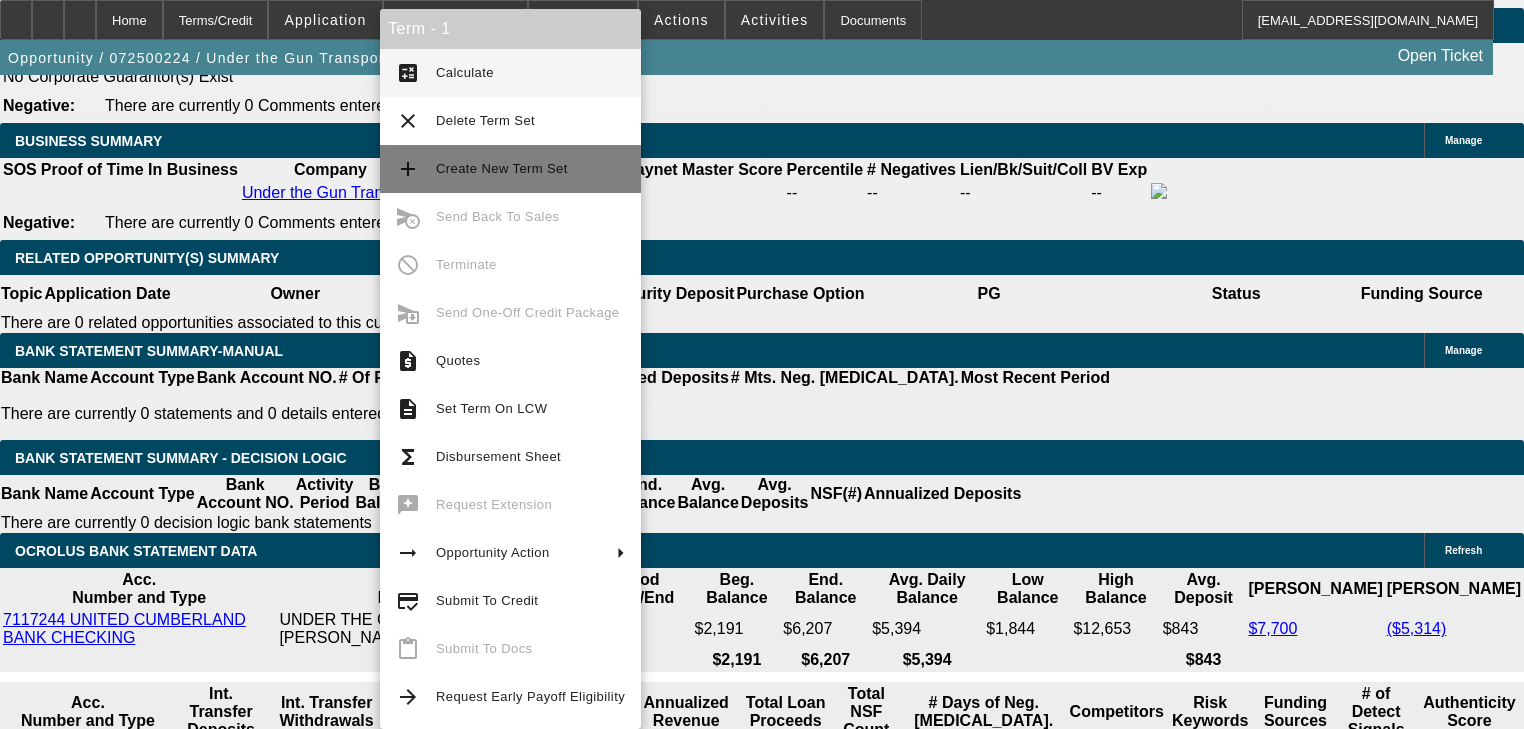 click on "add
Create New Term Set" at bounding box center [510, 169] 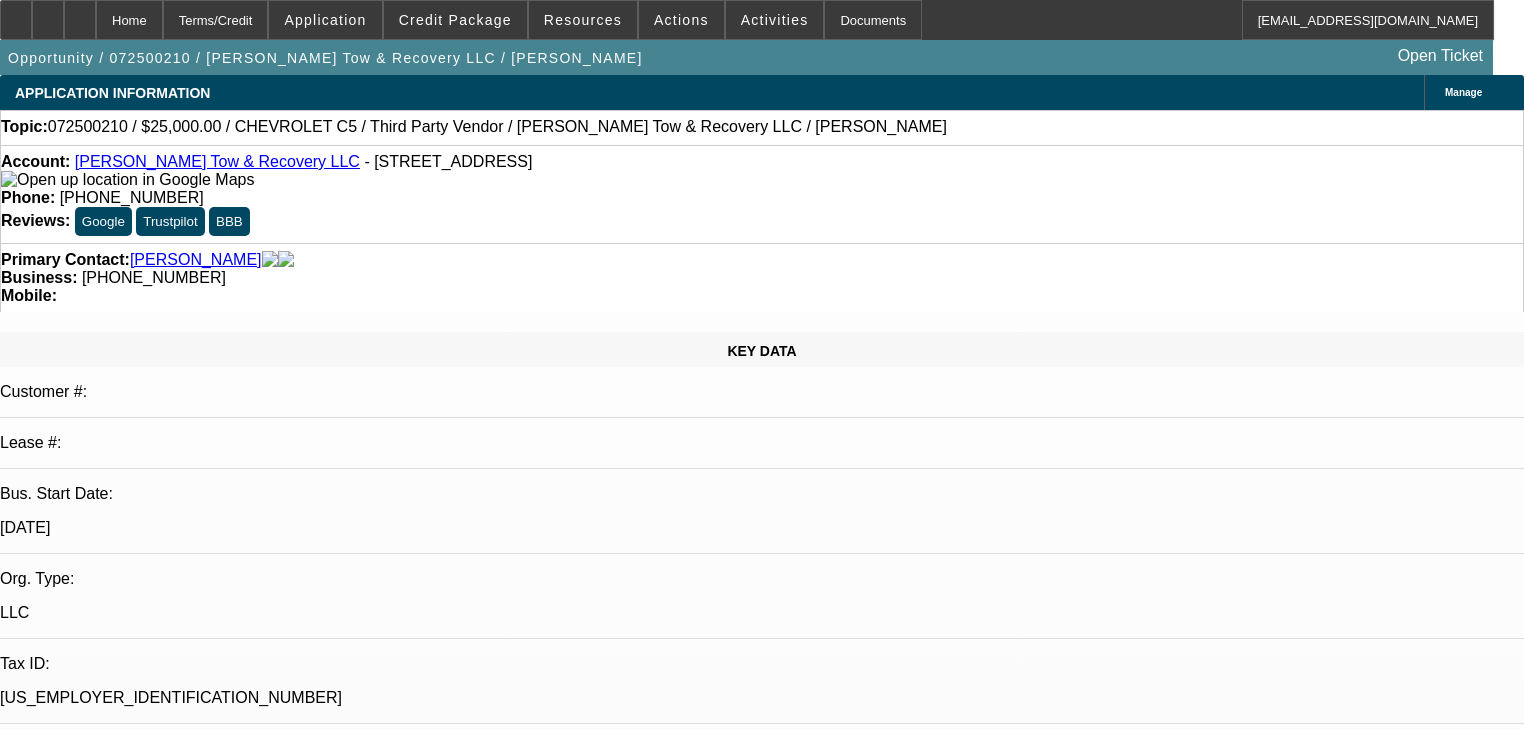 select on "0" 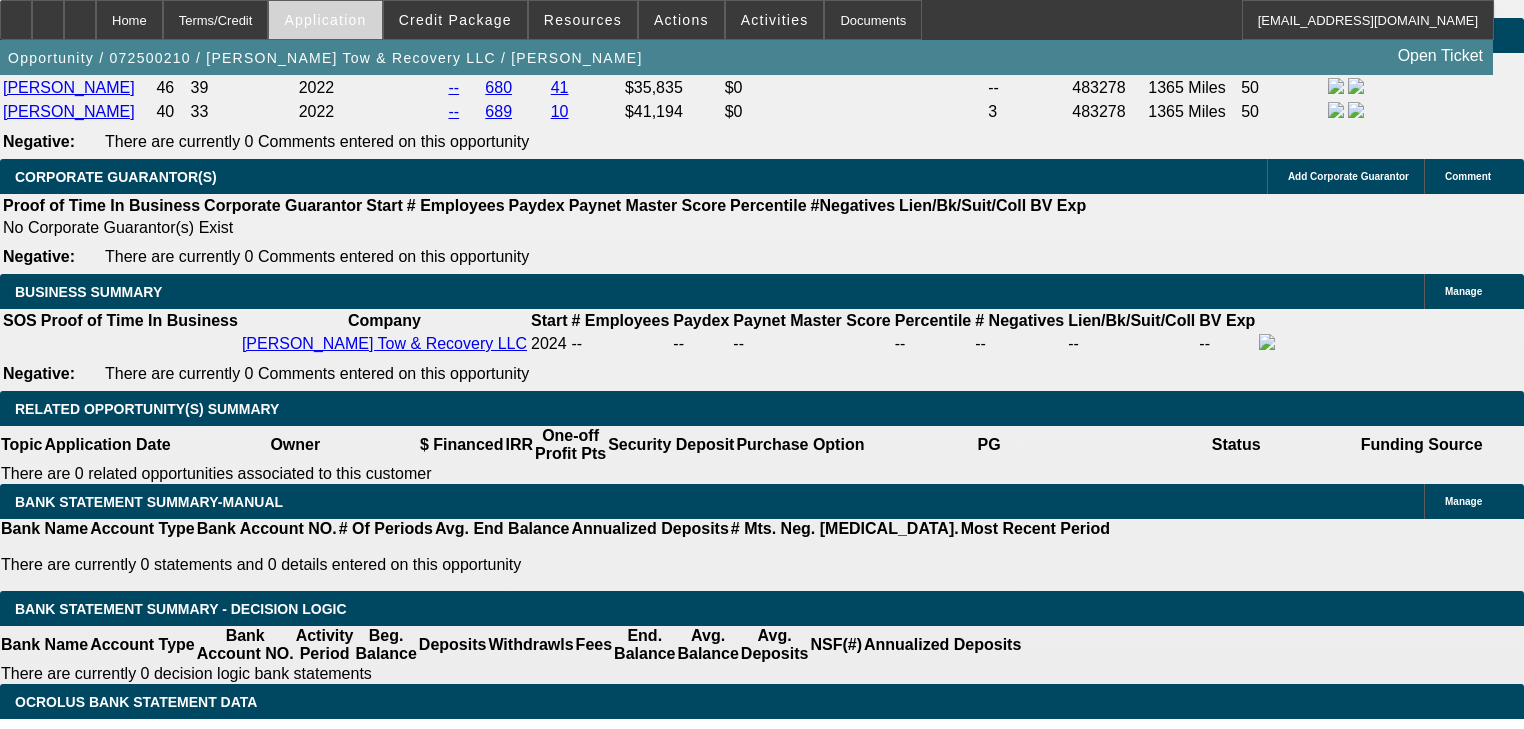 scroll, scrollTop: 2960, scrollLeft: 0, axis: vertical 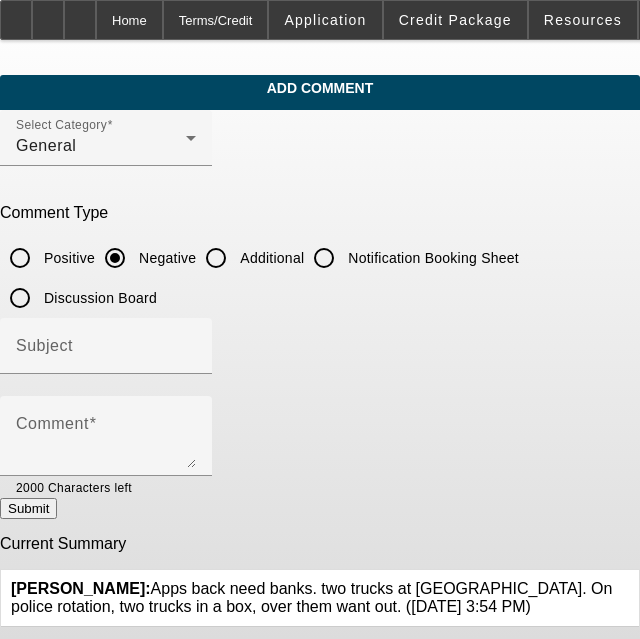click on "Additional" at bounding box center (216, 258) 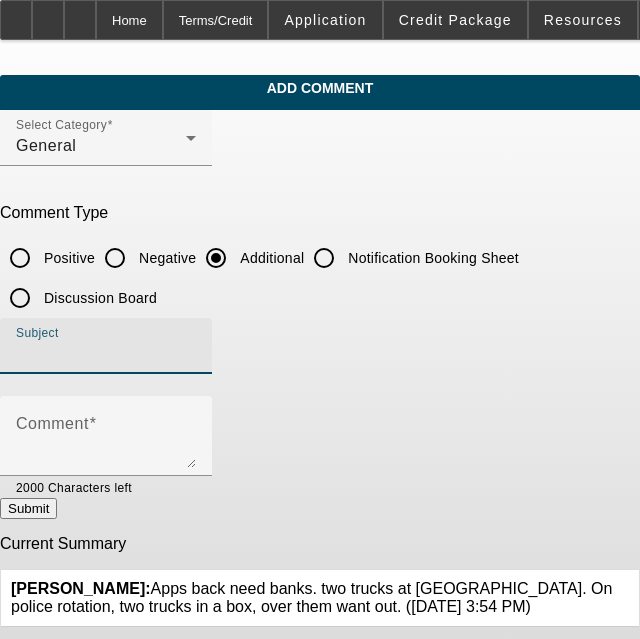 click on "Subject" at bounding box center [106, 354] 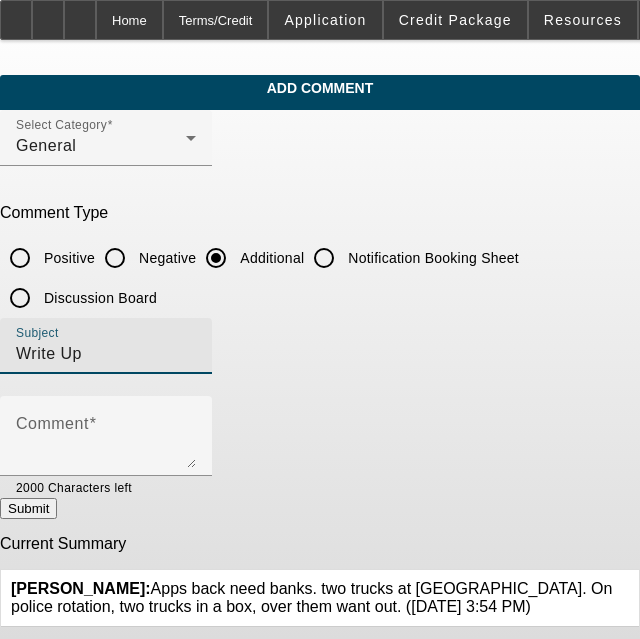 type on "Write Up" 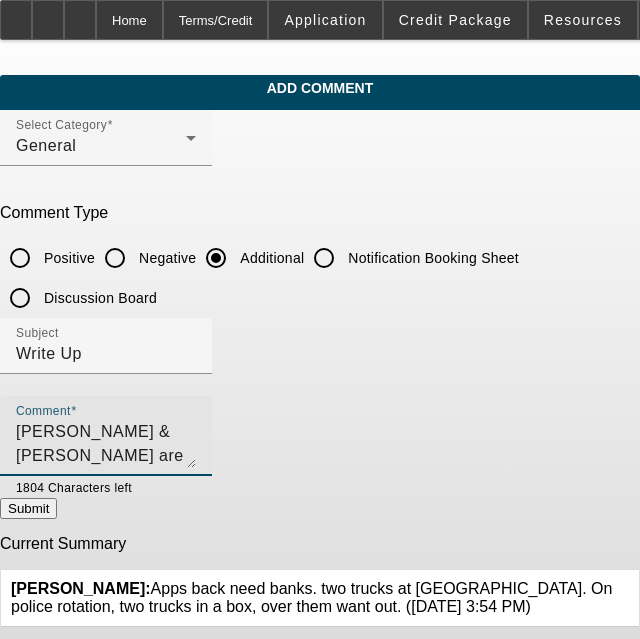 scroll, scrollTop: 19, scrollLeft: 0, axis: vertical 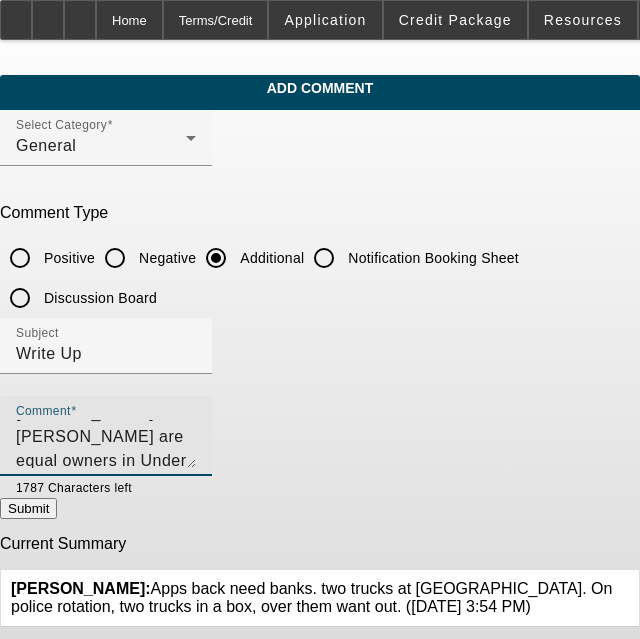 type on "[PERSON_NAME] & [PERSON_NAME] are equal owners in Under the Gun Transport LLC. They currently run two internationals on police rotation. They are looking to add another used rollback to keep up with growing demand" 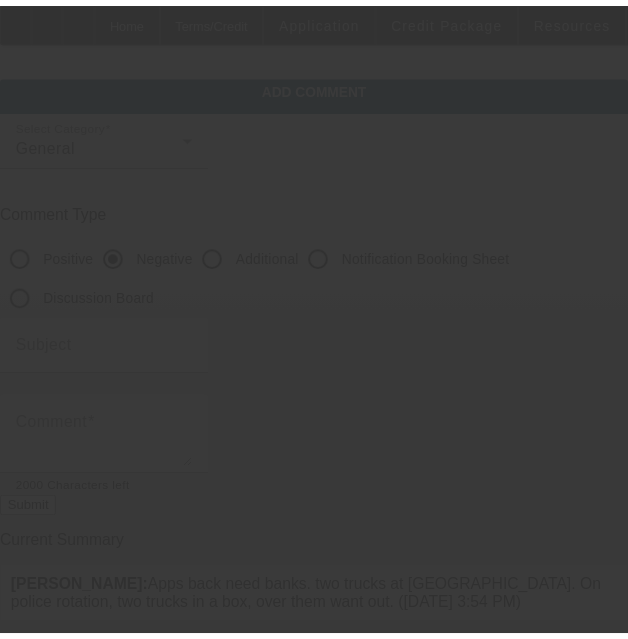 scroll, scrollTop: 0, scrollLeft: 0, axis: both 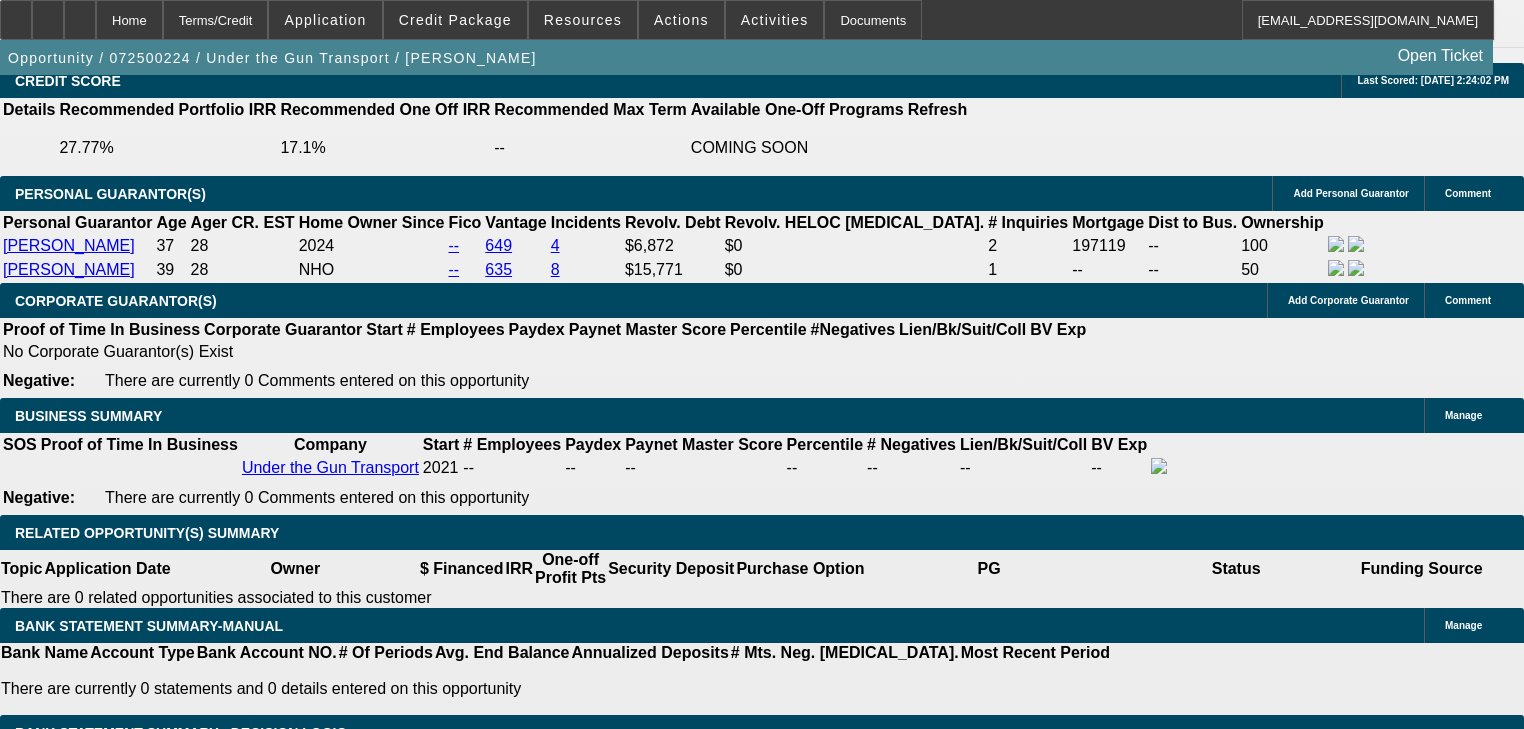select on "0" 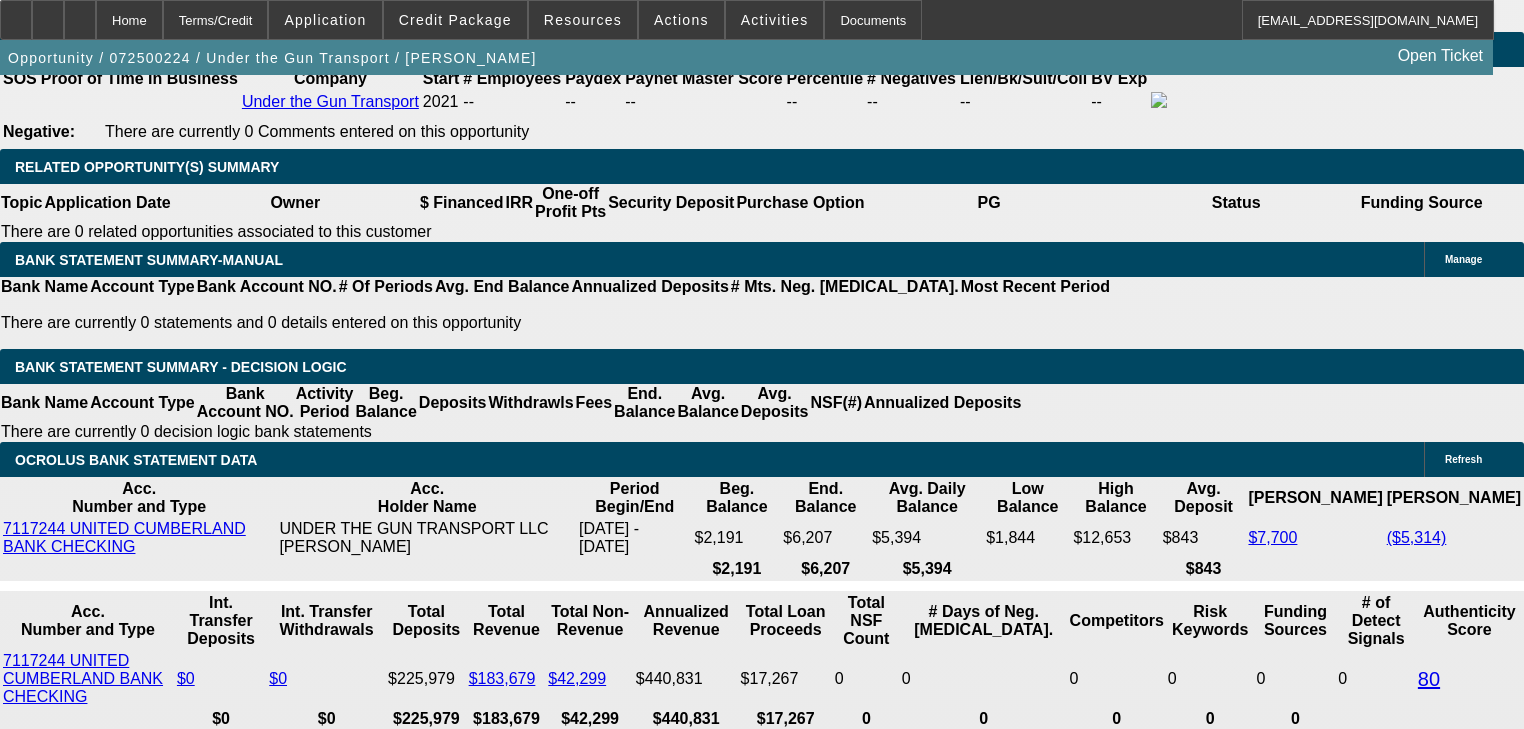 scroll, scrollTop: 3240, scrollLeft: 0, axis: vertical 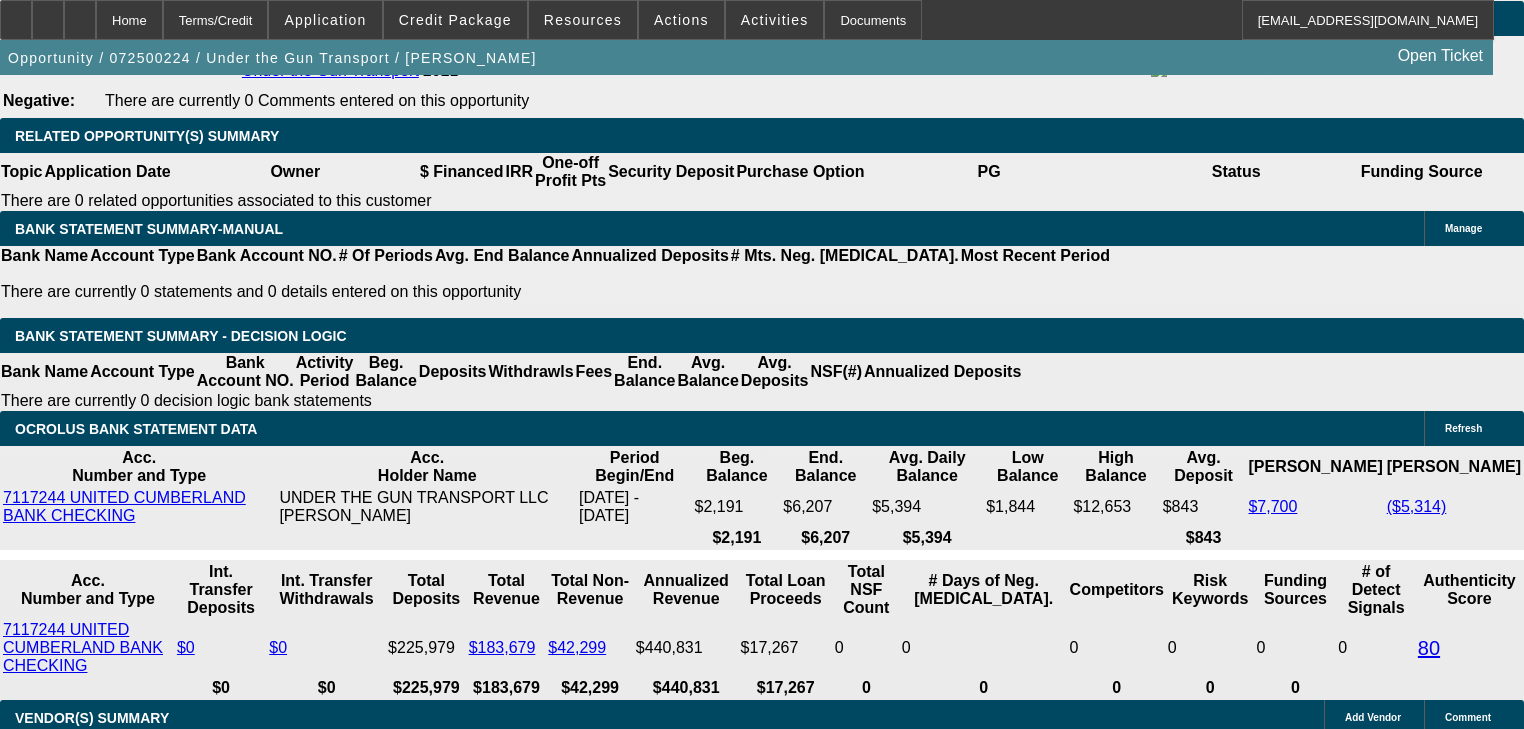 select on "1" 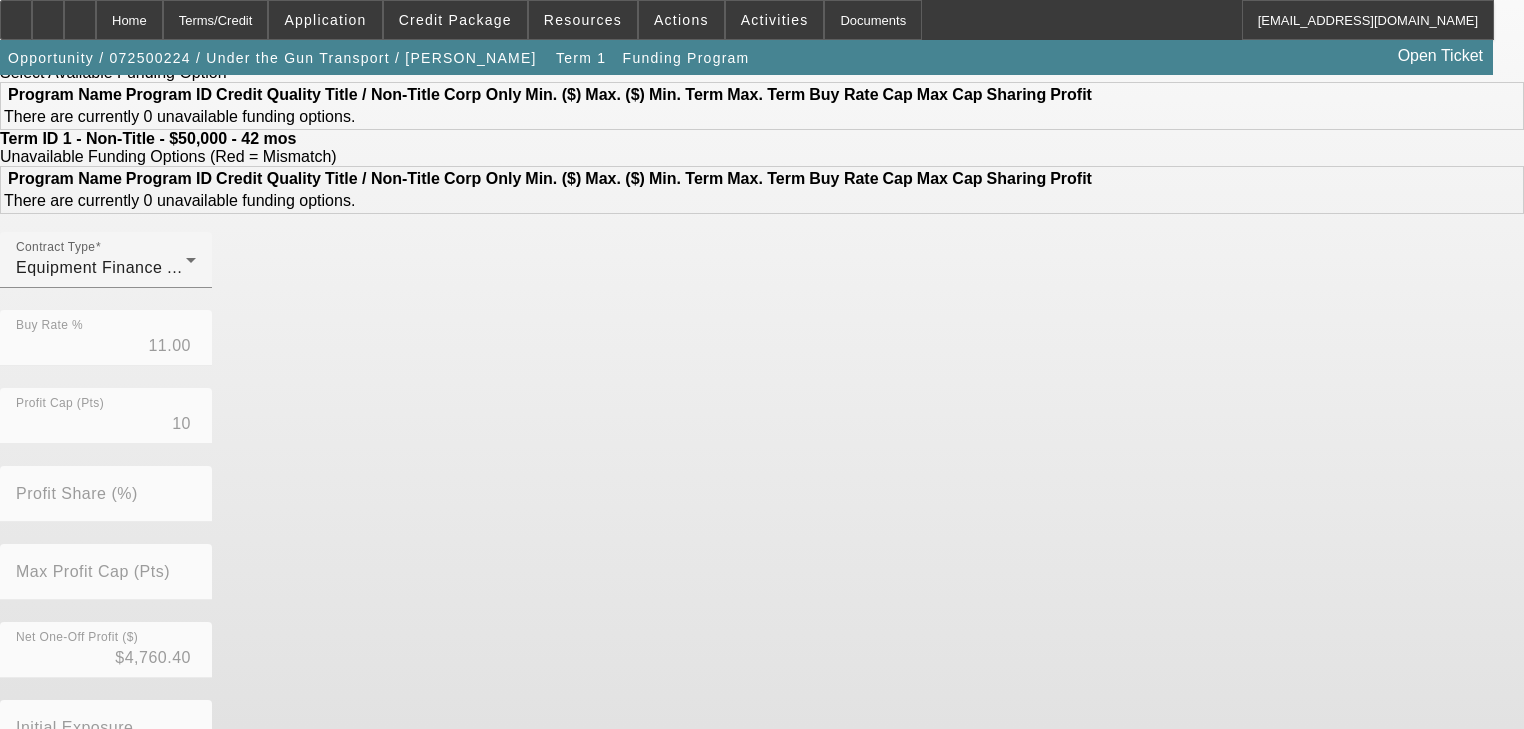 scroll, scrollTop: 344, scrollLeft: 0, axis: vertical 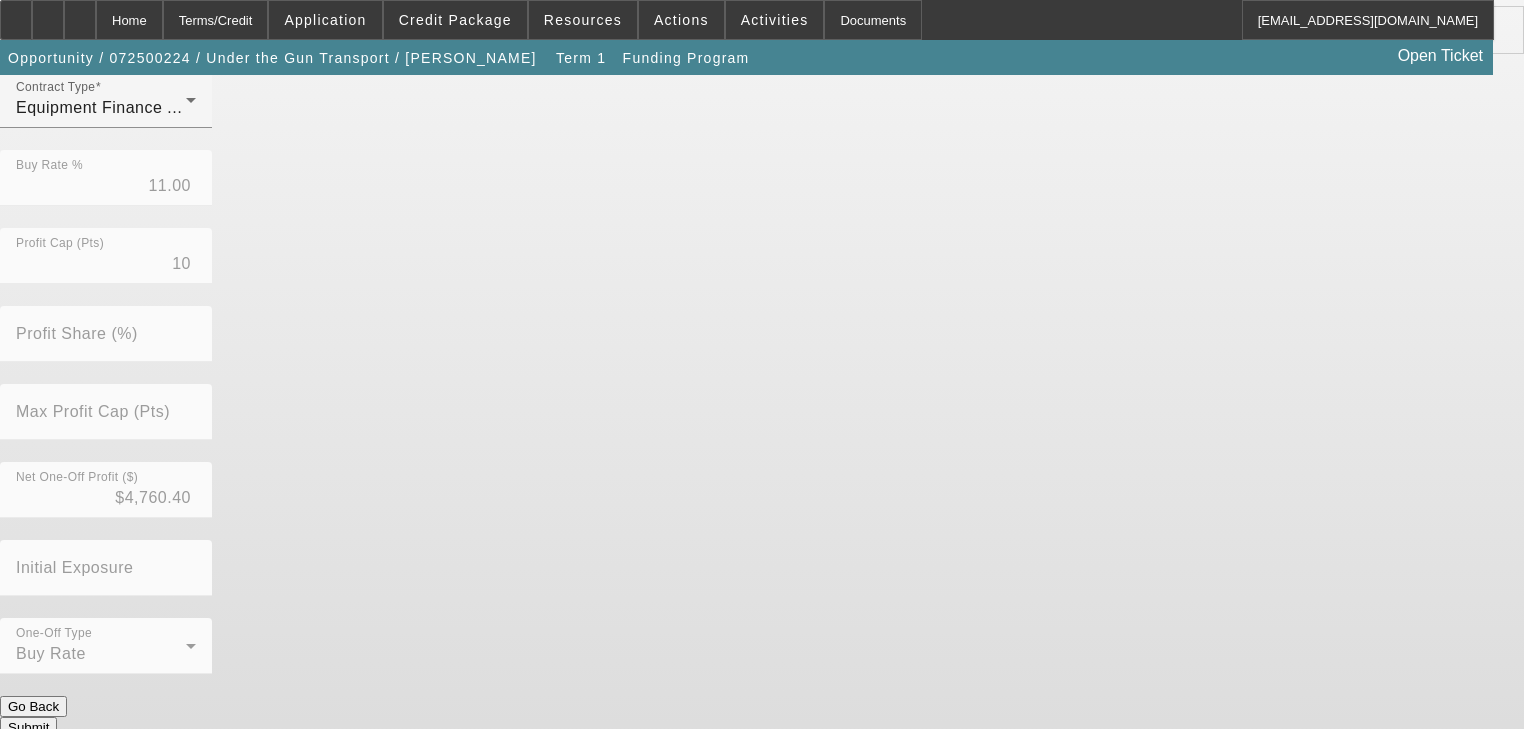 click on "Contract Type
Equipment Finance Agreement
Buy Rate %
11.00
Profit Cap (Pts)
10
Profit Share (%)
Max Profit Cap (Pts)
Net One-Off Profit ($)
$4,760.40
Initial Exposure
One-Off Type
Buy Rate" at bounding box center (762, 384) 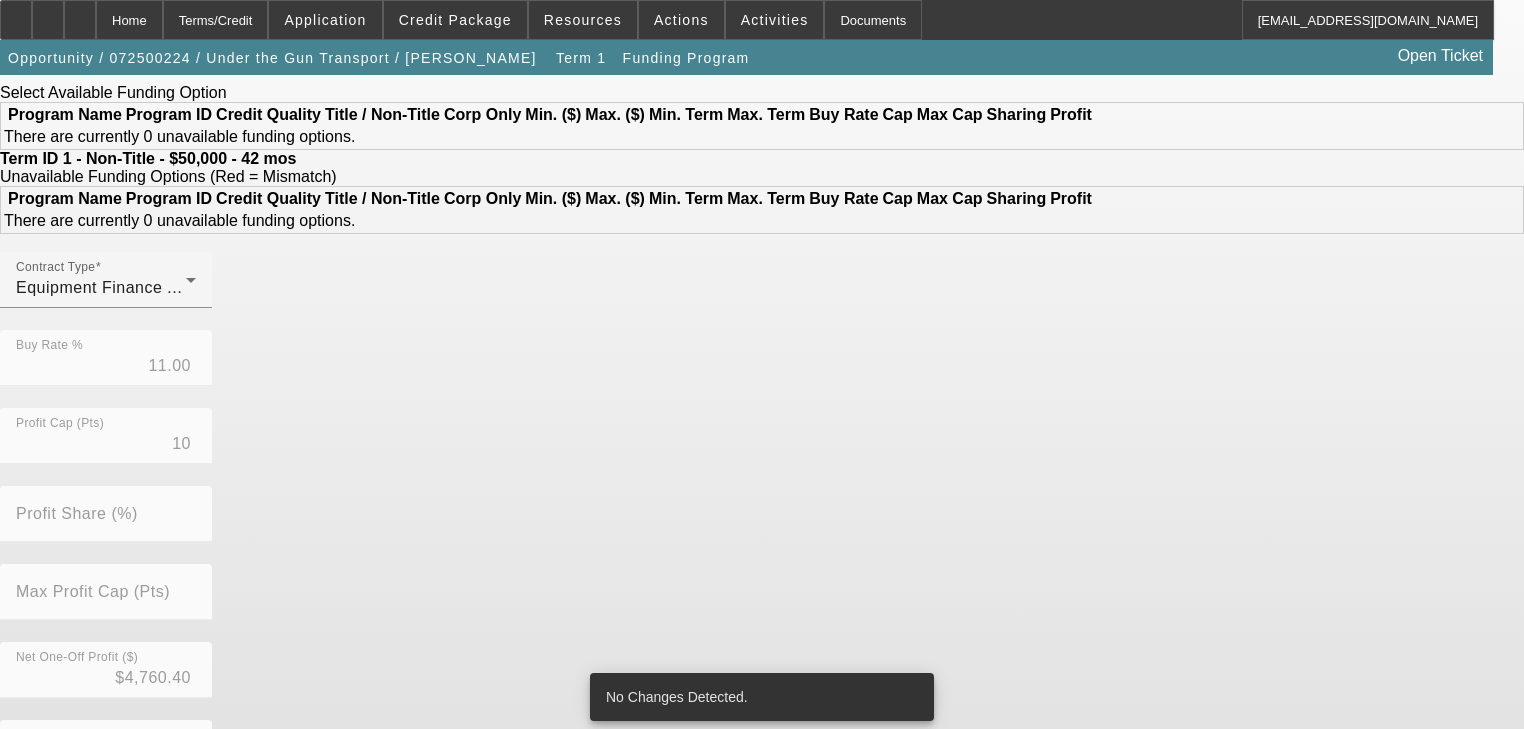 scroll, scrollTop: 344, scrollLeft: 0, axis: vertical 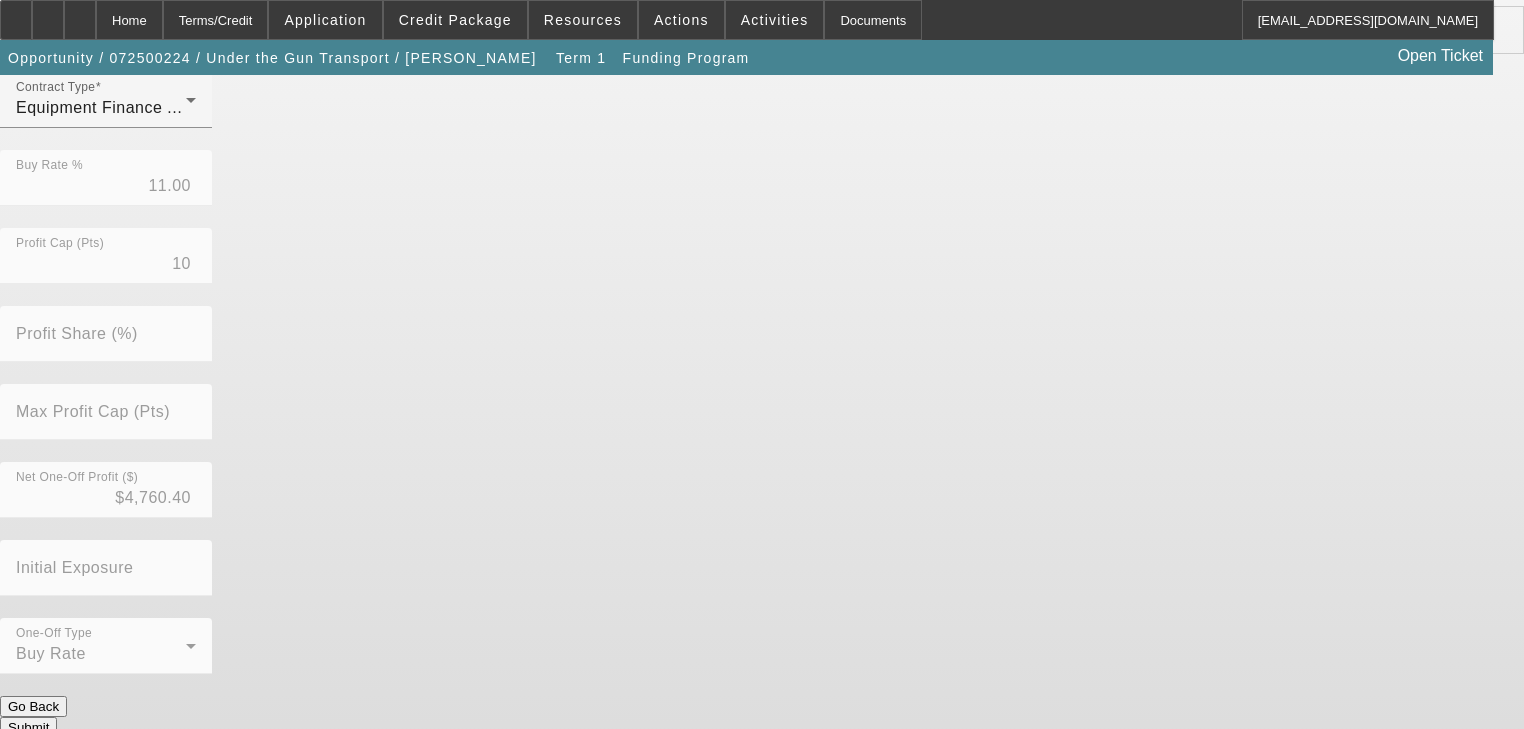 click on "Submit" at bounding box center (28, 727) 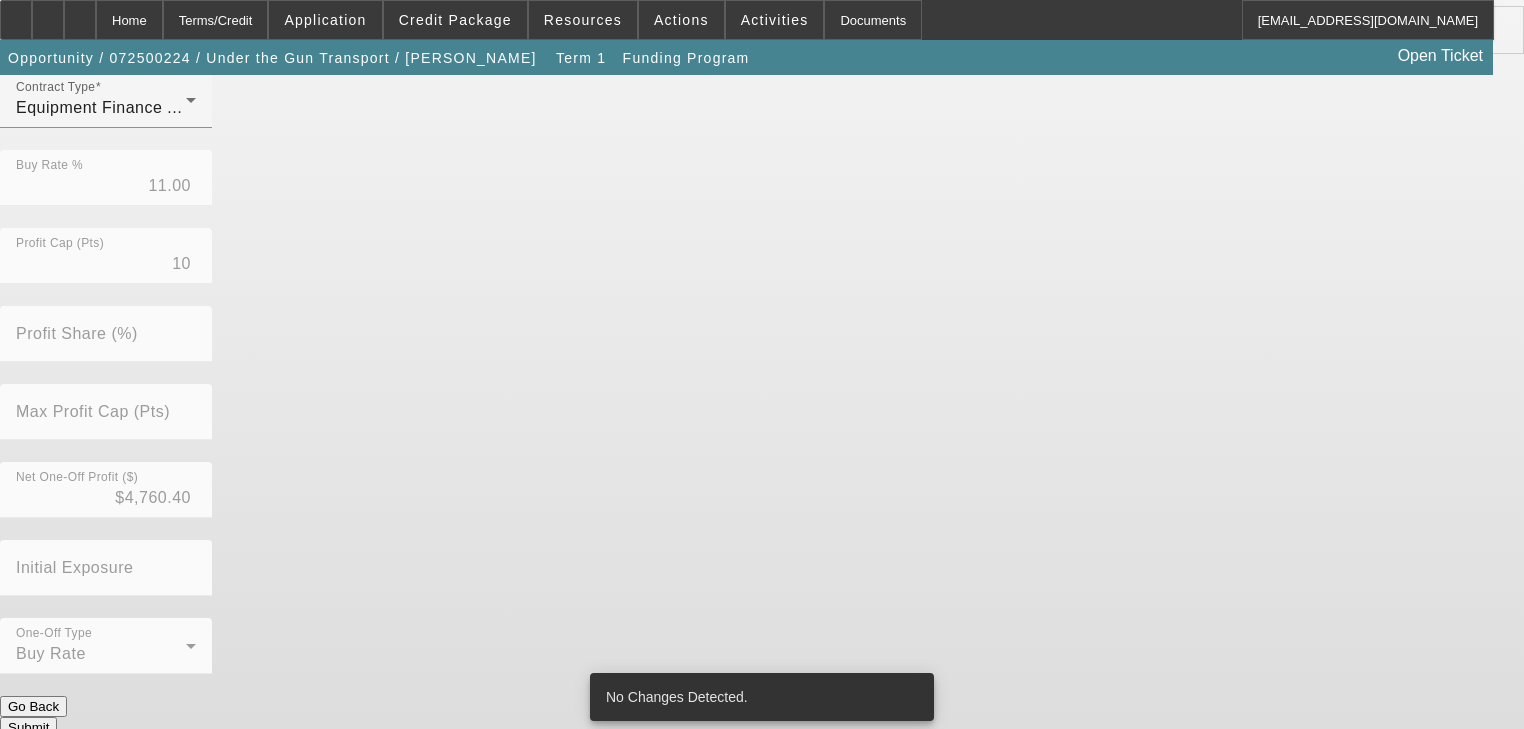 scroll, scrollTop: 0, scrollLeft: 0, axis: both 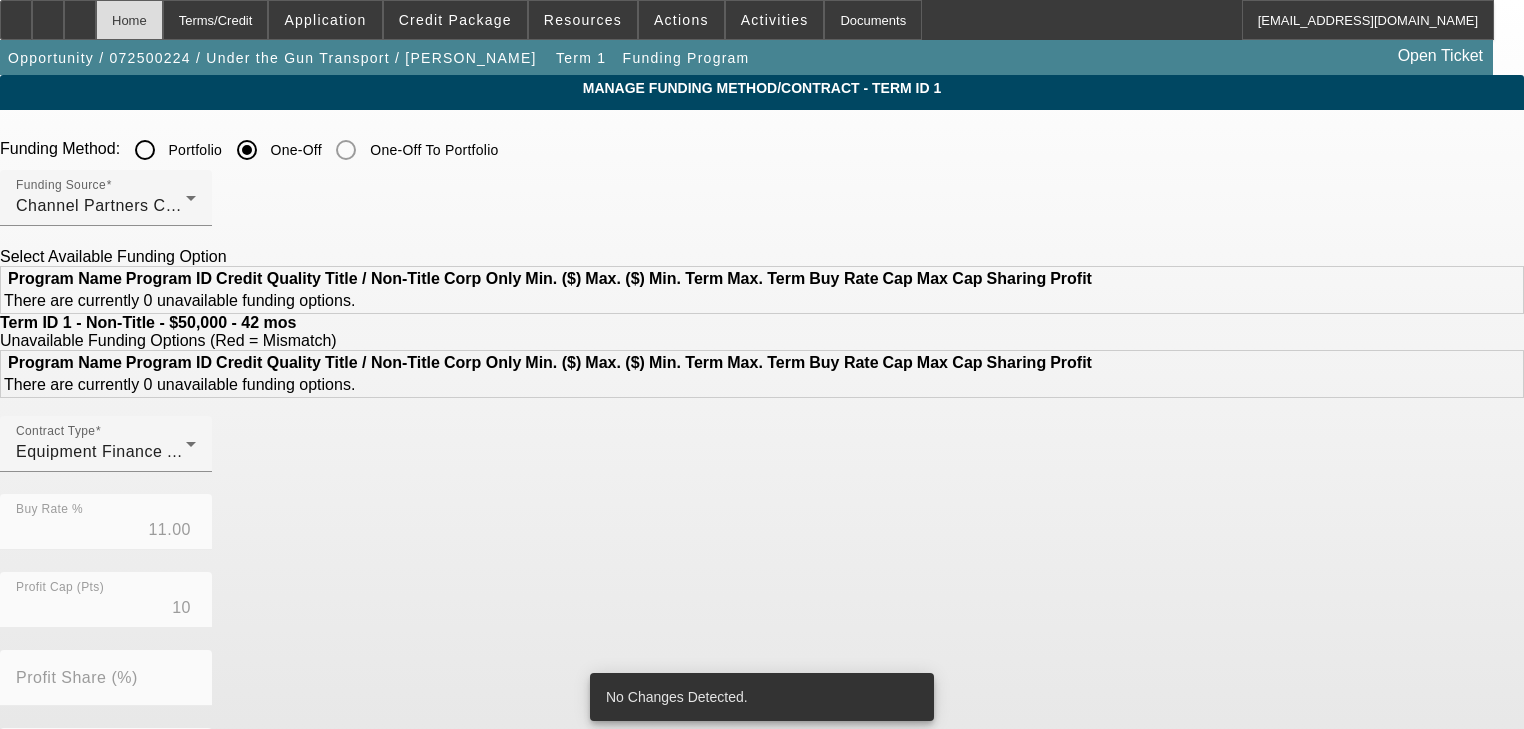 click on "Home" at bounding box center (129, 20) 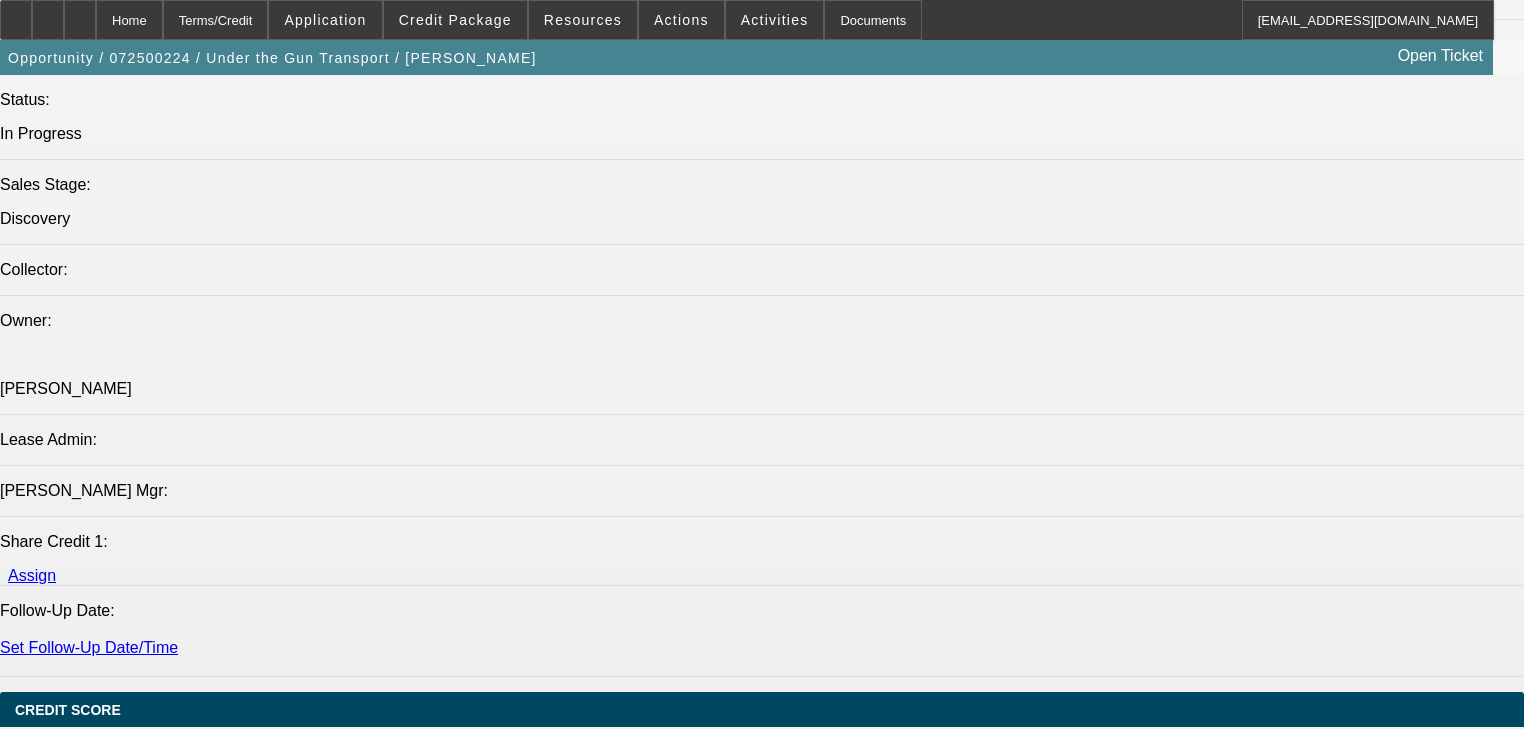 select on "0" 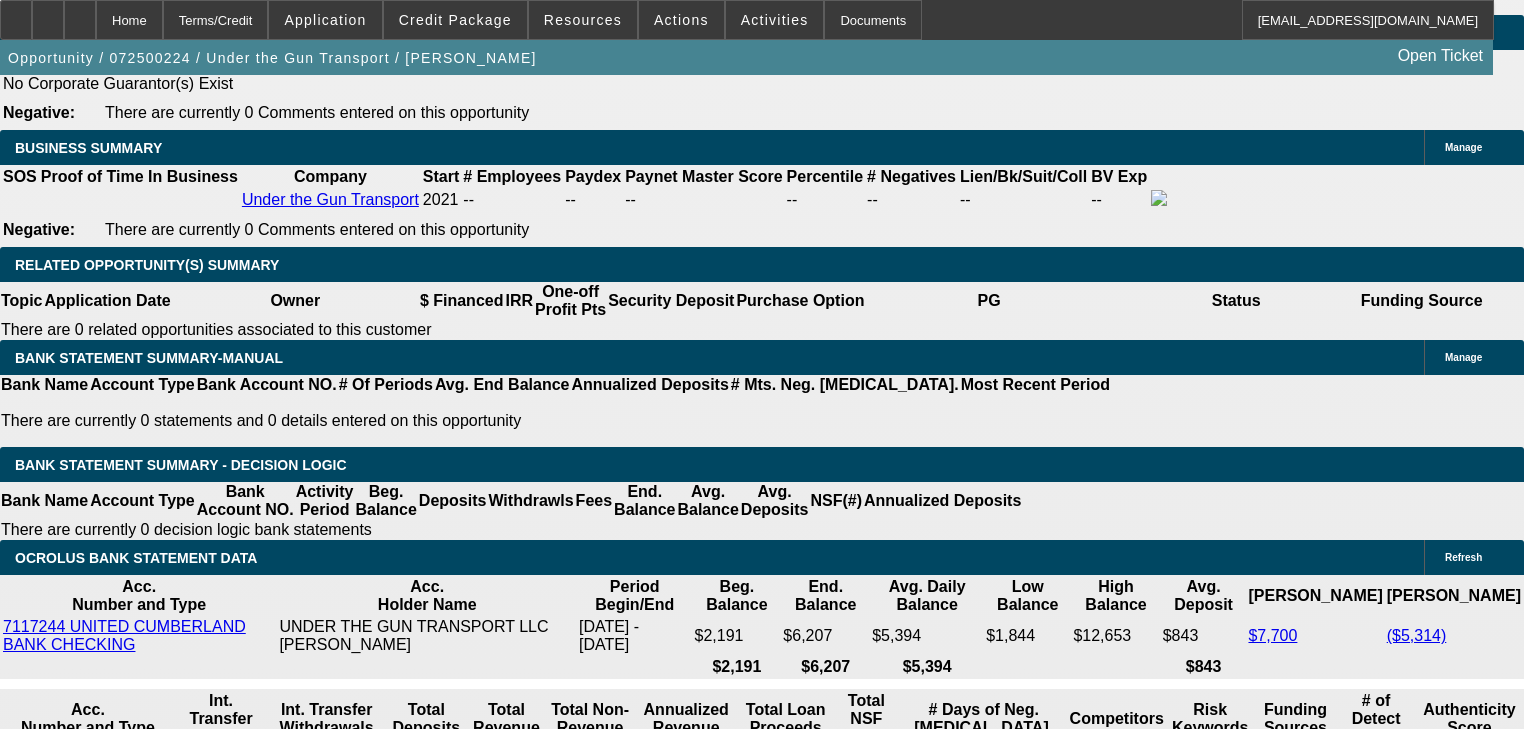scroll, scrollTop: 3141, scrollLeft: 0, axis: vertical 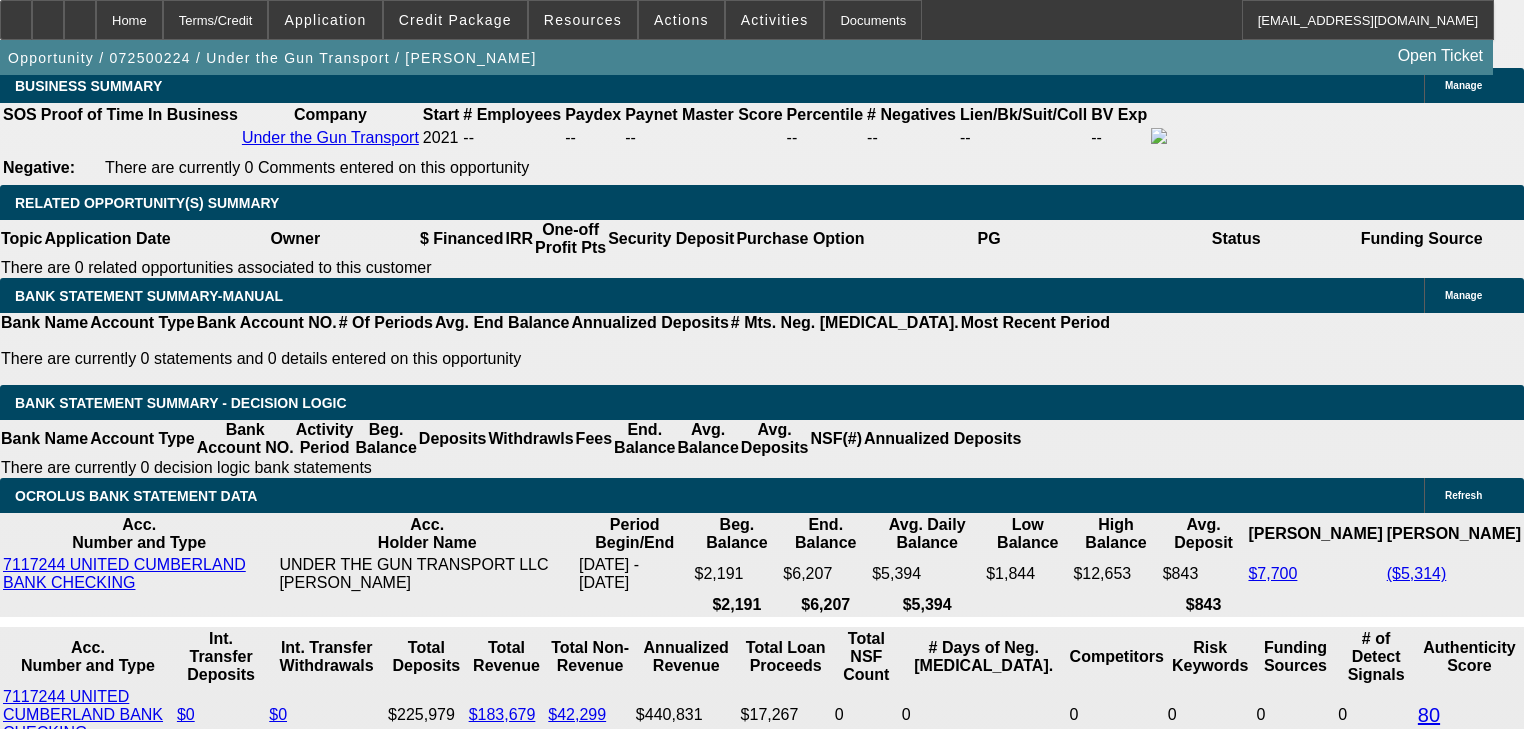 click on "5% 10% 15% 20% $" 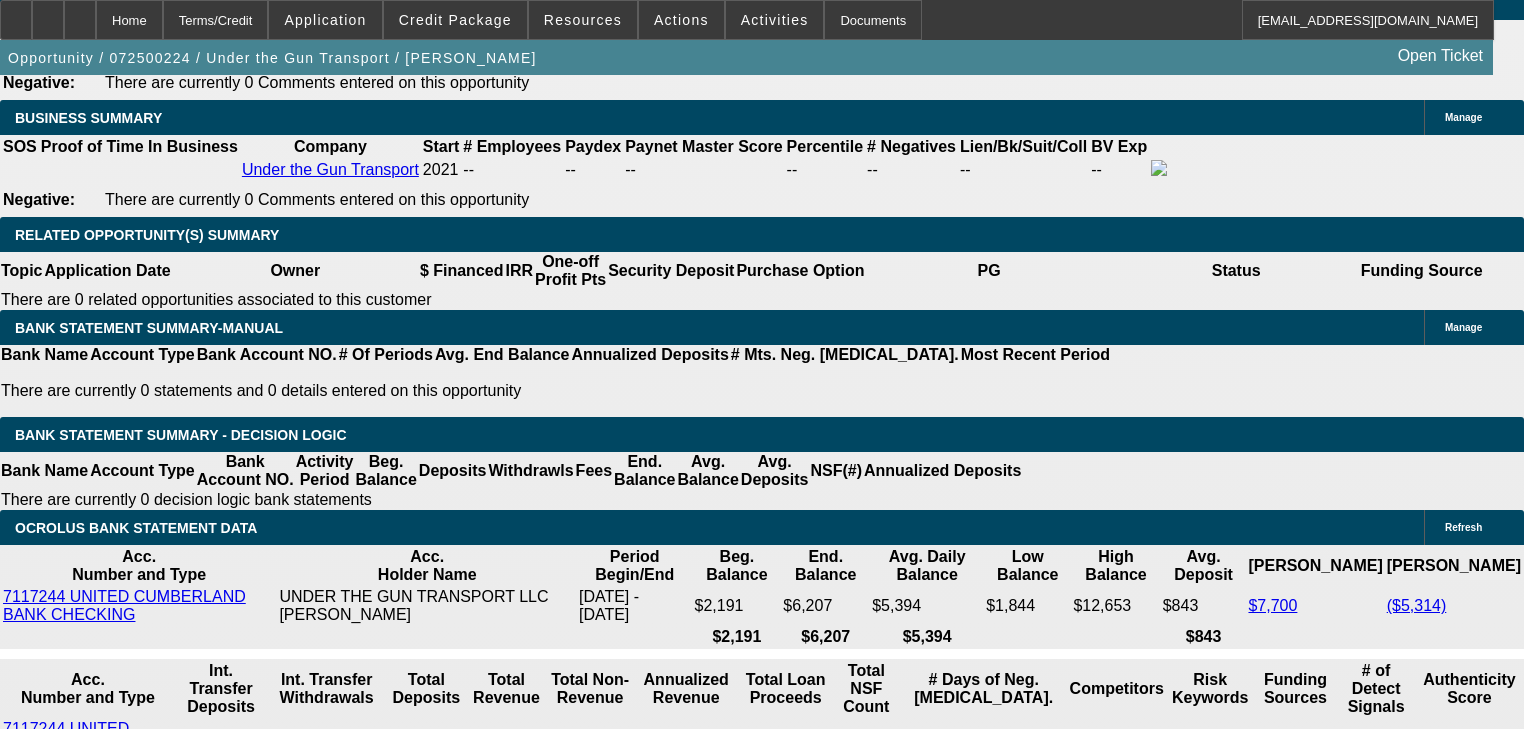 select on "0.05" 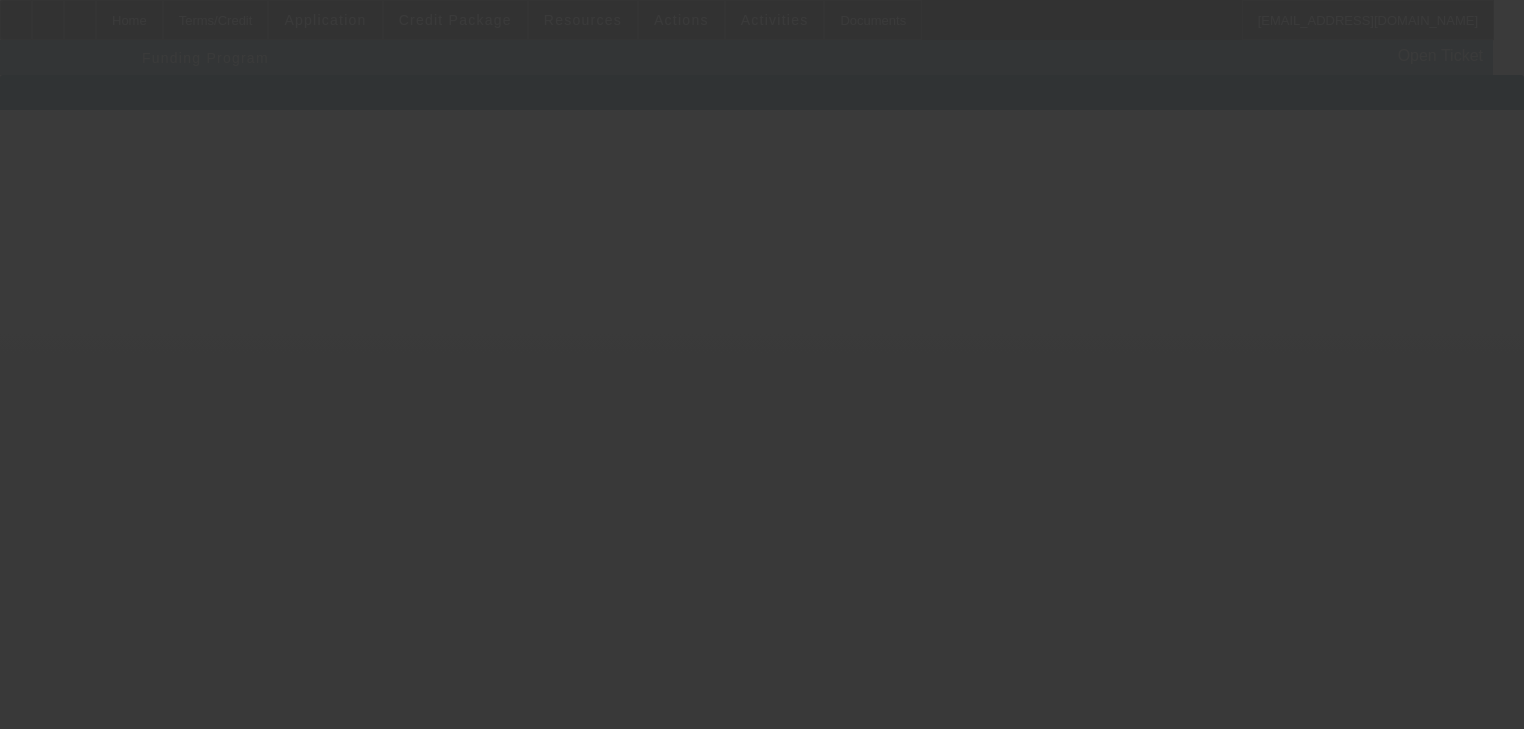 scroll, scrollTop: 0, scrollLeft: 0, axis: both 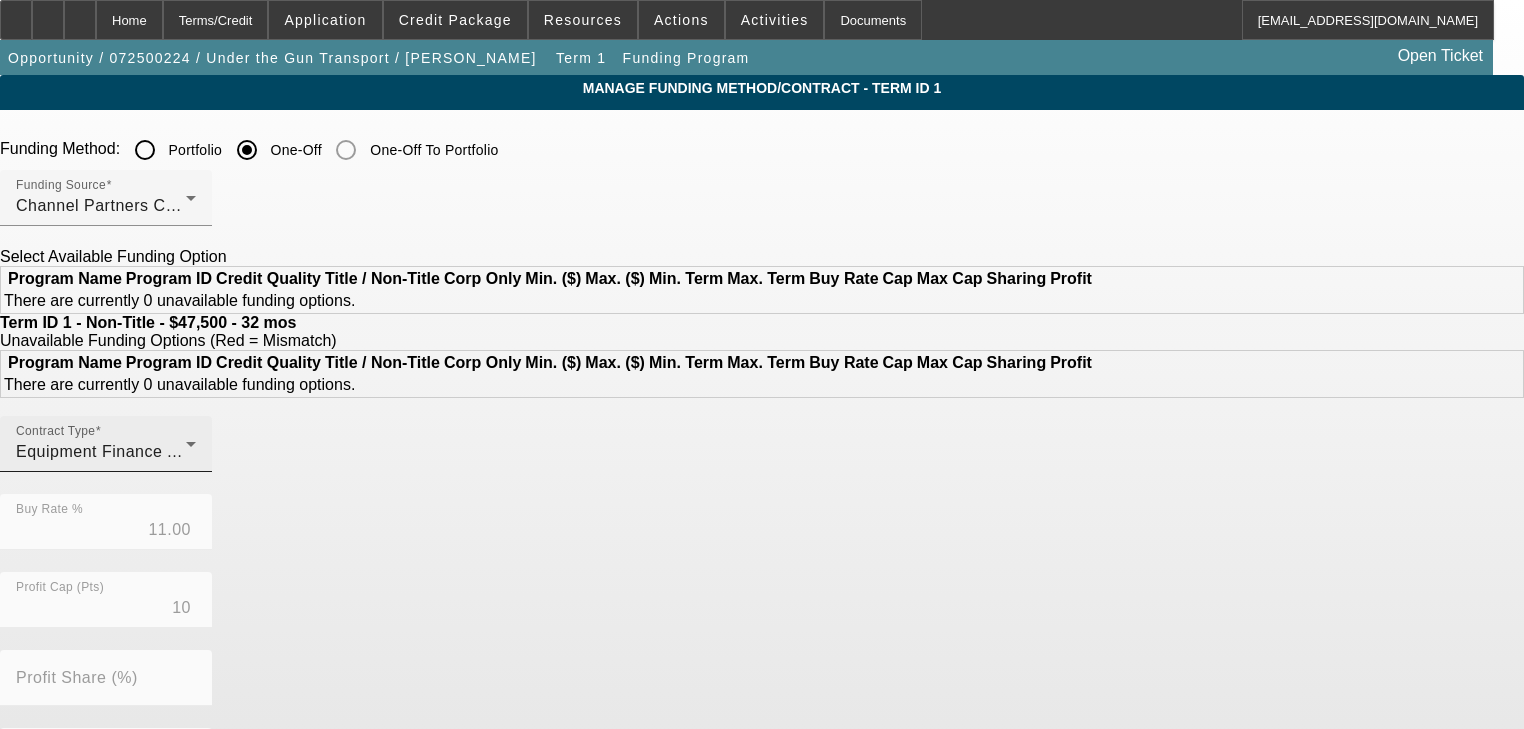 click on "Contract Type
Equipment Finance Agreement" at bounding box center [106, 444] 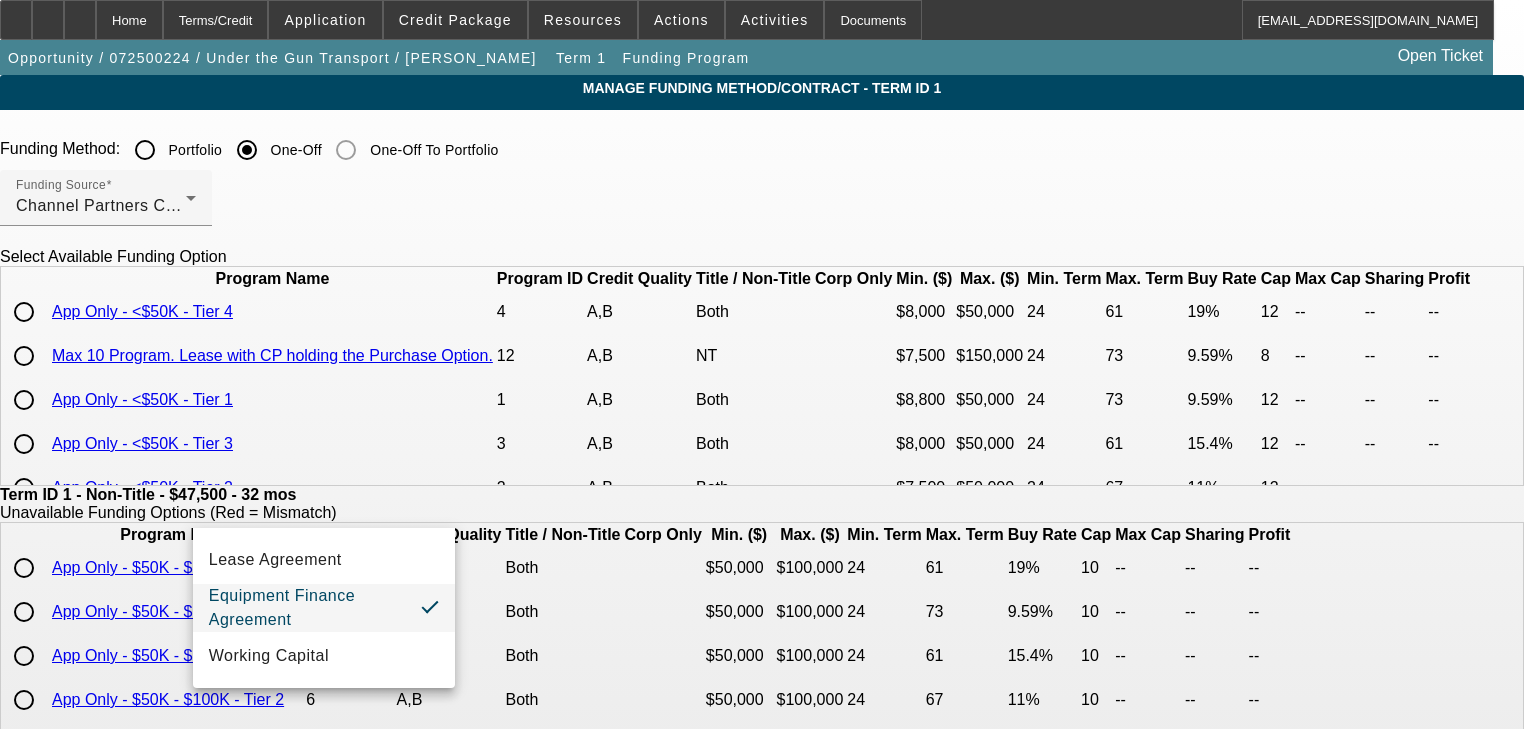 click at bounding box center [762, 364] 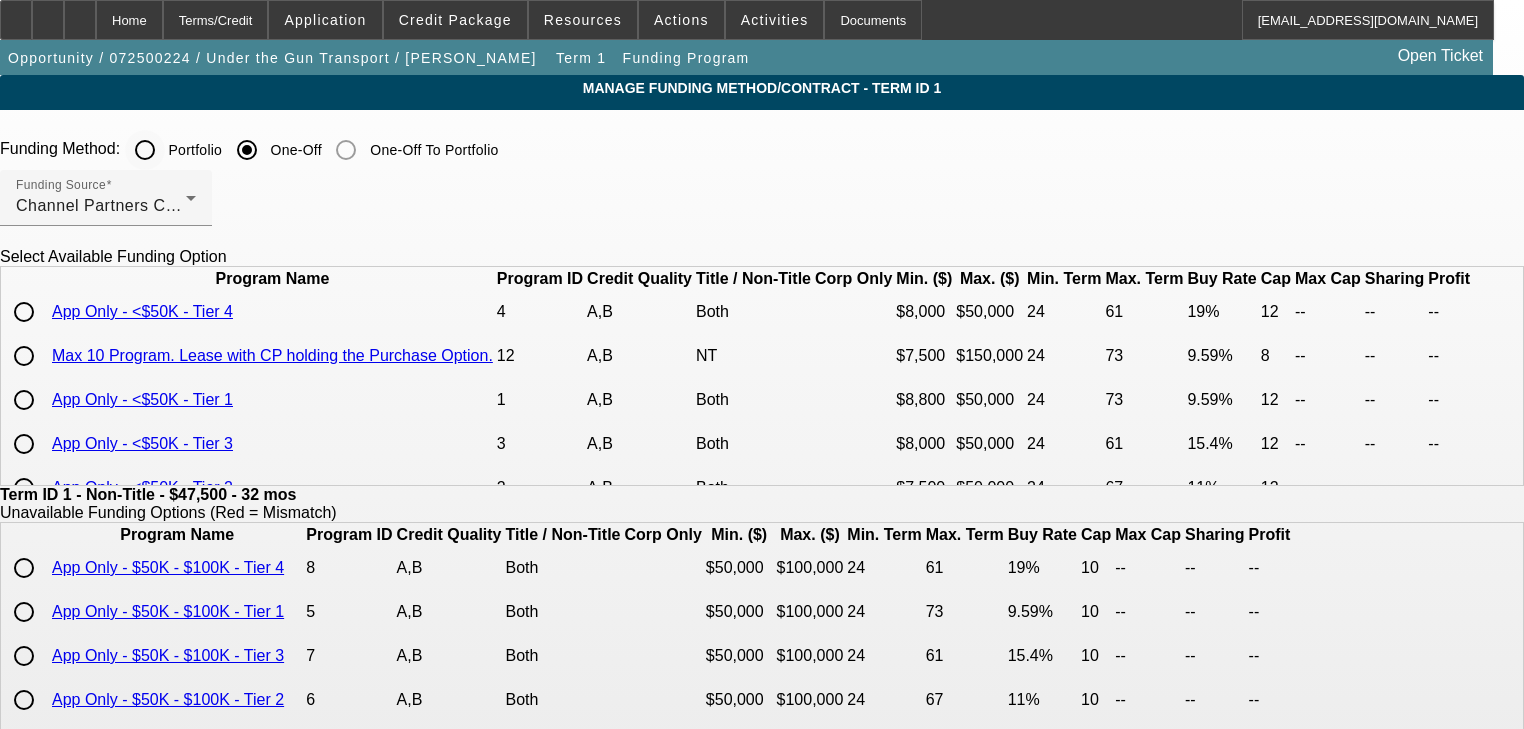 click on "Portfolio" at bounding box center (145, 150) 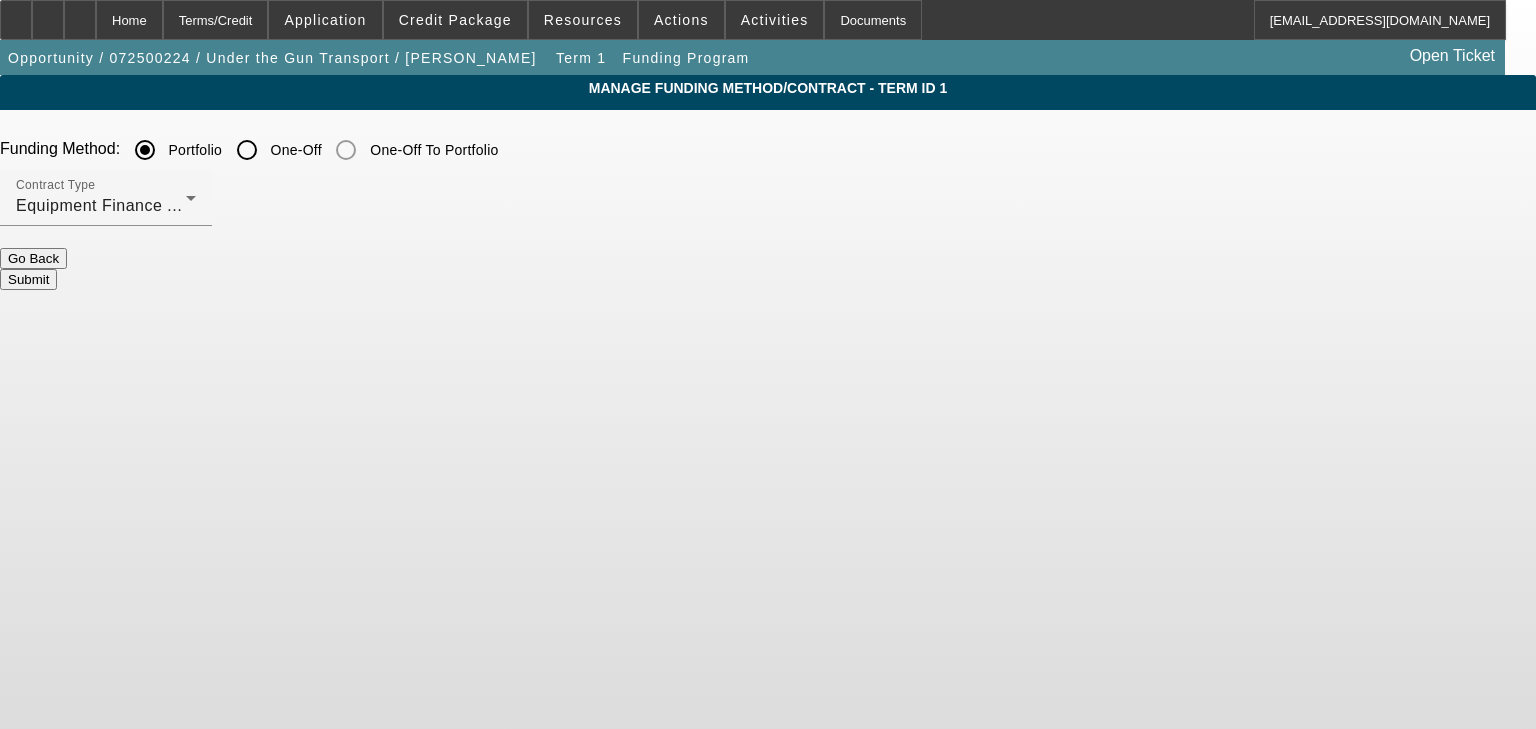 click on "Submit" at bounding box center [28, 279] 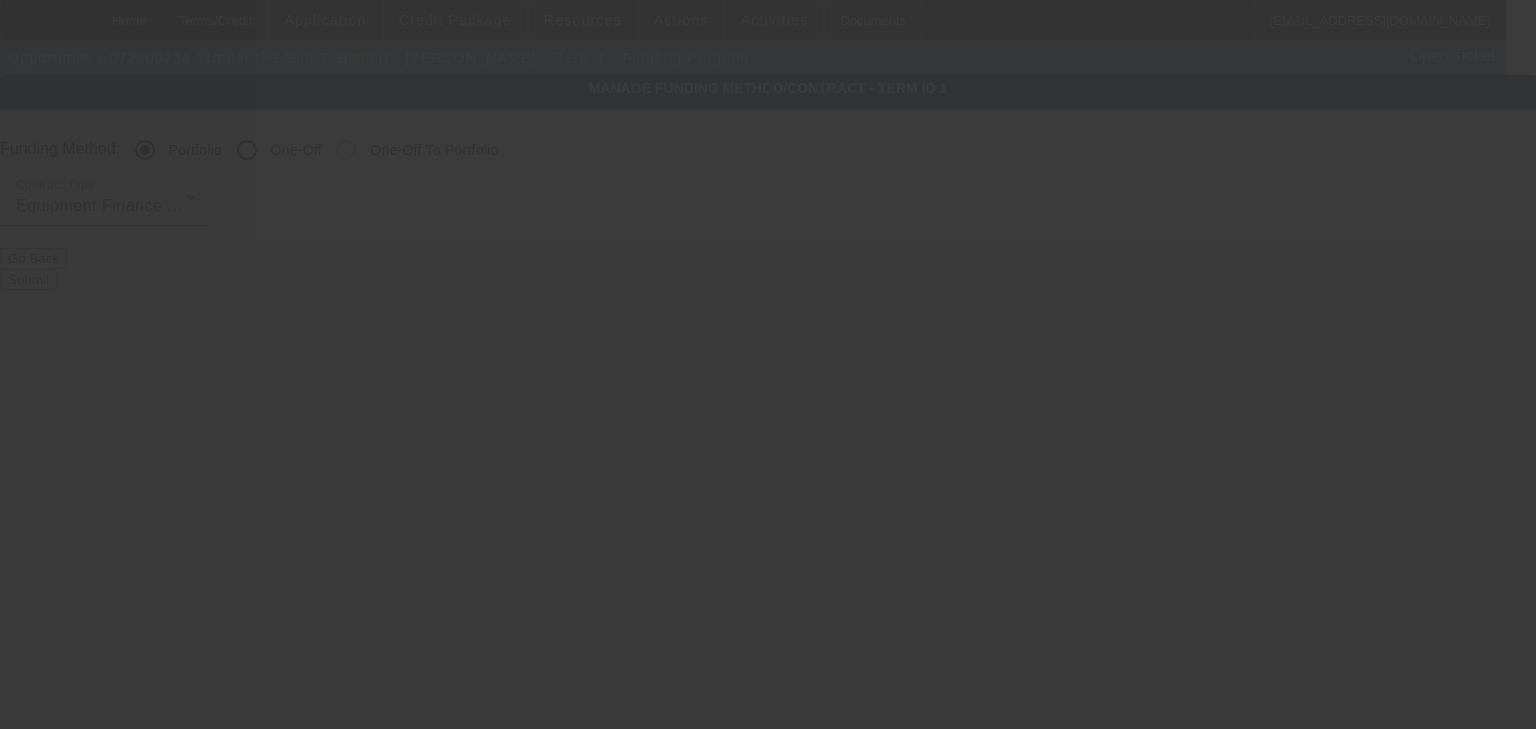 radio on "false" 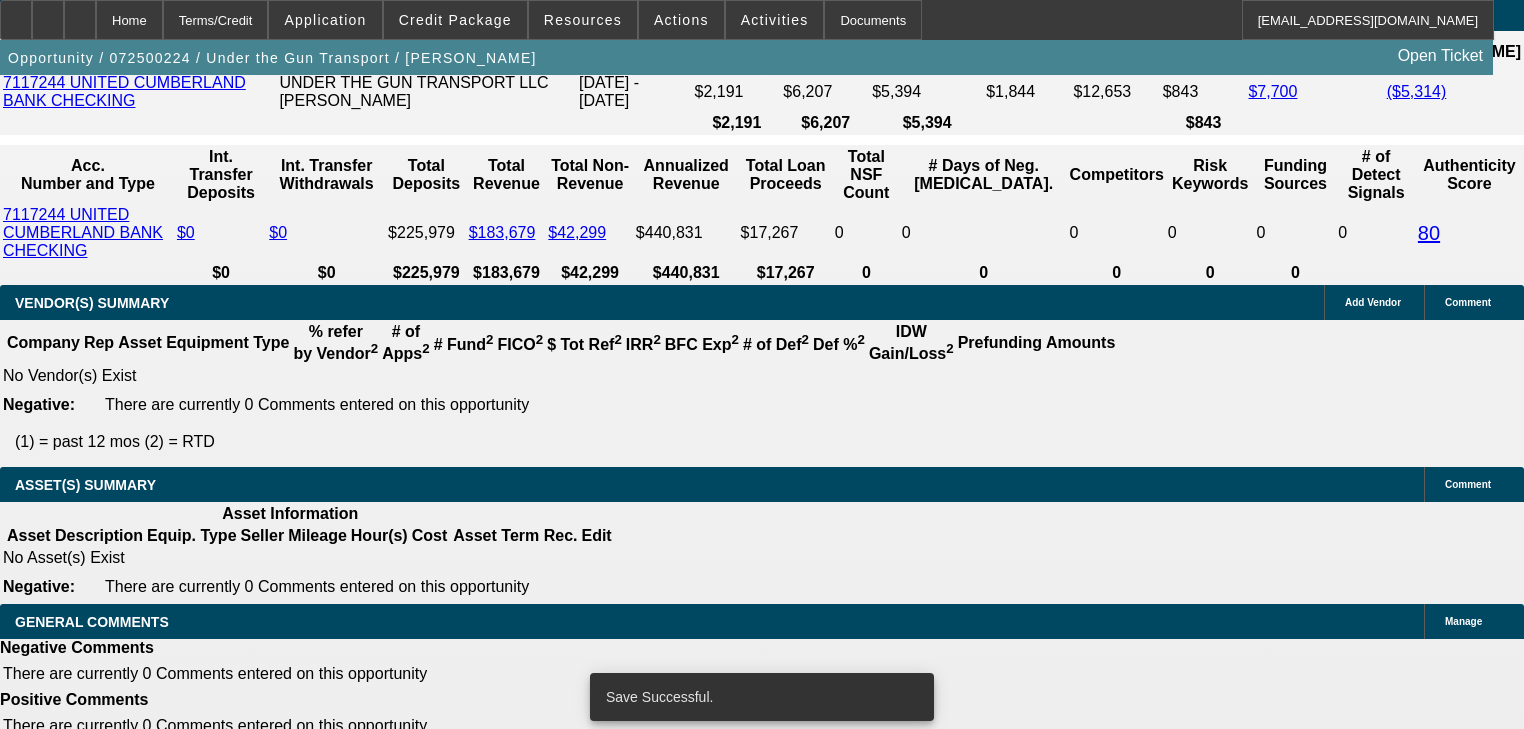 select on "0" 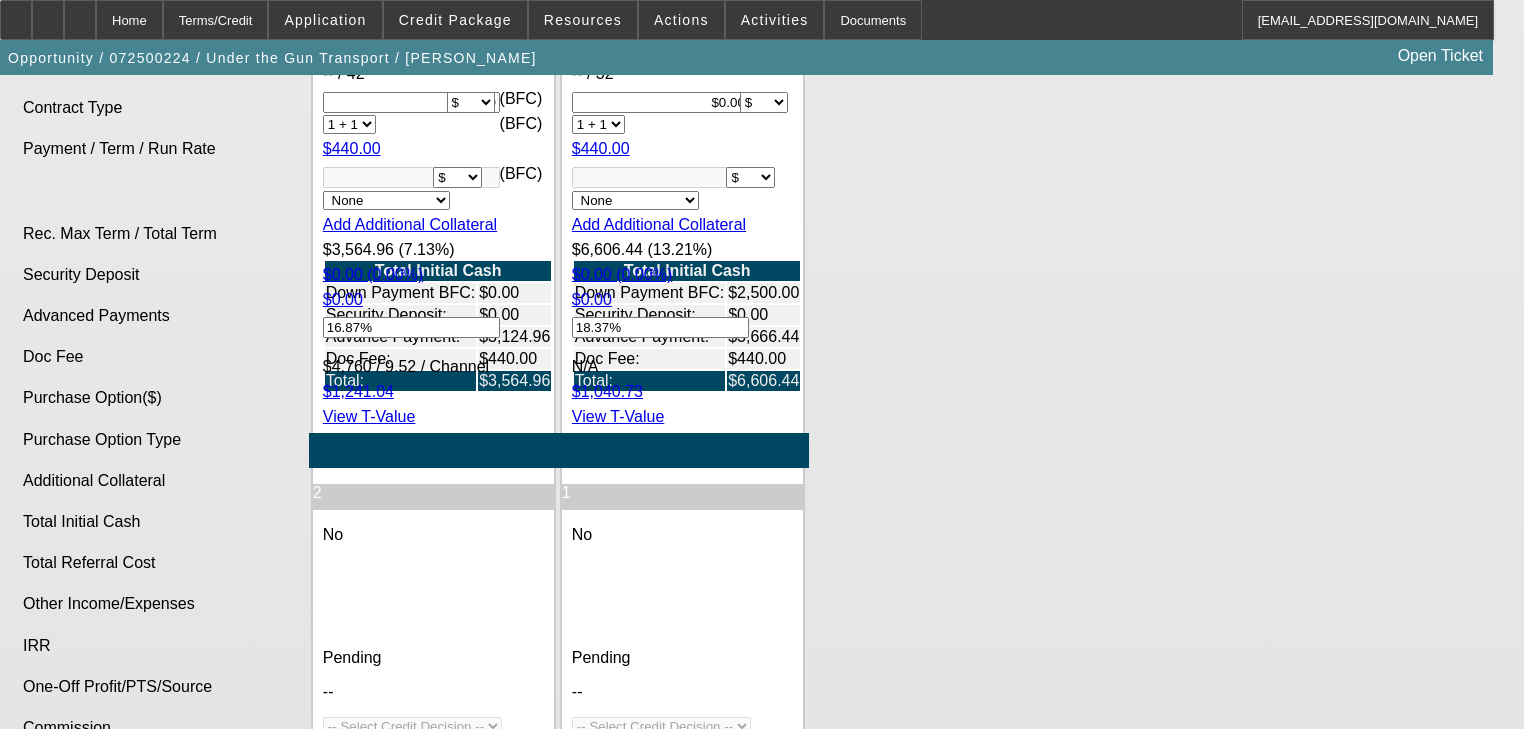 scroll, scrollTop: 3120, scrollLeft: 0, axis: vertical 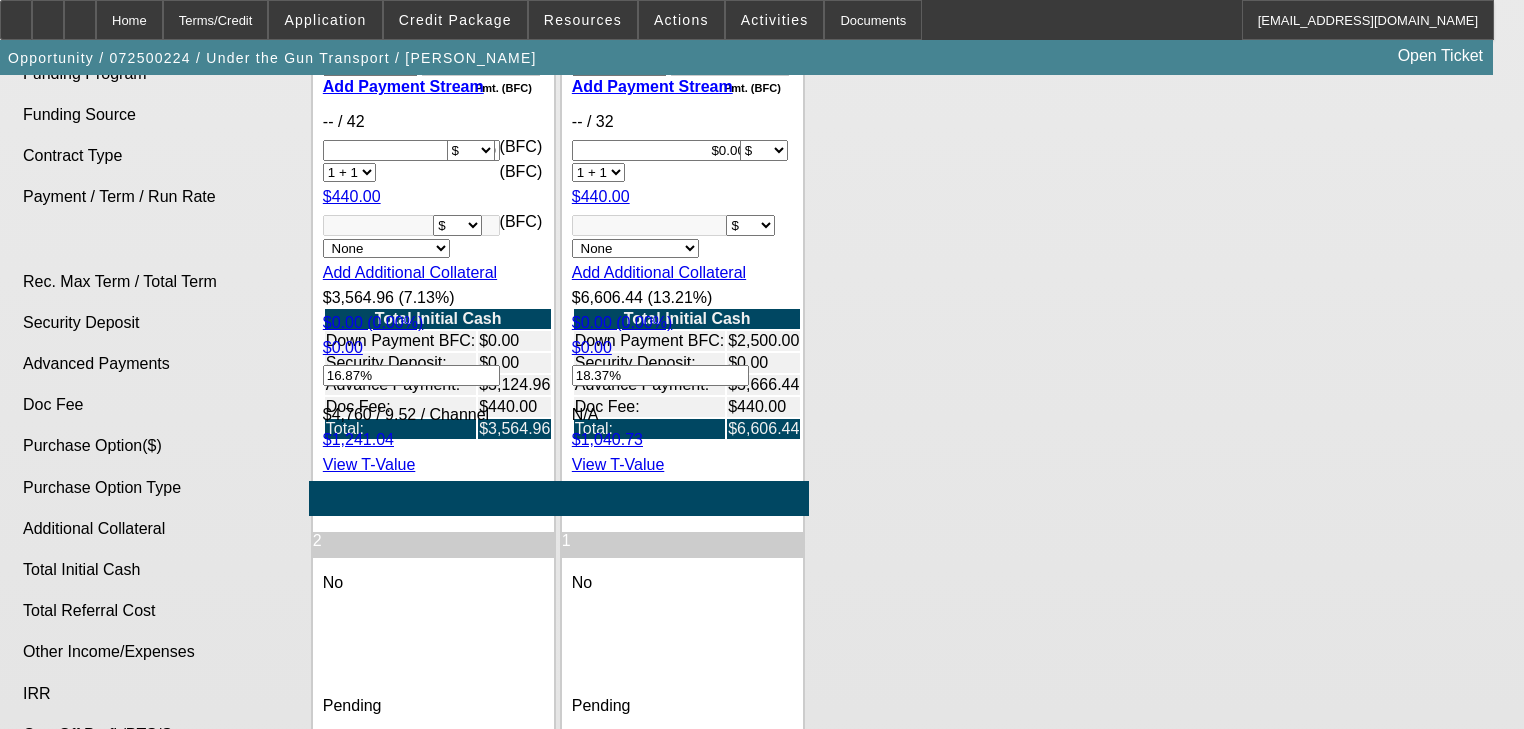 click on "5% 10% 15% 20% $" 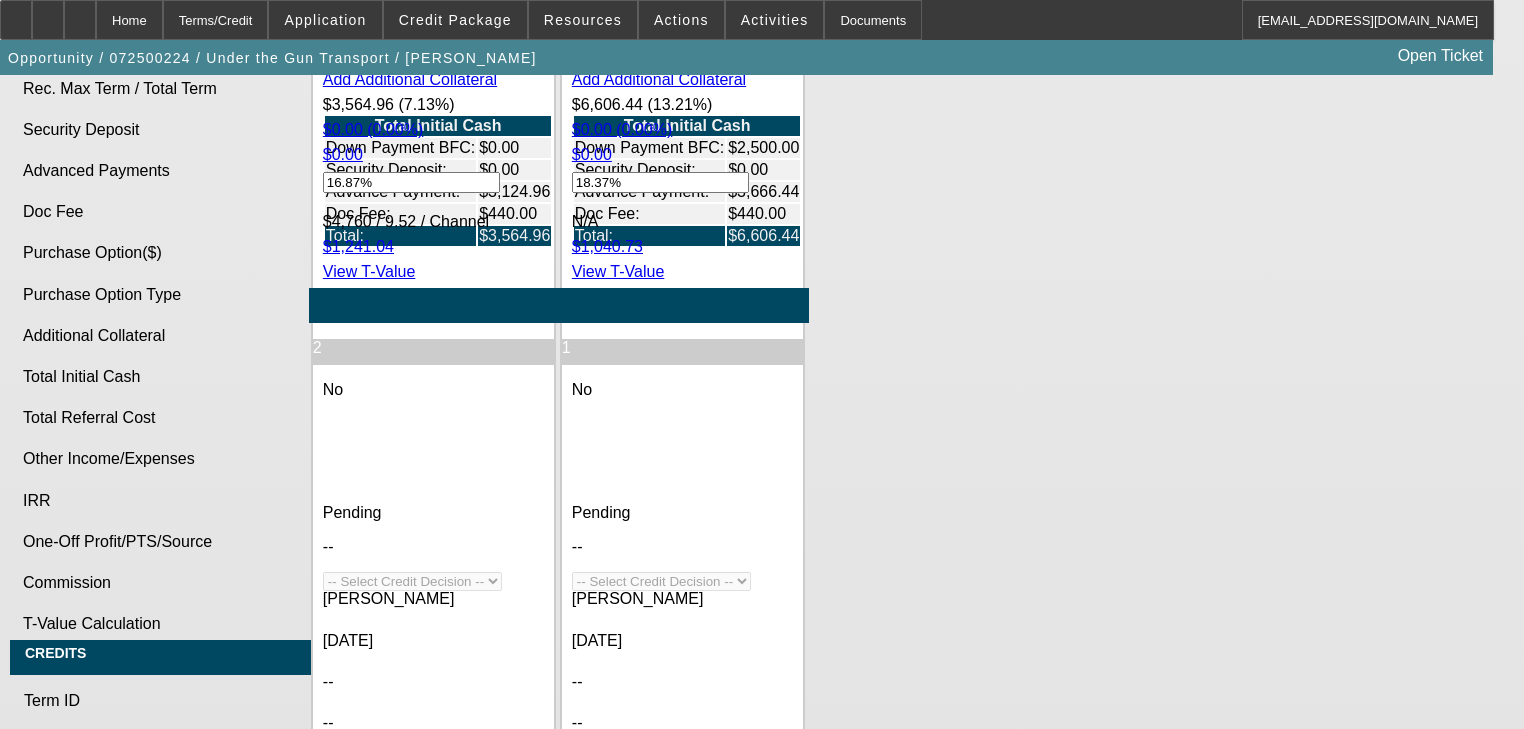 scroll, scrollTop: 3077, scrollLeft: 0, axis: vertical 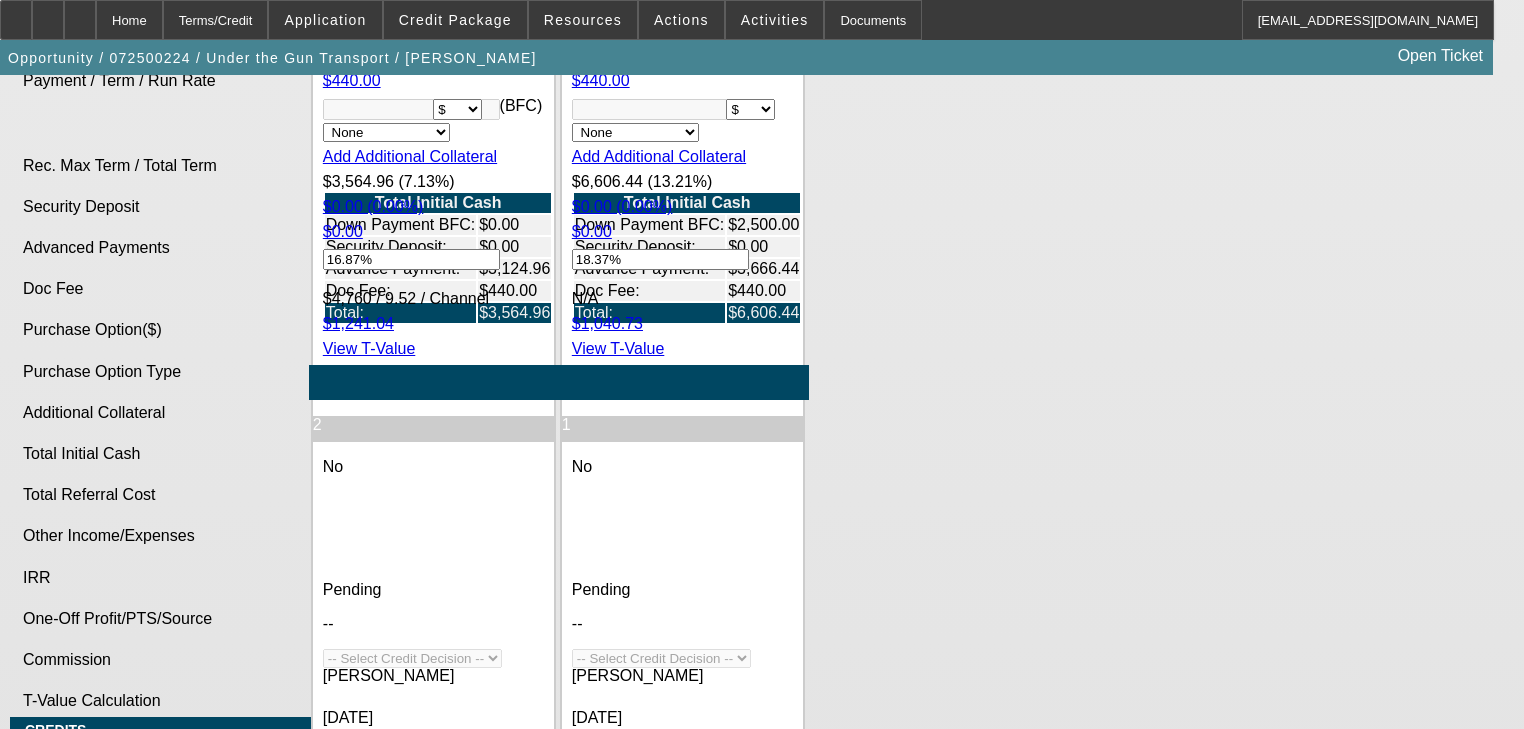 select on "0.1" 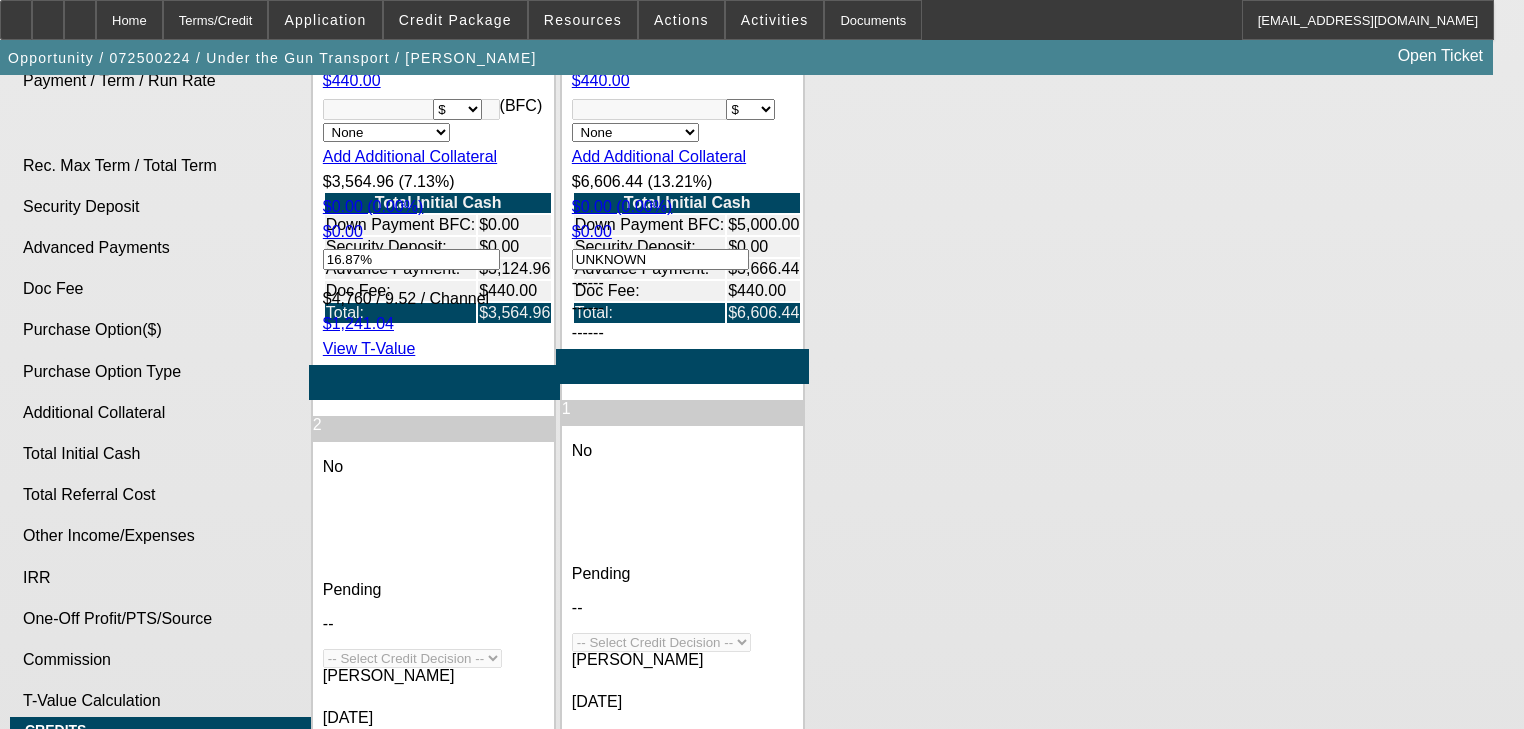 type on "$1,736.73" 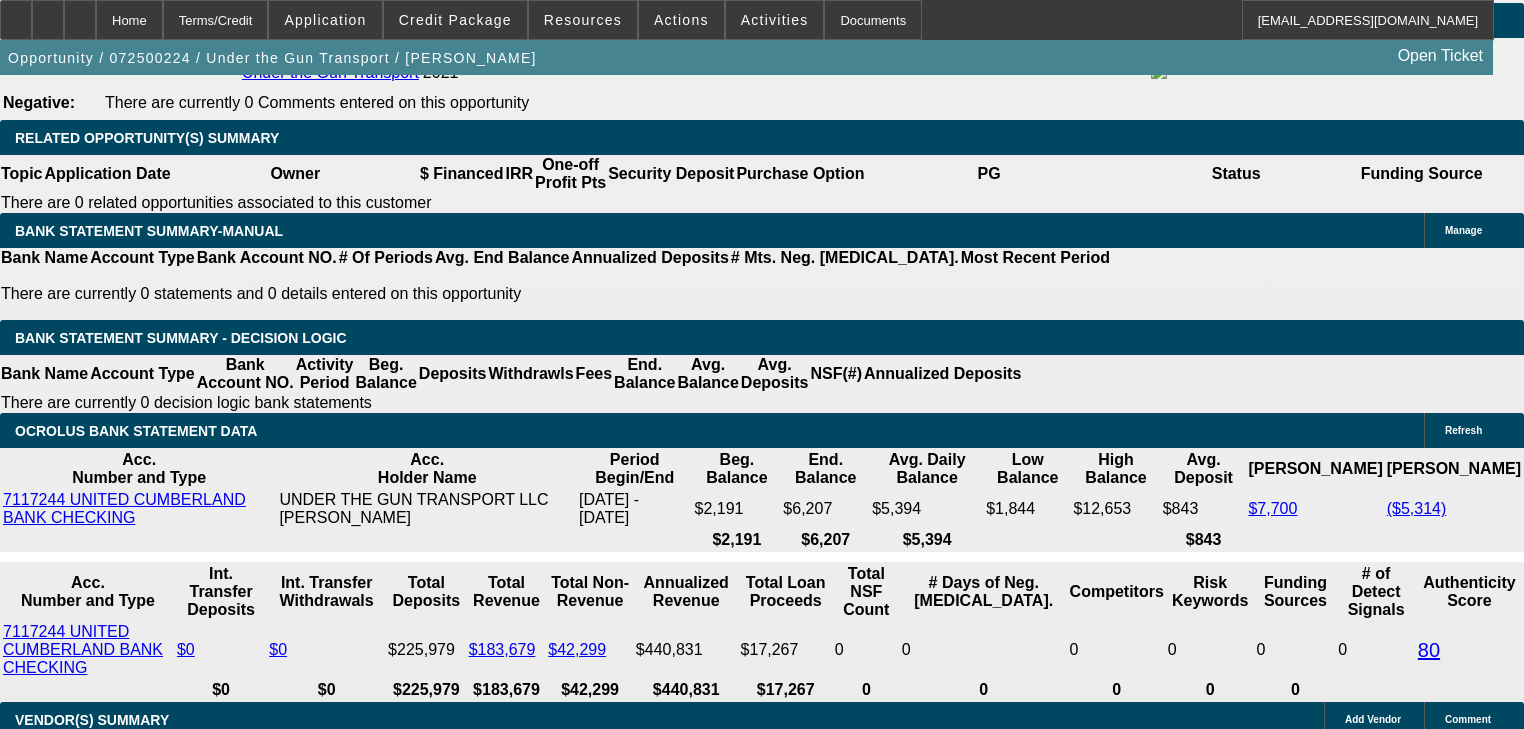 click on "5% 10% 15% 20% $" 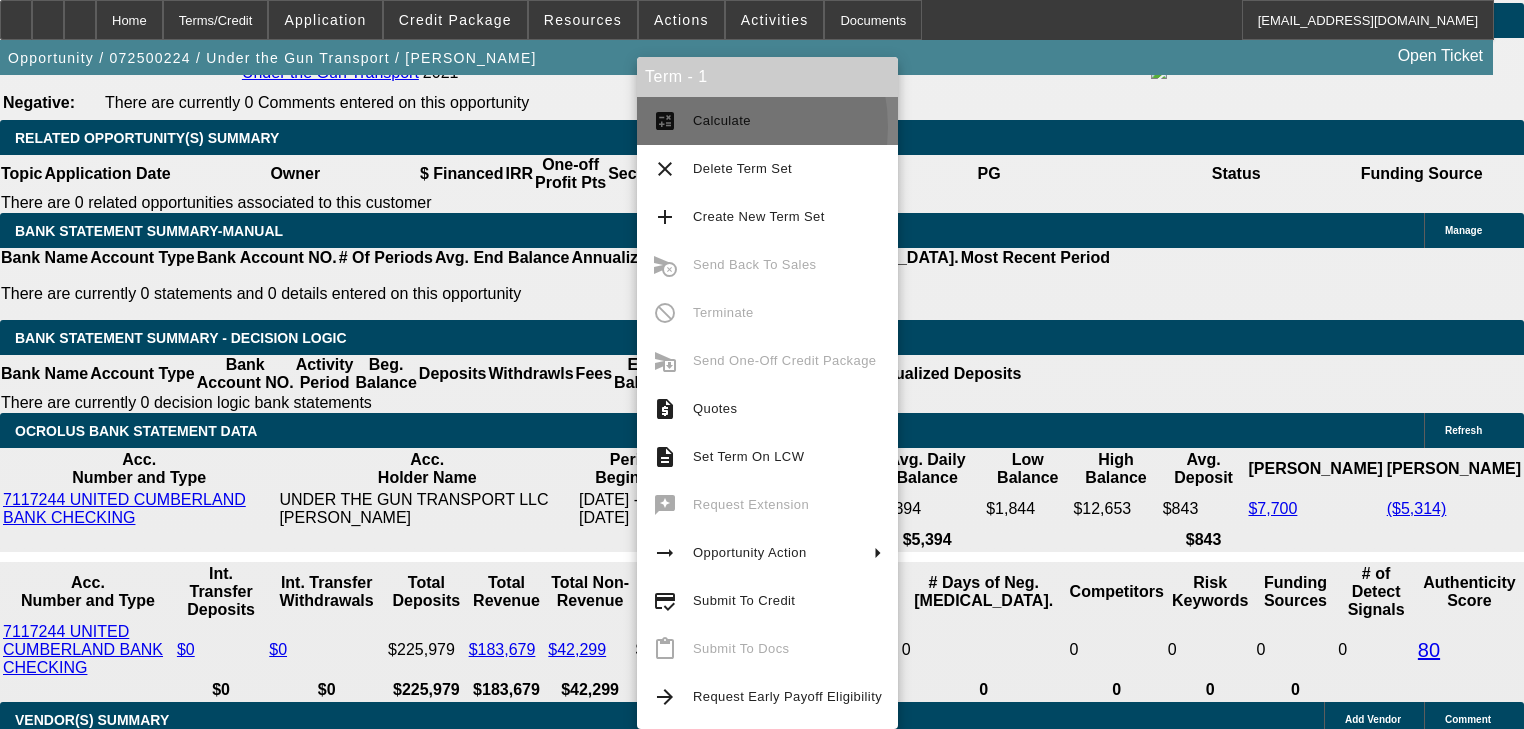 click on "Calculate" at bounding box center [722, 120] 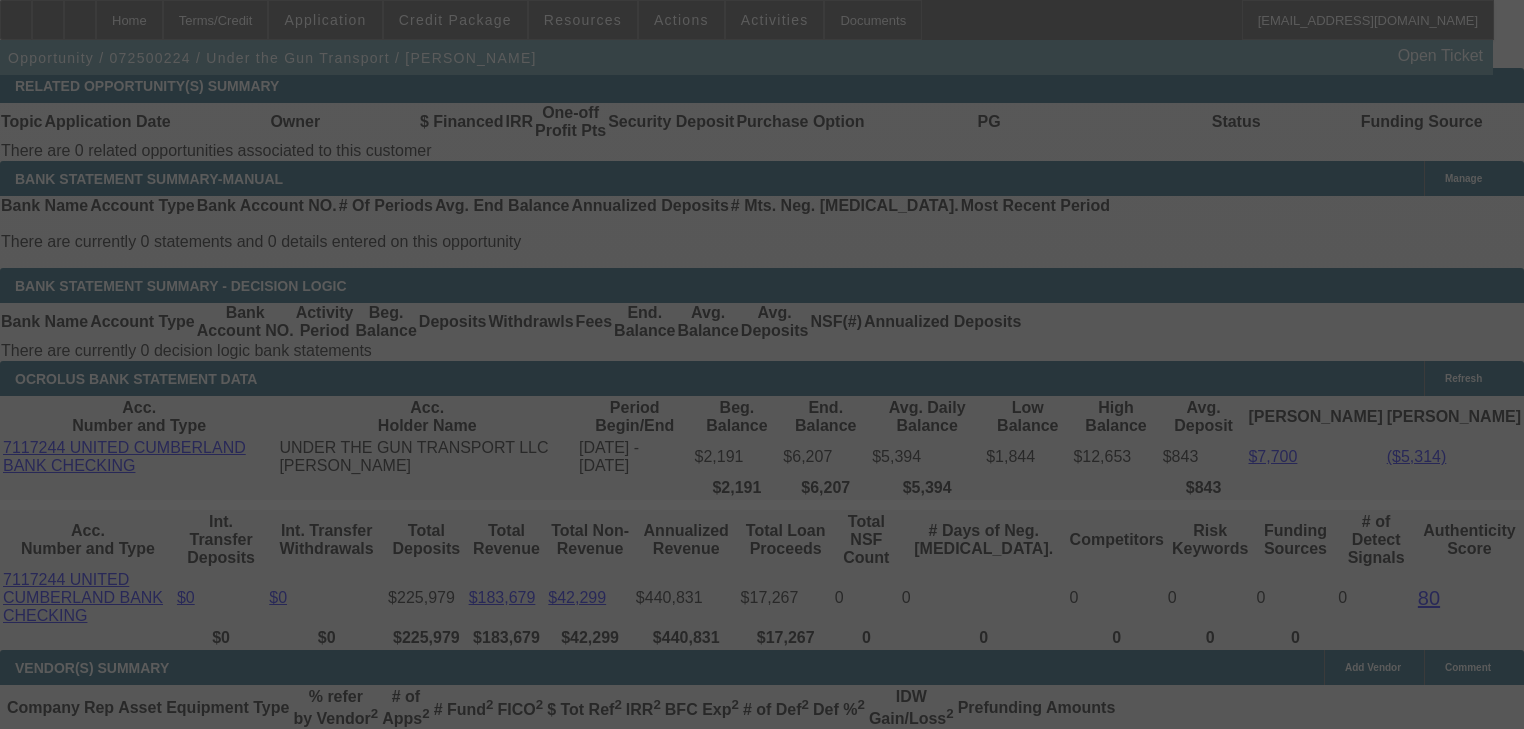 scroll, scrollTop: 3318, scrollLeft: 0, axis: vertical 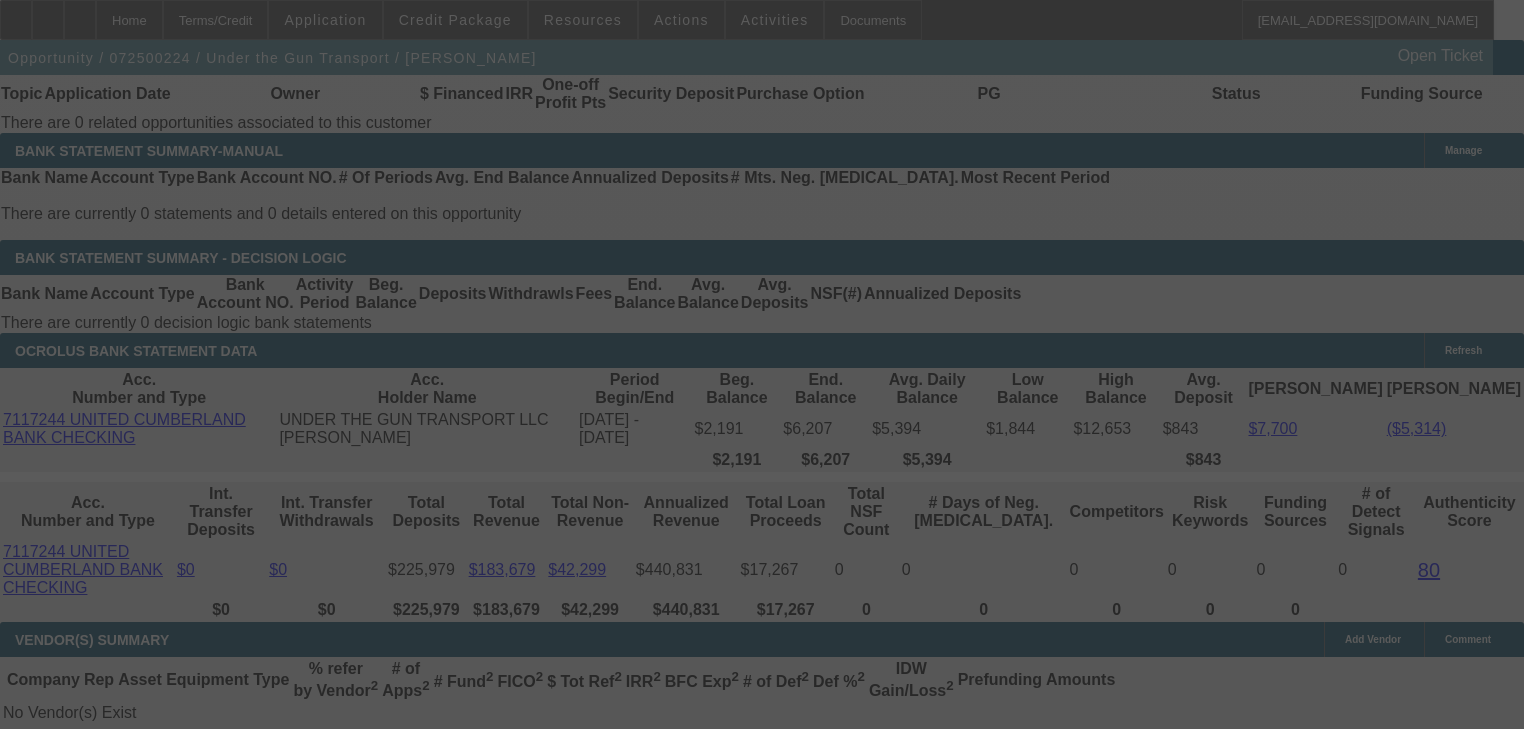 select on "2" 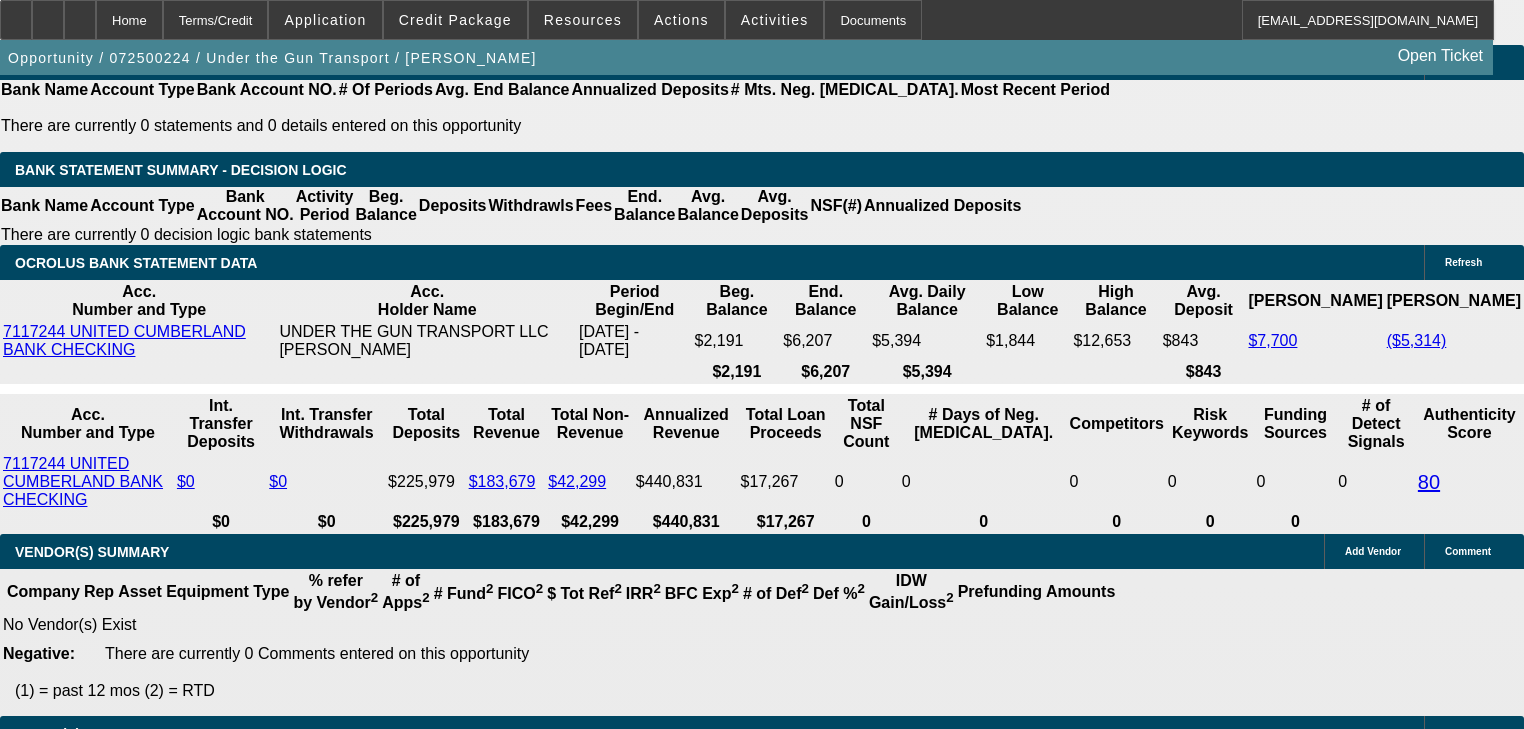 scroll, scrollTop: 3380, scrollLeft: 0, axis: vertical 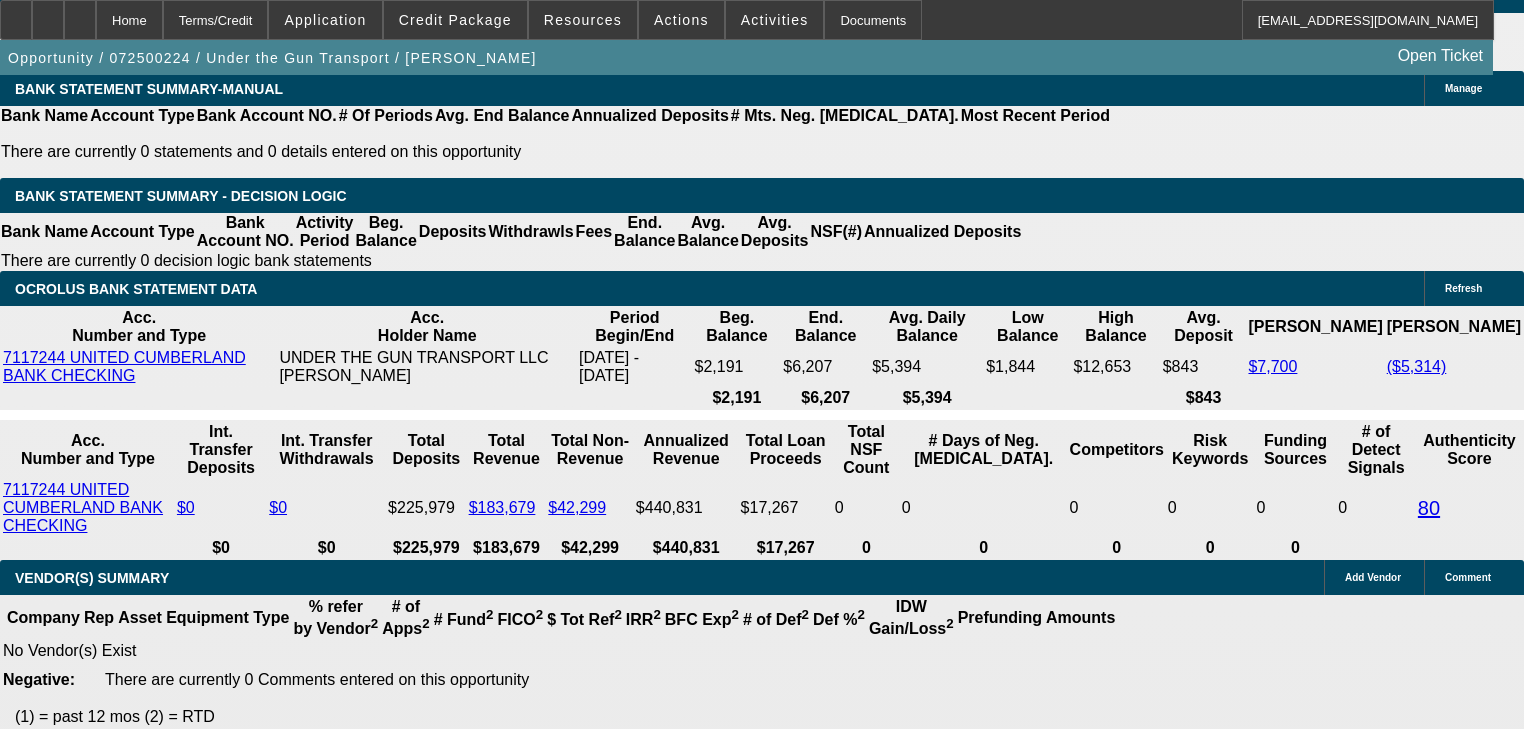 click on "16" at bounding box center (488, 1963) 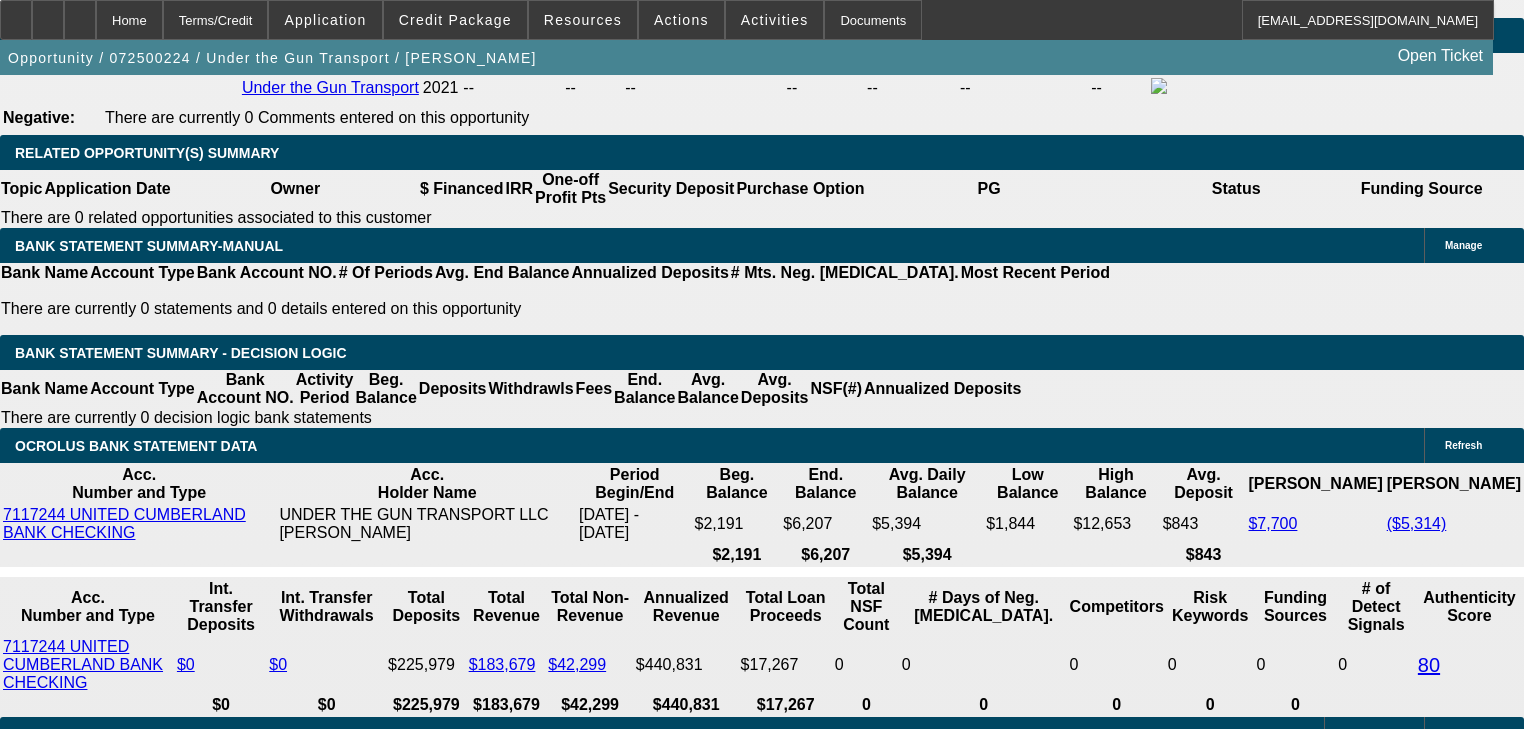 scroll, scrollTop: 3220, scrollLeft: 0, axis: vertical 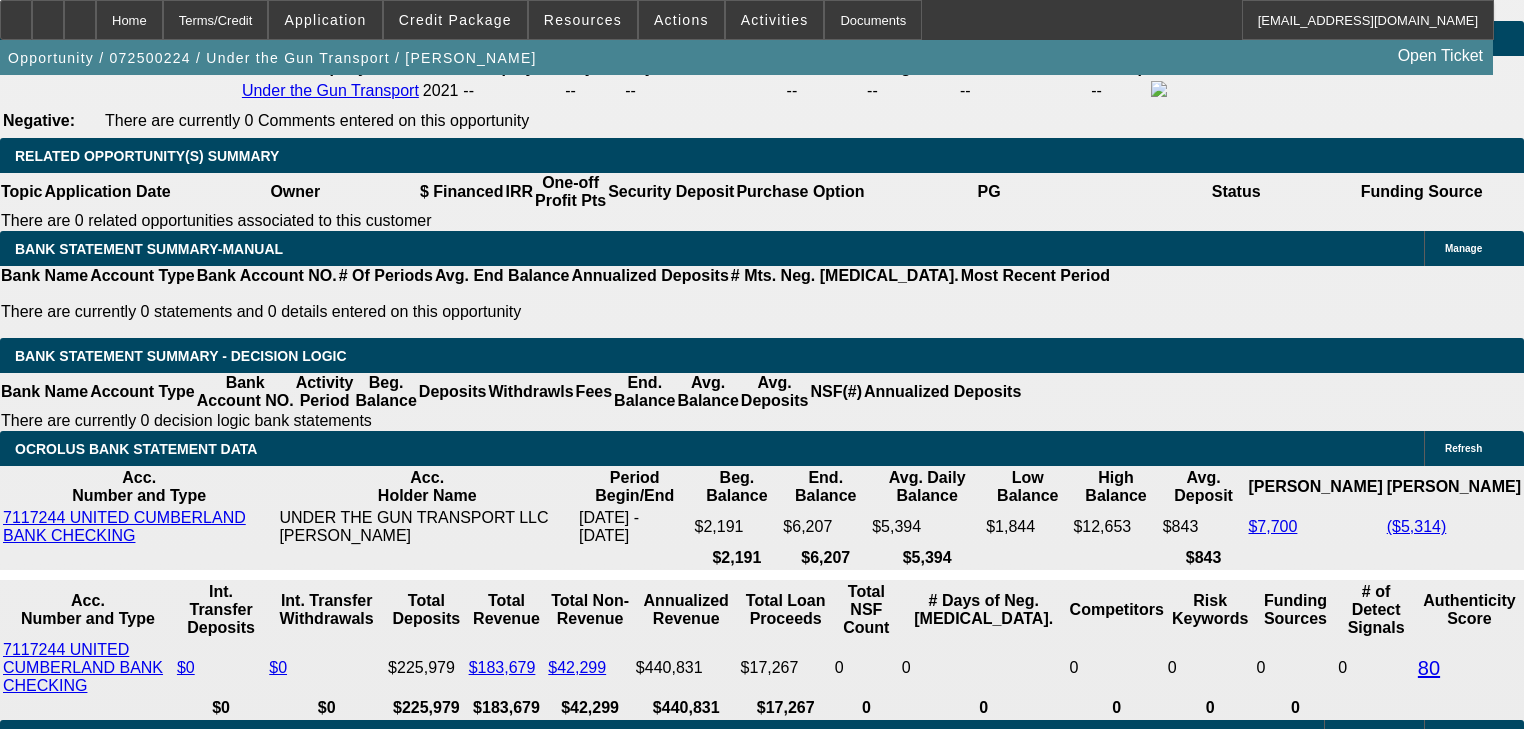 type on "19" 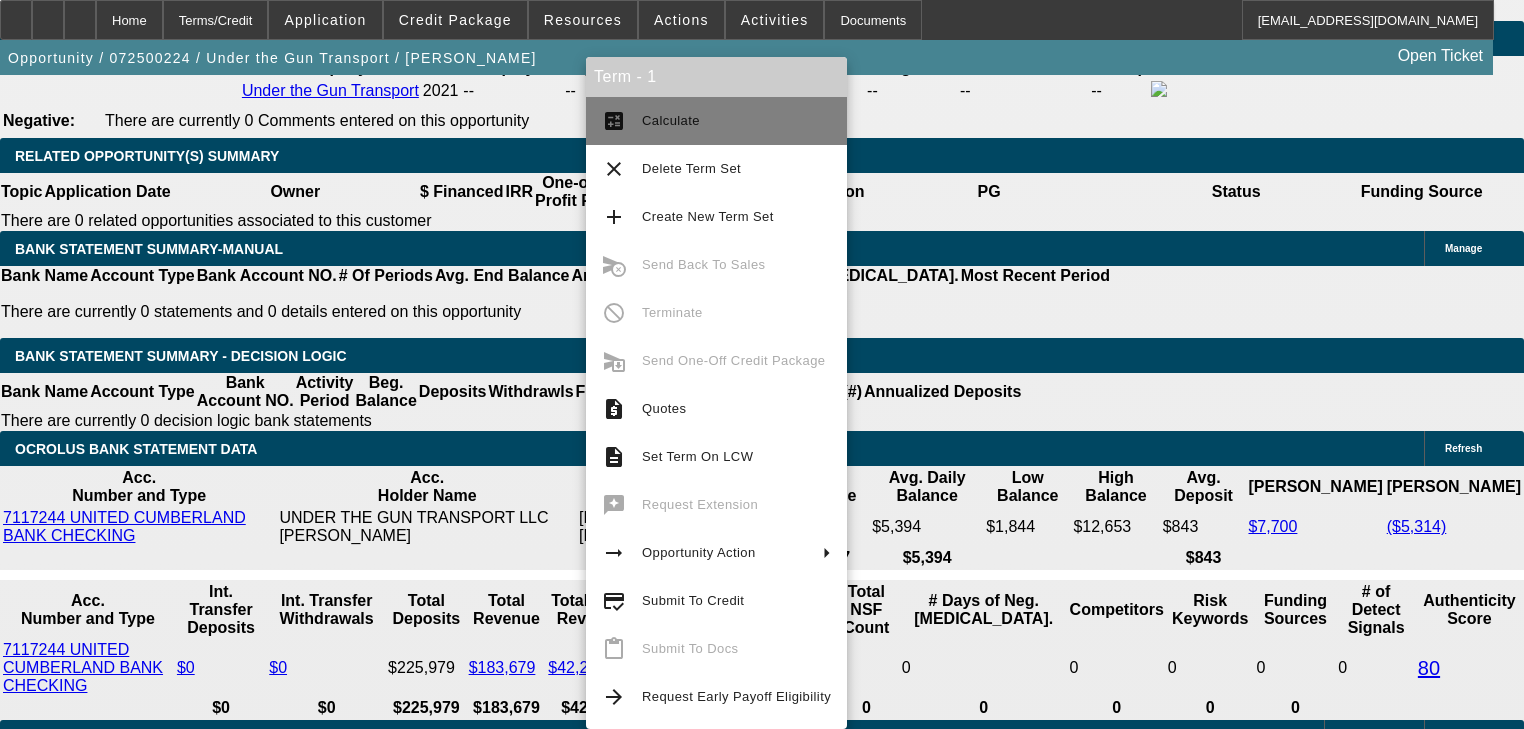 click on "calculate
Calculate" at bounding box center [716, 121] 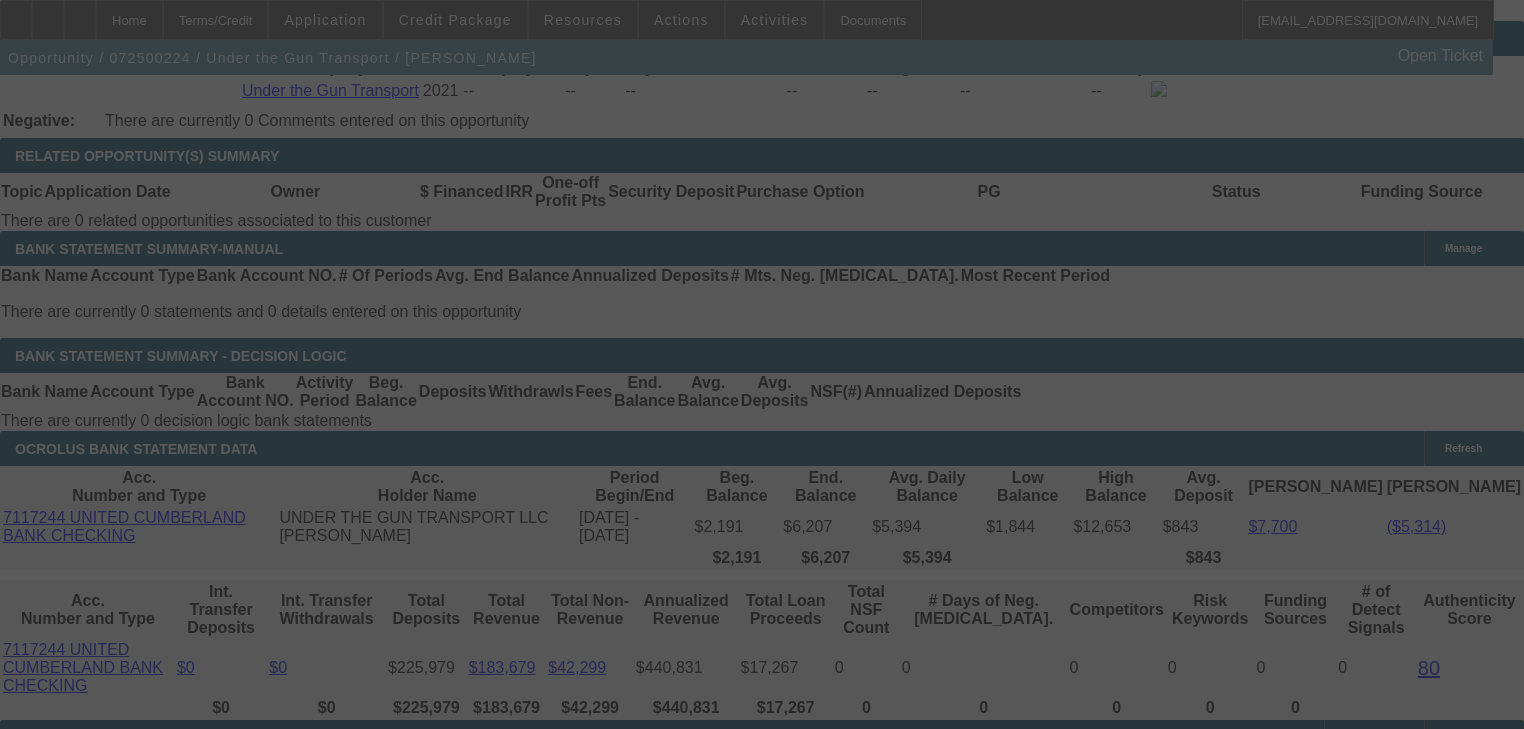 select on "2" 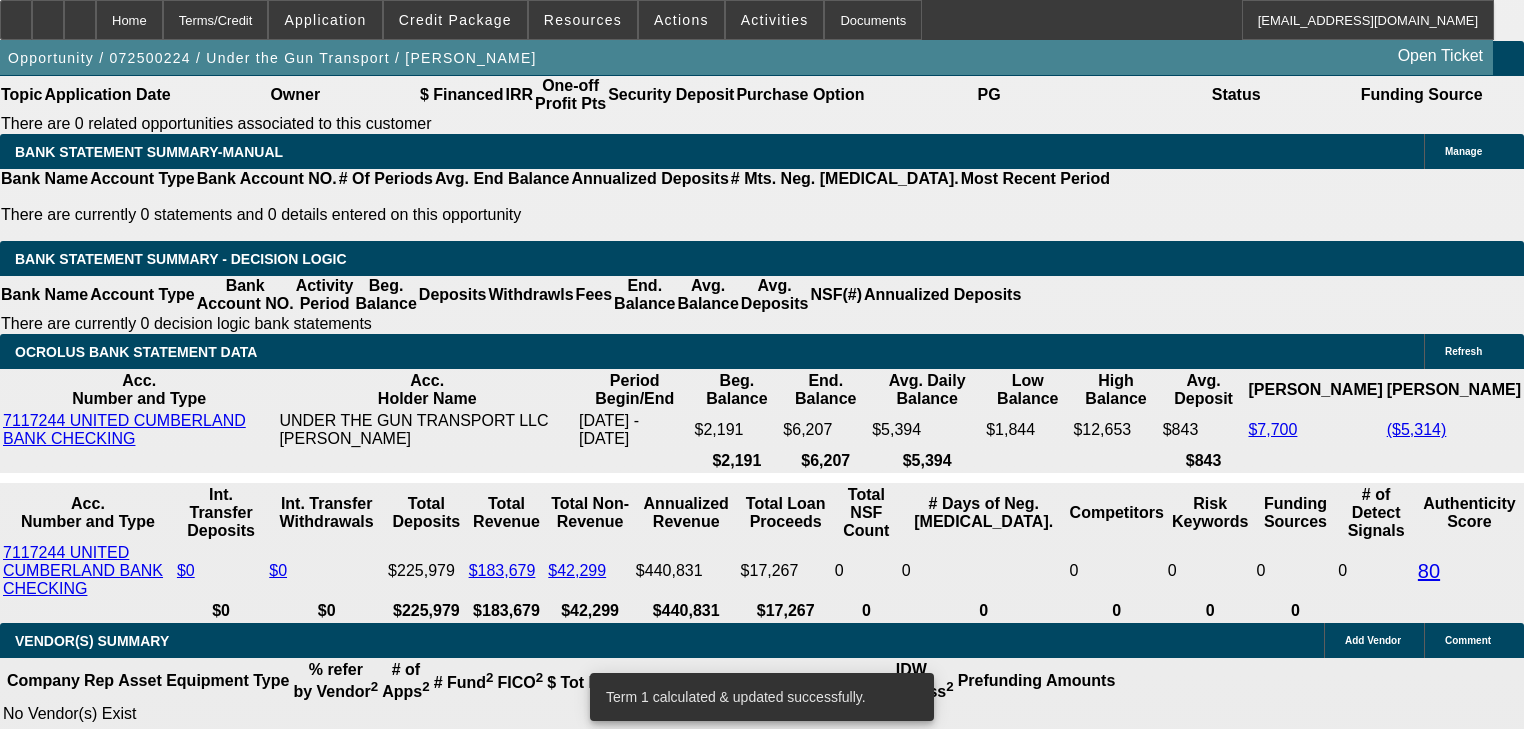 scroll, scrollTop: 3300, scrollLeft: 0, axis: vertical 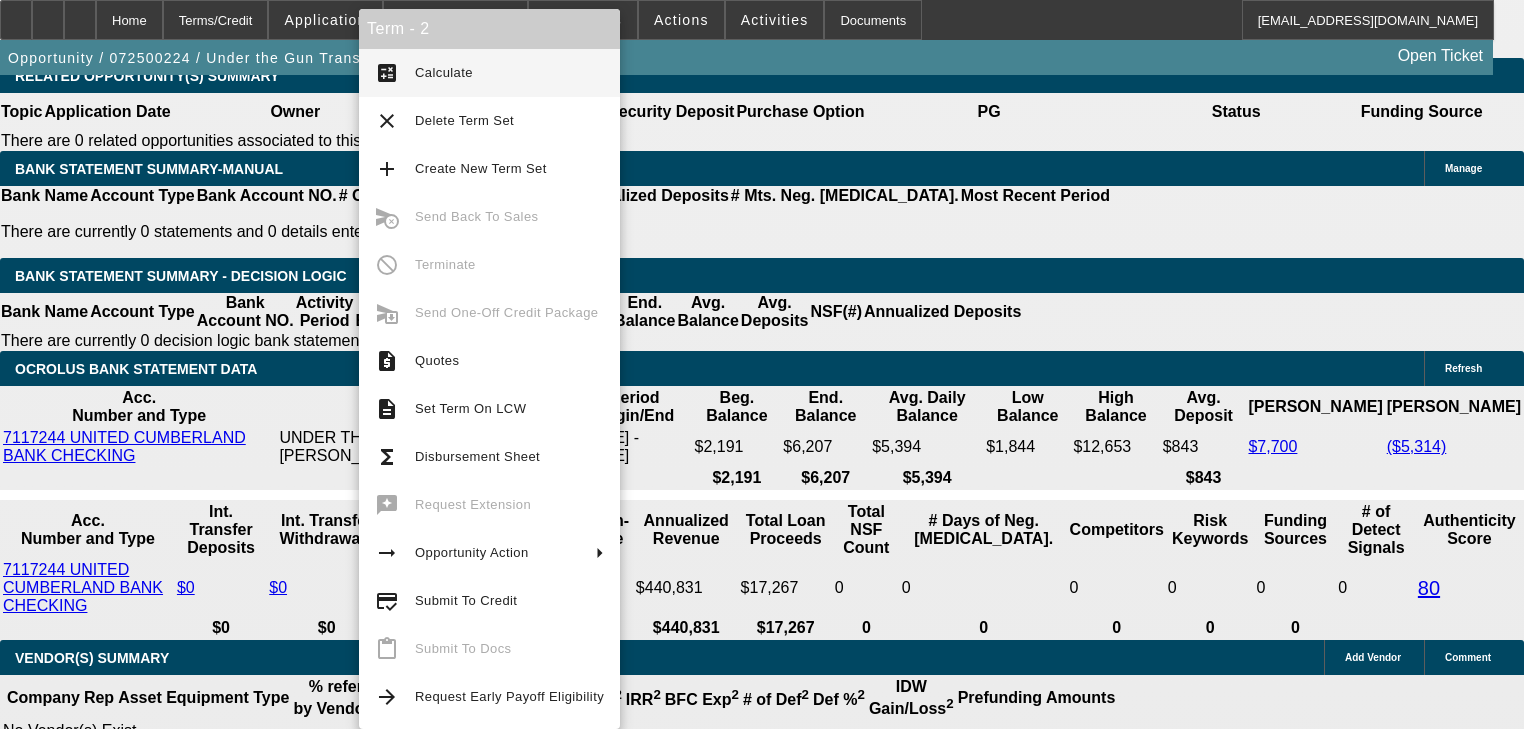 click on "$50,000.00" 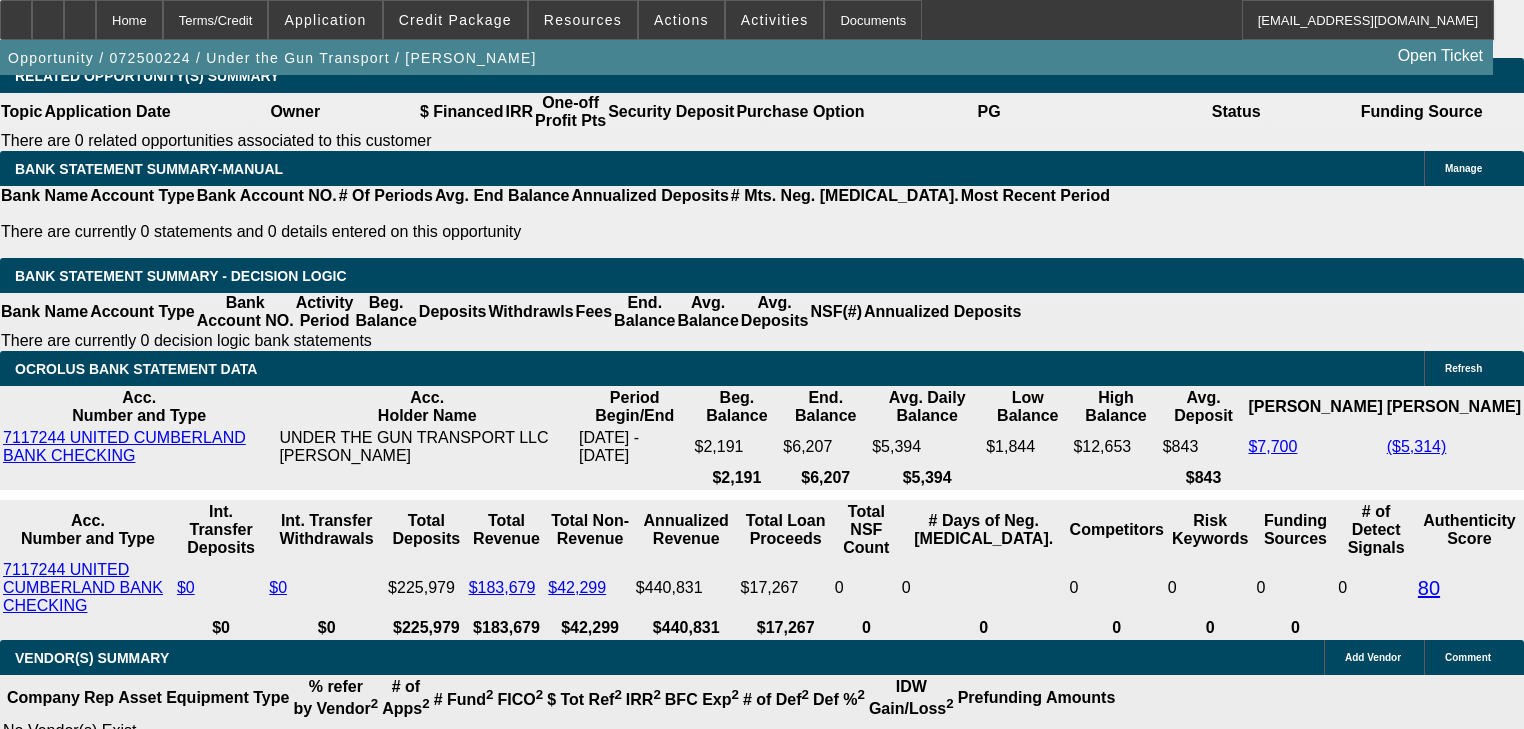 click on "18" at bounding box center (488, 2043) 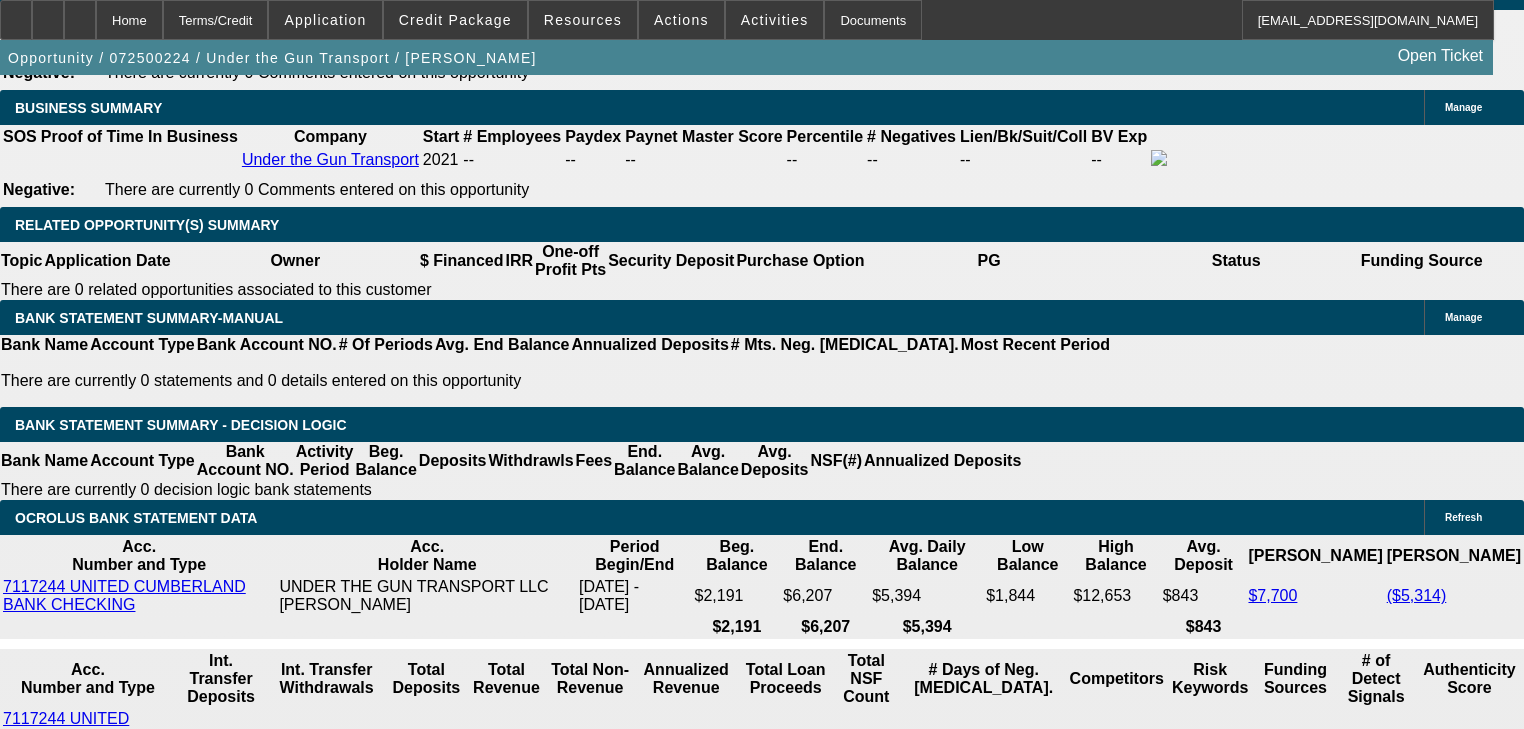 scroll, scrollTop: 3140, scrollLeft: 0, axis: vertical 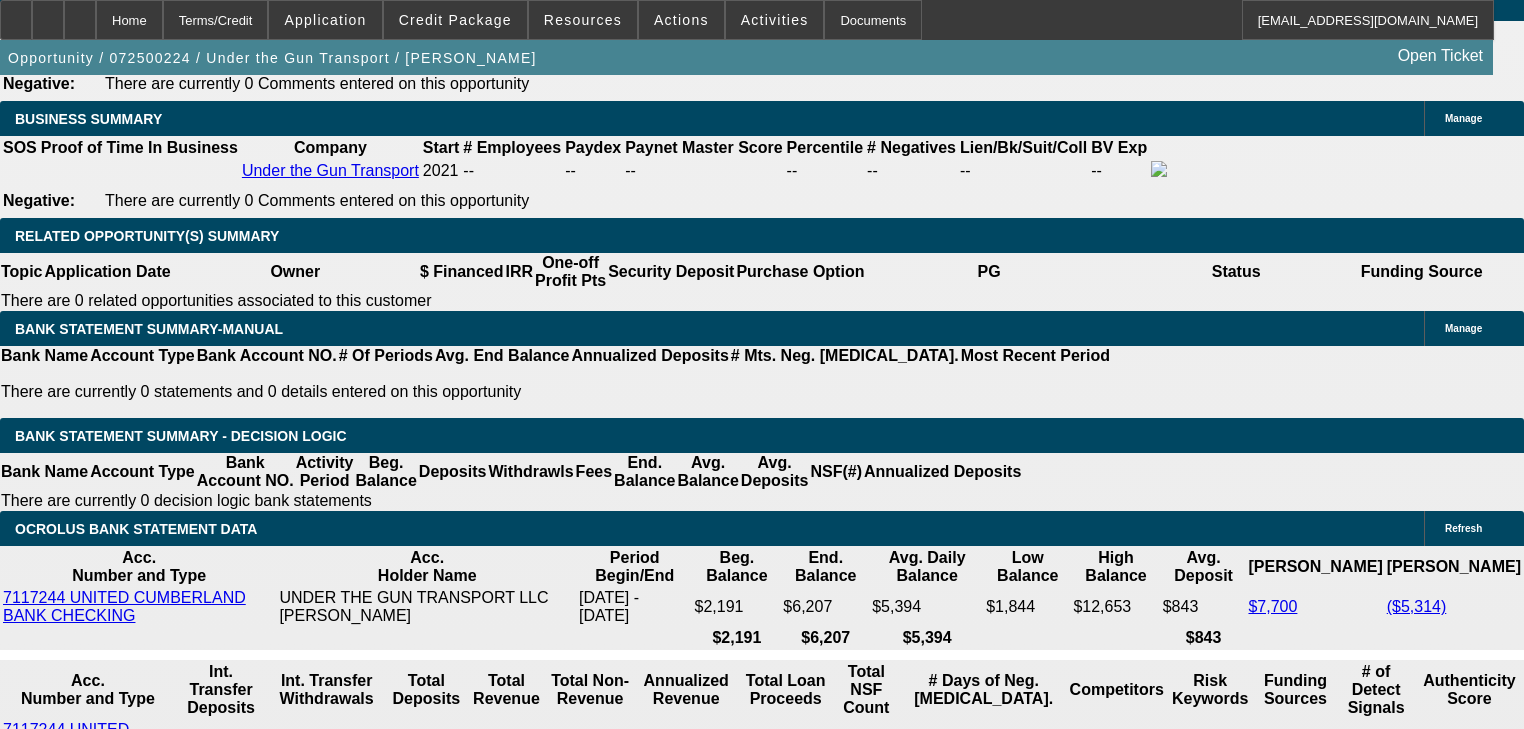 type on "19" 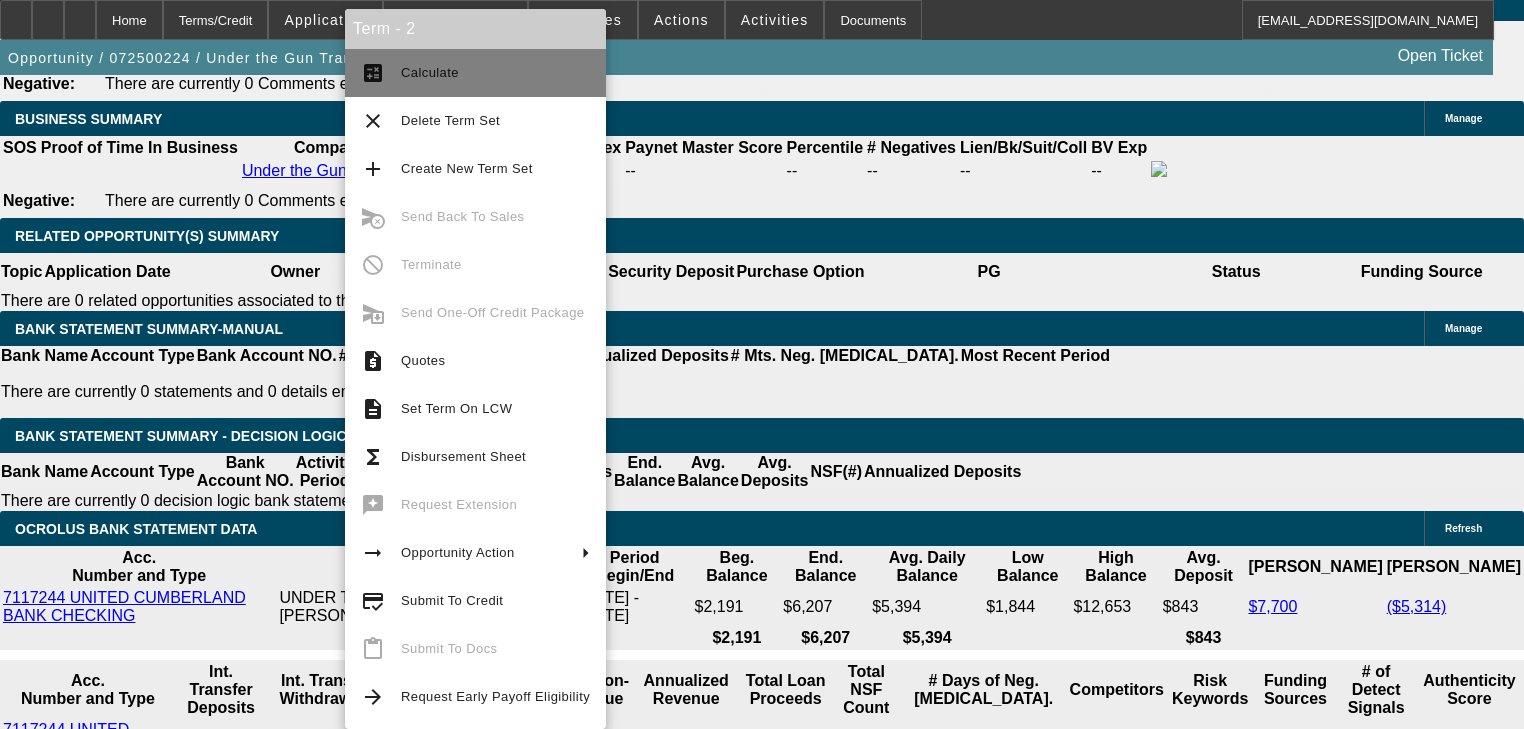 click on "calculate
Calculate" at bounding box center [475, 73] 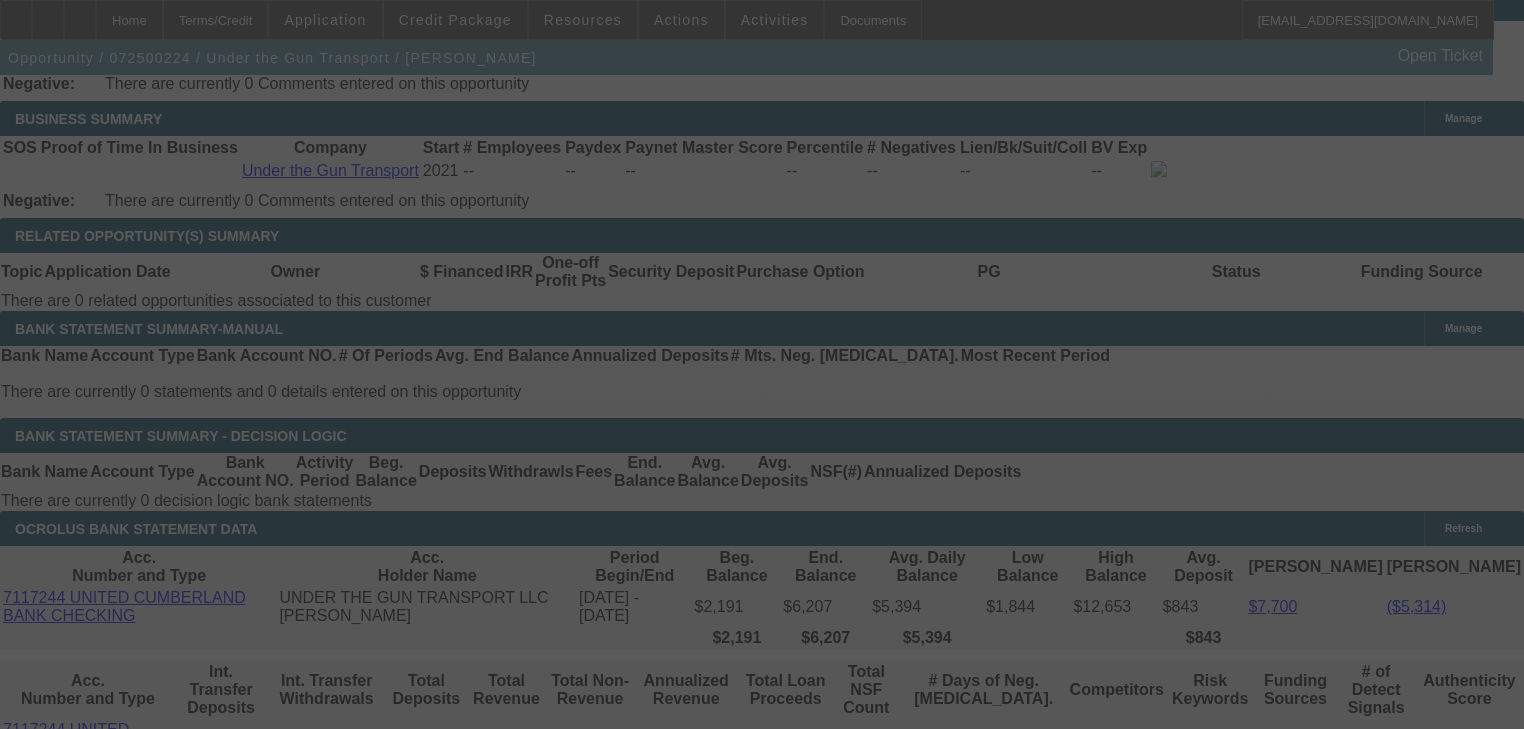 scroll, scrollTop: 3220, scrollLeft: 0, axis: vertical 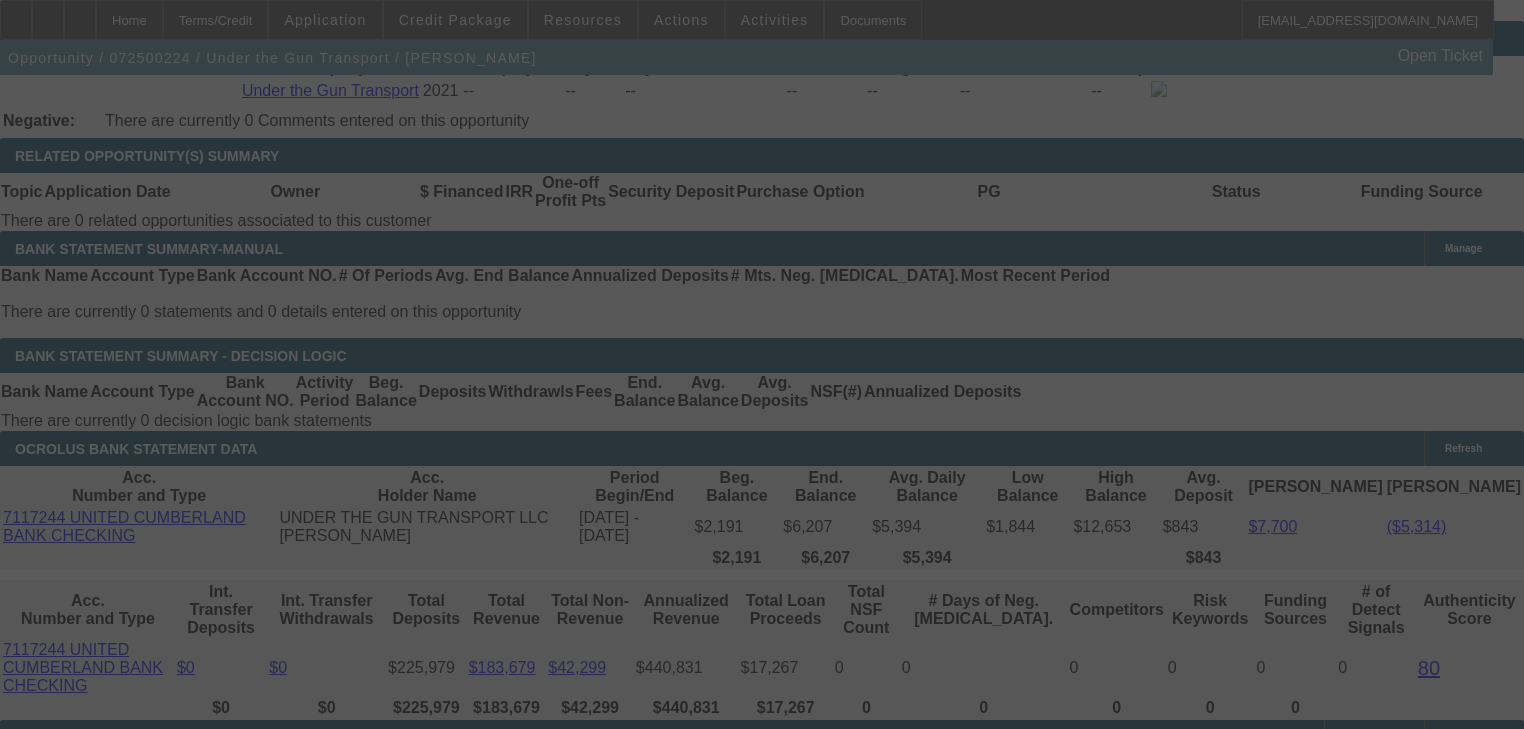 select on "0" 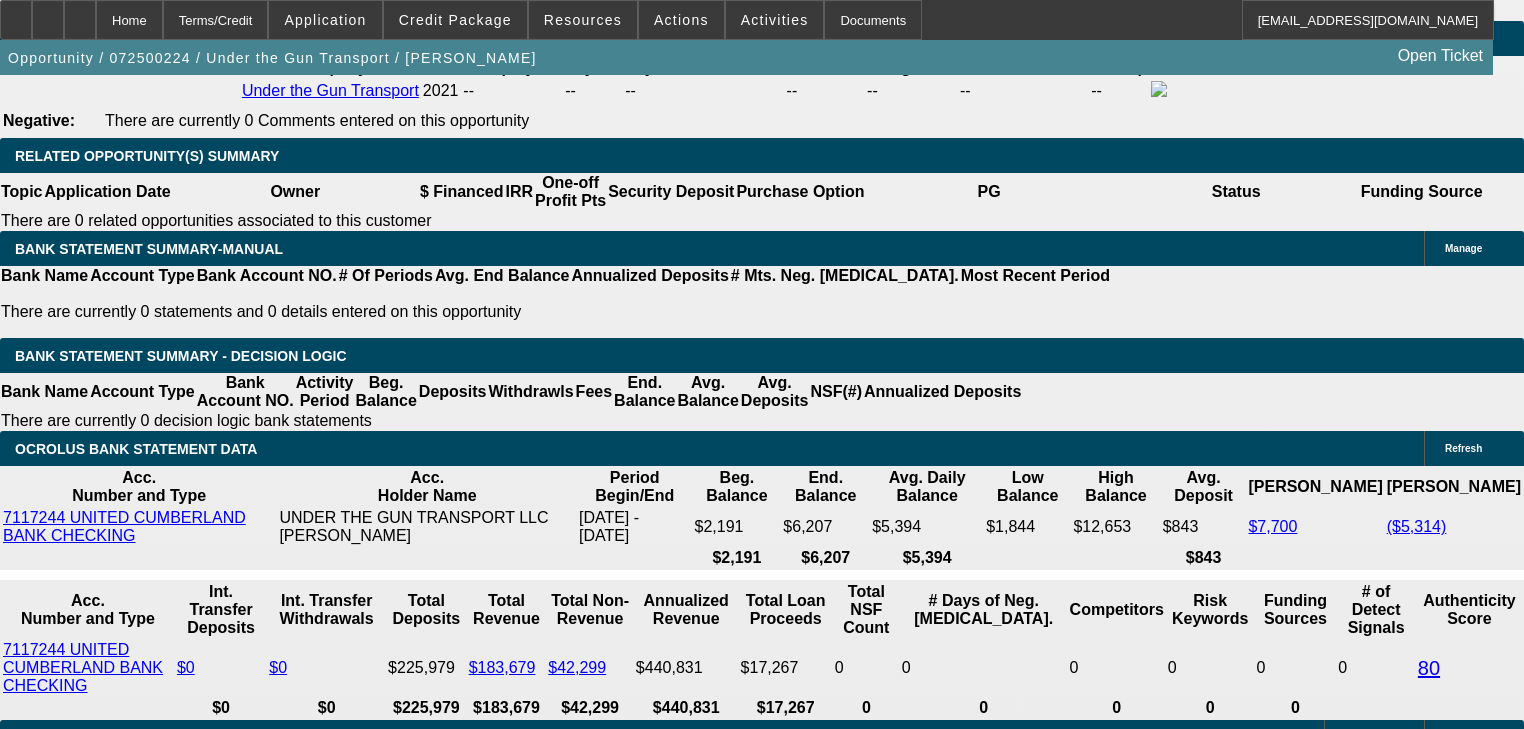 scroll, scrollTop: 3140, scrollLeft: 0, axis: vertical 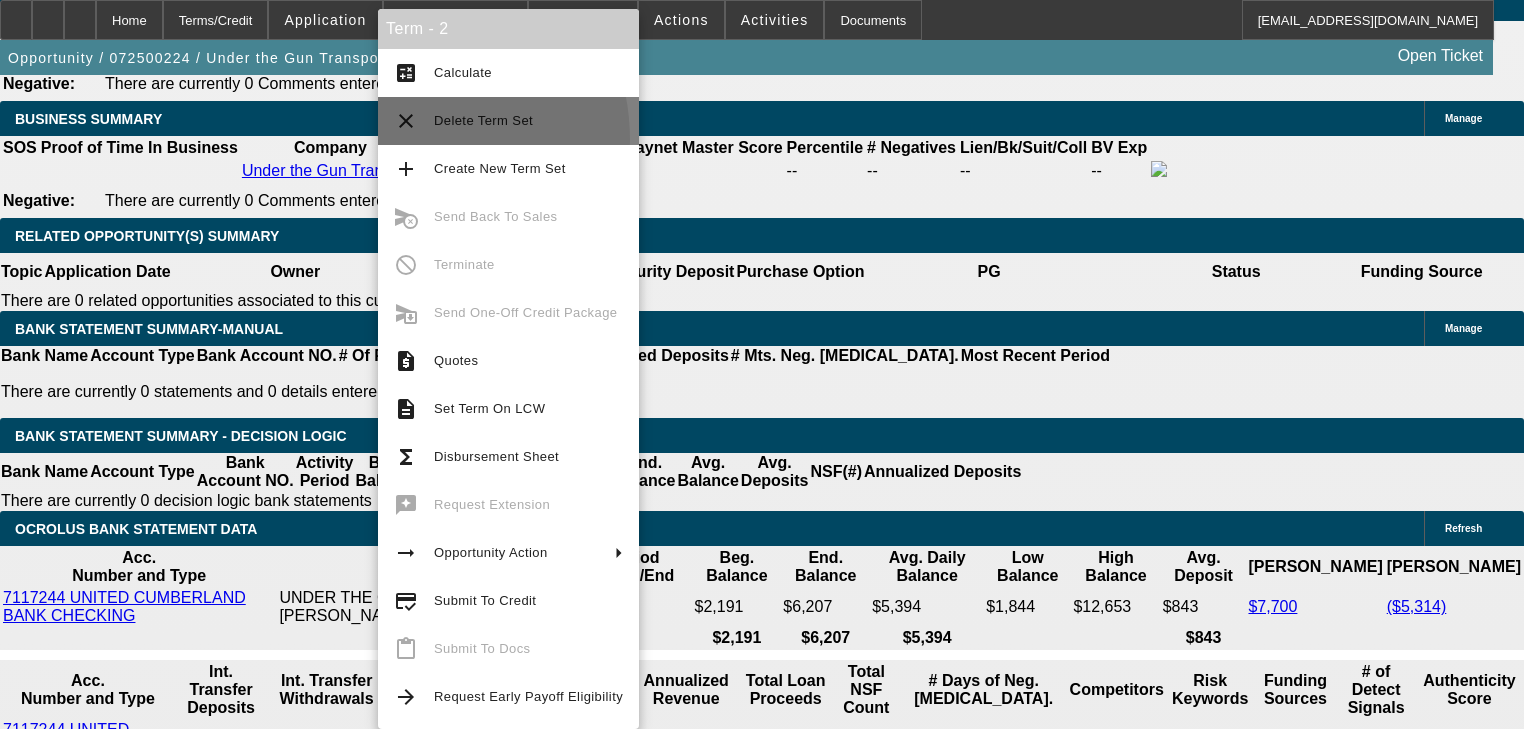 click on "clear
Delete Term Set" at bounding box center (508, 121) 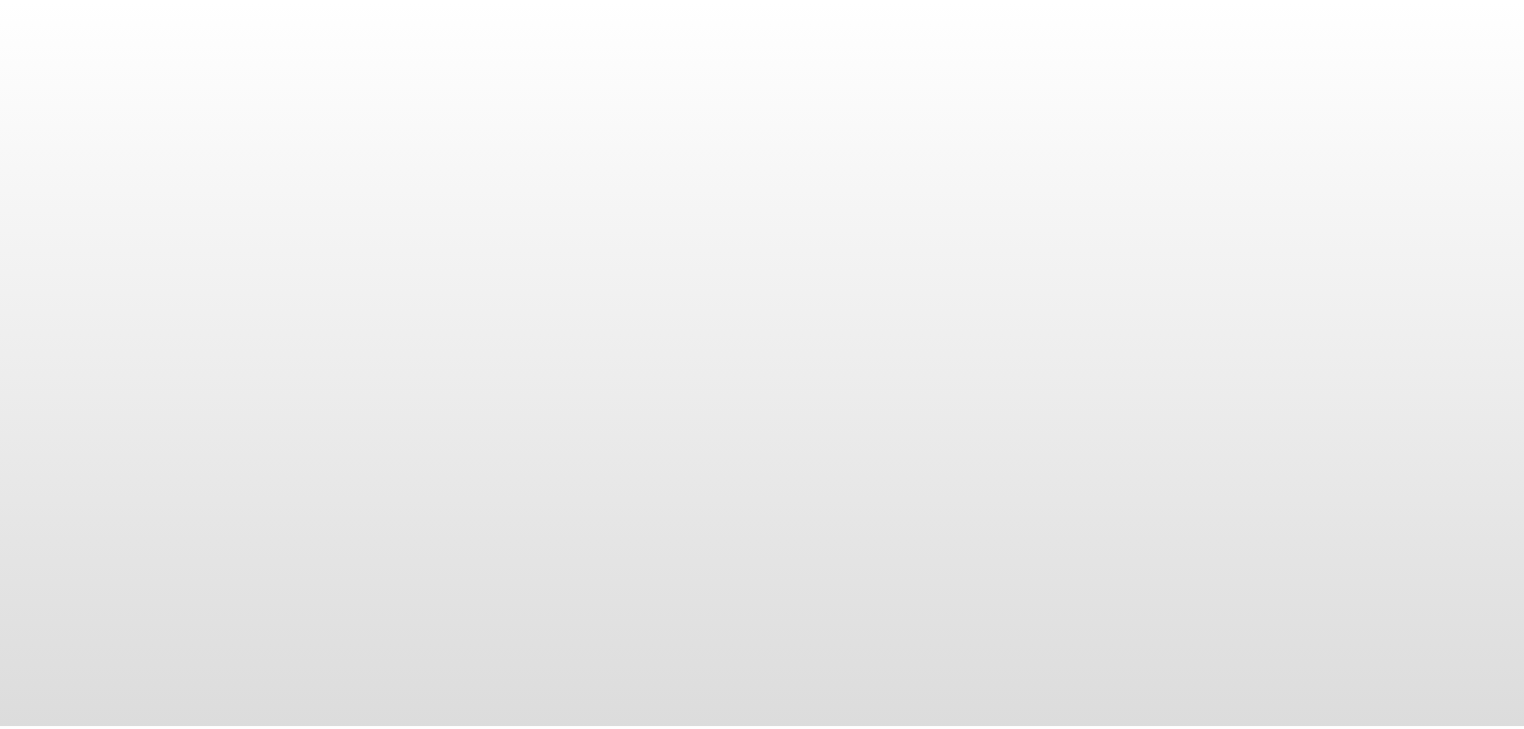 scroll, scrollTop: 0, scrollLeft: 0, axis: both 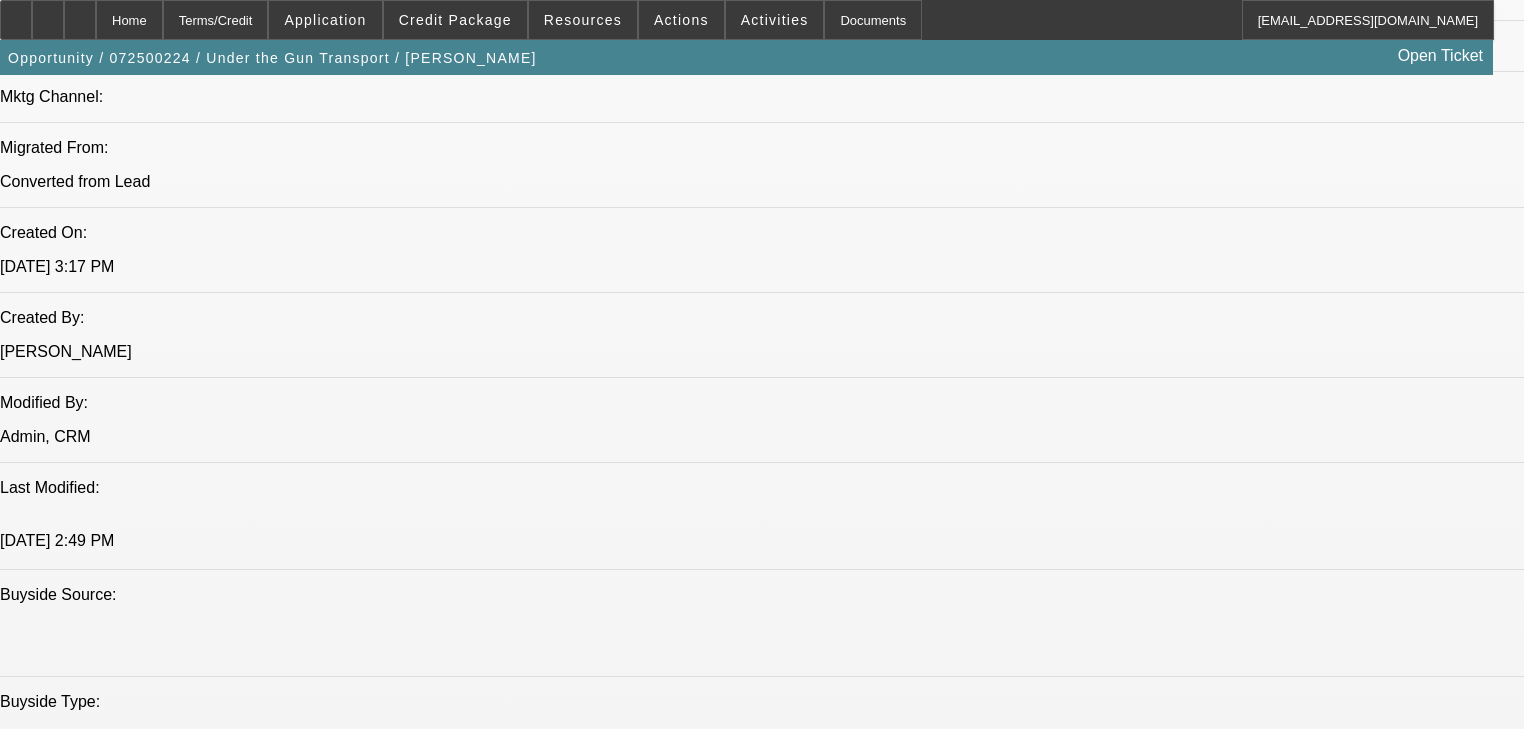 select on "2" 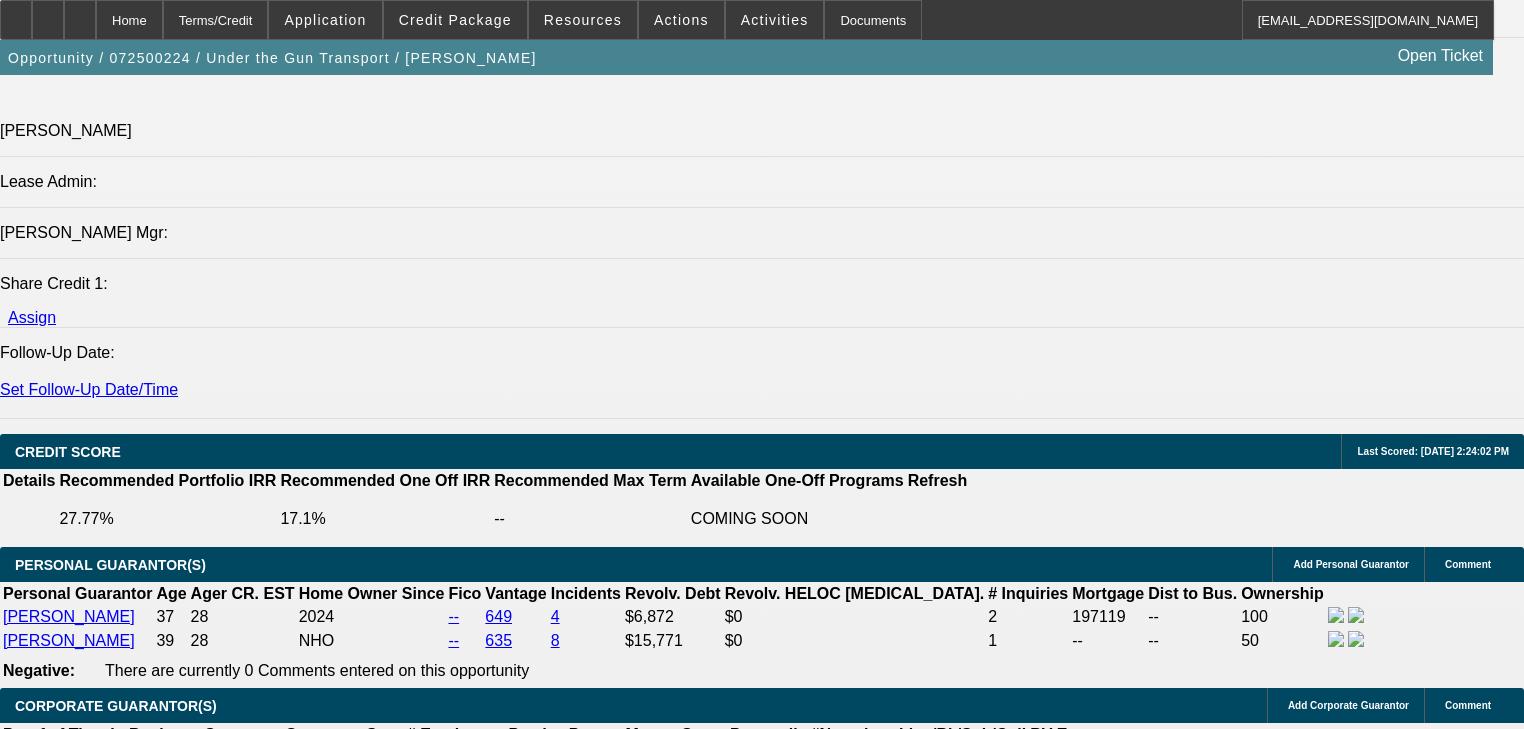 scroll, scrollTop: 2998, scrollLeft: 0, axis: vertical 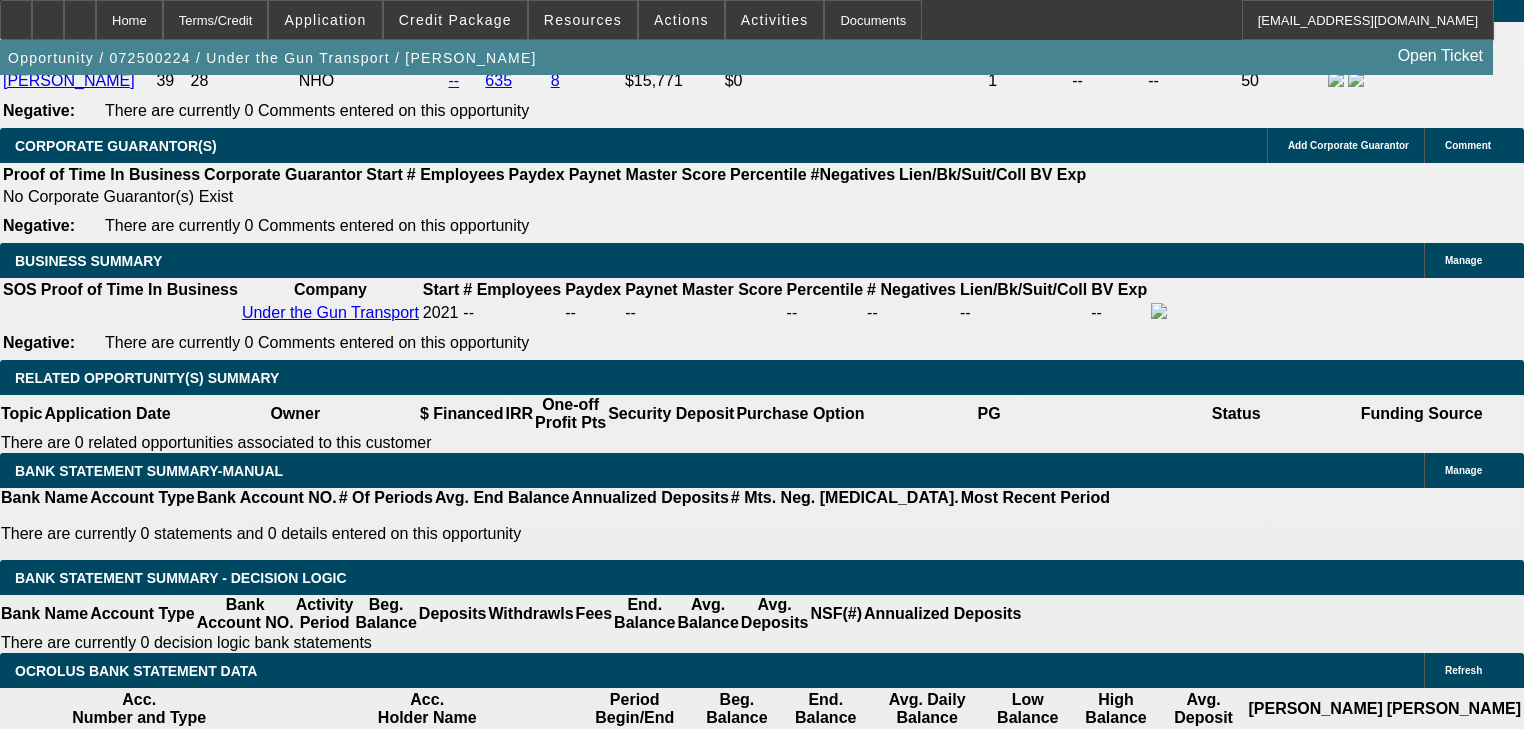 click on "Pre-approval" 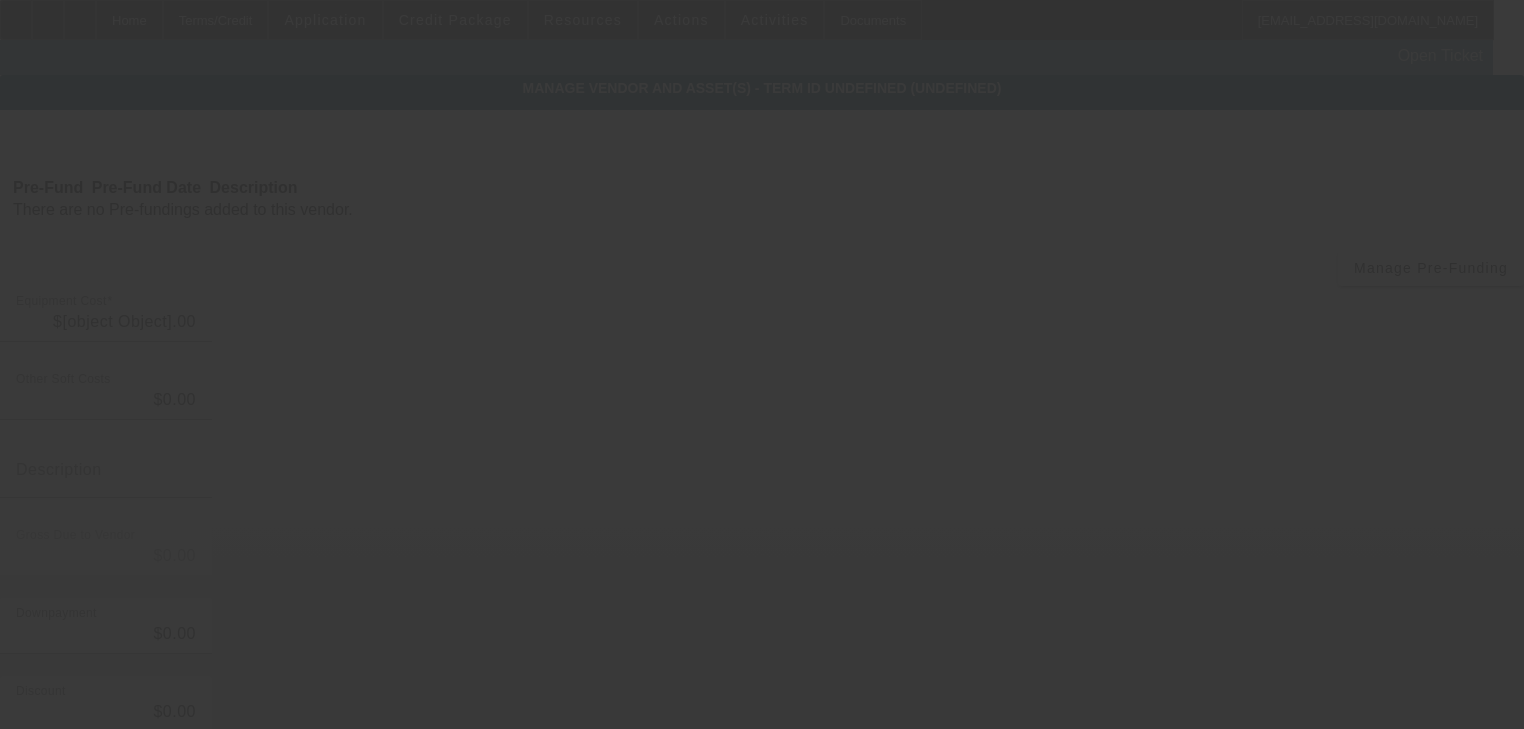type on "$50,000.00" 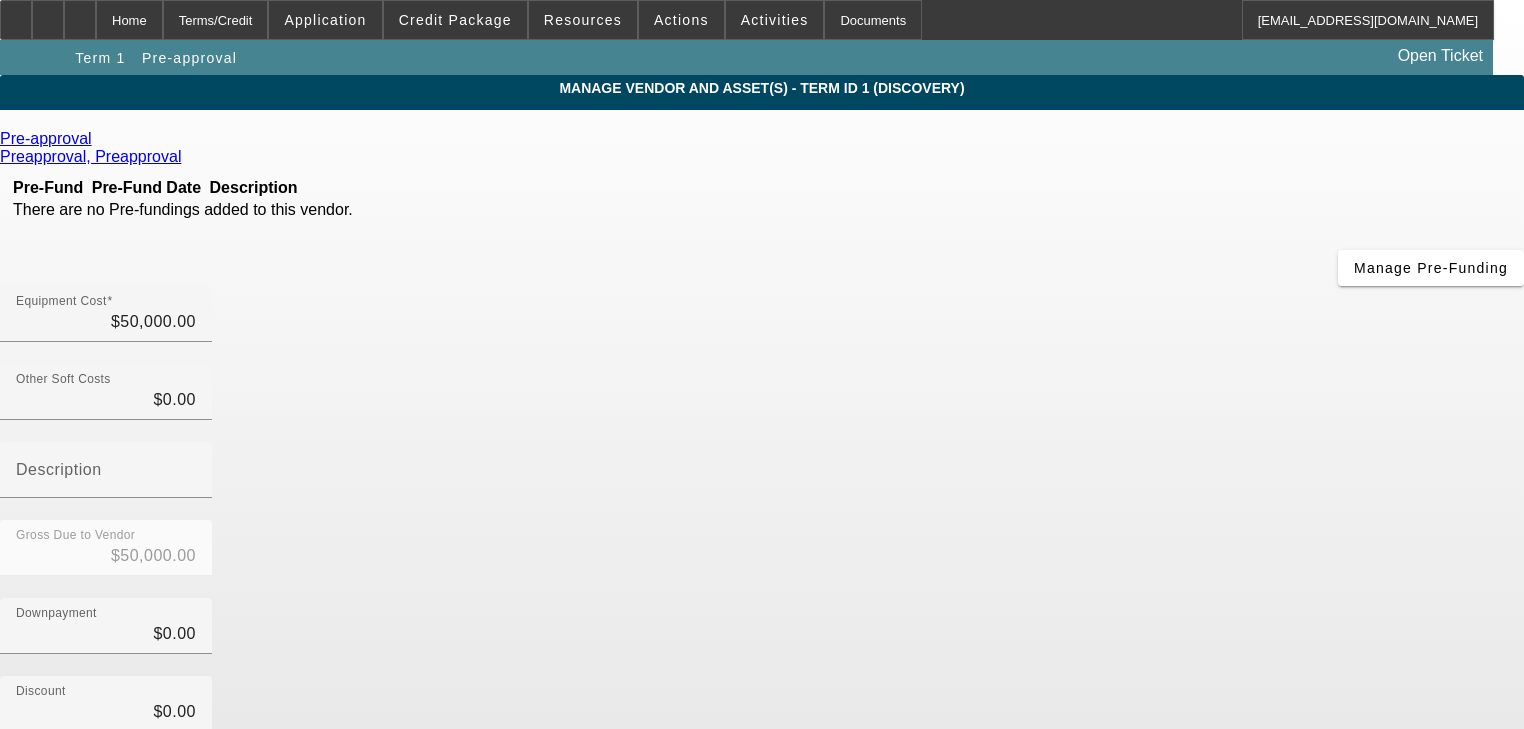 click on "Pre-approval" at bounding box center [762, 139] 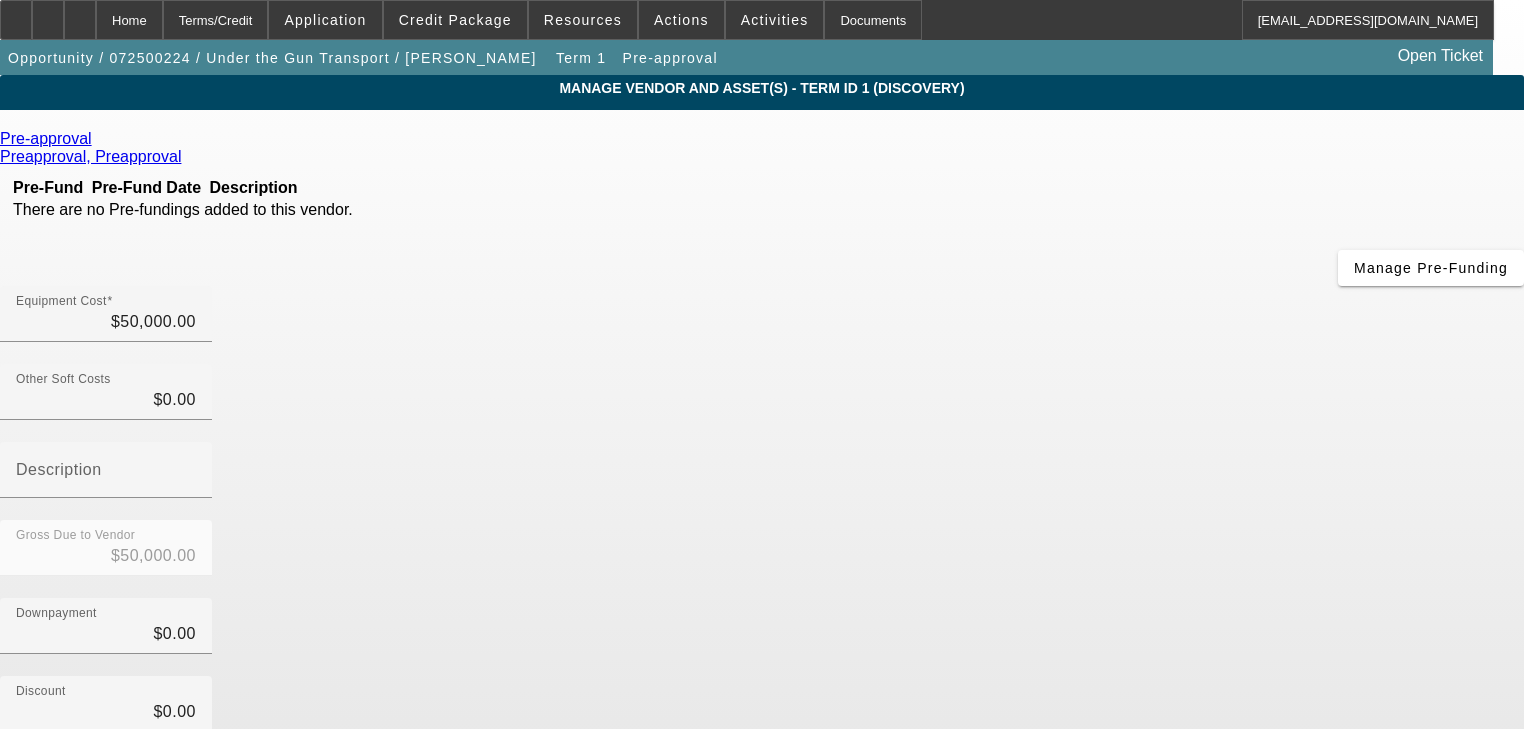 click on "Pre-approval" at bounding box center [762, 139] 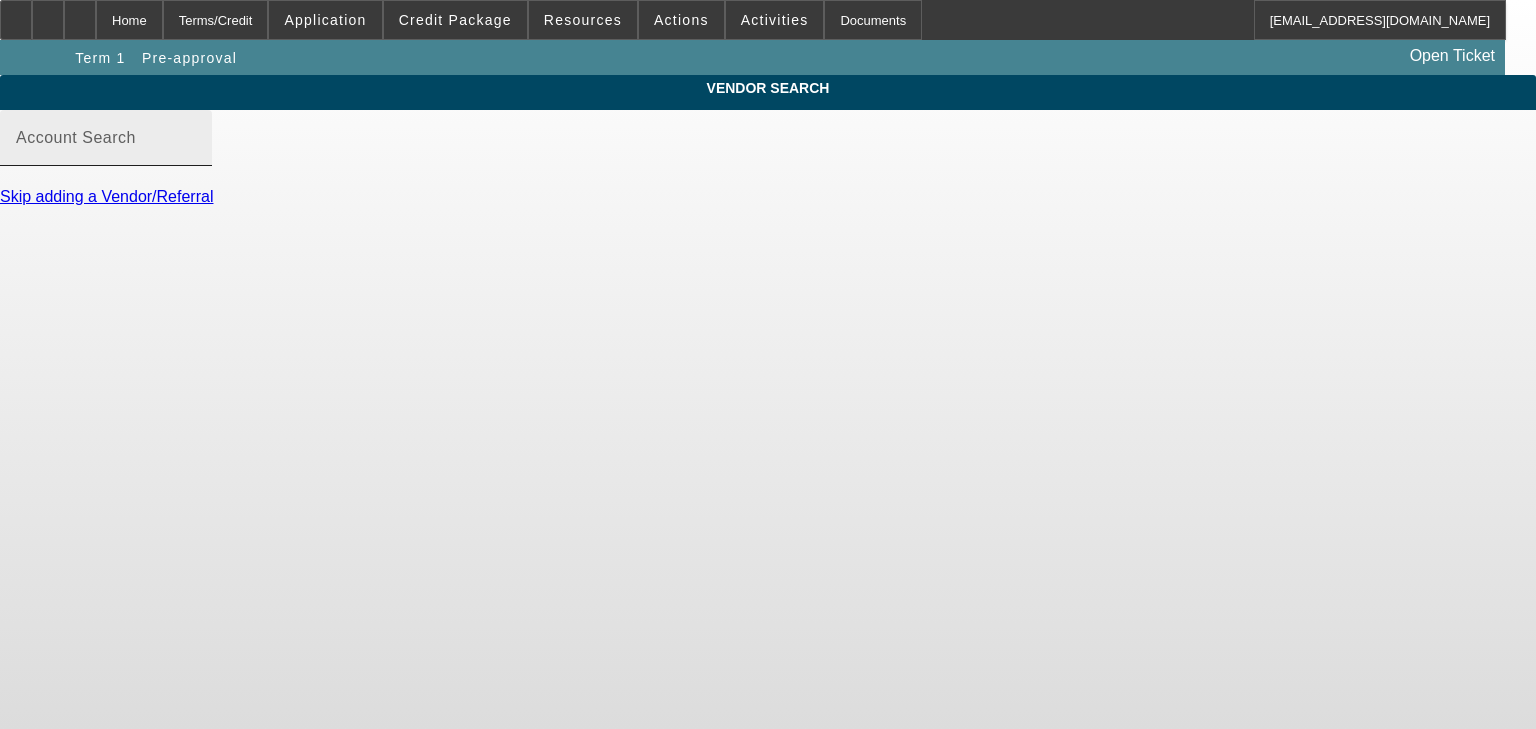 click on "Account Search" at bounding box center [106, 146] 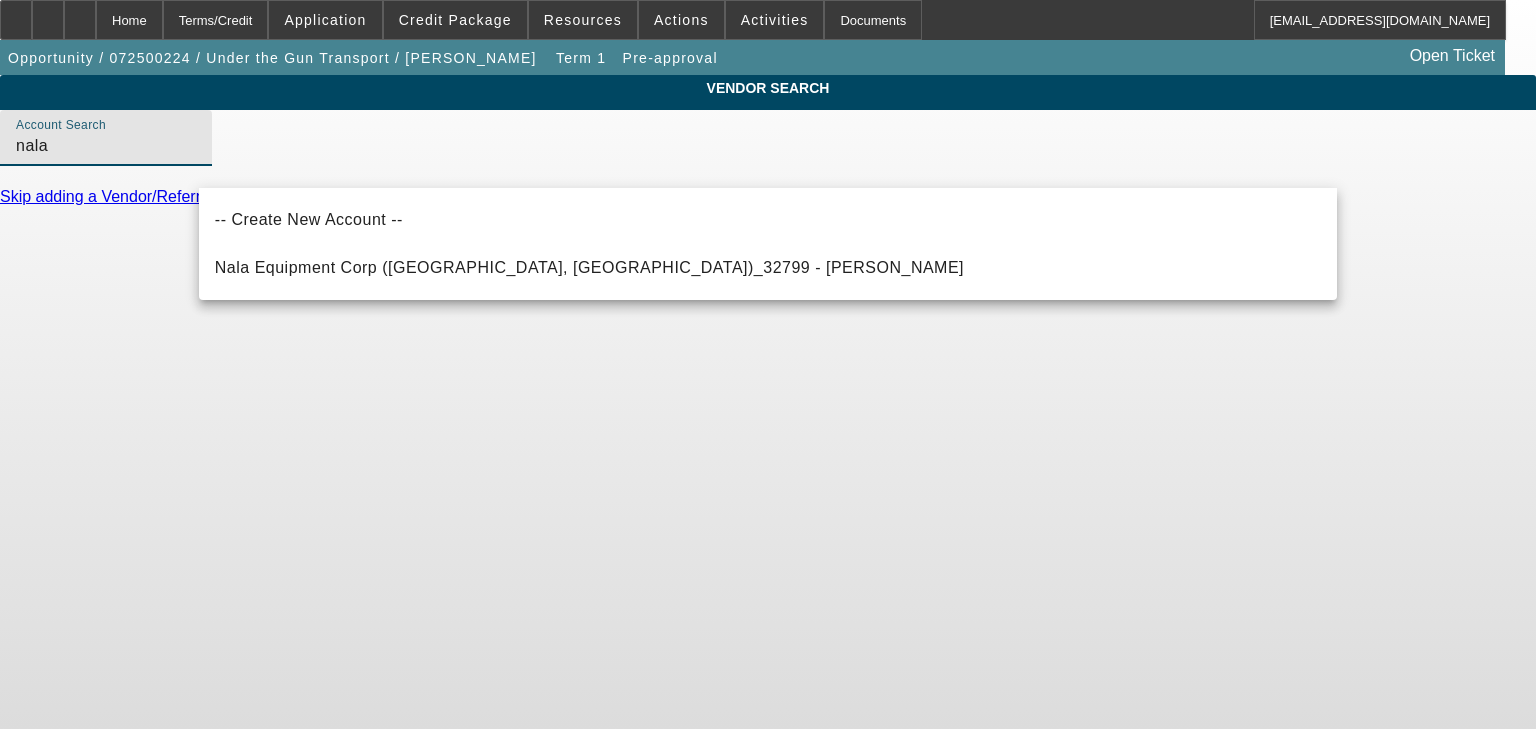 click on "Nala Equipment Corp (Upton, MA)_32799 - Davis, Derek" at bounding box center [589, 267] 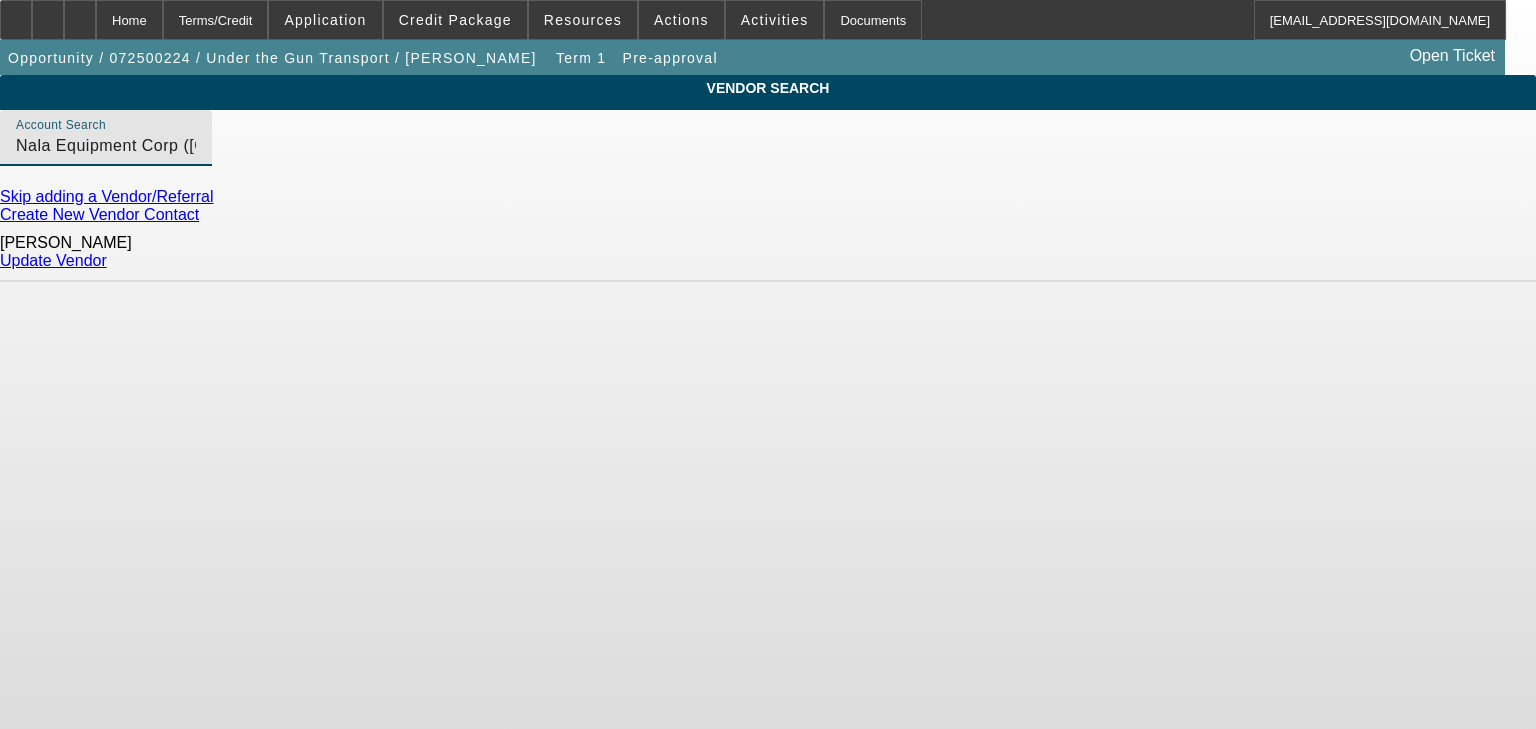 click on "Update Vendor" 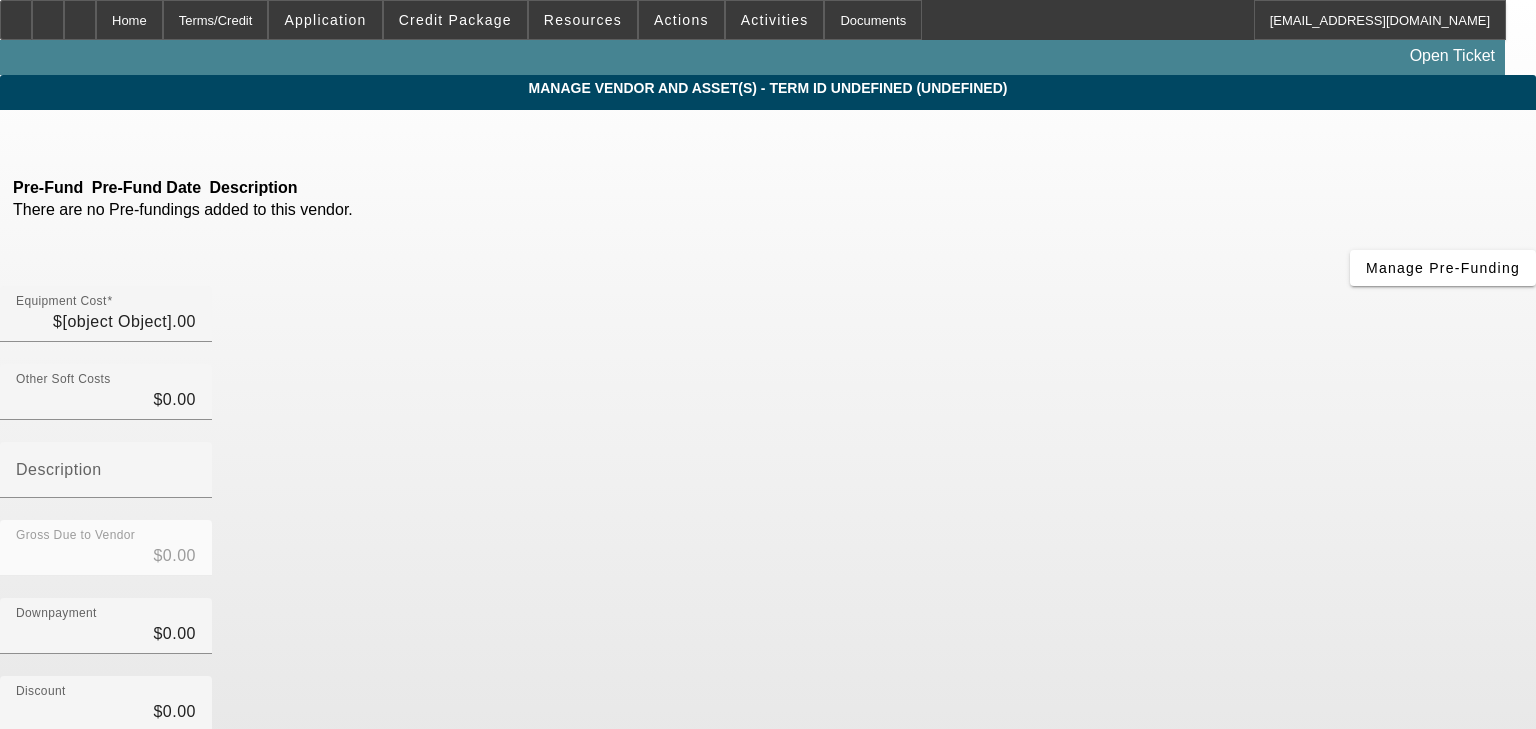 type on "$50,000.00" 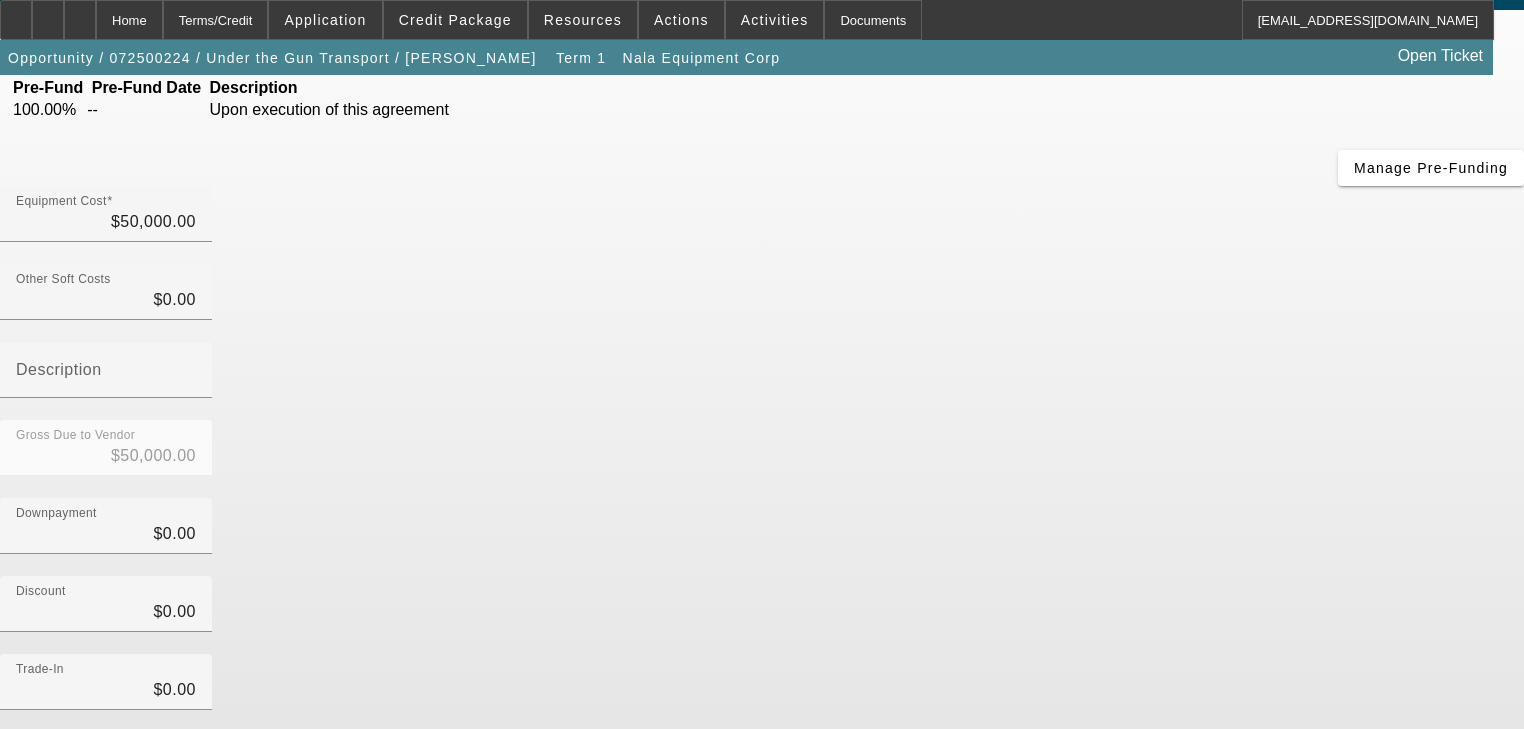 scroll, scrollTop: 196, scrollLeft: 0, axis: vertical 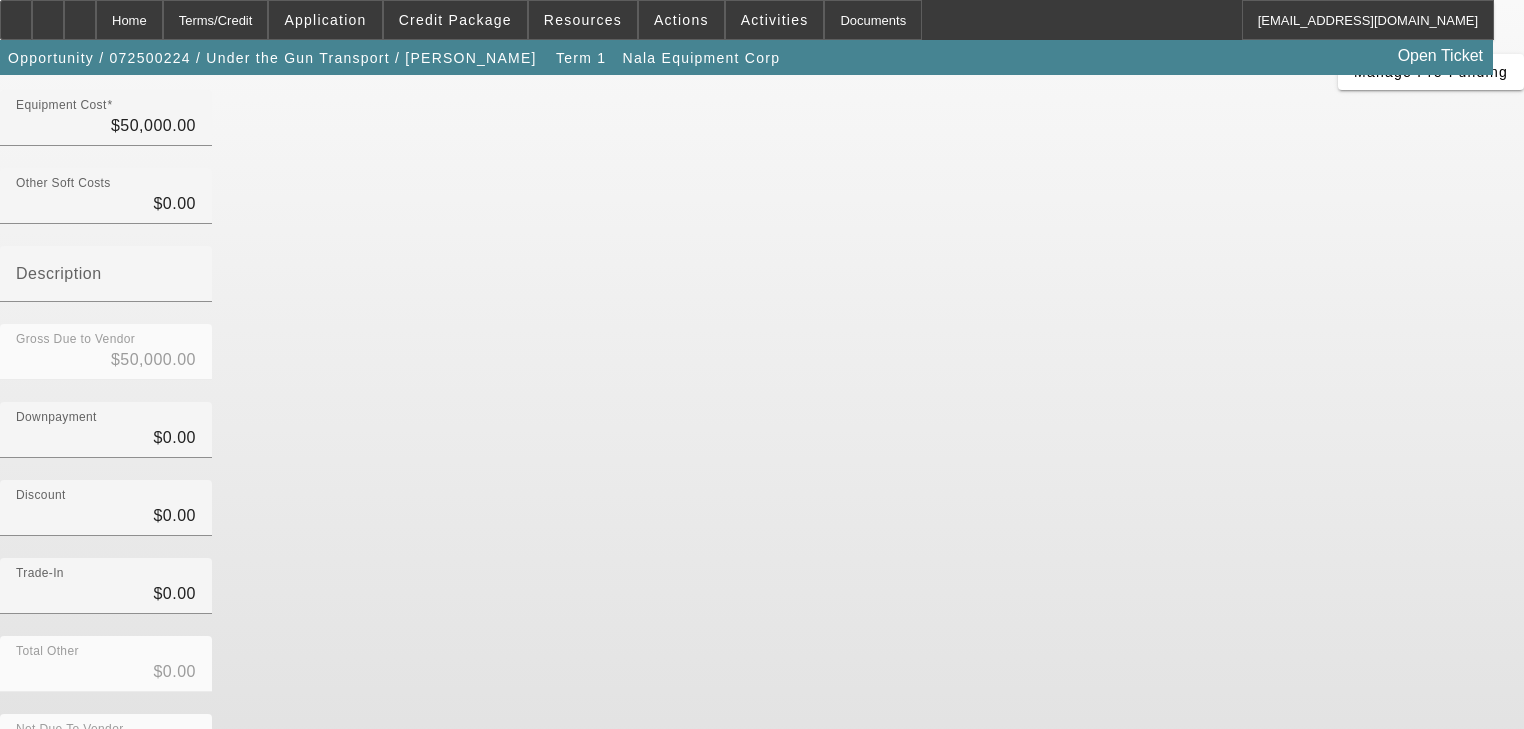 click on "Add Equipment" at bounding box center [1472, 869] 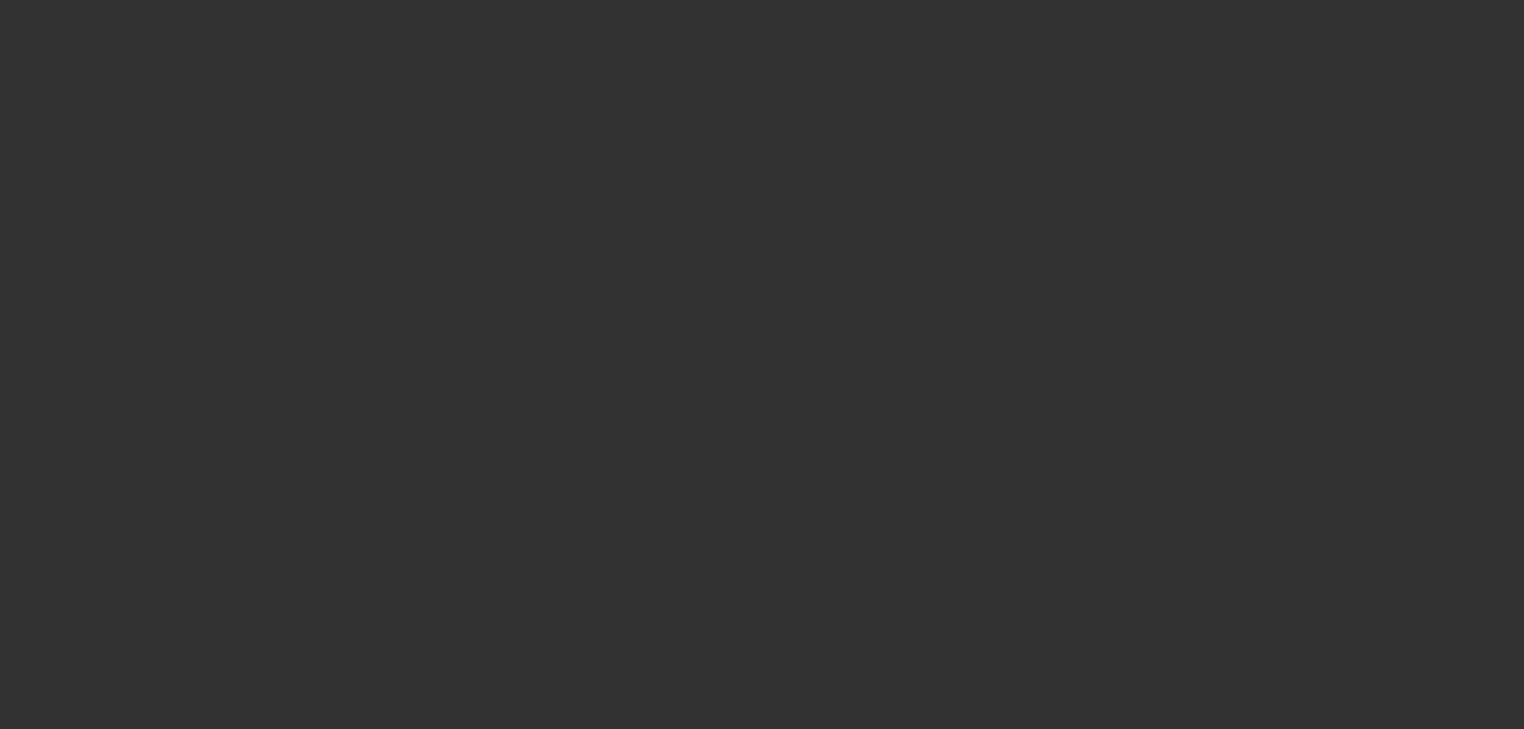 scroll, scrollTop: 0, scrollLeft: 0, axis: both 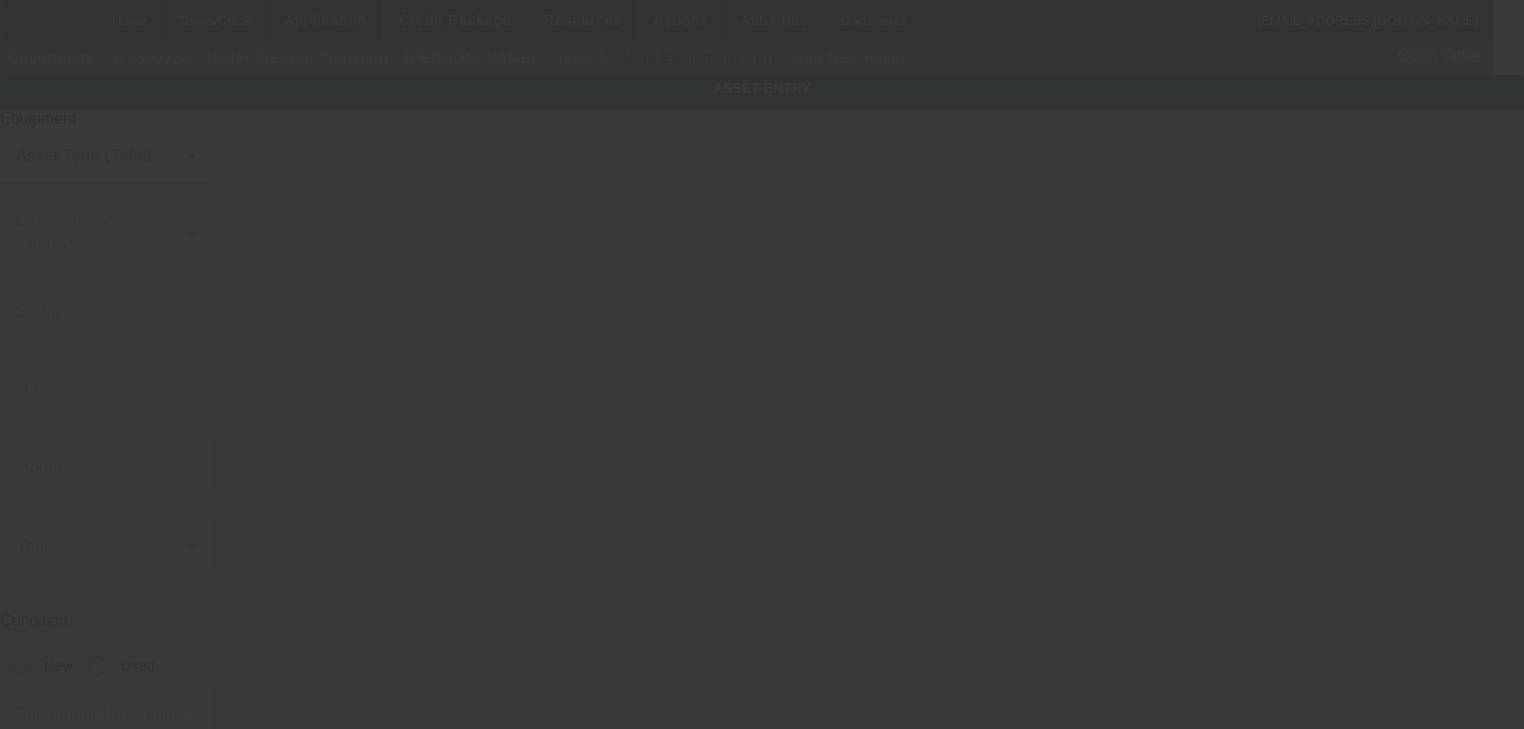 type on "164 Breezy Hills Dr" 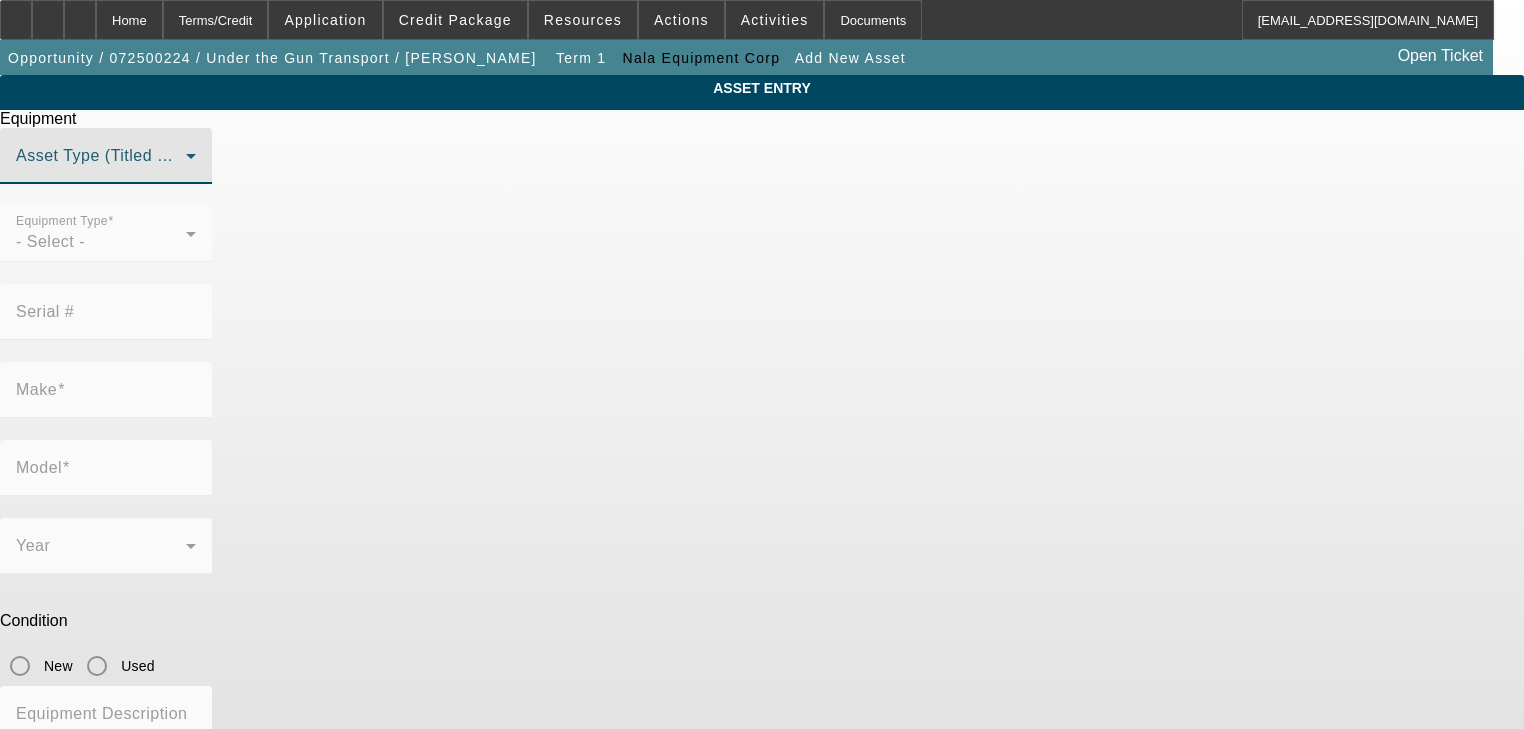 click at bounding box center (101, 164) 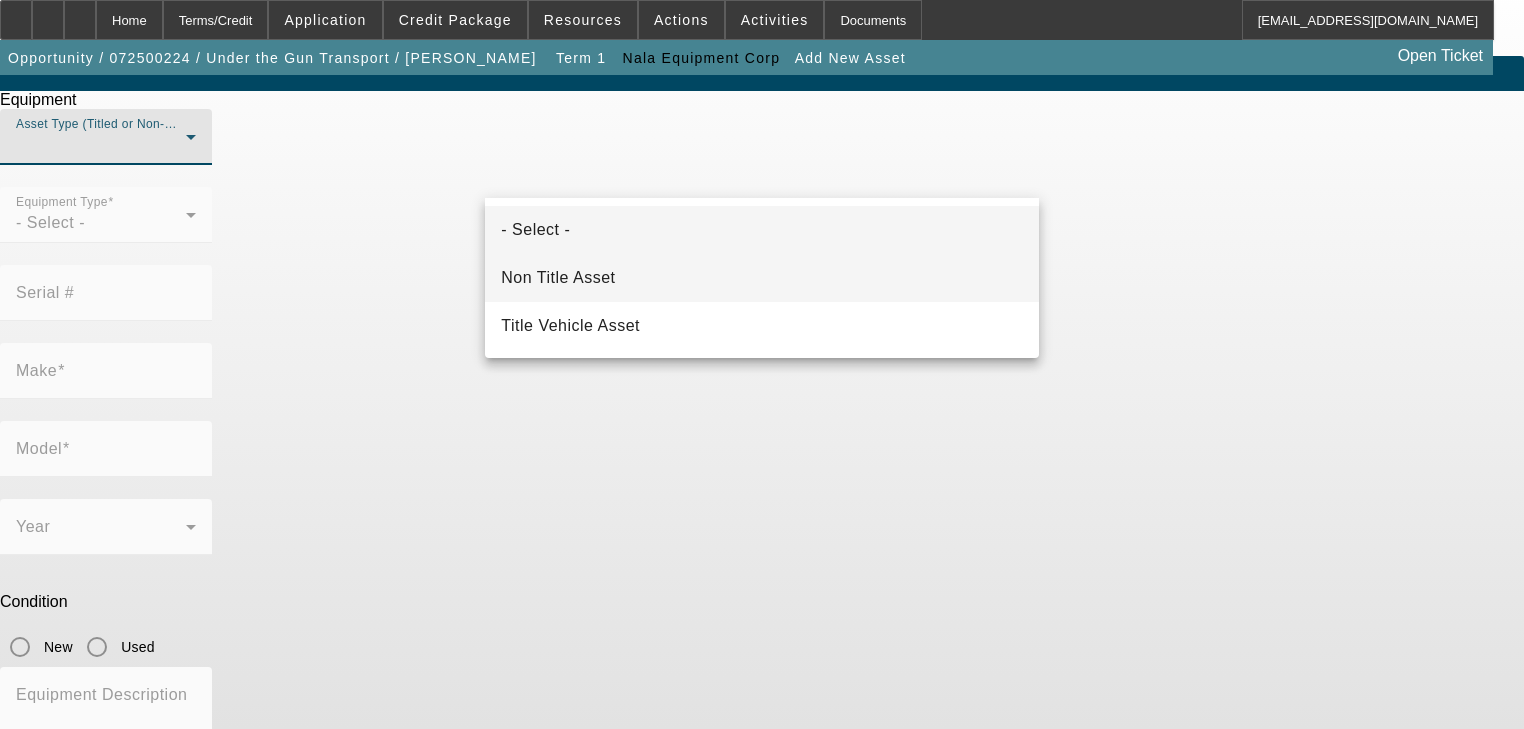 scroll, scrollTop: 24, scrollLeft: 0, axis: vertical 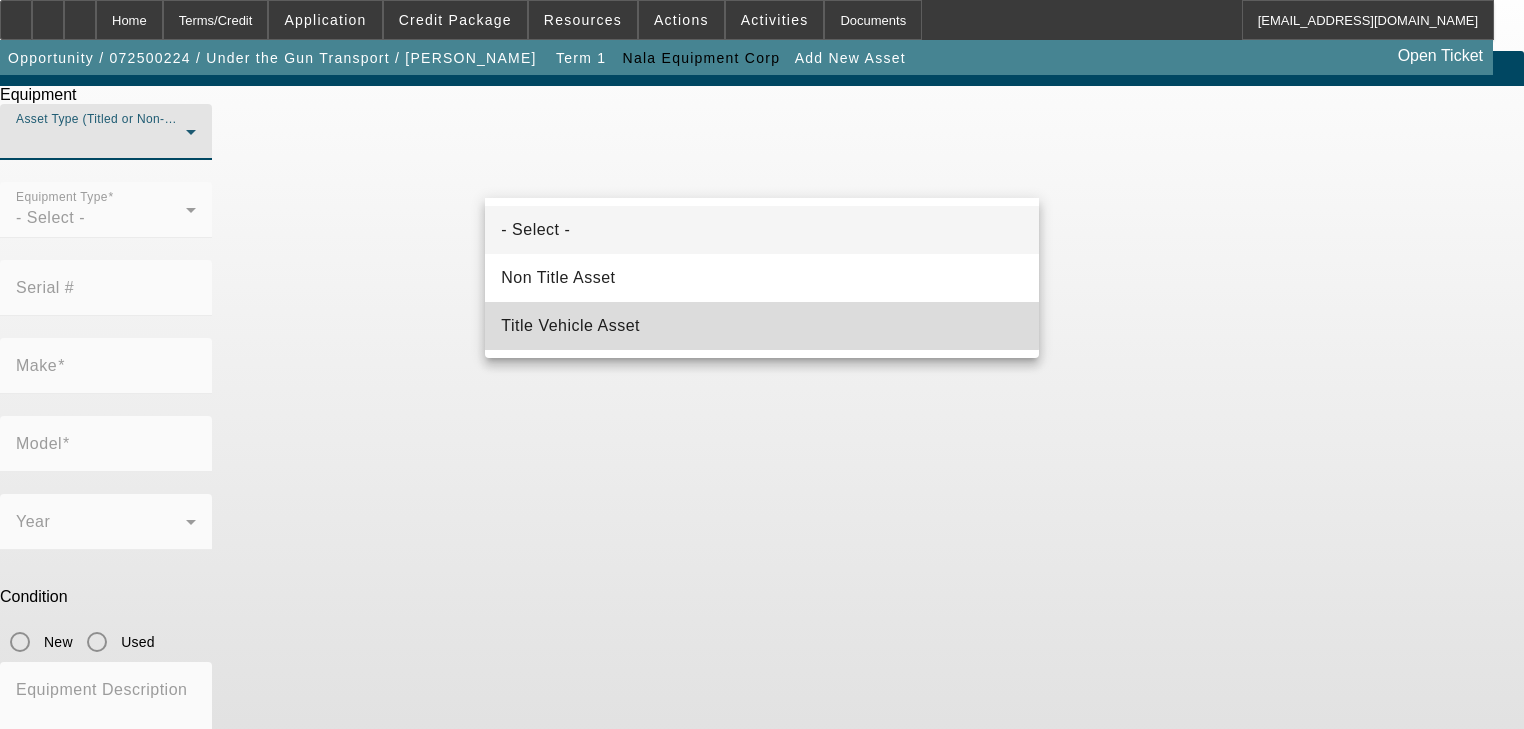 click on "Title Vehicle Asset" at bounding box center [761, 326] 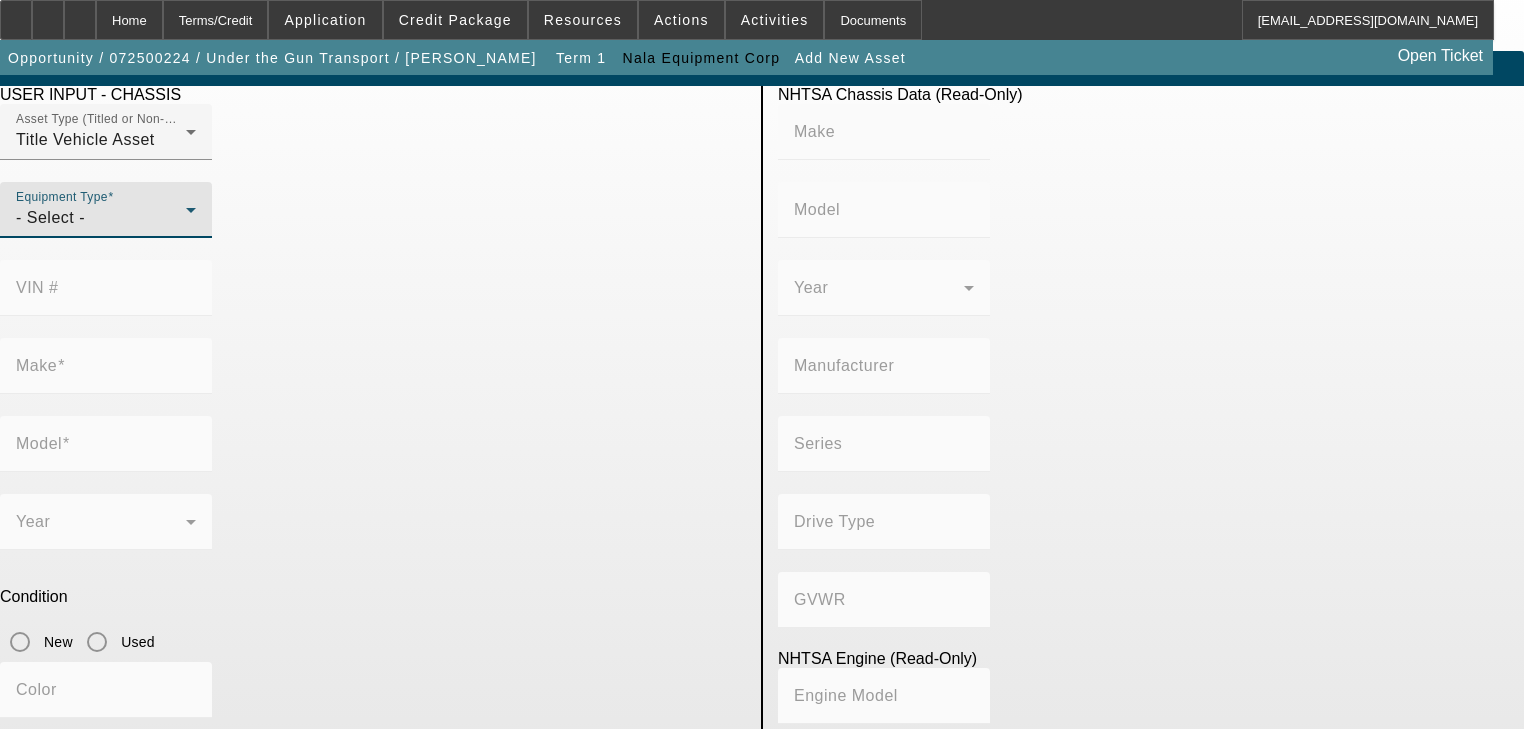 click 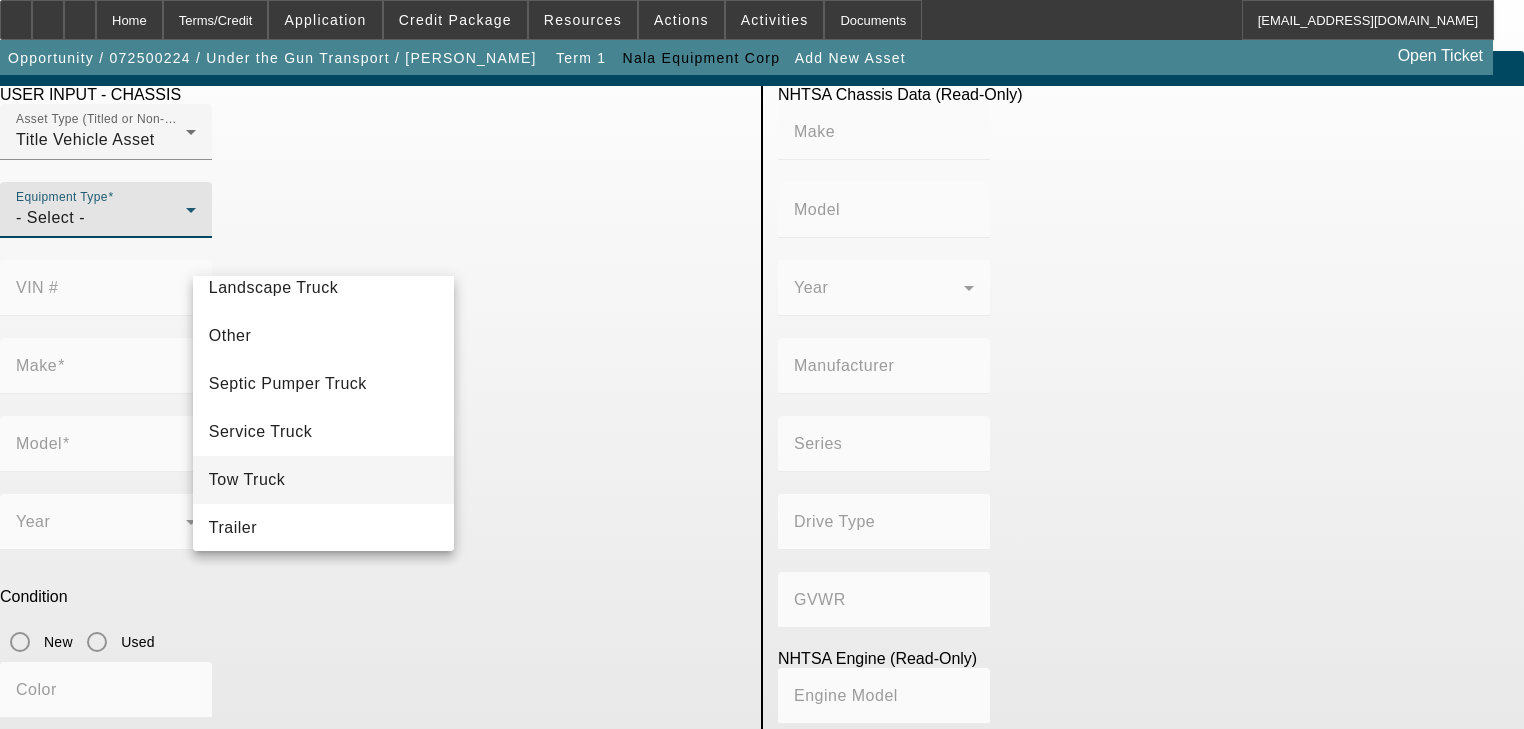 scroll, scrollTop: 316, scrollLeft: 0, axis: vertical 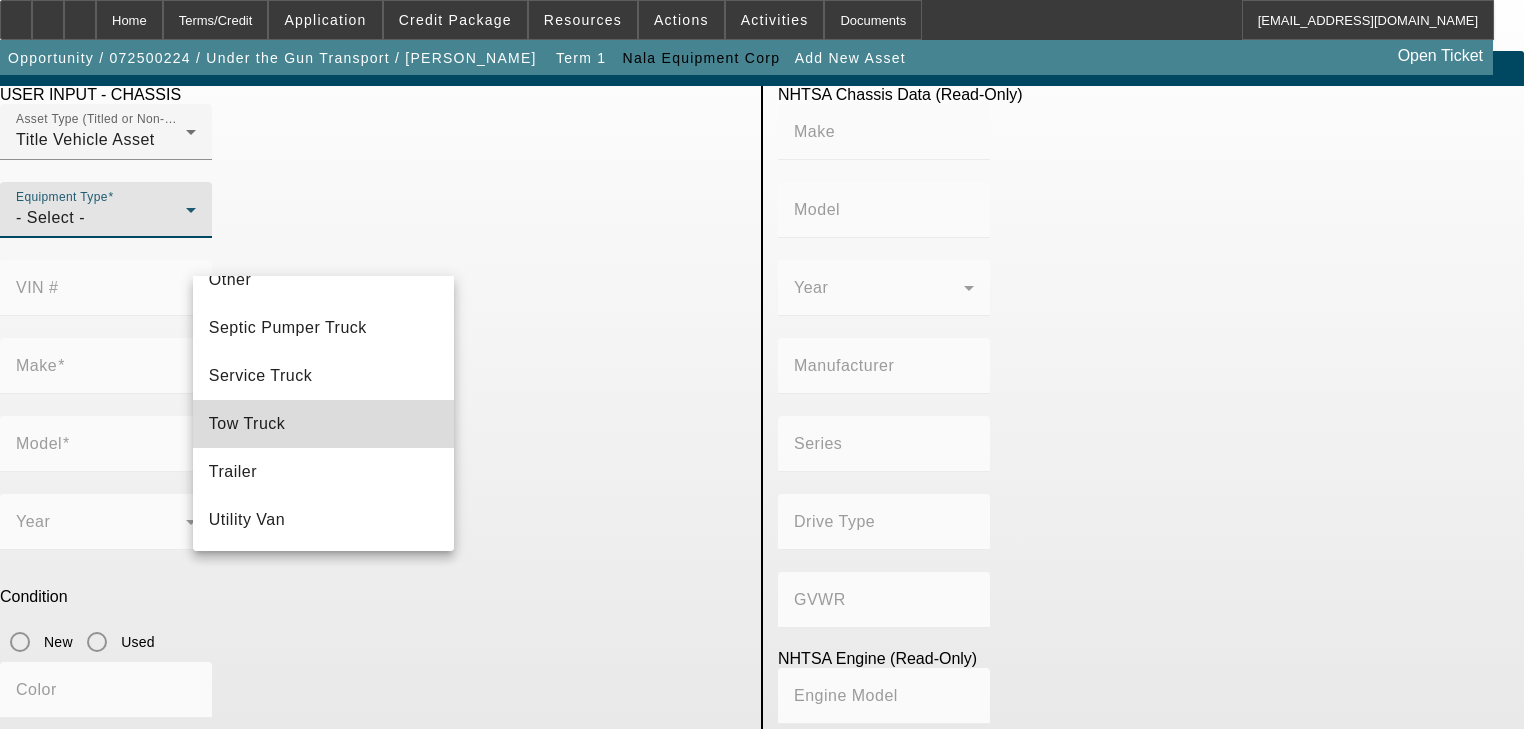 click on "Tow Truck" at bounding box center [324, 424] 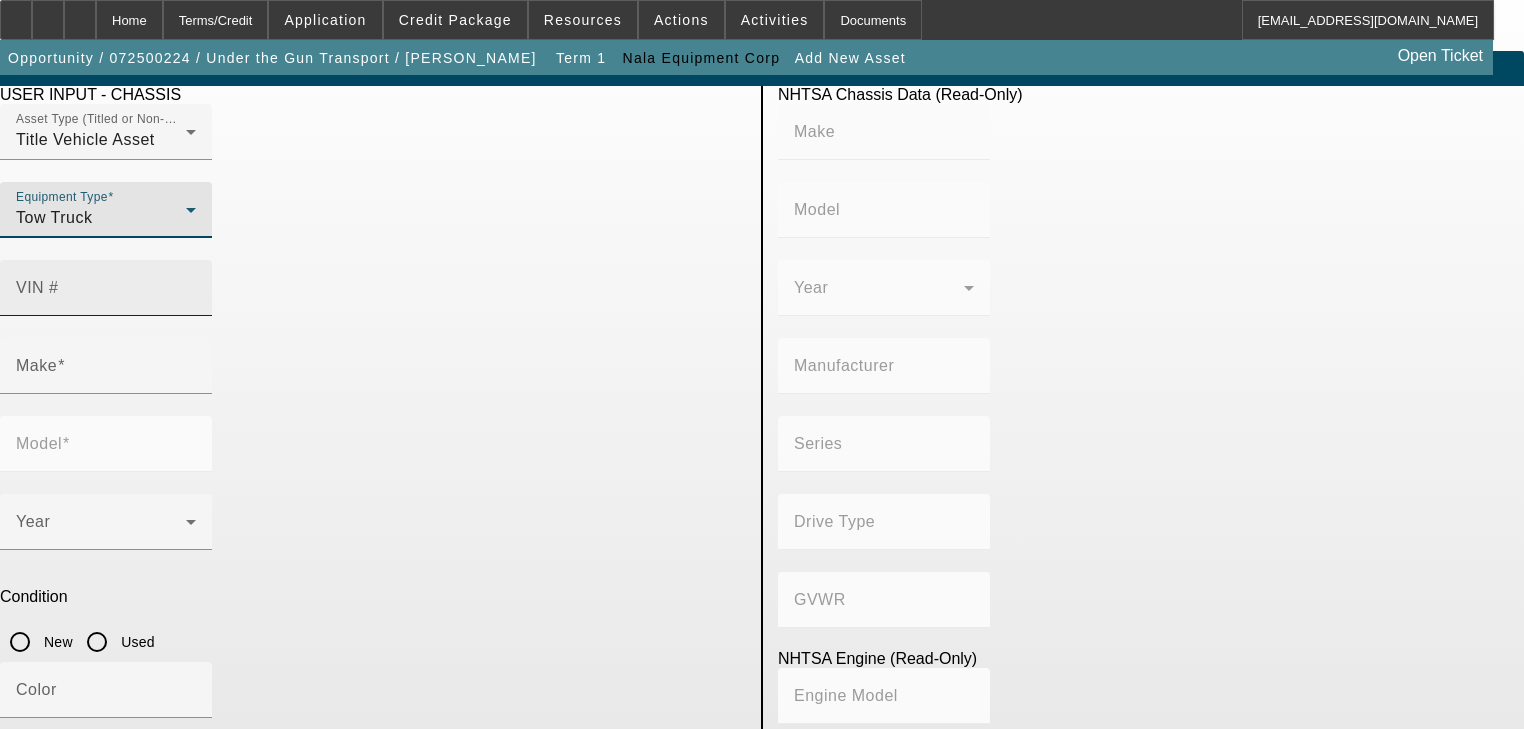 click on "VIN #" at bounding box center (37, 287) 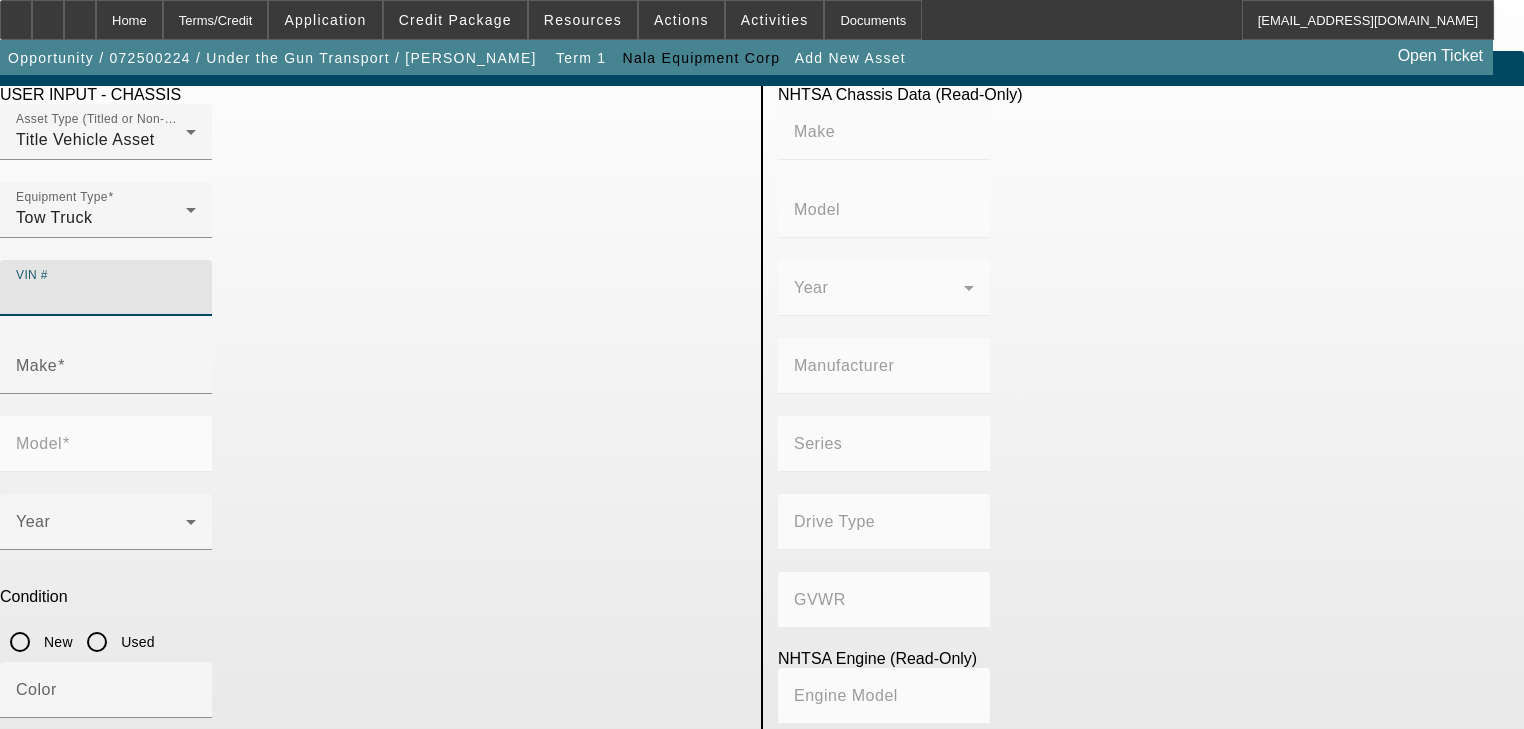 paste on "3C7WRMDL6JG207343" 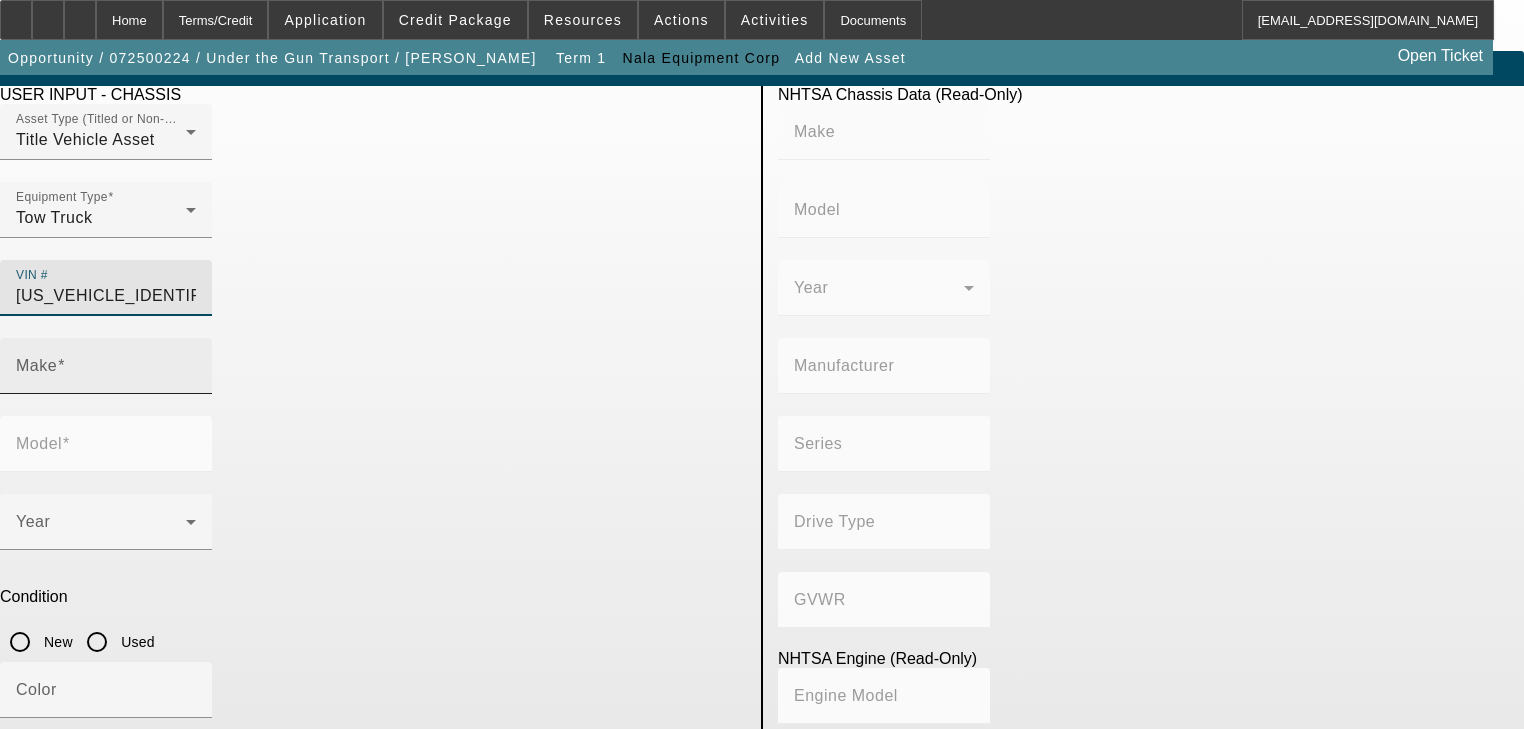 type on "3C7WRMDL6JG207343" 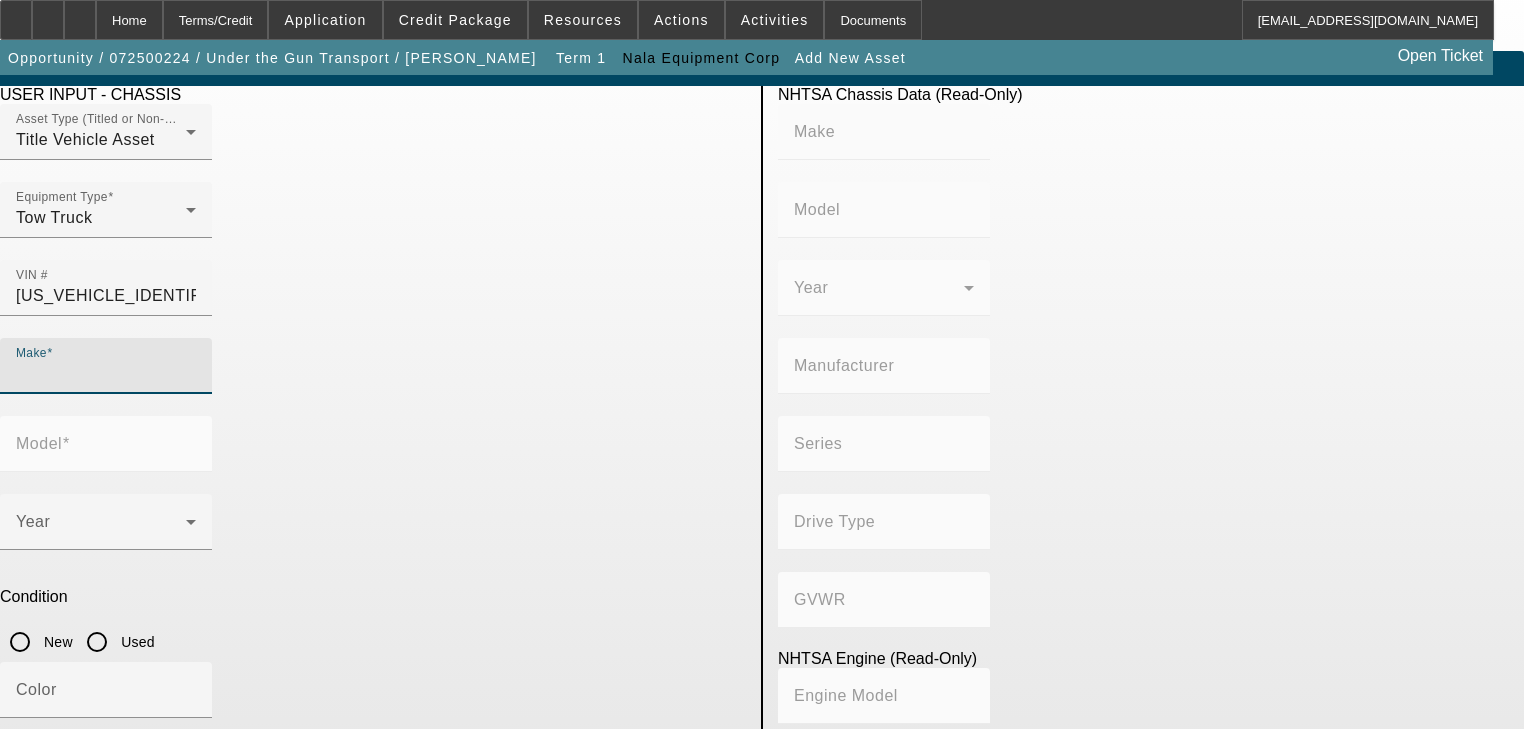 type on "RAM" 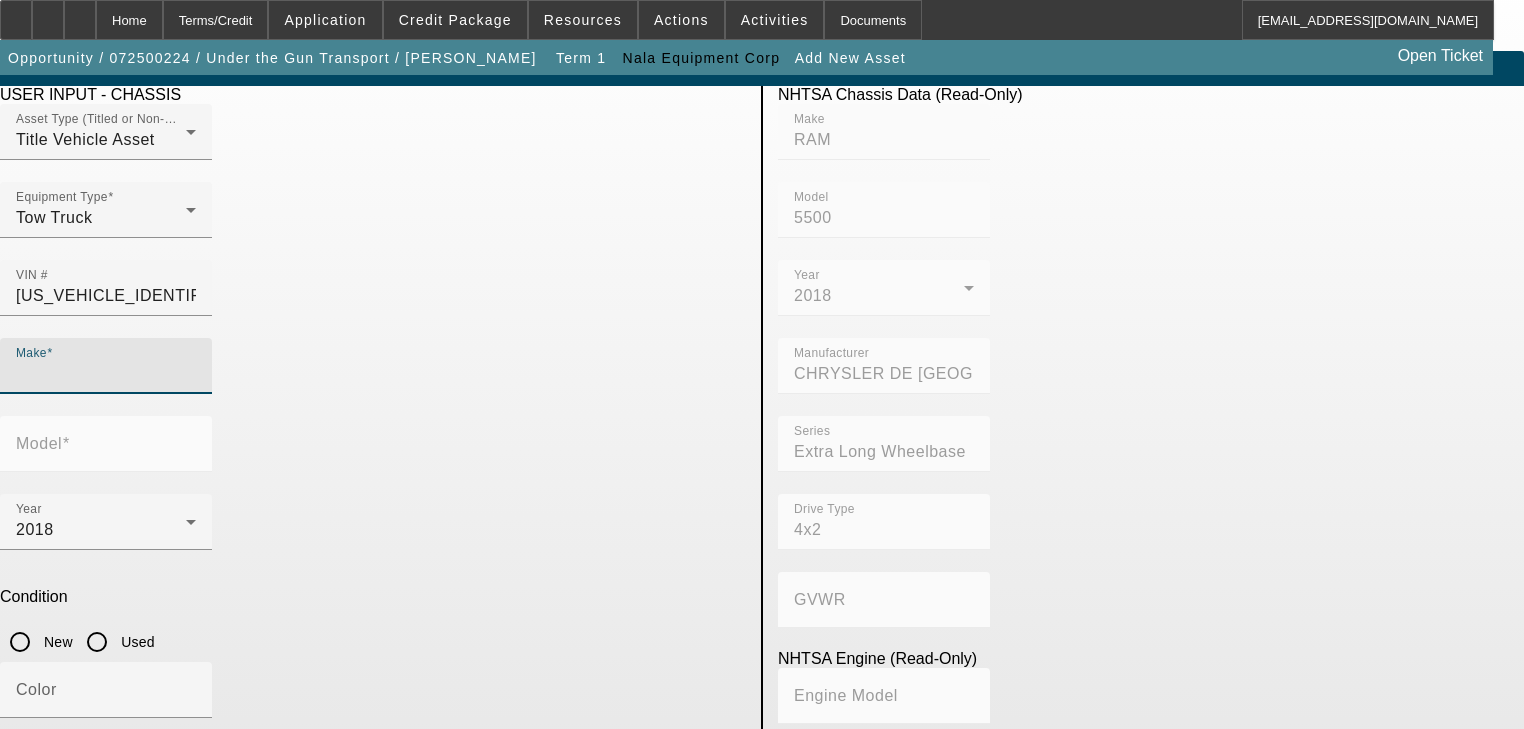 type on "RAM" 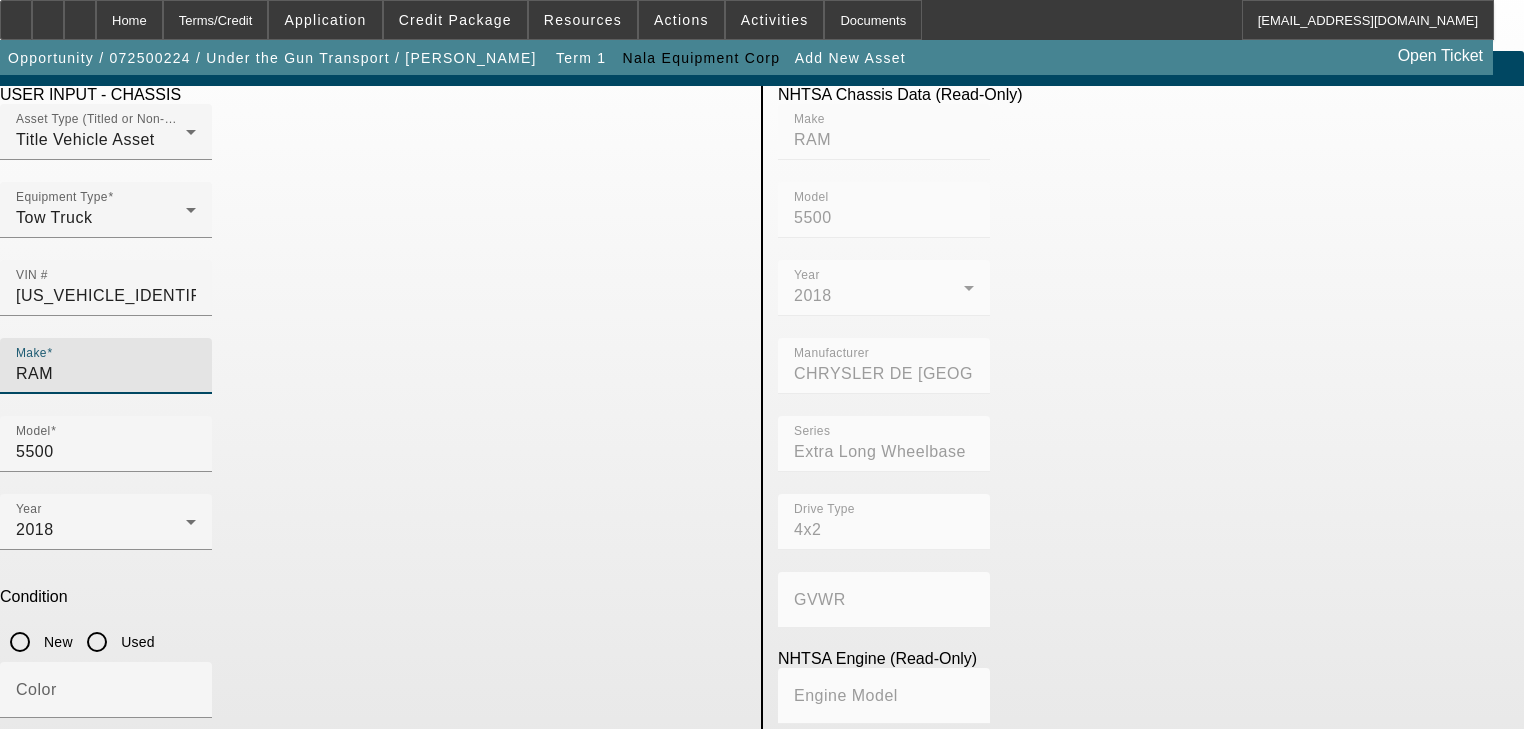 click on "RAM" at bounding box center [106, 374] 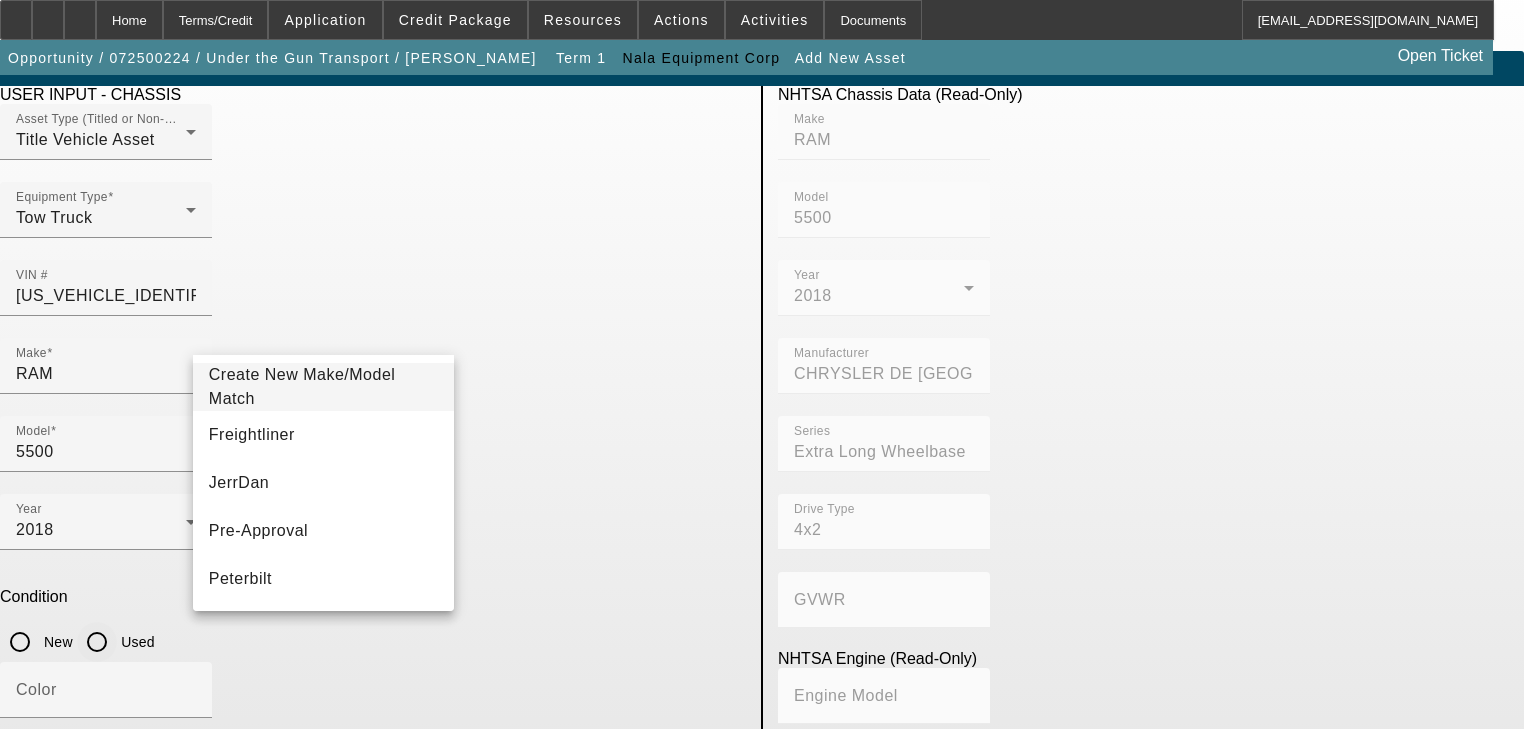 click at bounding box center [97, 642] 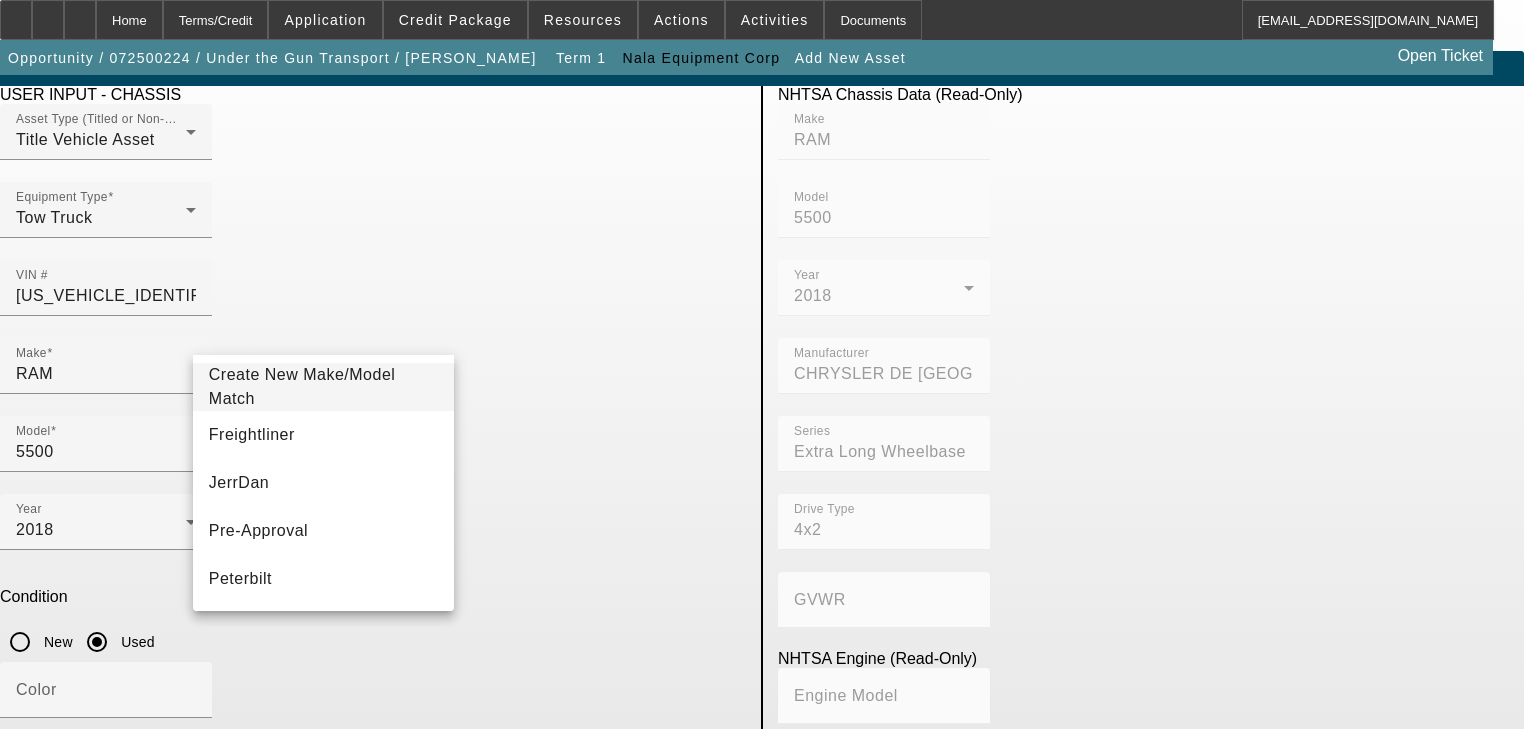 click on "Mileage" at bounding box center (106, 776) 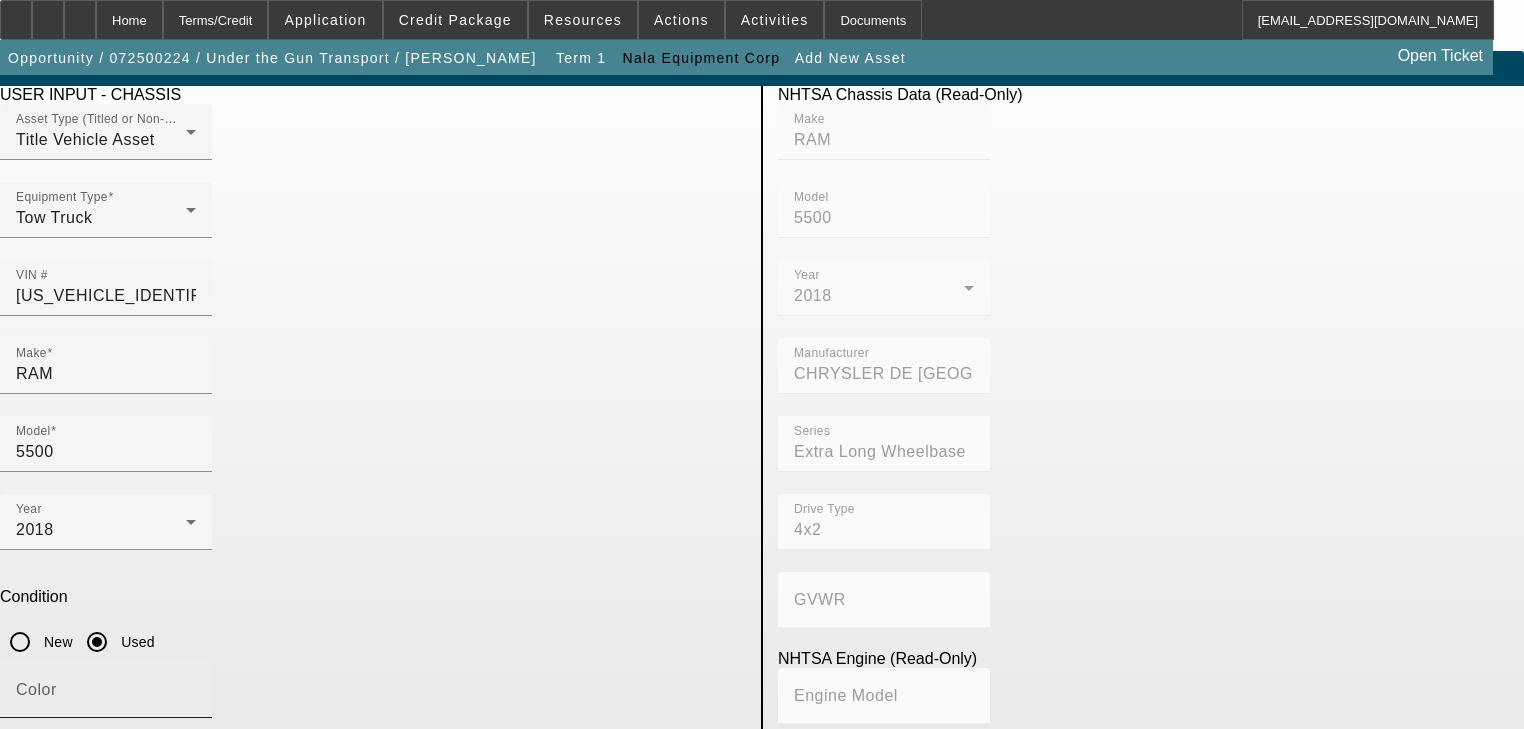 click on "Color" at bounding box center [106, 690] 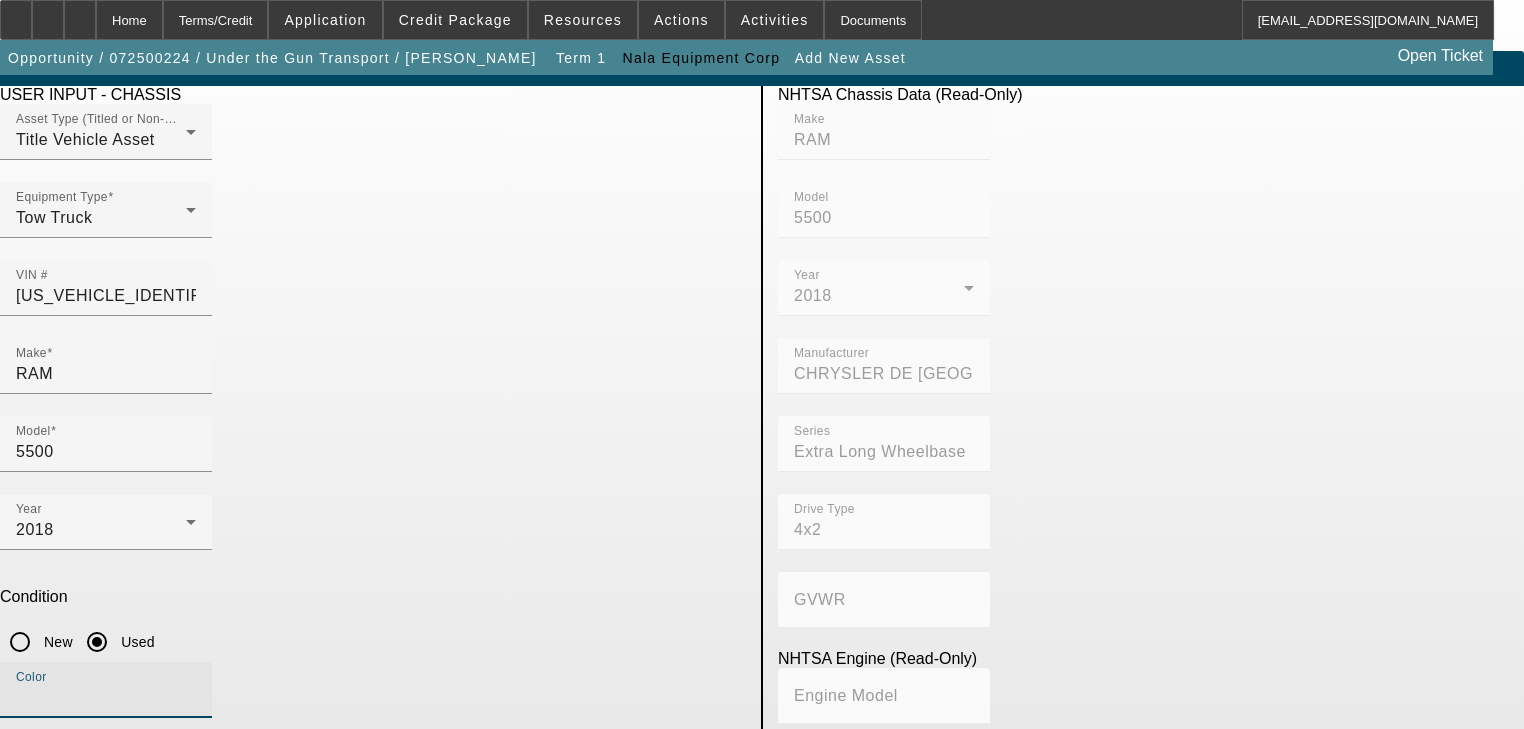 click on "Color" at bounding box center [106, 698] 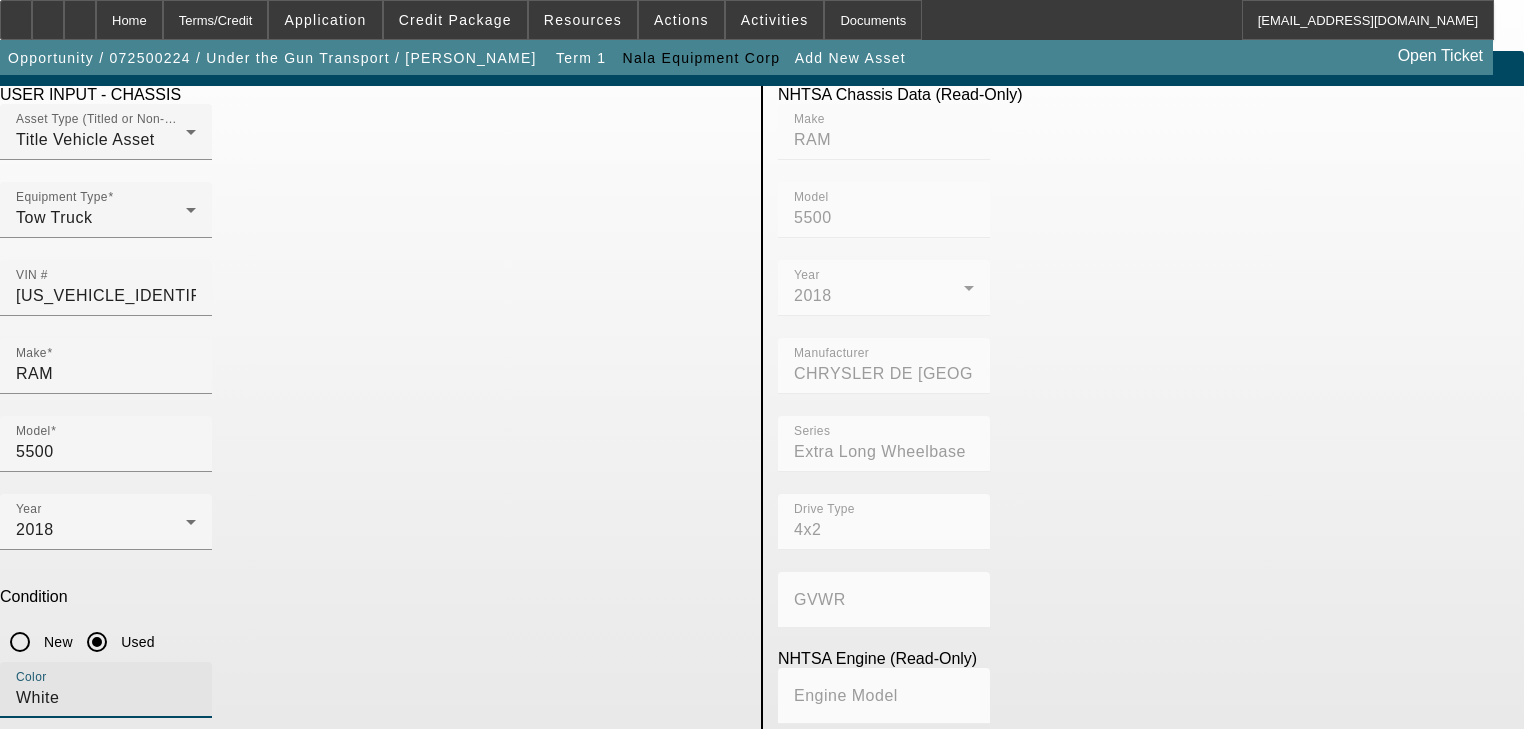 type on "White" 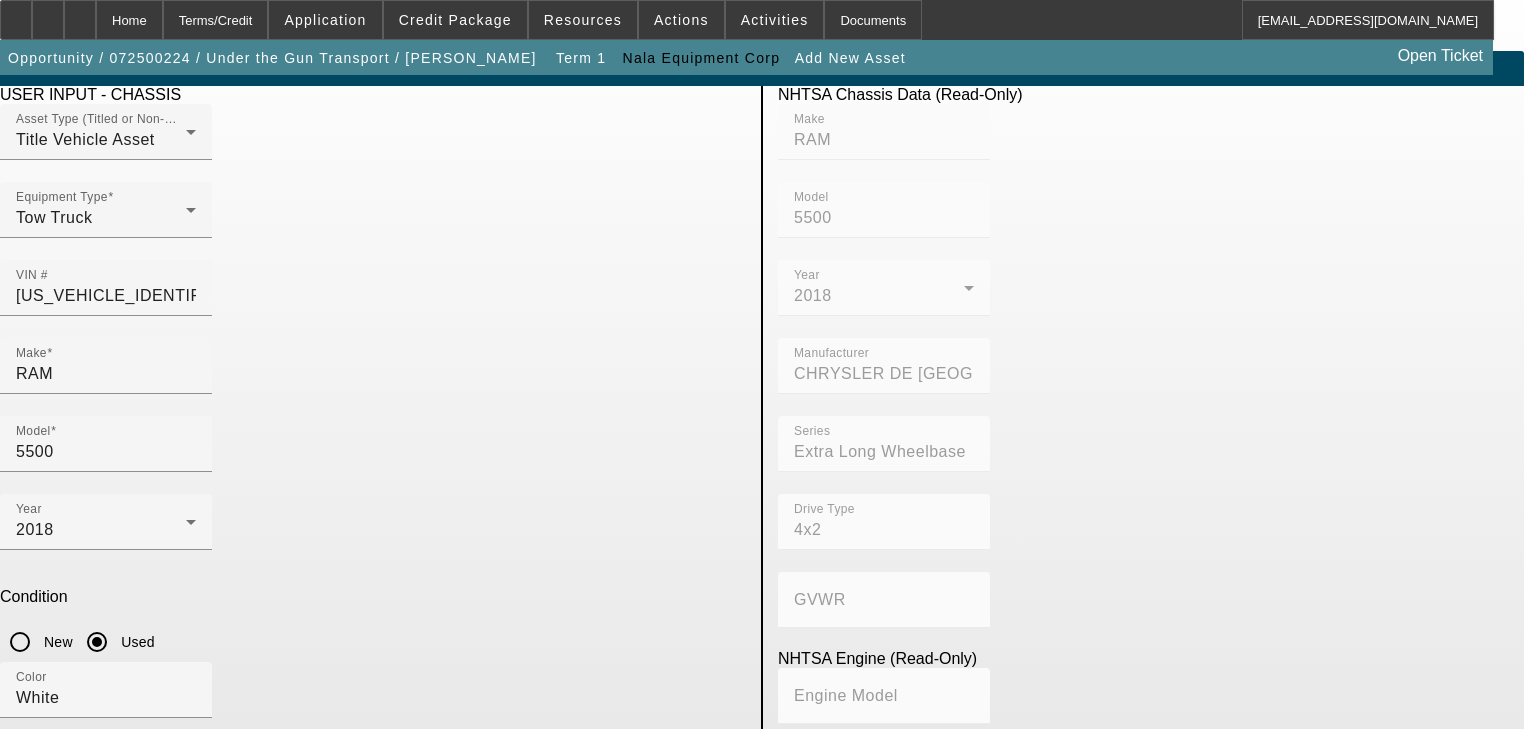 paste on "156440" 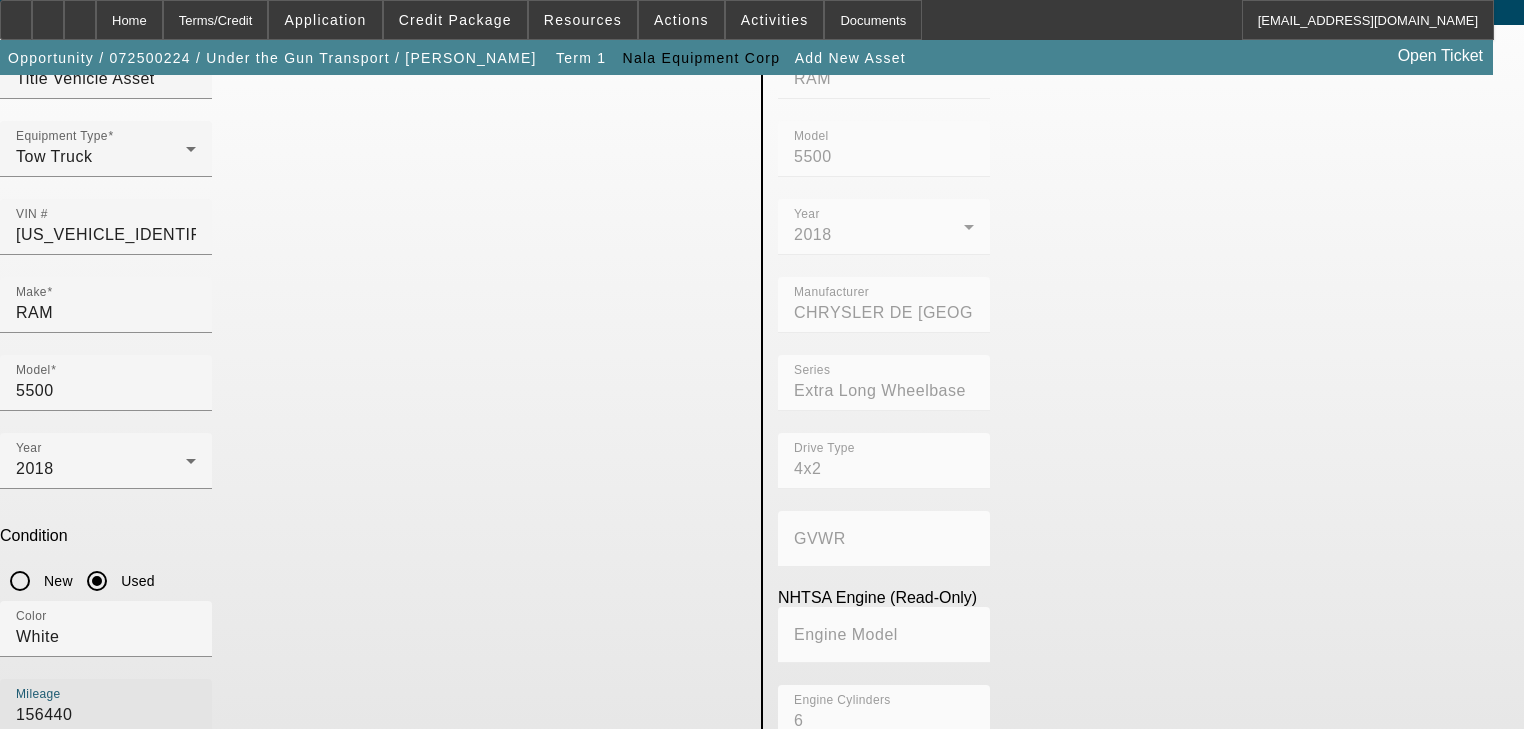 scroll, scrollTop: 143, scrollLeft: 0, axis: vertical 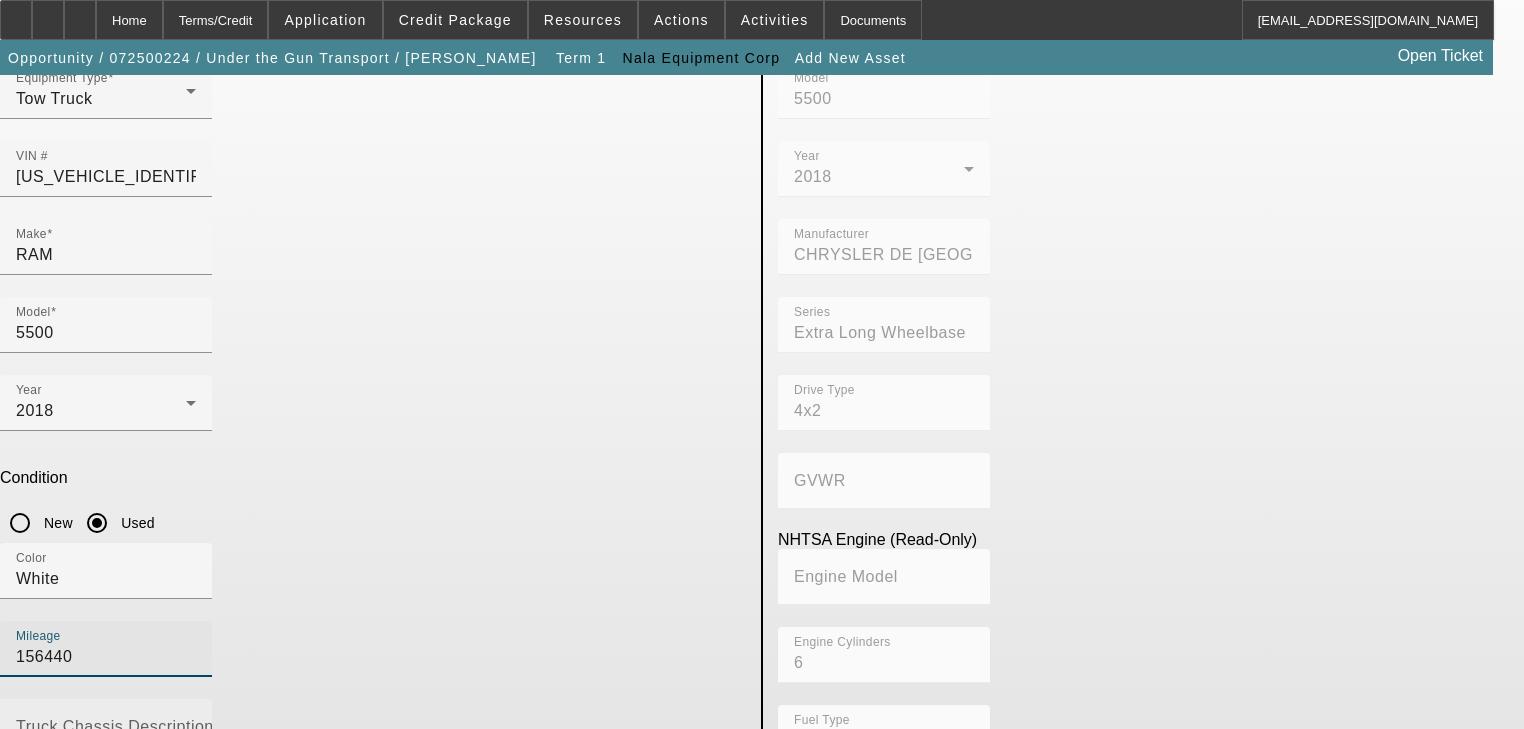 type on "156440" 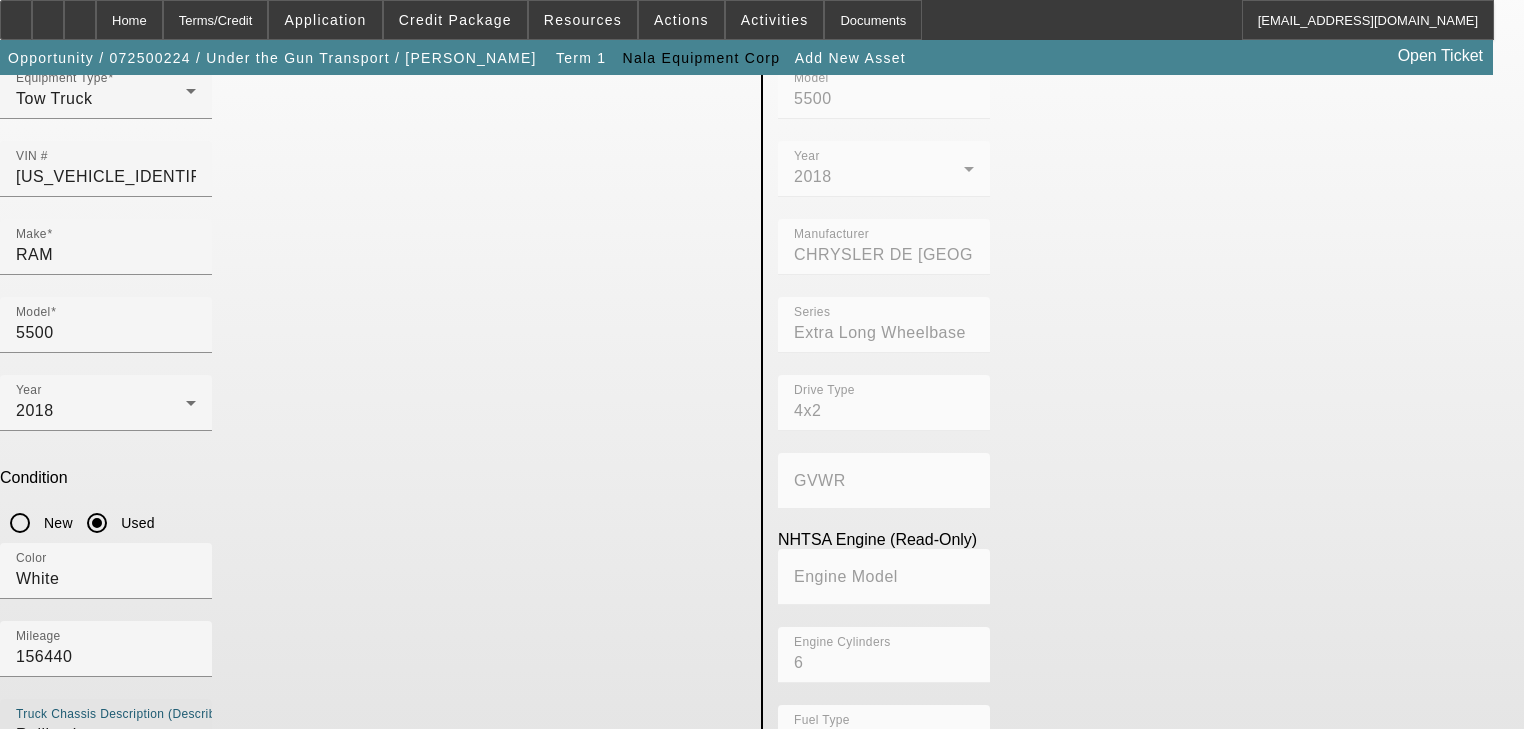 type on "Rollback" 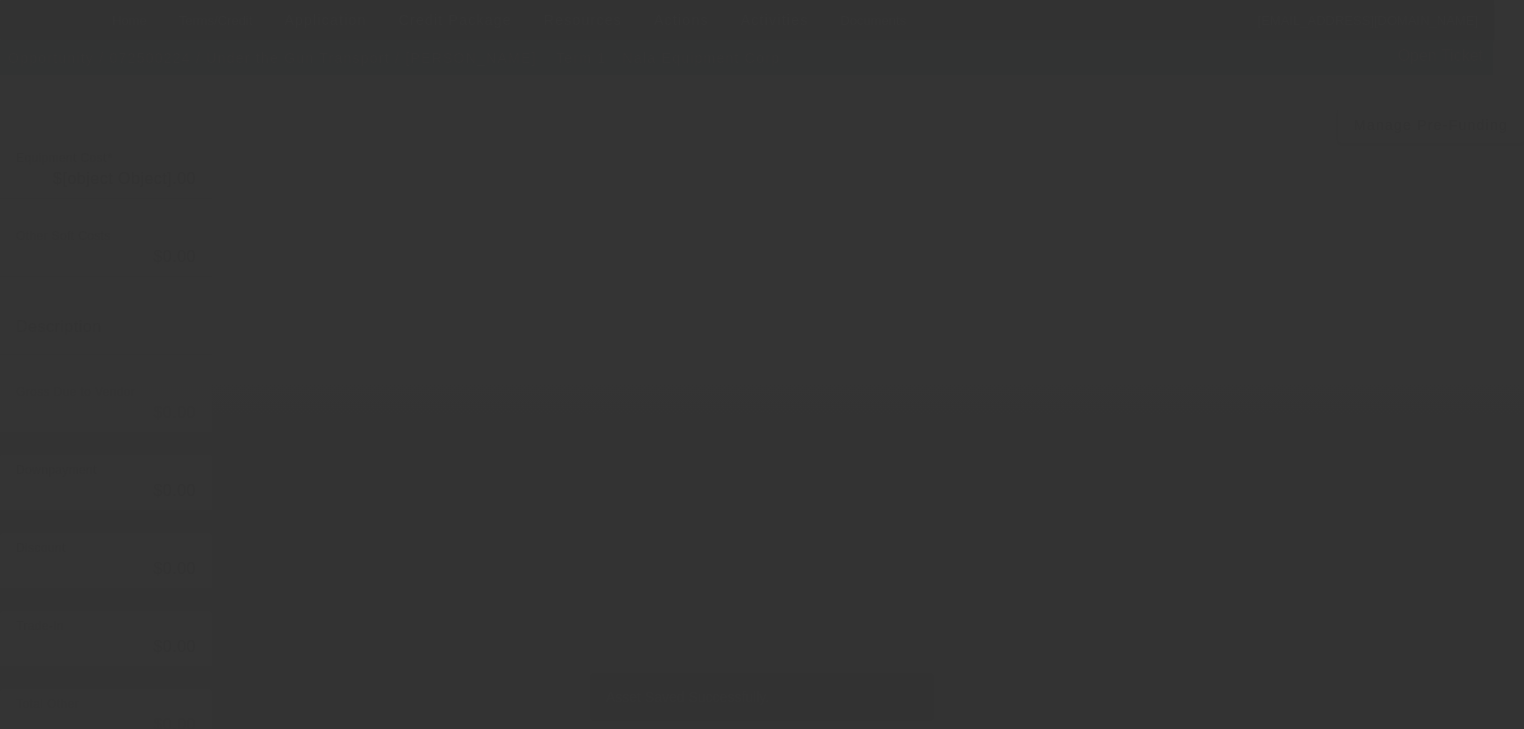 type on "$50,000.00" 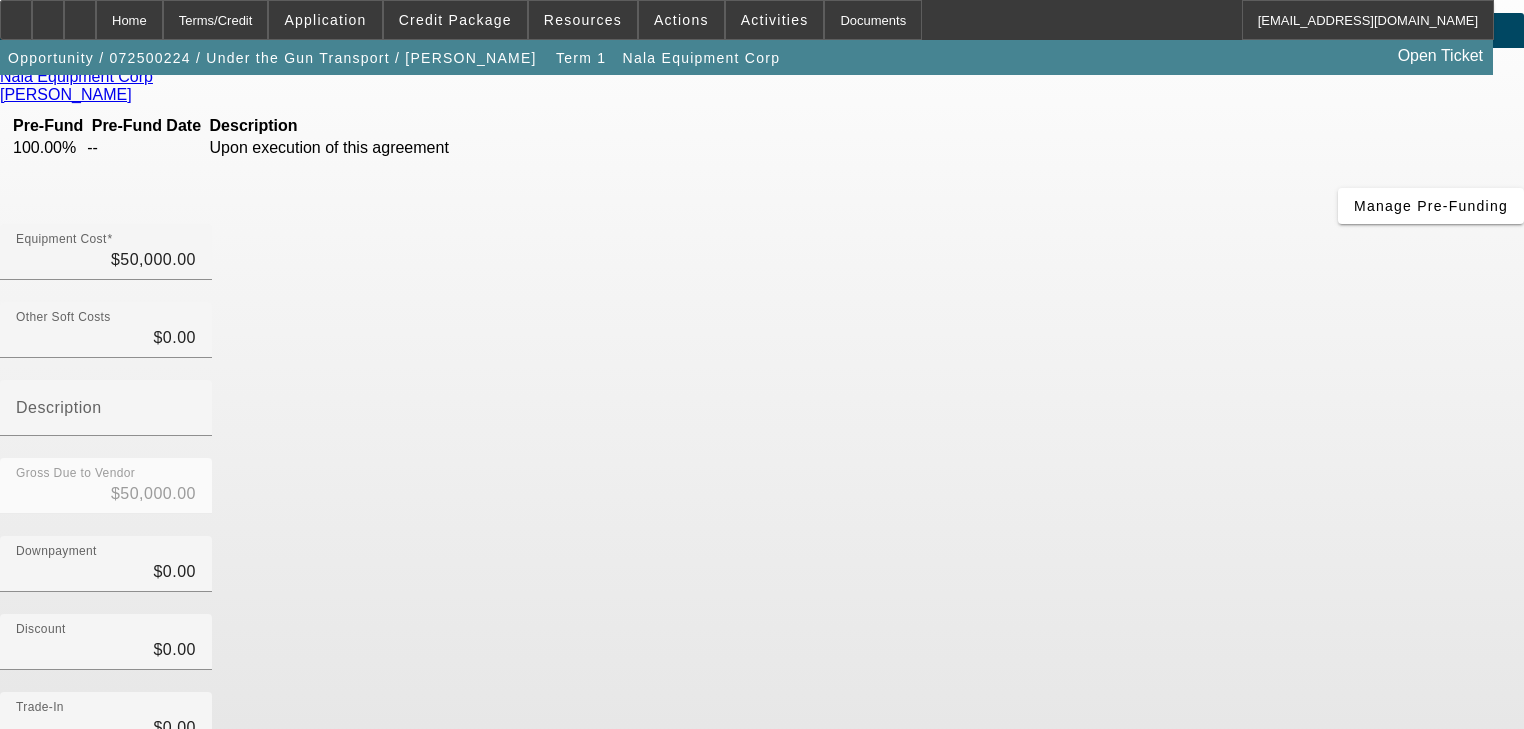 scroll, scrollTop: 0, scrollLeft: 0, axis: both 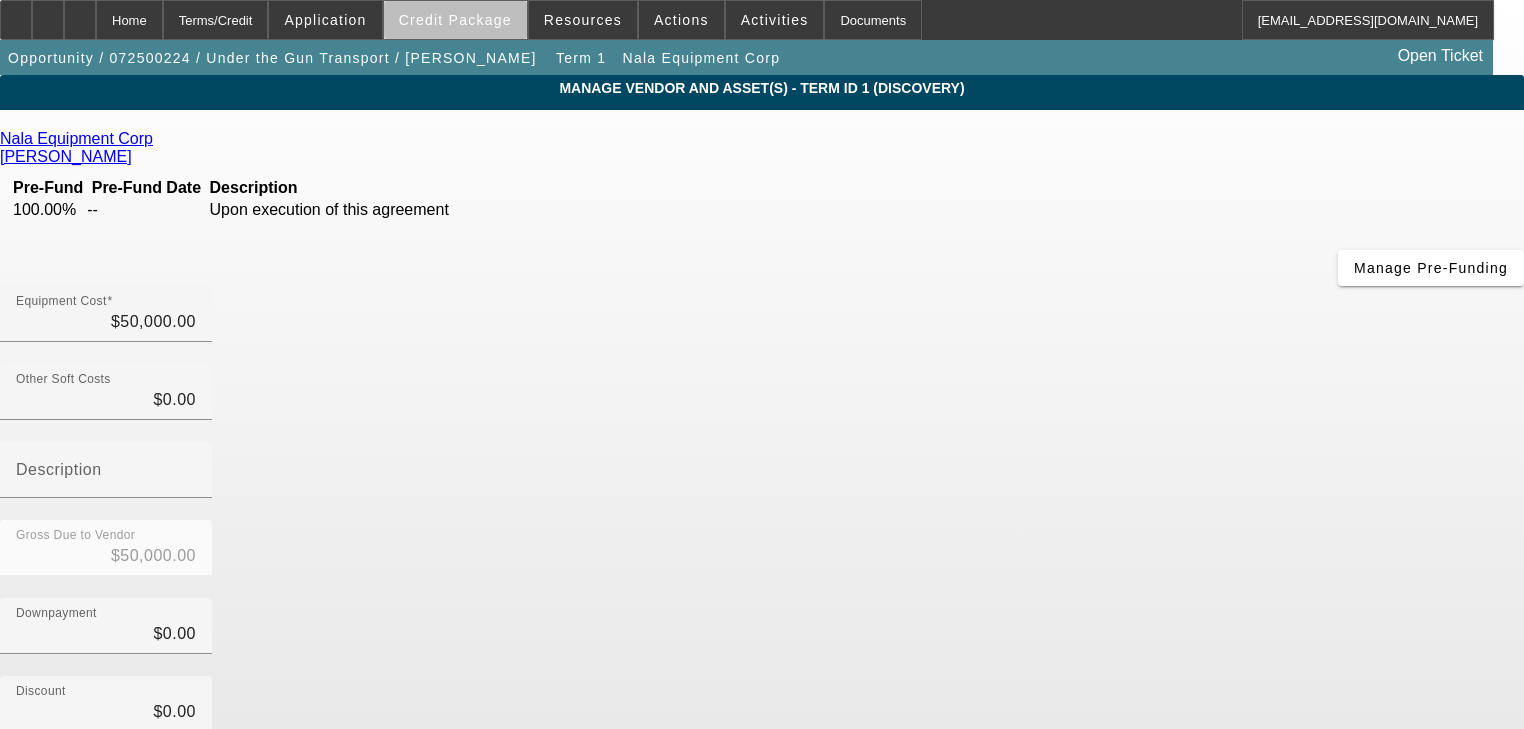 click at bounding box center (455, 20) 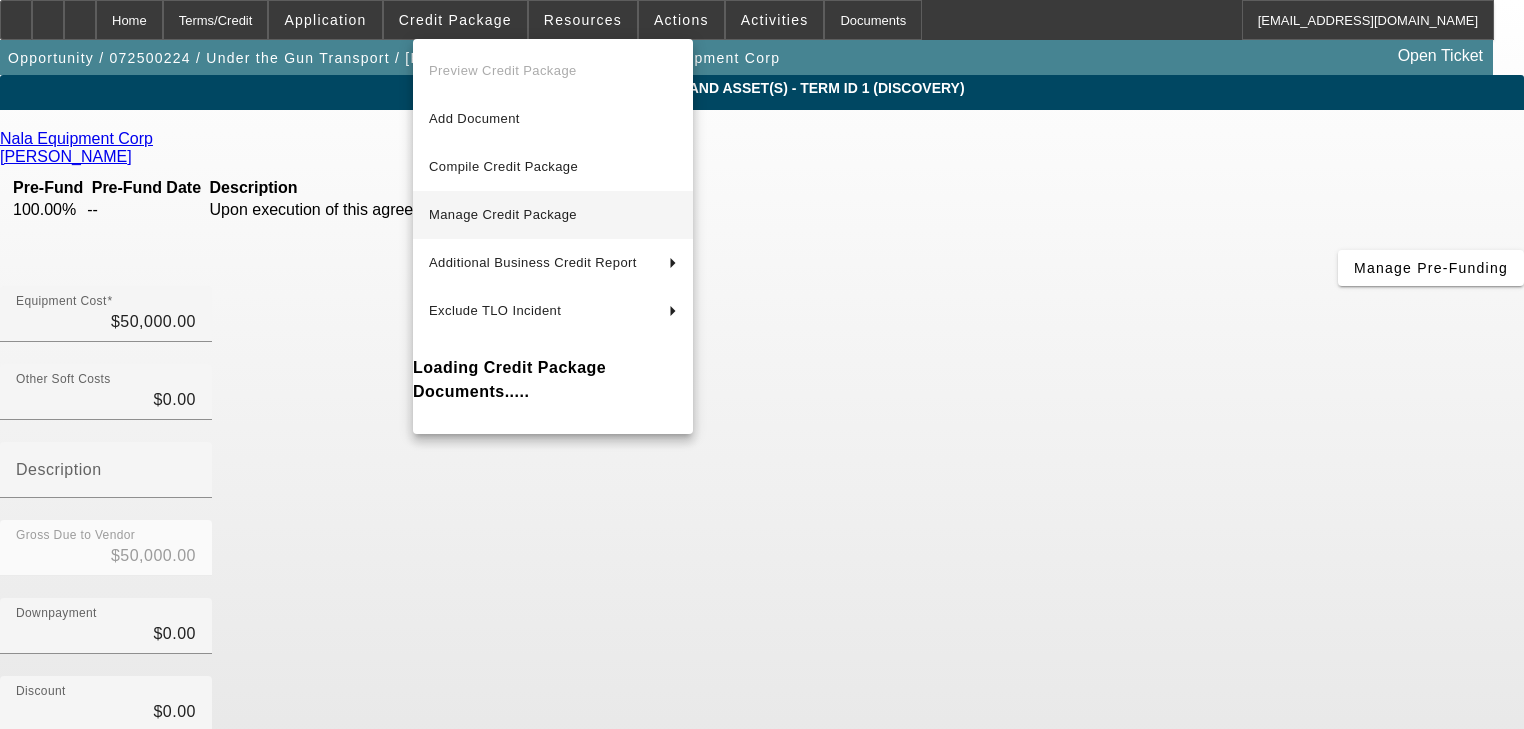 click on "Manage Credit Package" at bounding box center [553, 215] 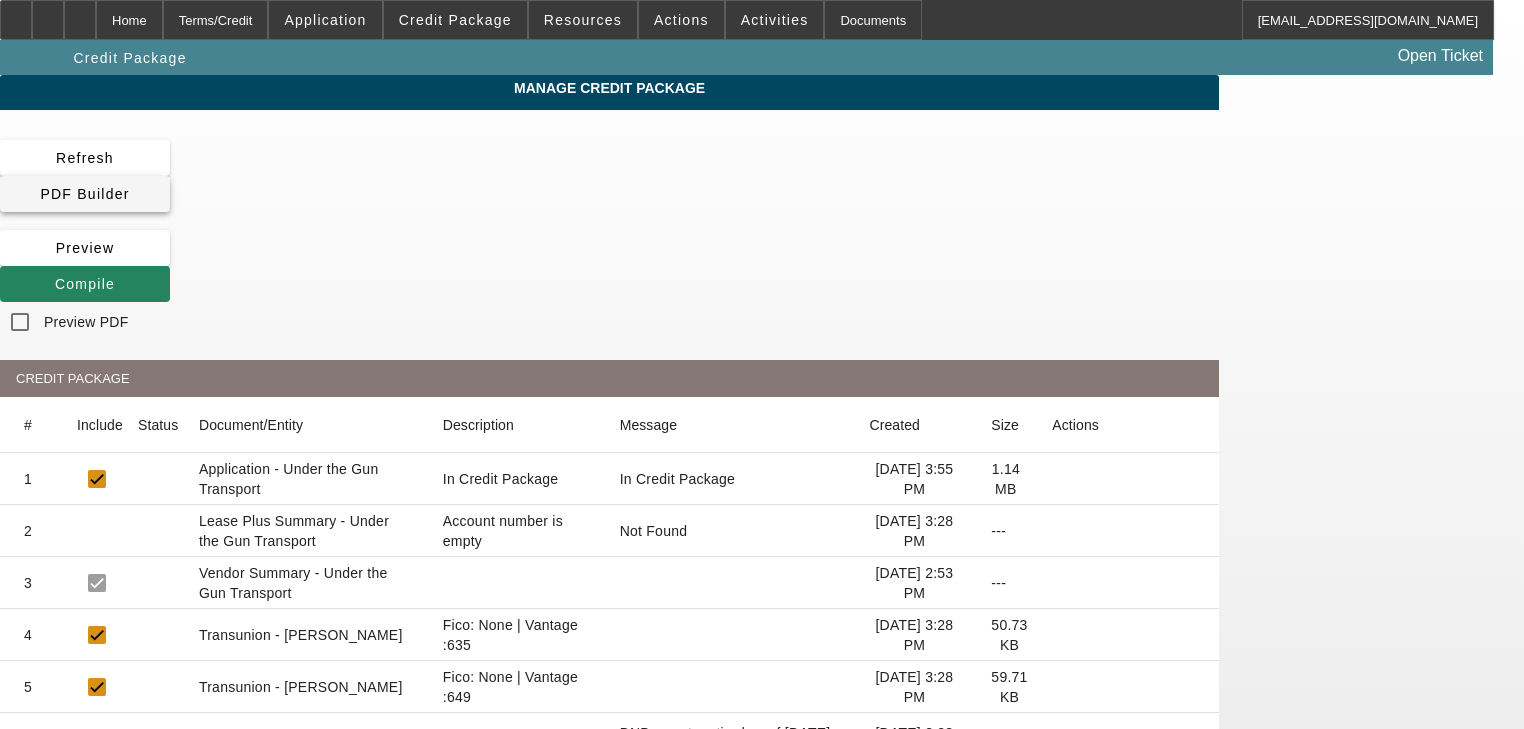 click on "PDF Builder" at bounding box center (84, 194) 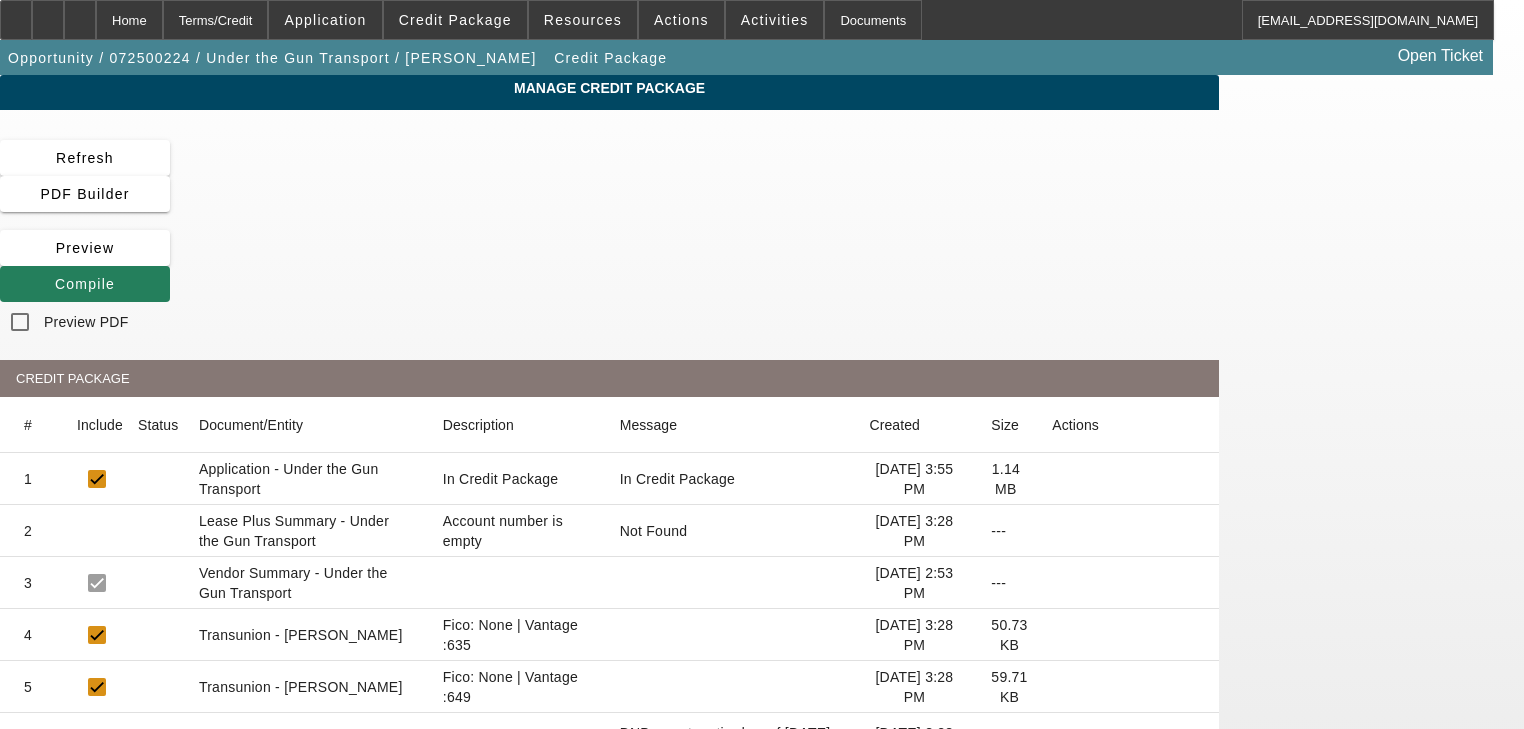 click at bounding box center [55, 284] 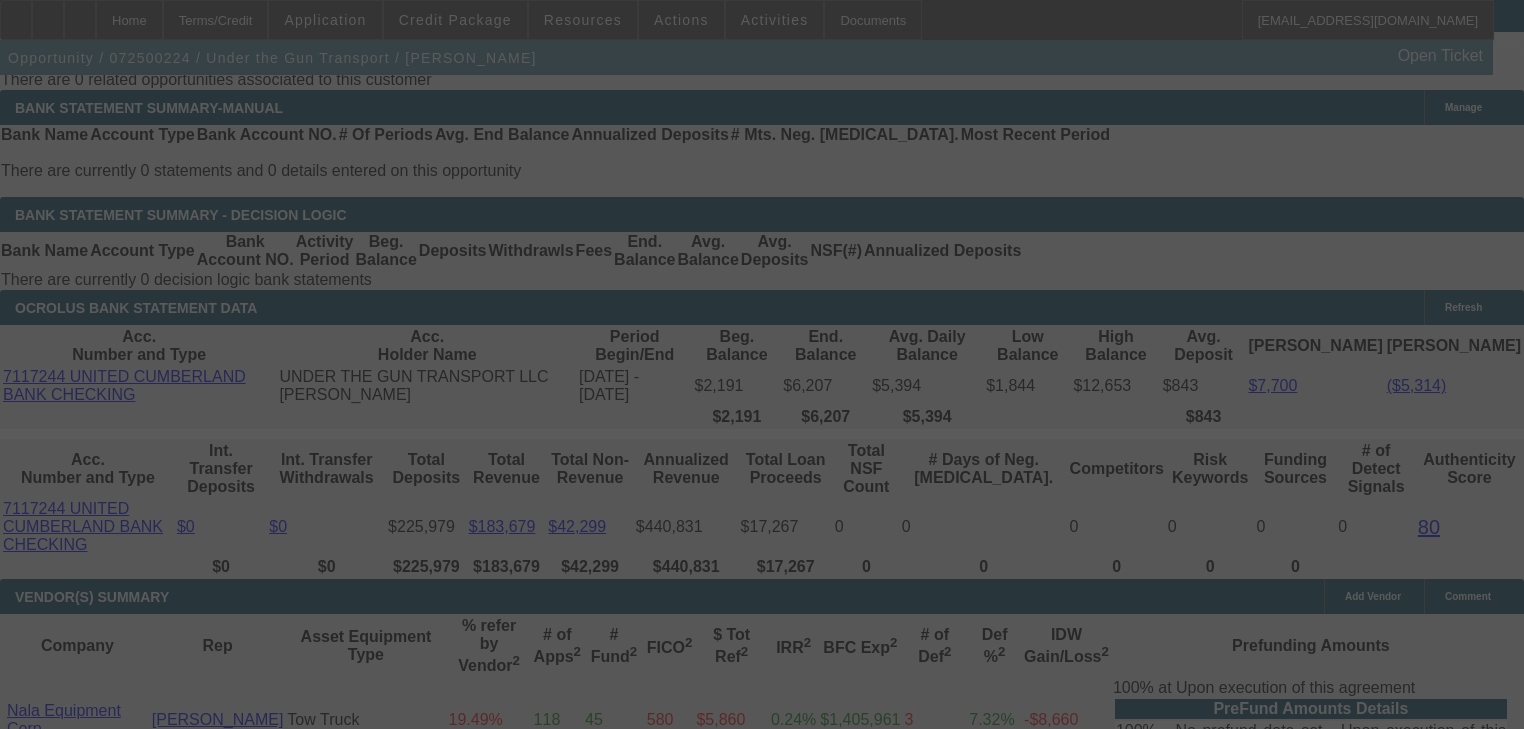 scroll, scrollTop: 3391, scrollLeft: 0, axis: vertical 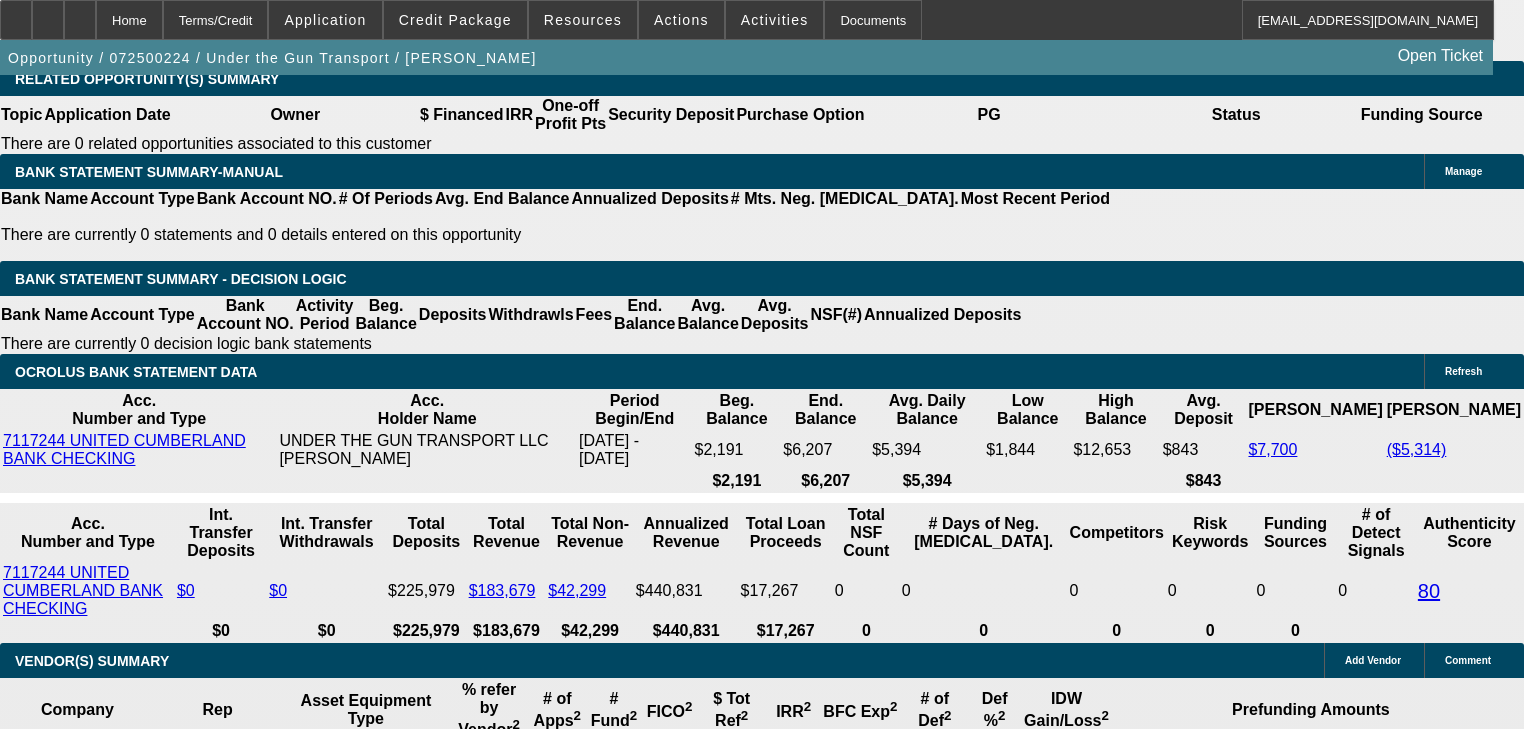 select on "2" 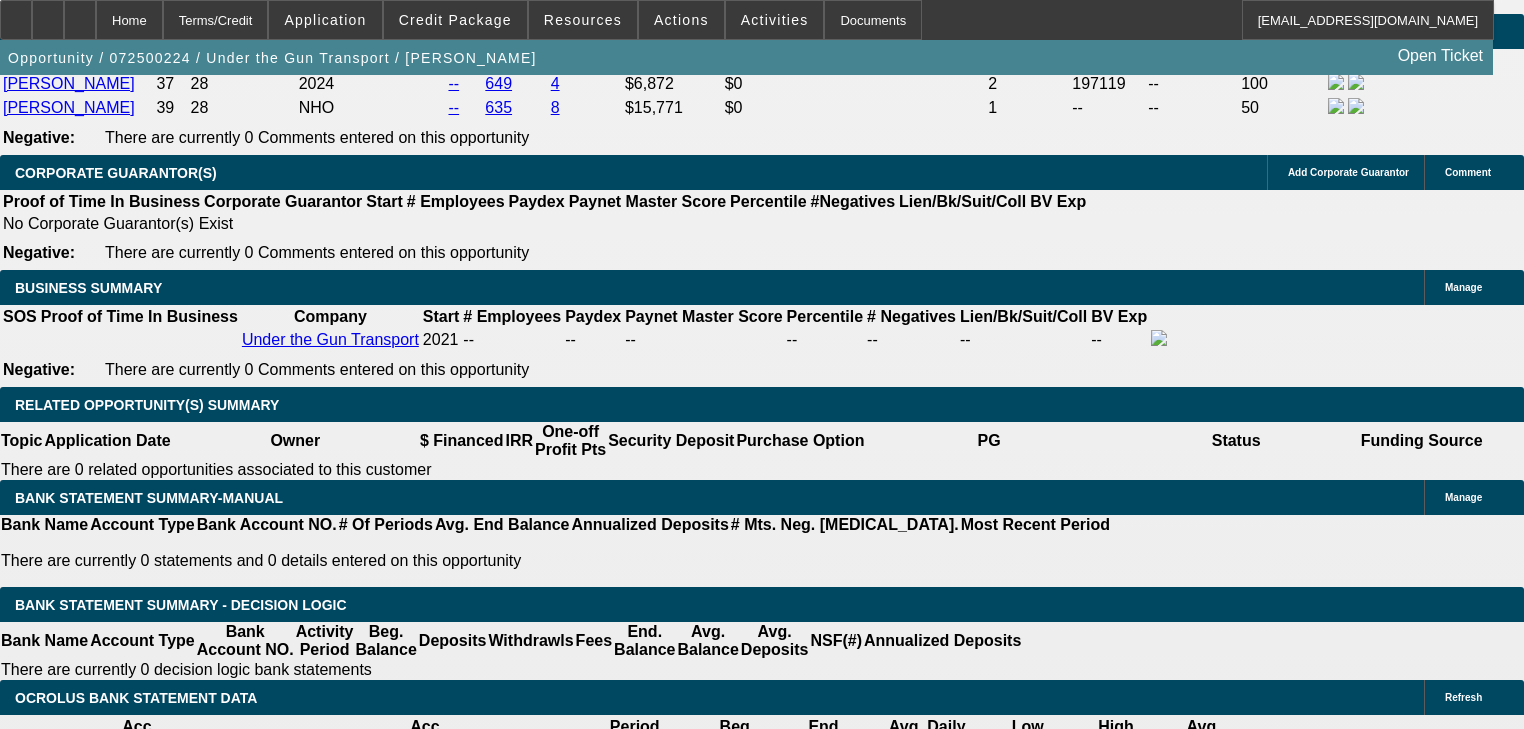 scroll, scrollTop: 3061, scrollLeft: 0, axis: vertical 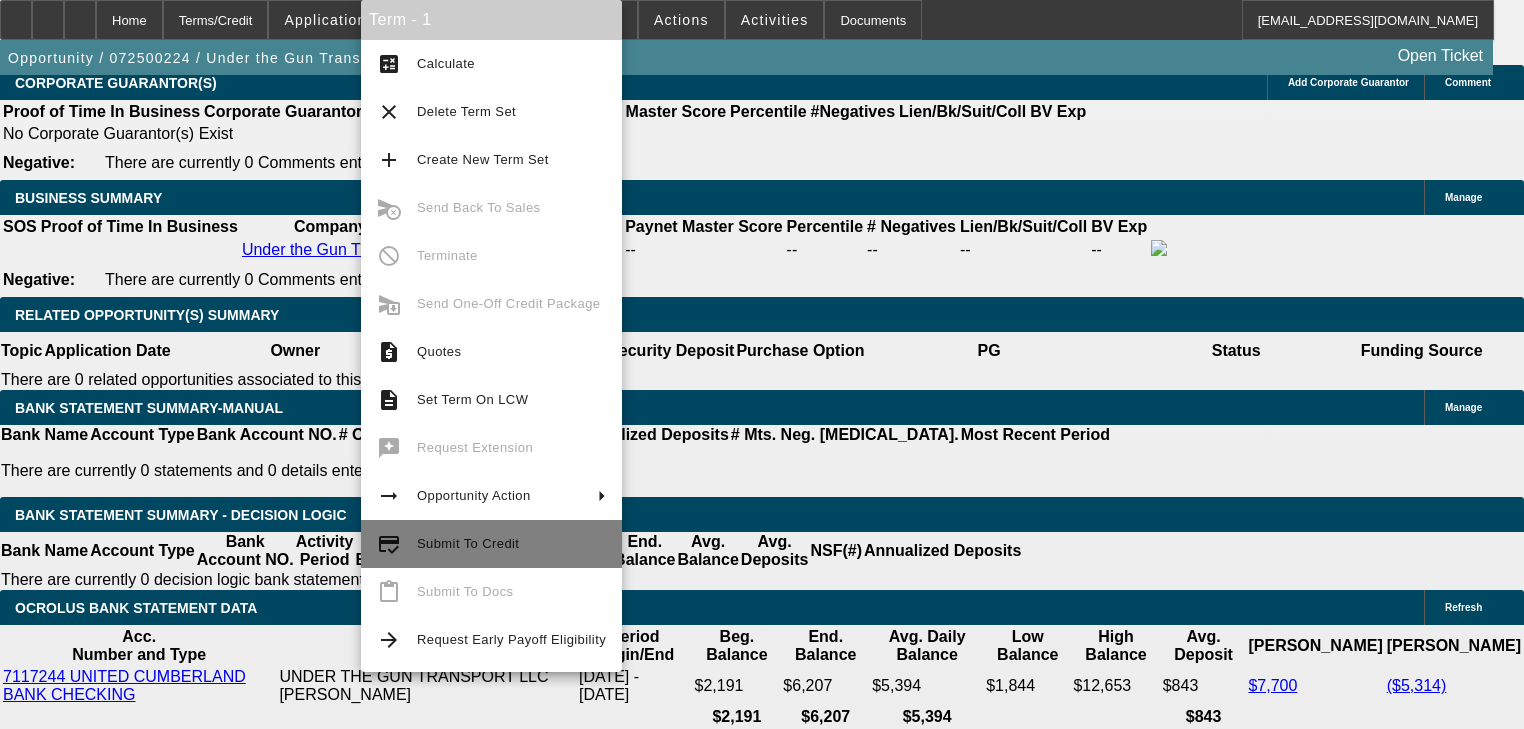 click on "Submit To Credit" at bounding box center (511, 544) 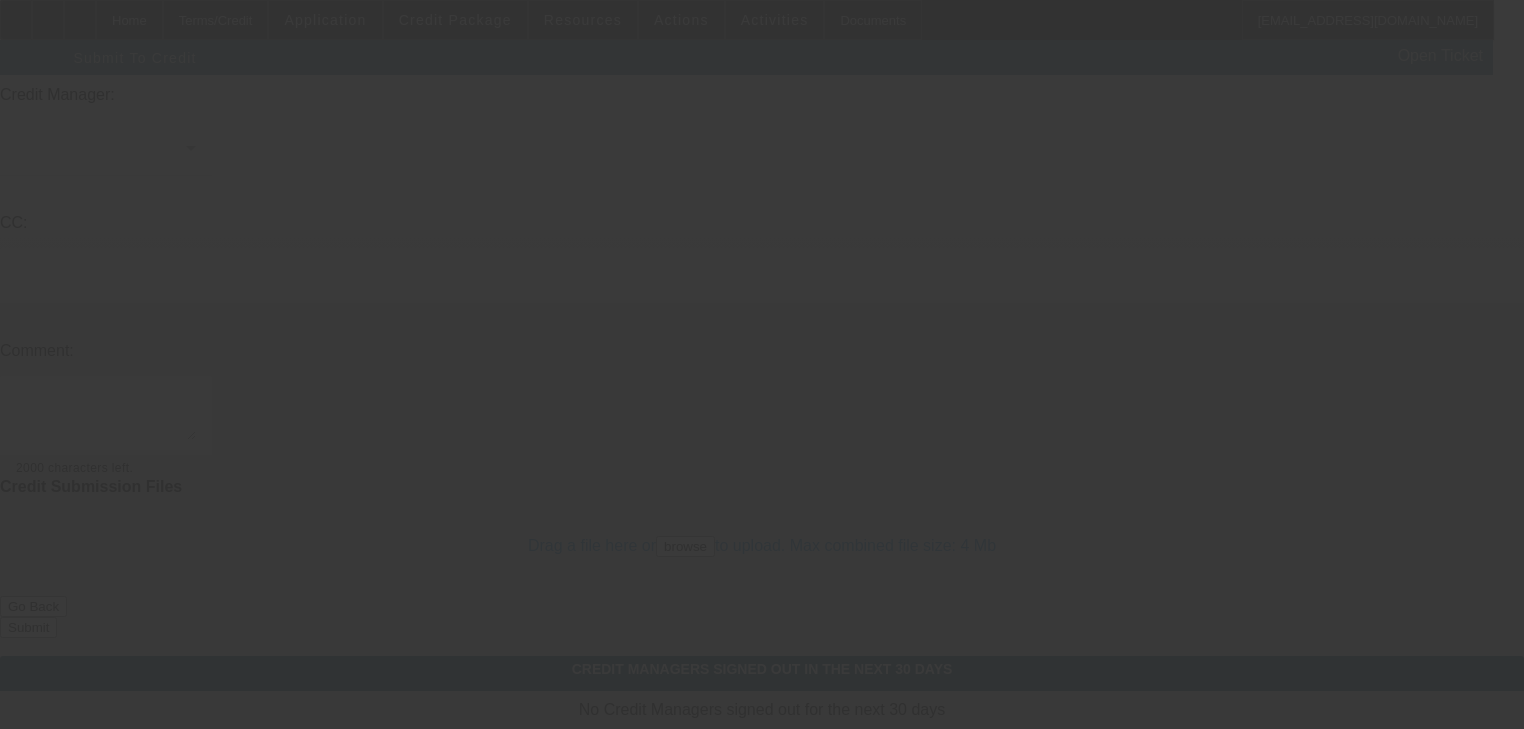 scroll, scrollTop: 0, scrollLeft: 0, axis: both 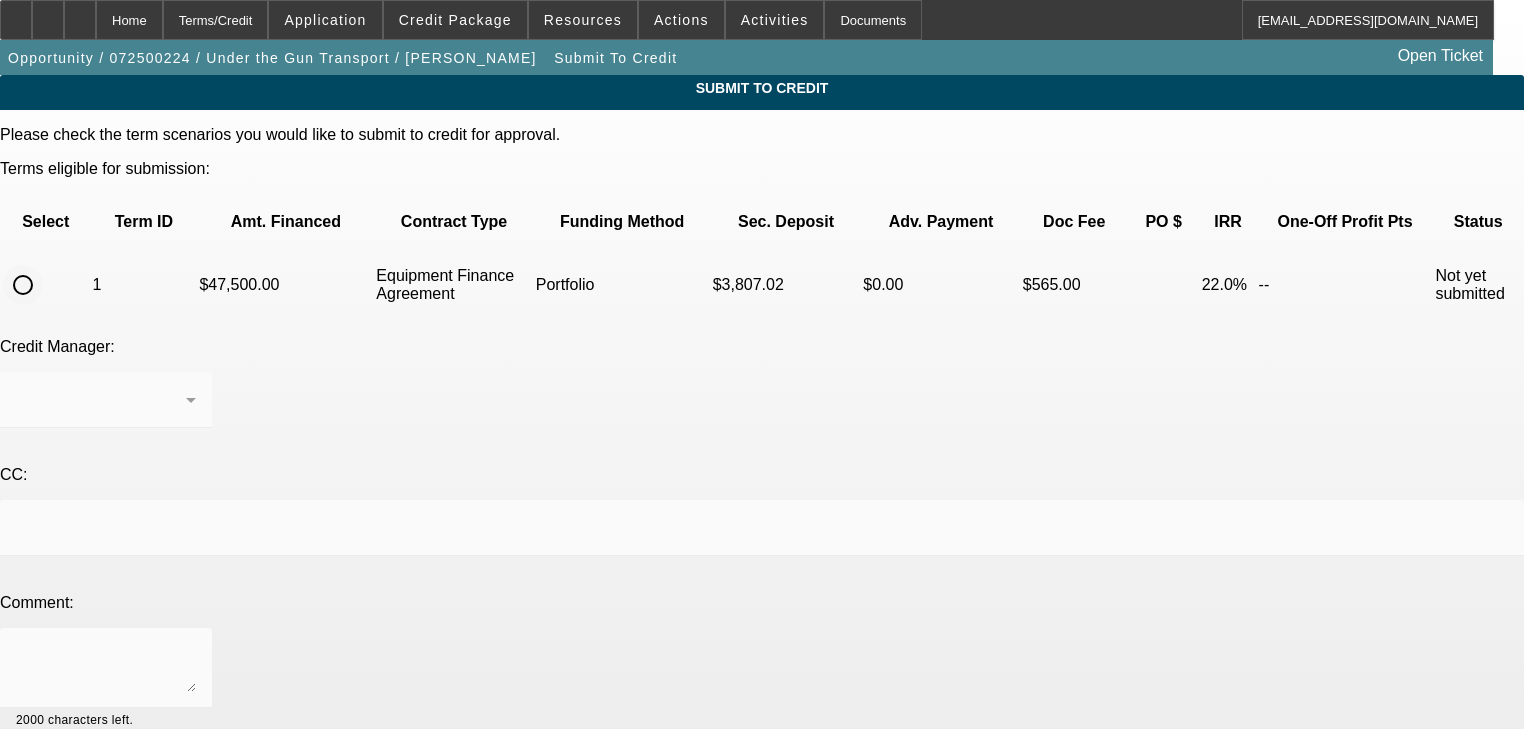 click at bounding box center [23, 285] 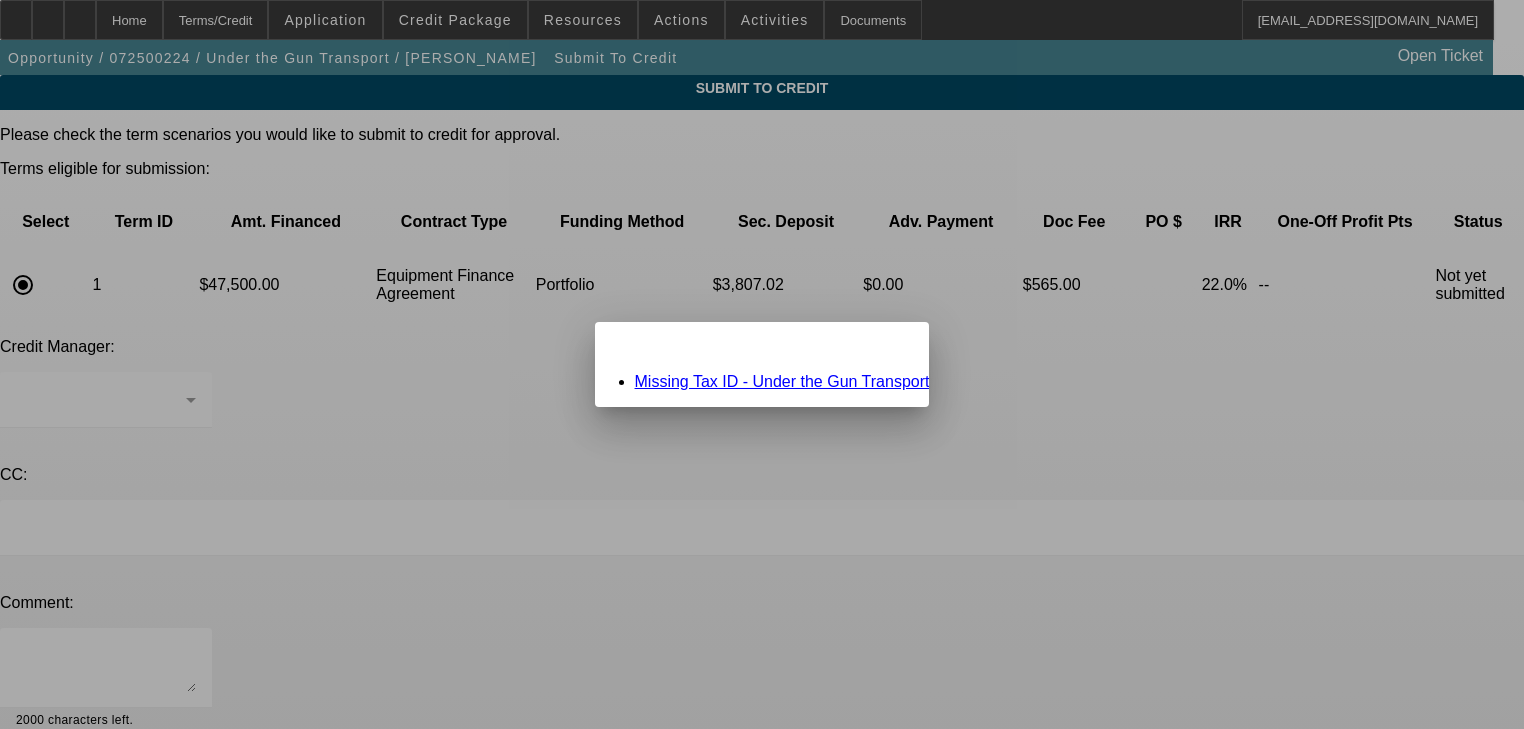 click on "Missing Tax ID - Under the Gun Transport" at bounding box center [782, 381] 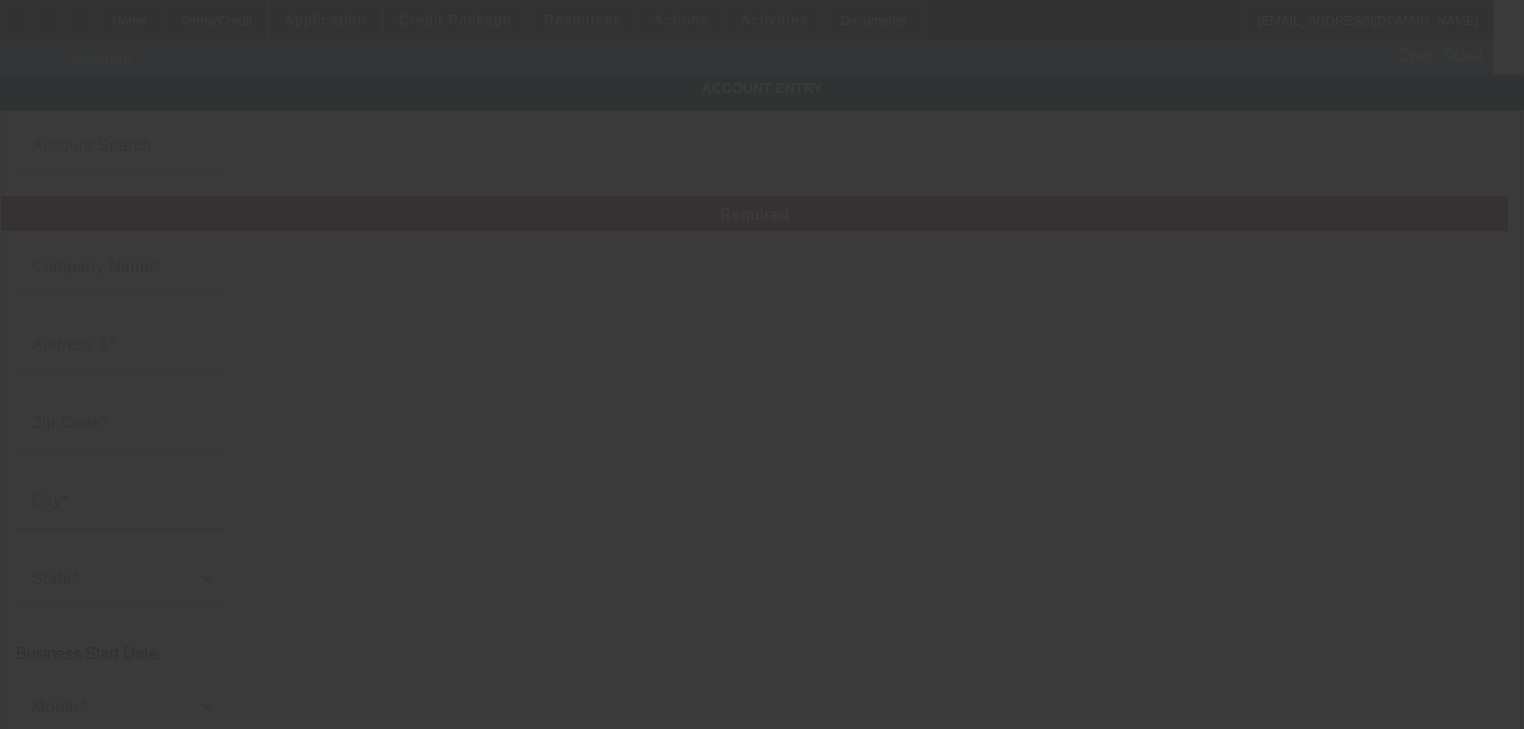type on "Under the Gun Transport" 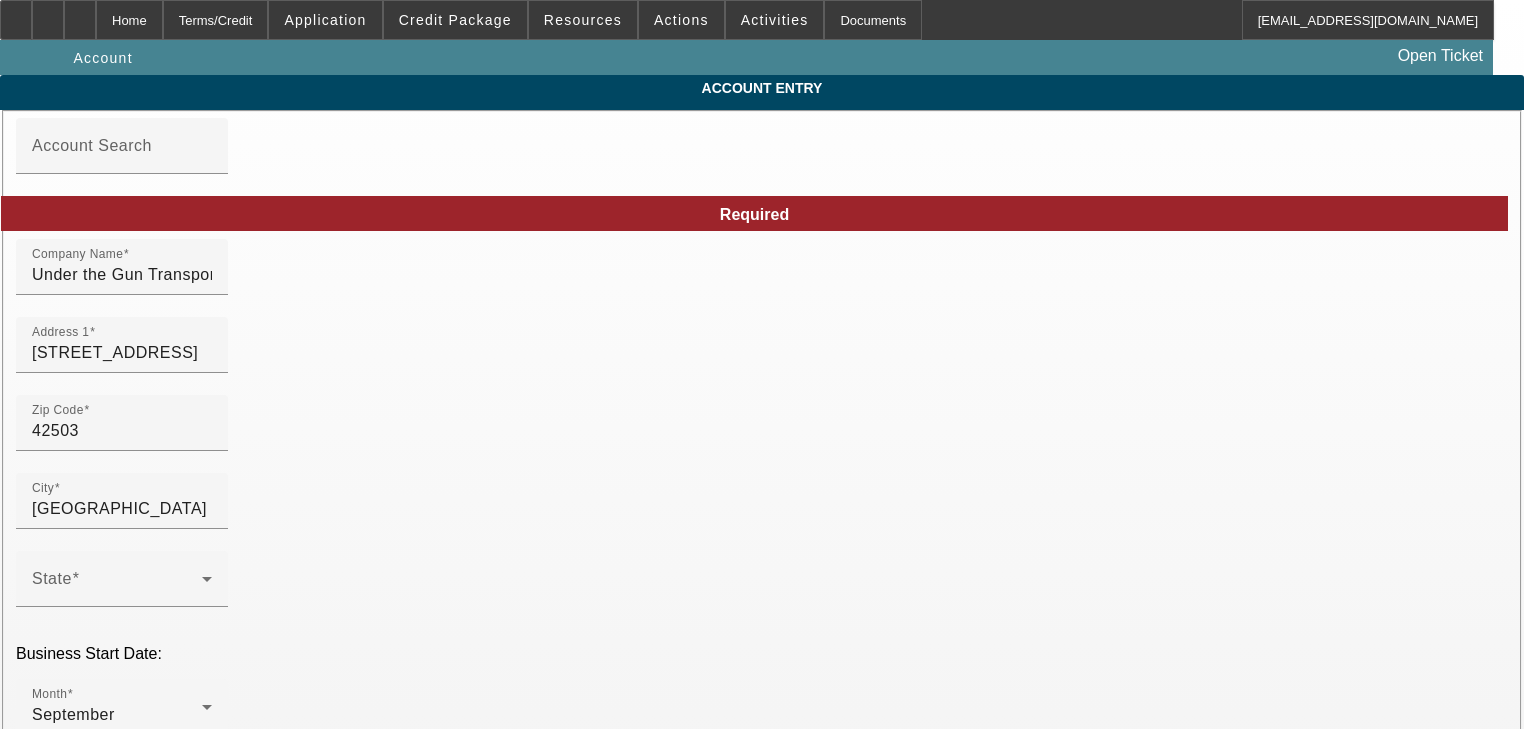 type on "7/10/2025" 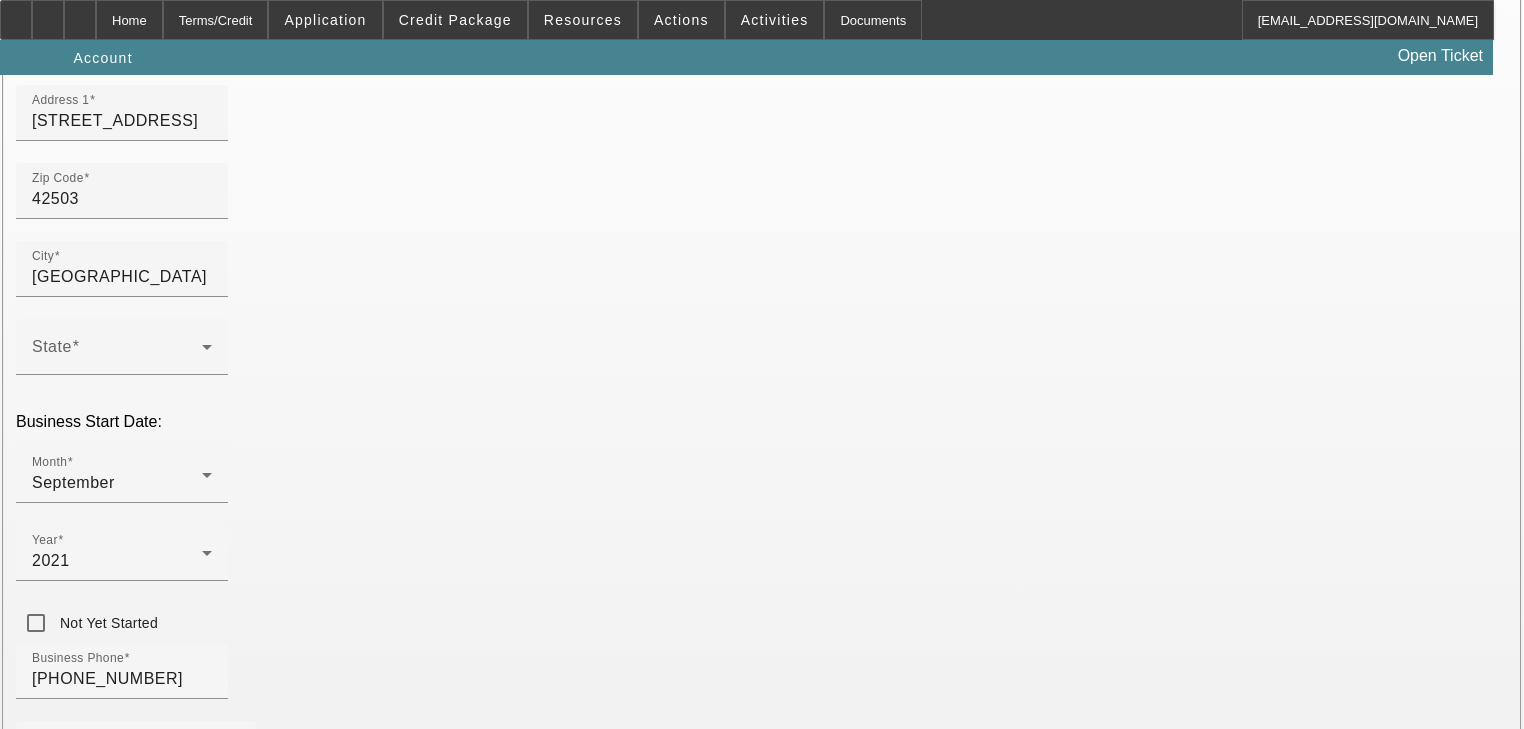 scroll, scrollTop: 240, scrollLeft: 0, axis: vertical 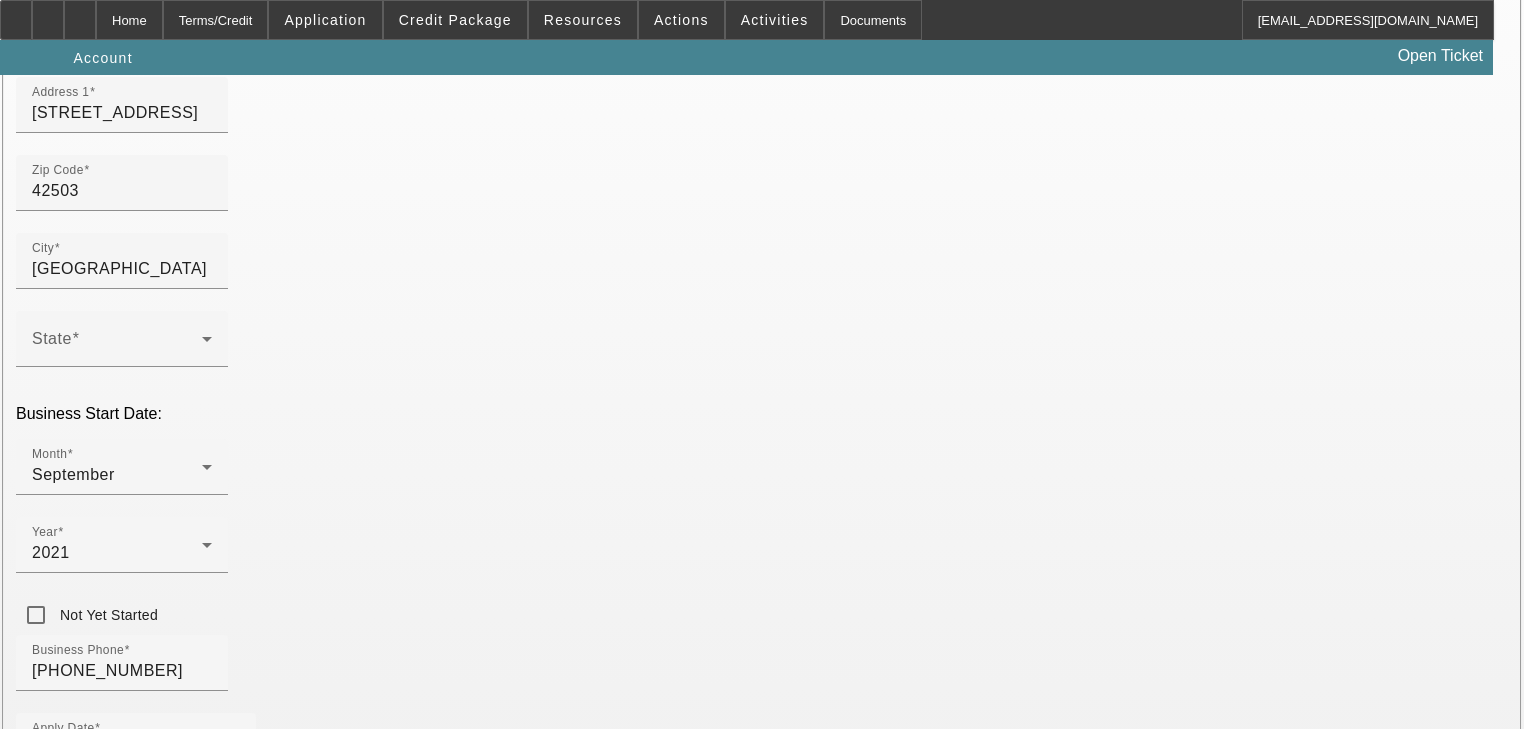 click at bounding box center [117, 1926] 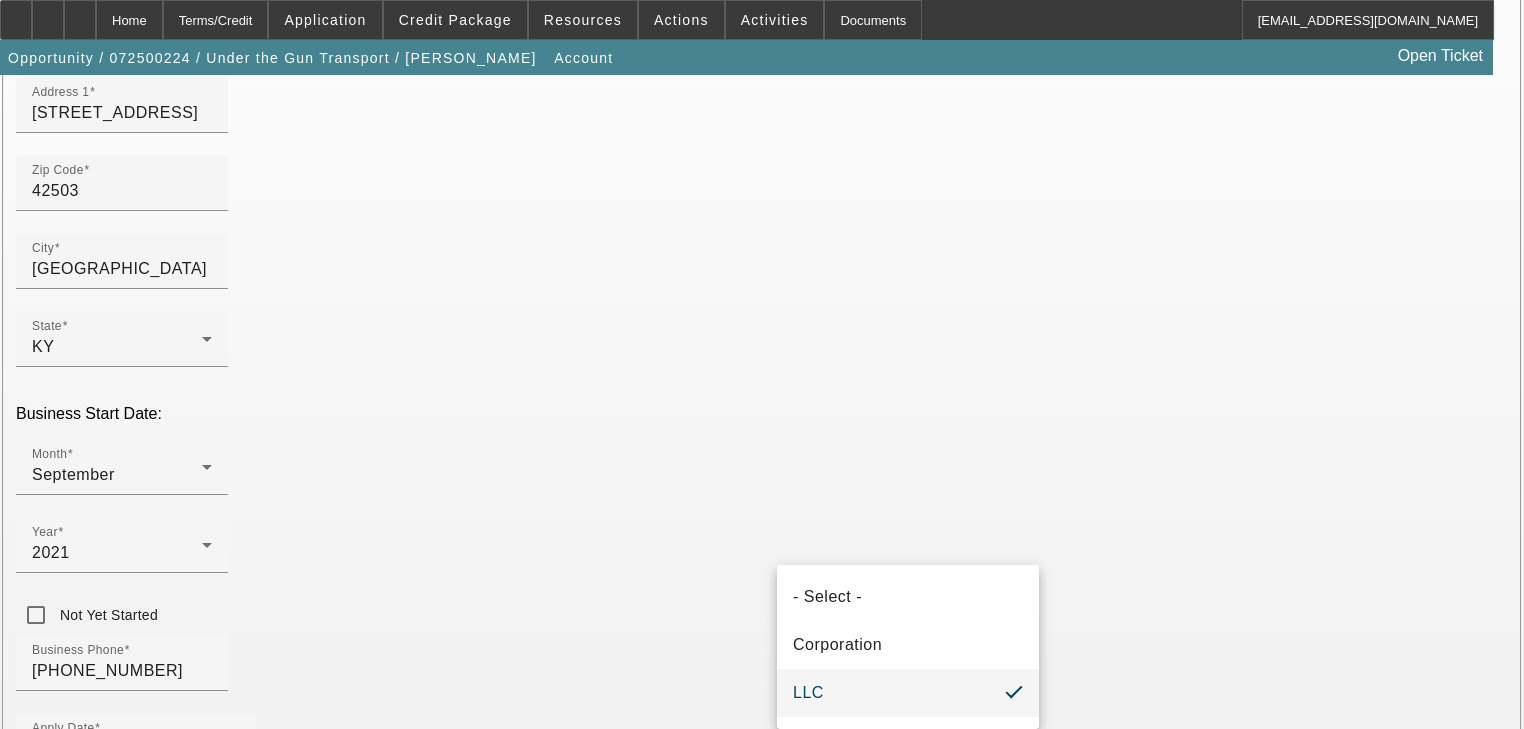 click at bounding box center (762, 364) 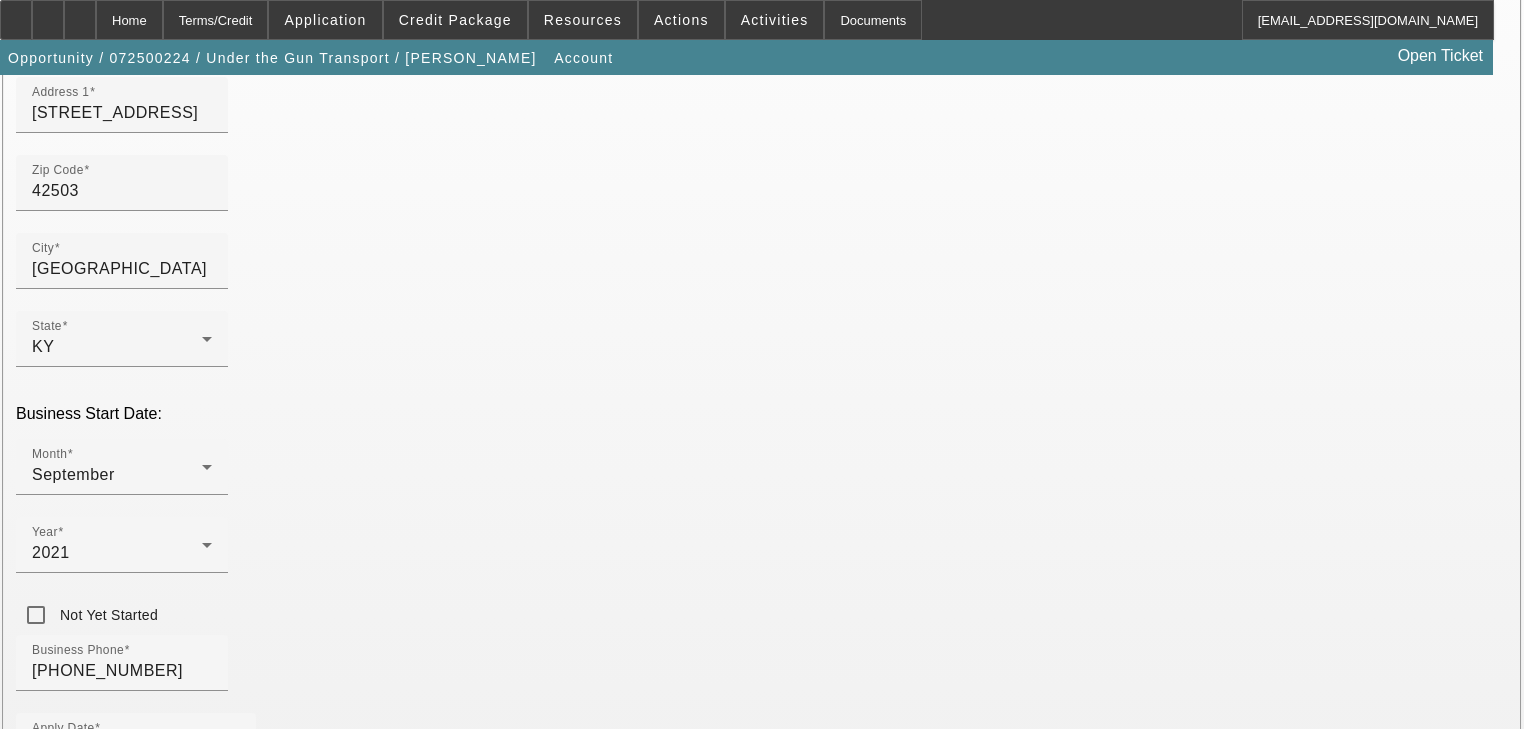 click on "Tax Id" at bounding box center [55, 1995] 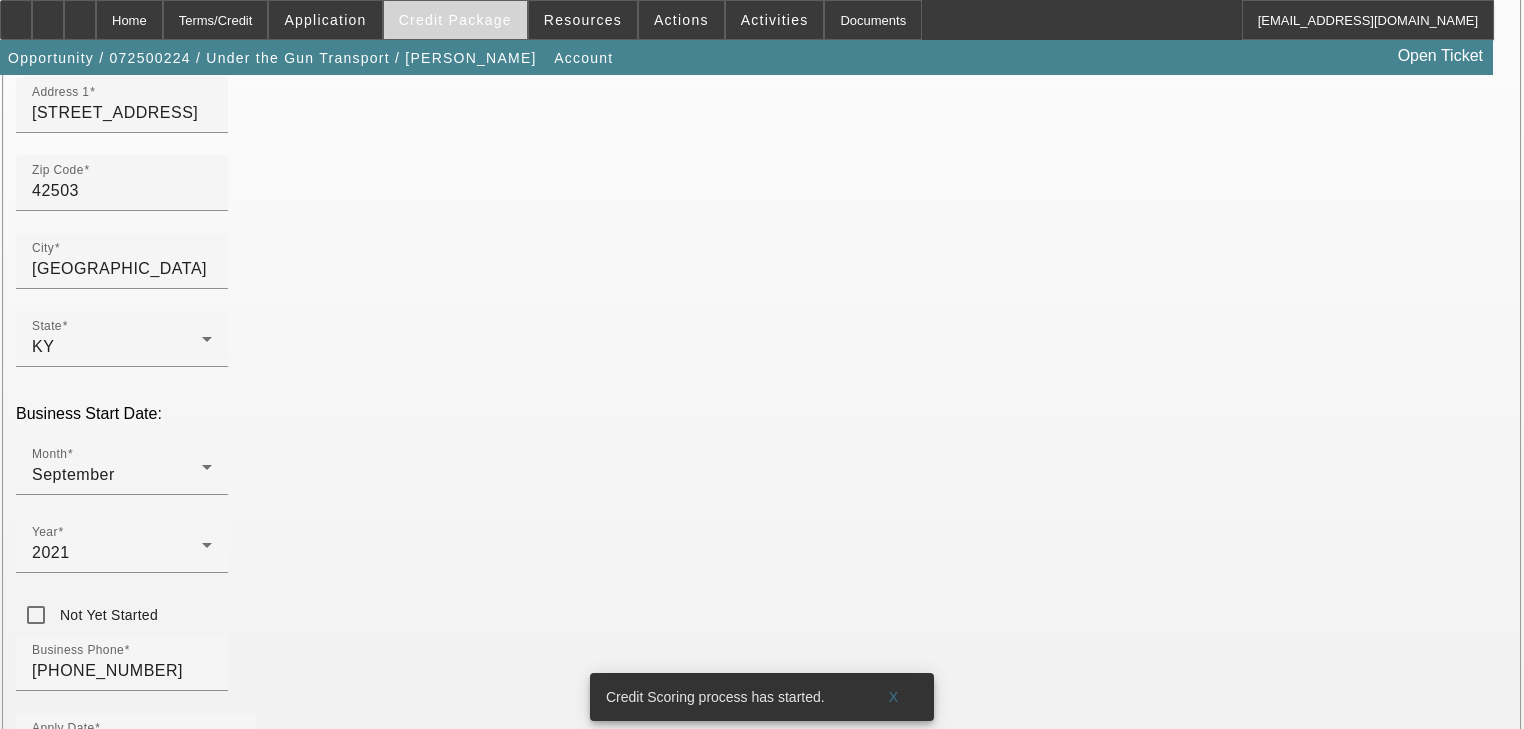 click on "Credit Package" at bounding box center [455, 20] 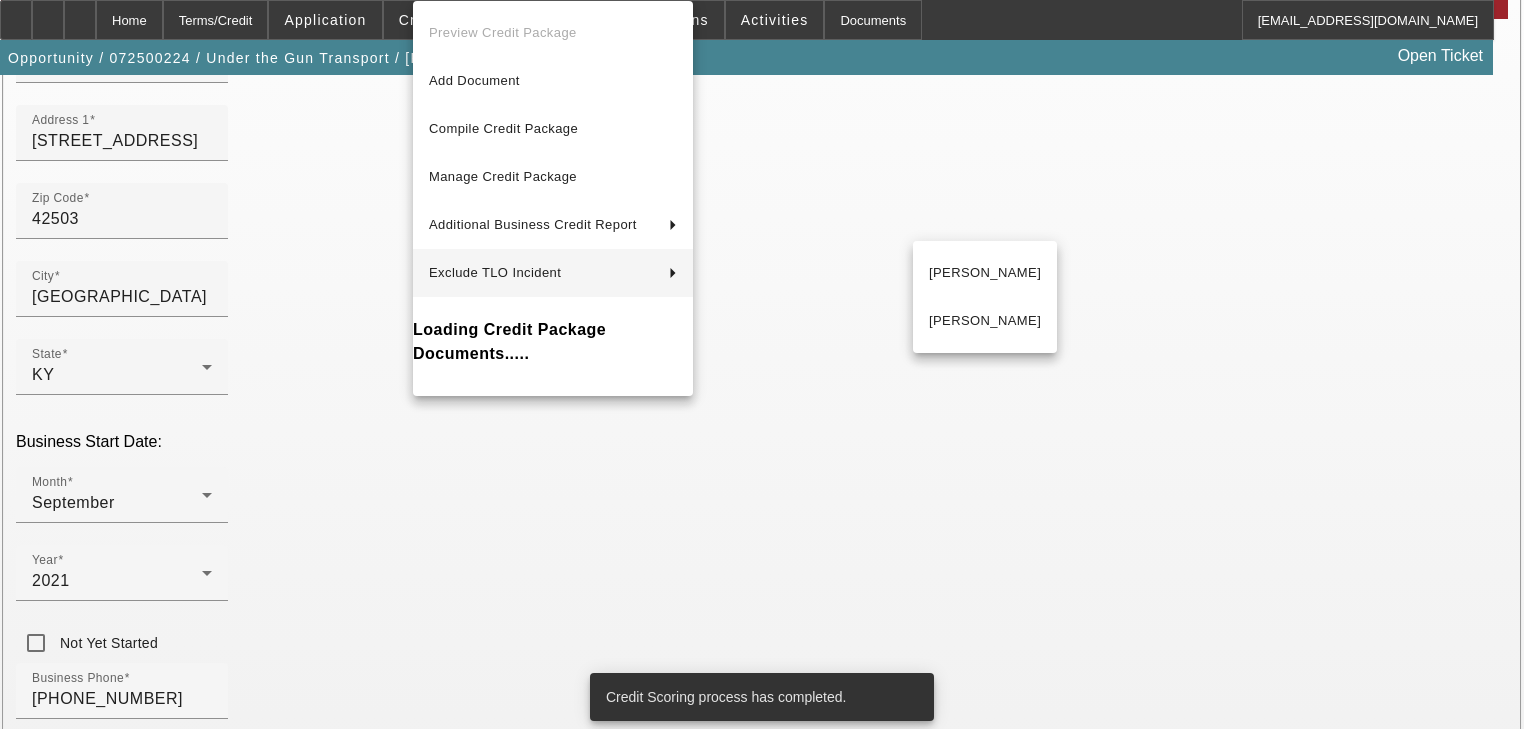 scroll, scrollTop: 124, scrollLeft: 0, axis: vertical 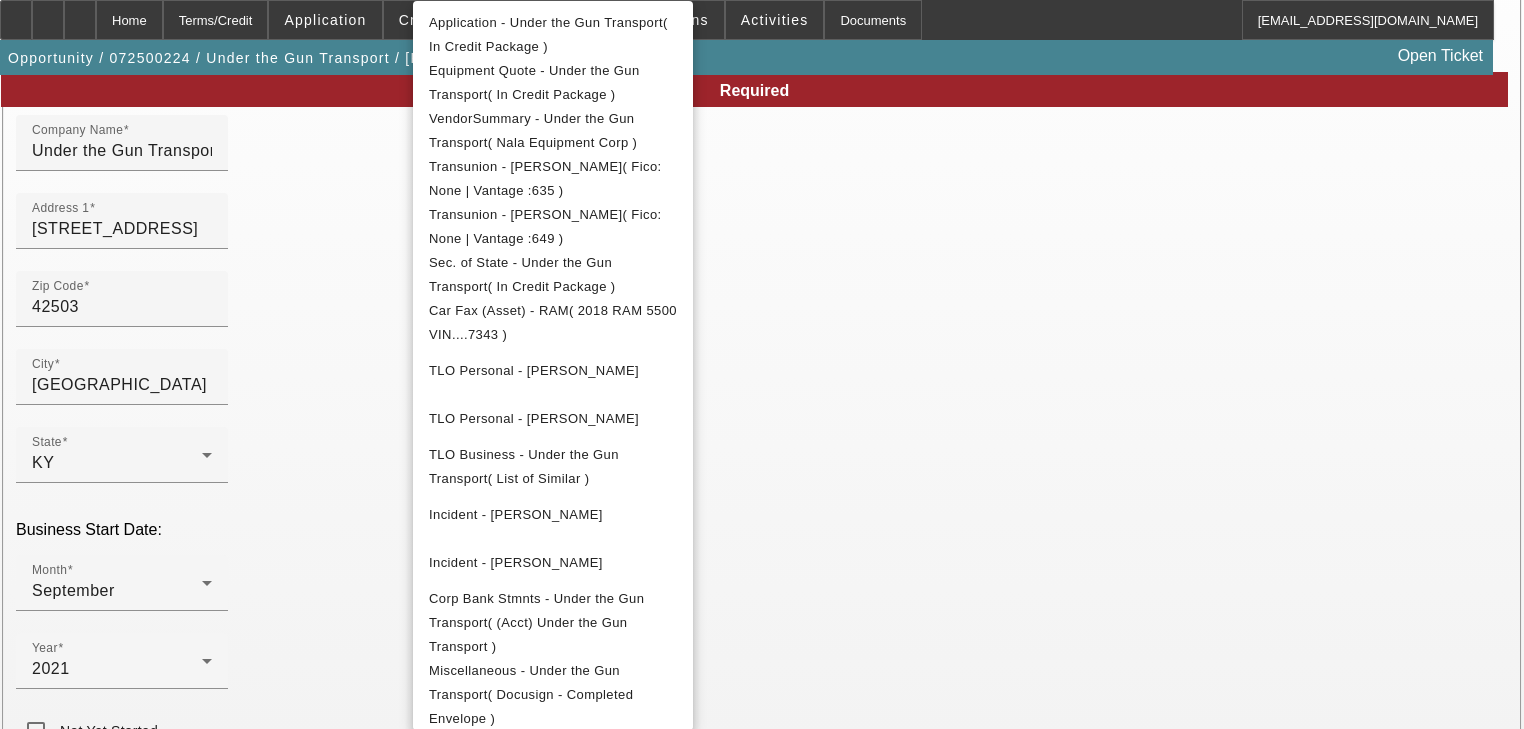 click at bounding box center (762, 364) 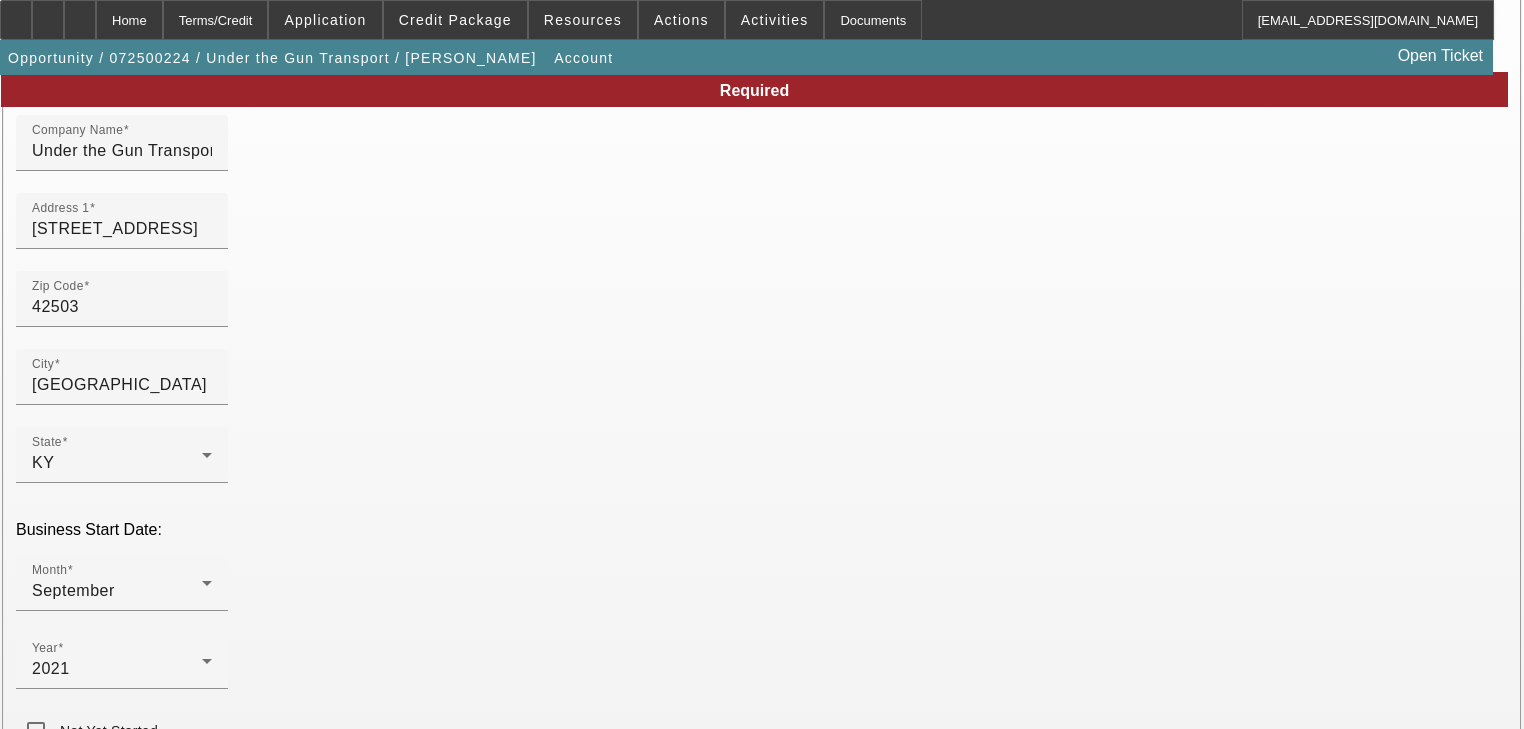 click on "Tax Id" at bounding box center (122, 2120) 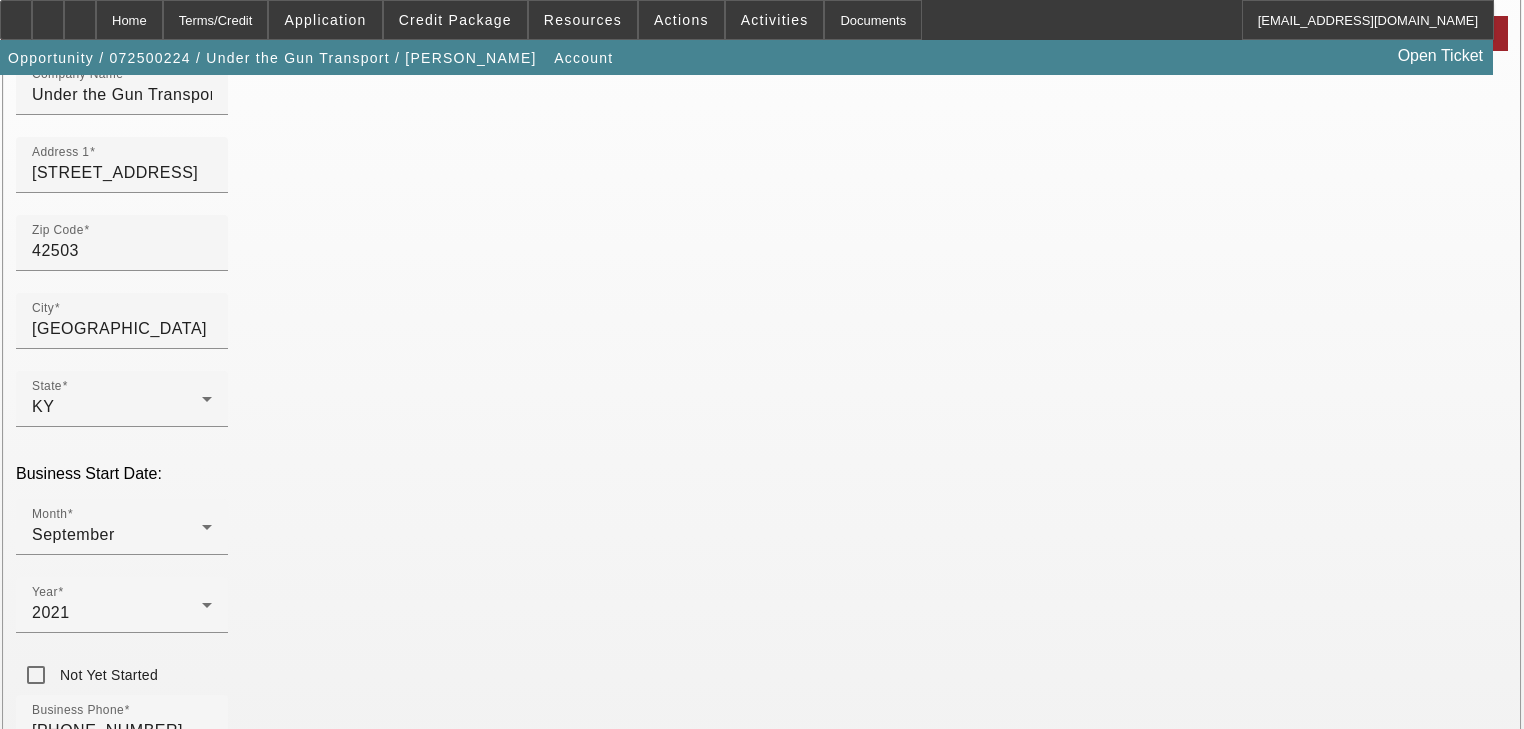 scroll, scrollTop: 444, scrollLeft: 0, axis: vertical 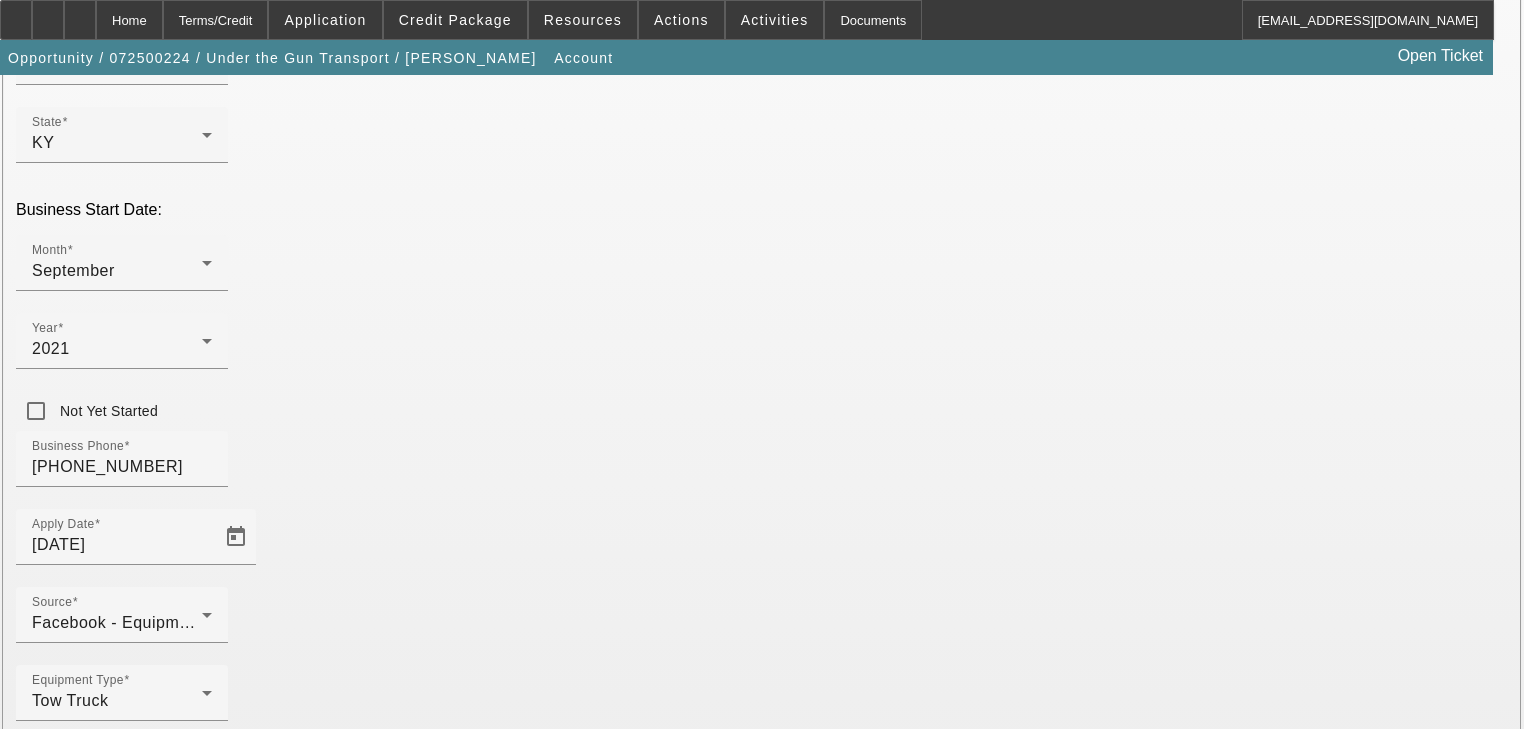type on "[US_EMPLOYER_IDENTIFICATION_NUMBER]" 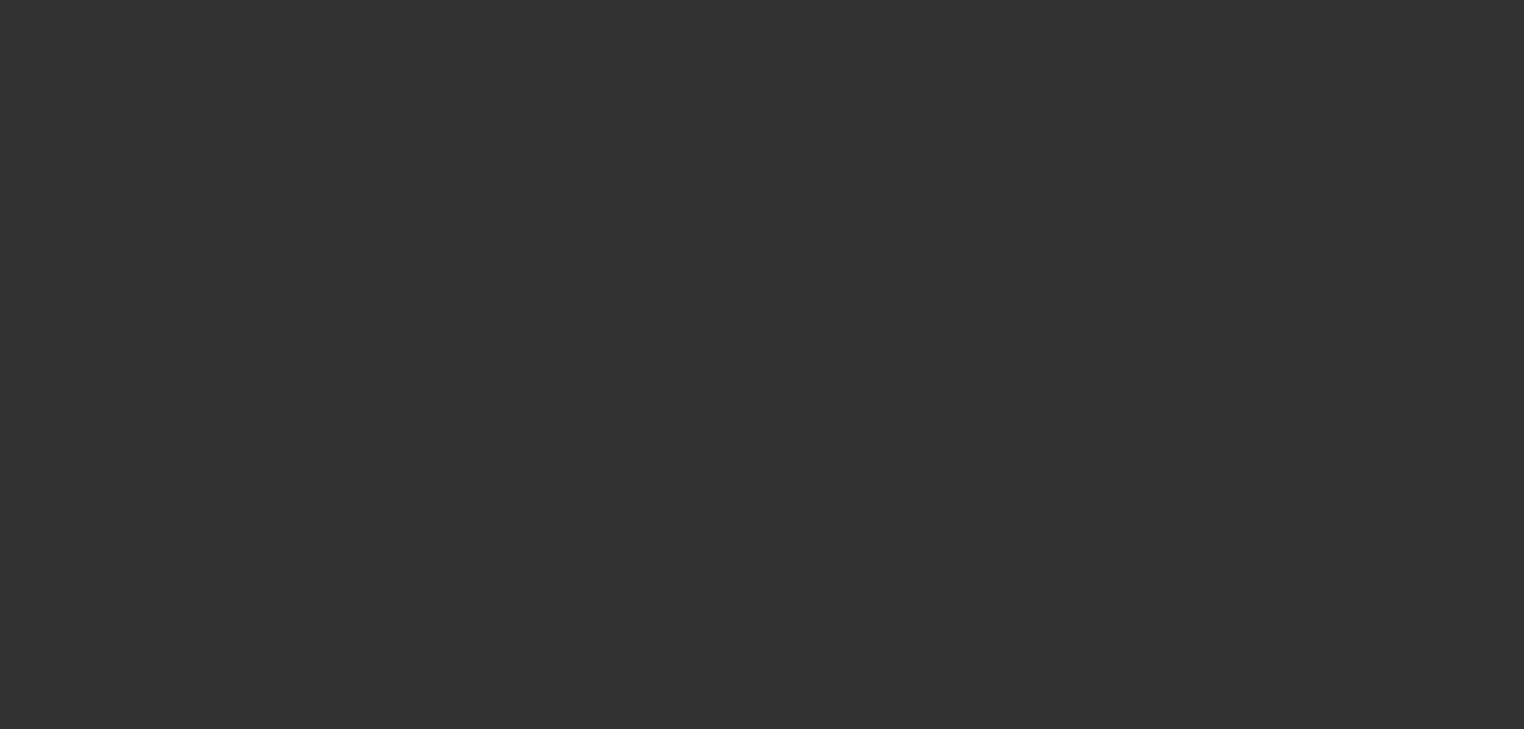 scroll, scrollTop: 2240, scrollLeft: 0, axis: vertical 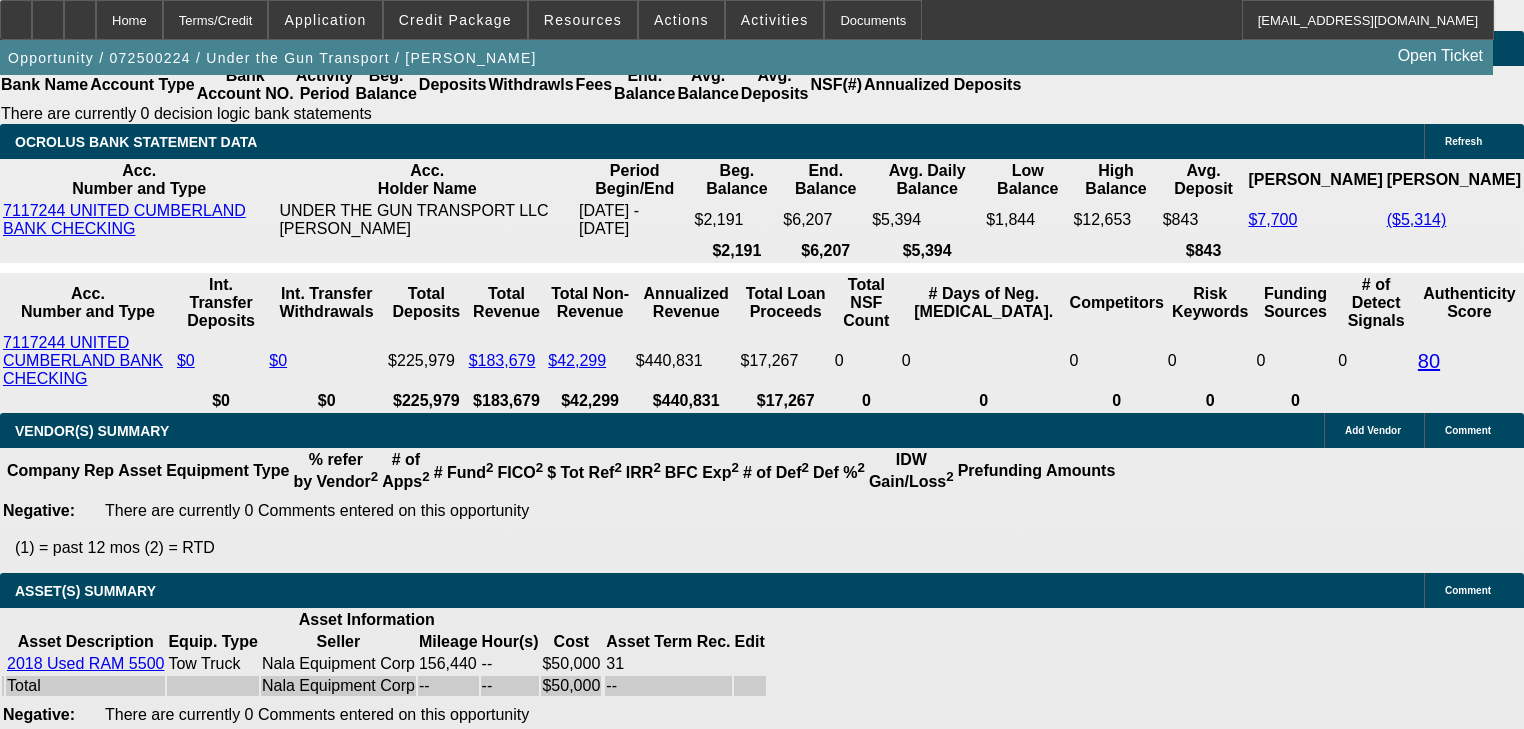select on "2" 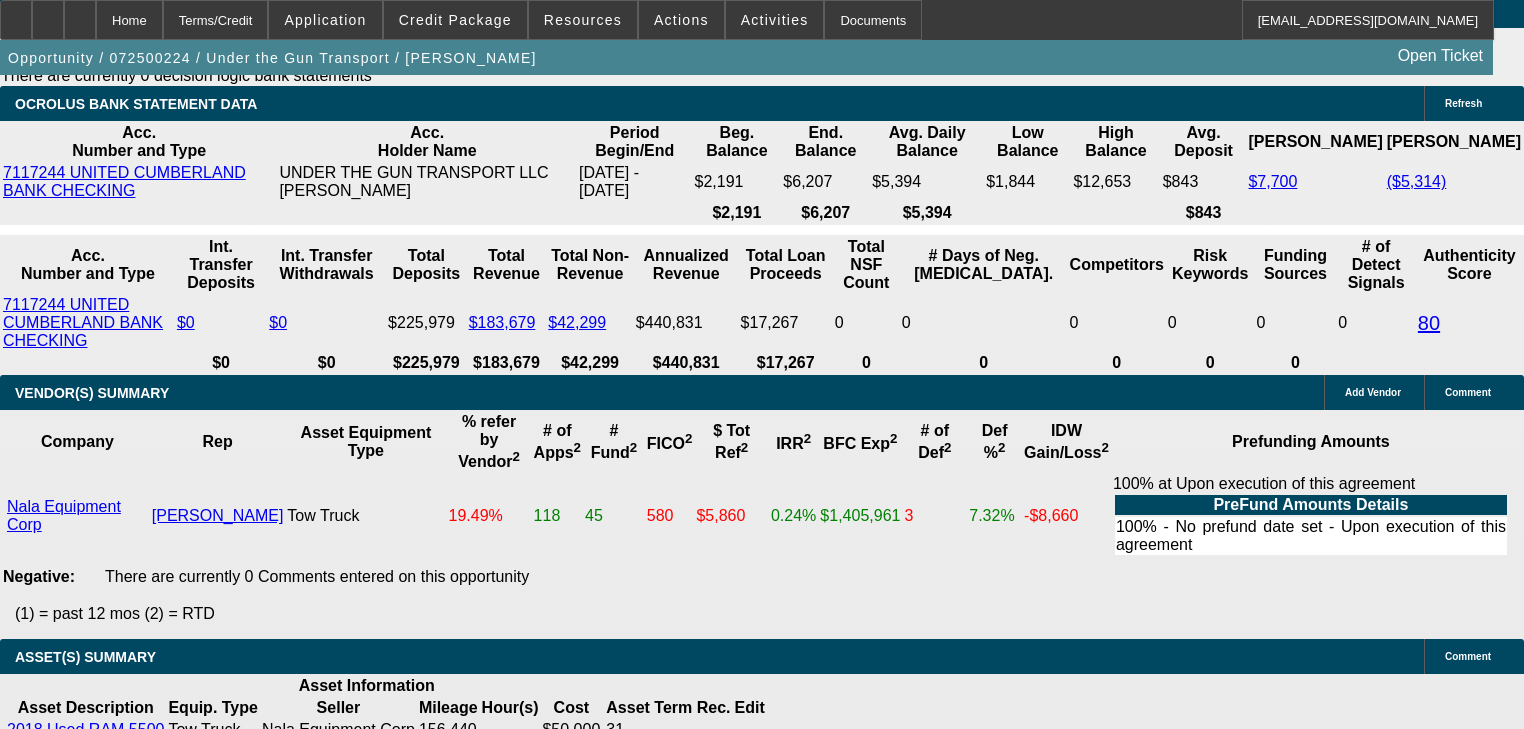 scroll, scrollTop: 3242, scrollLeft: 0, axis: vertical 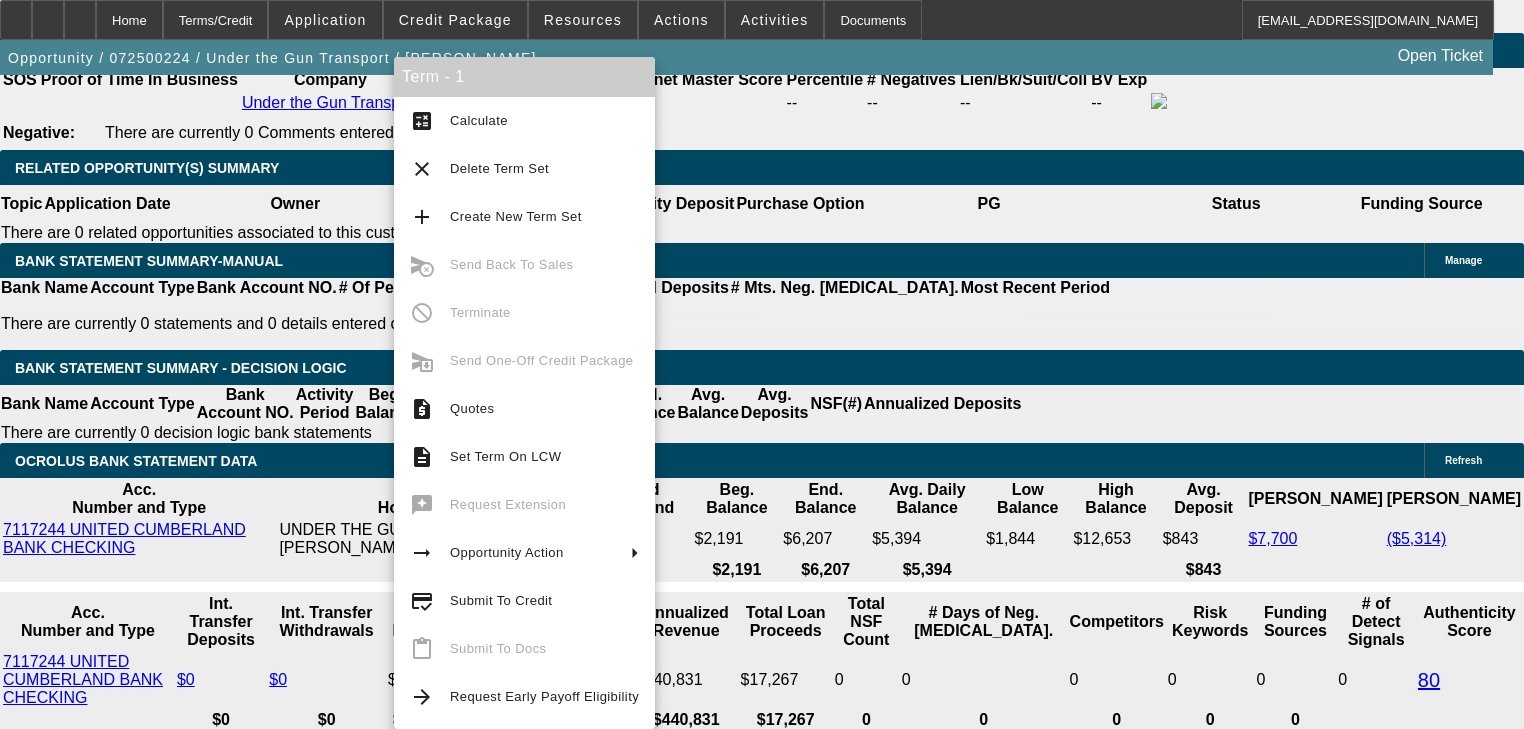 click on "$50,000.00" 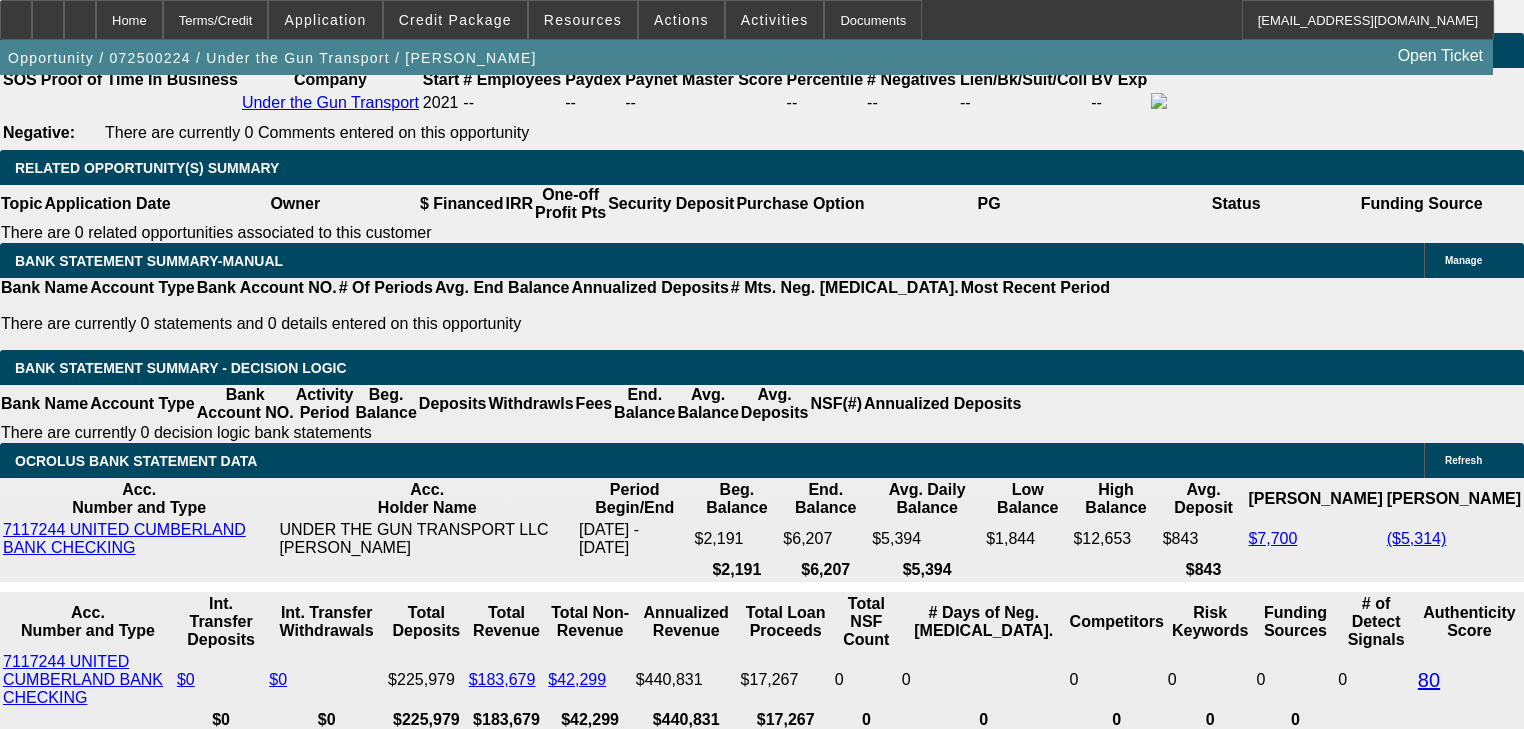 click on "Nala Equipment Corp" 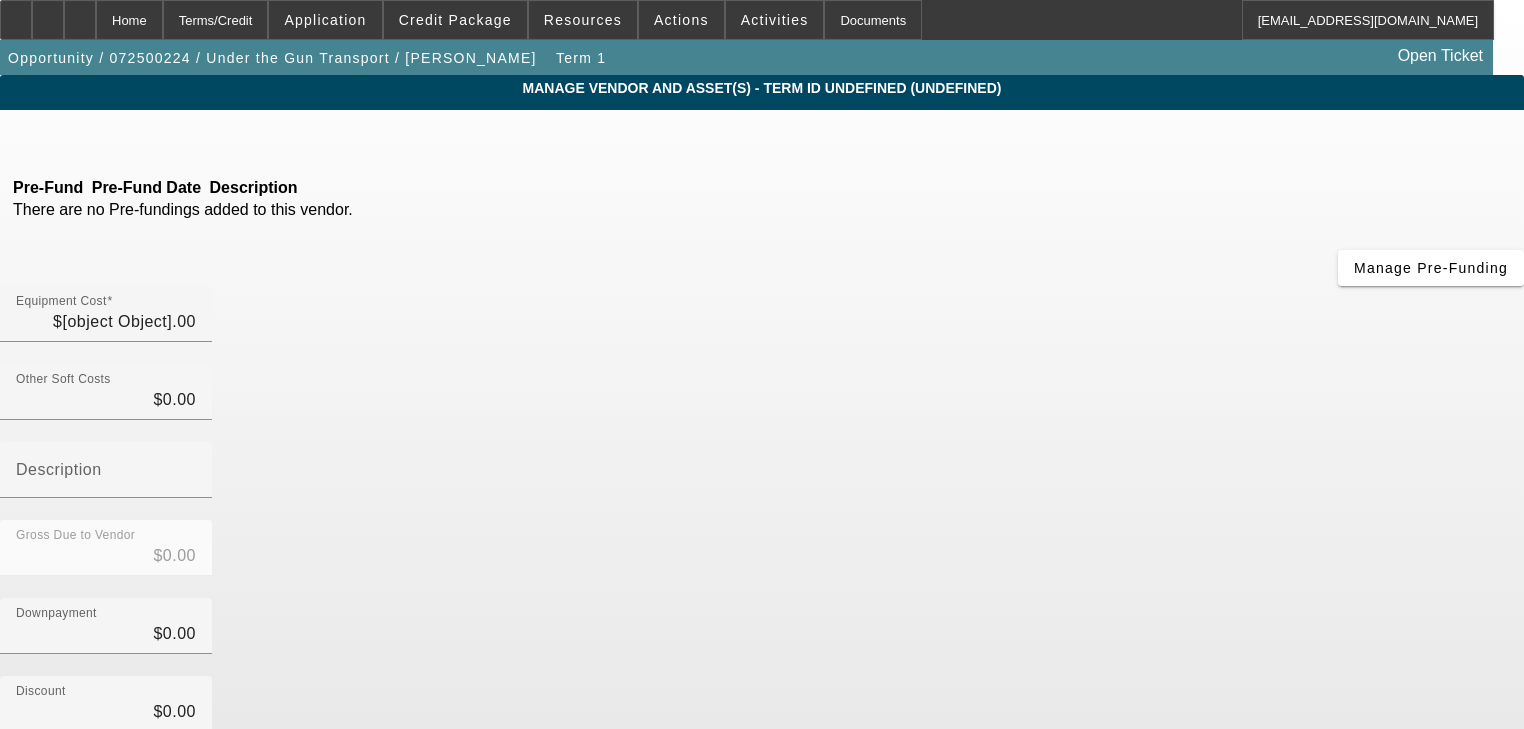 type on "$50,000.00" 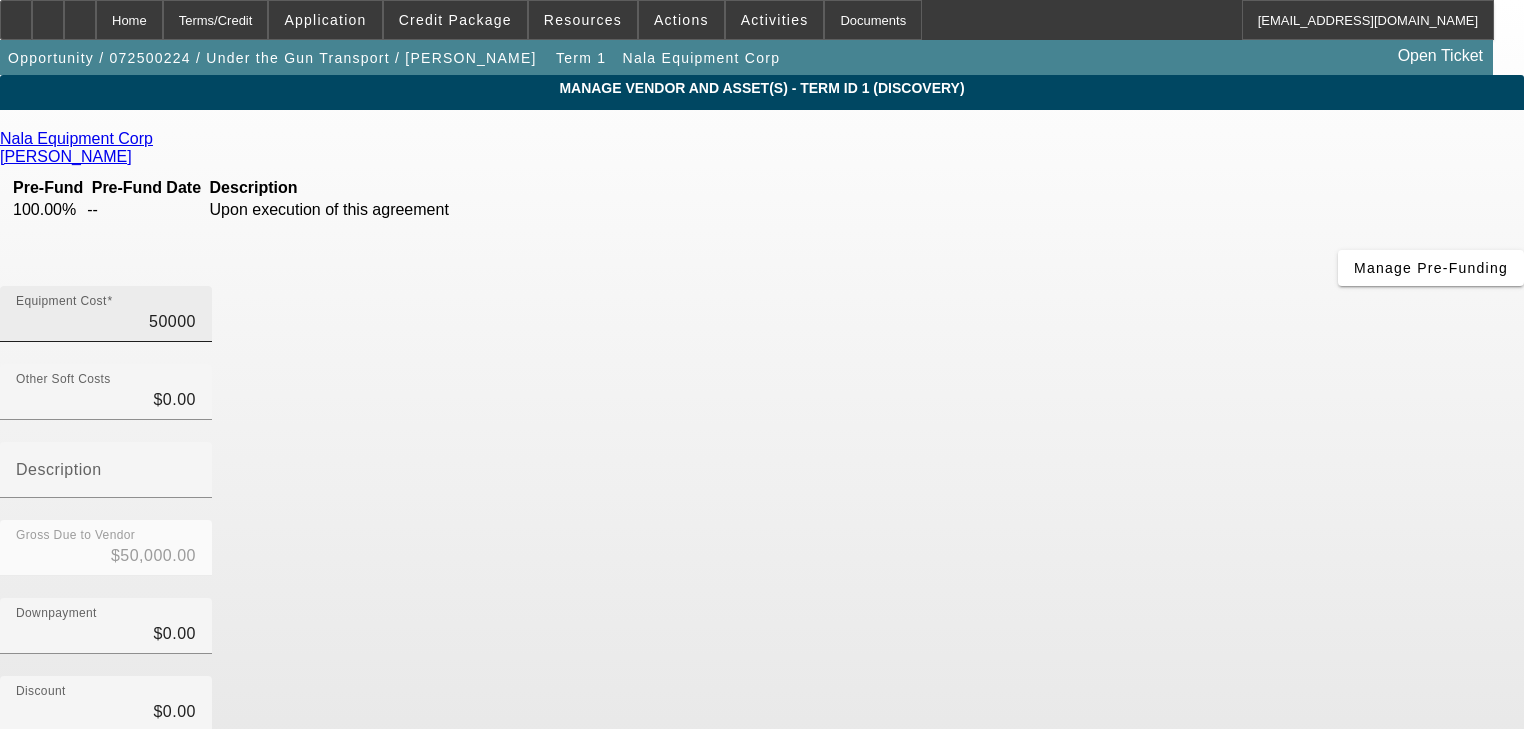 click on "50000" at bounding box center [106, 322] 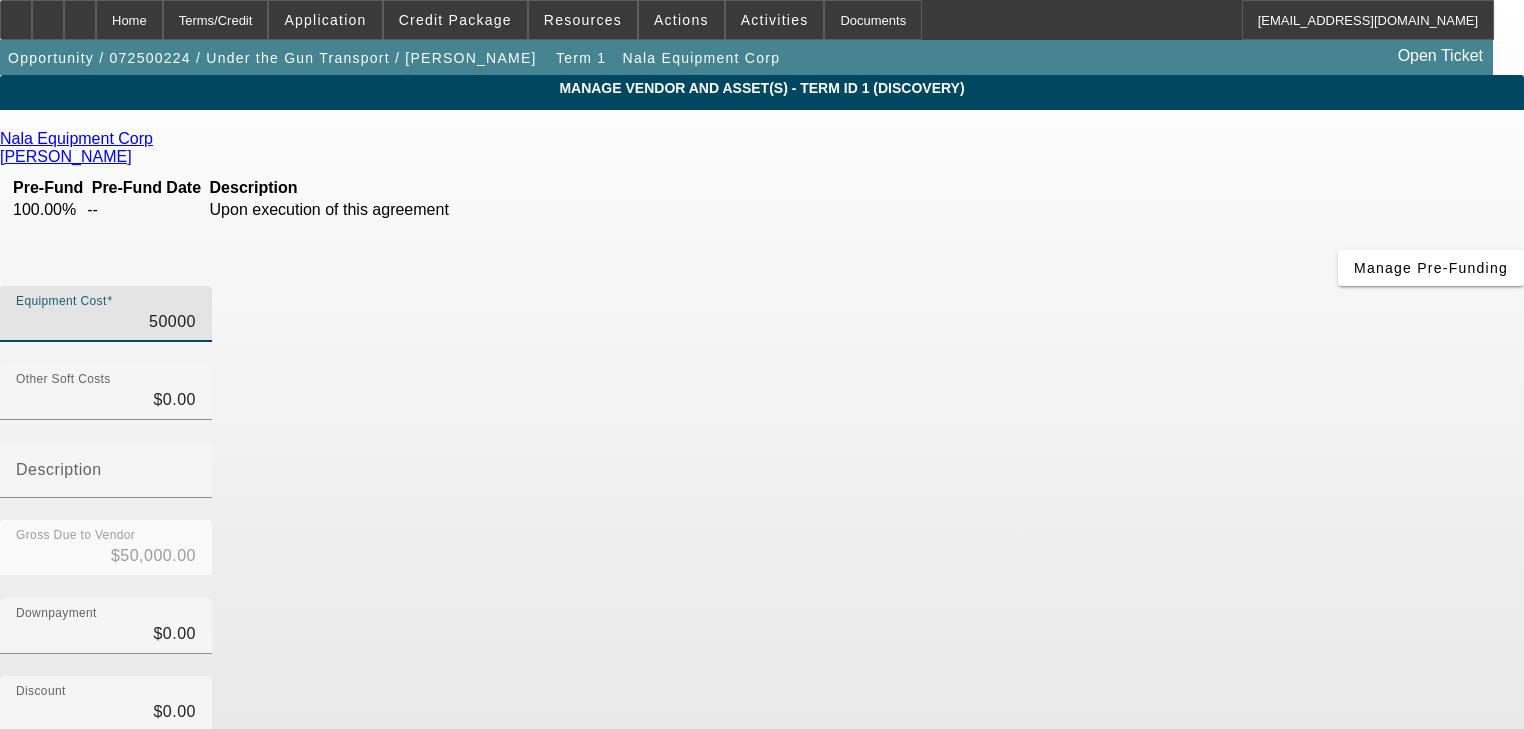 click on "50000" at bounding box center [106, 322] 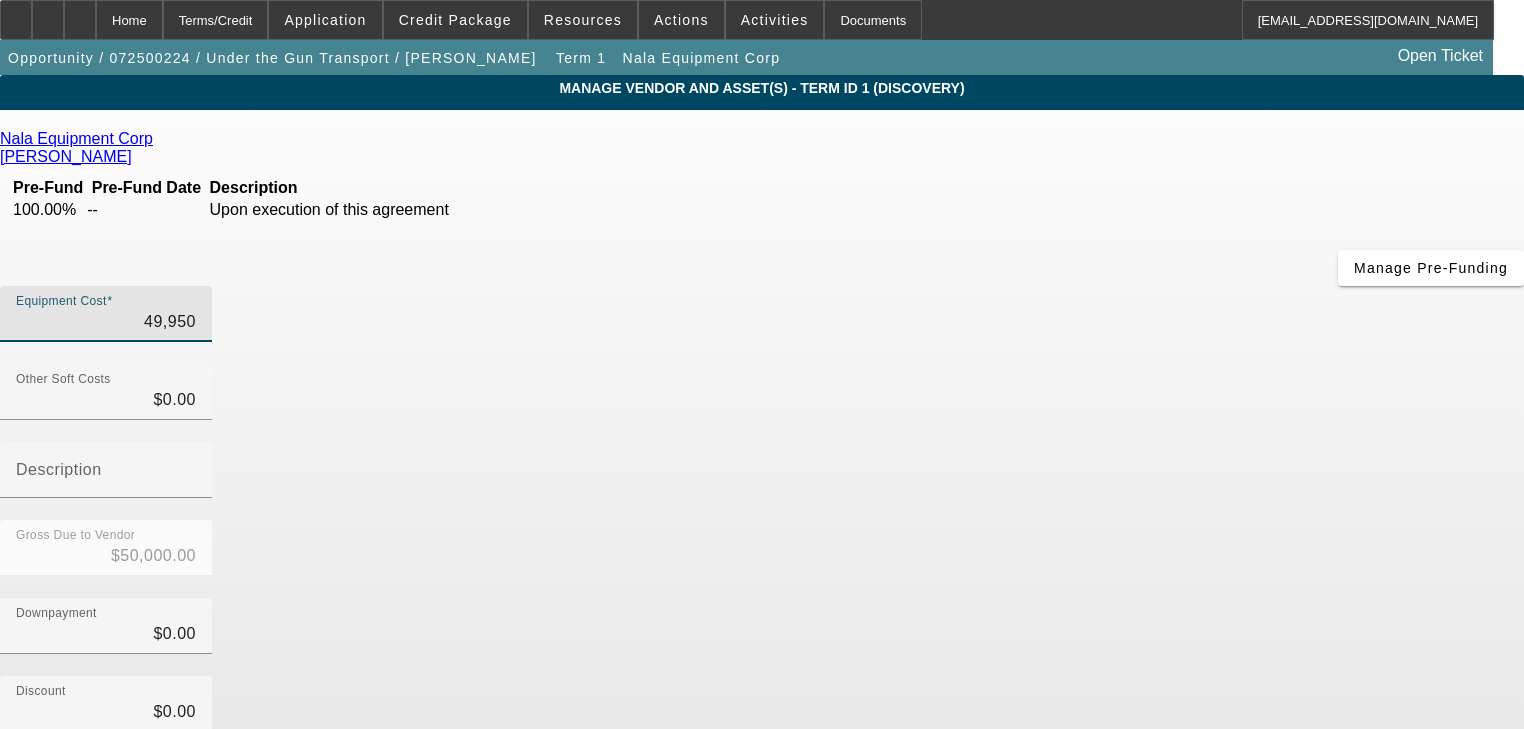 type on "$49,950.00" 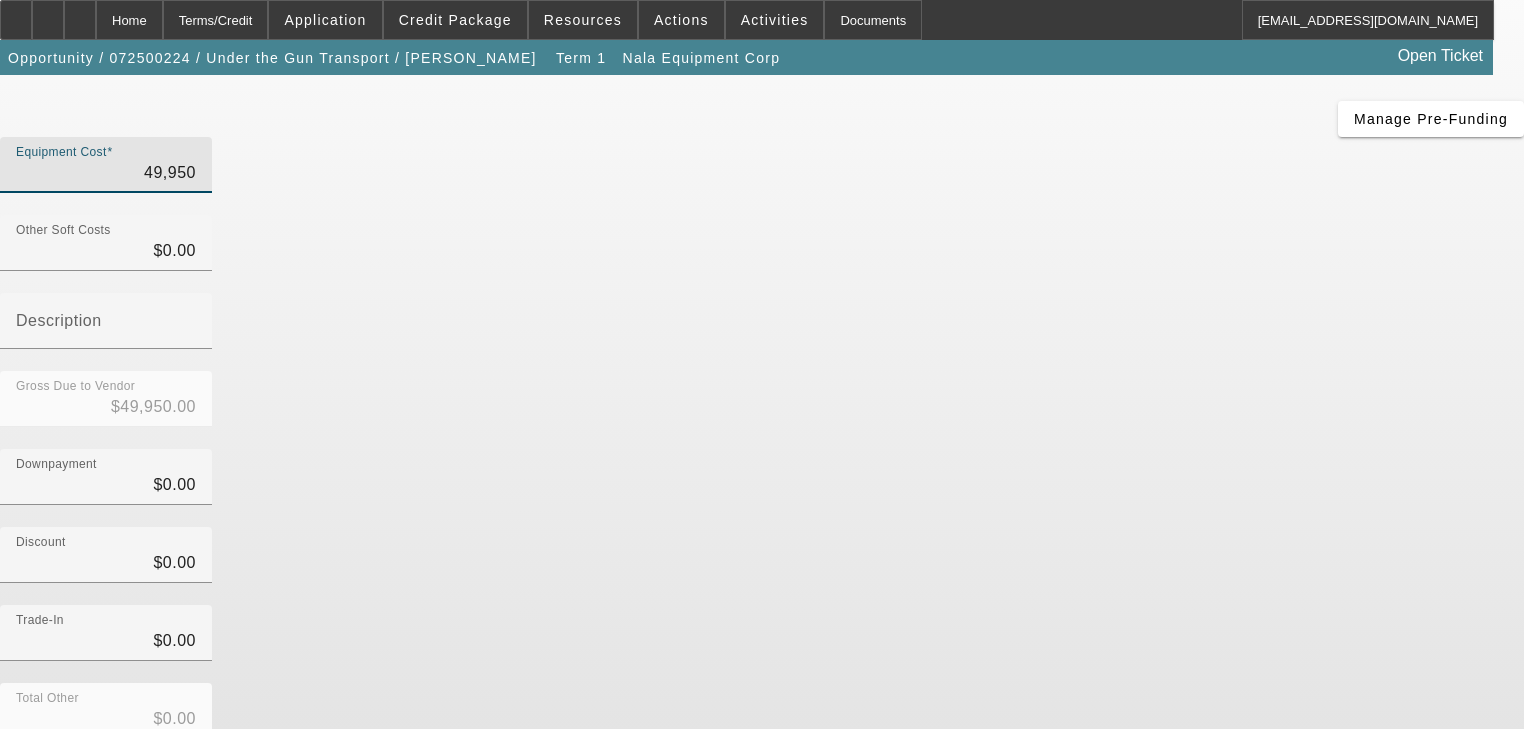 scroll, scrollTop: 204, scrollLeft: 0, axis: vertical 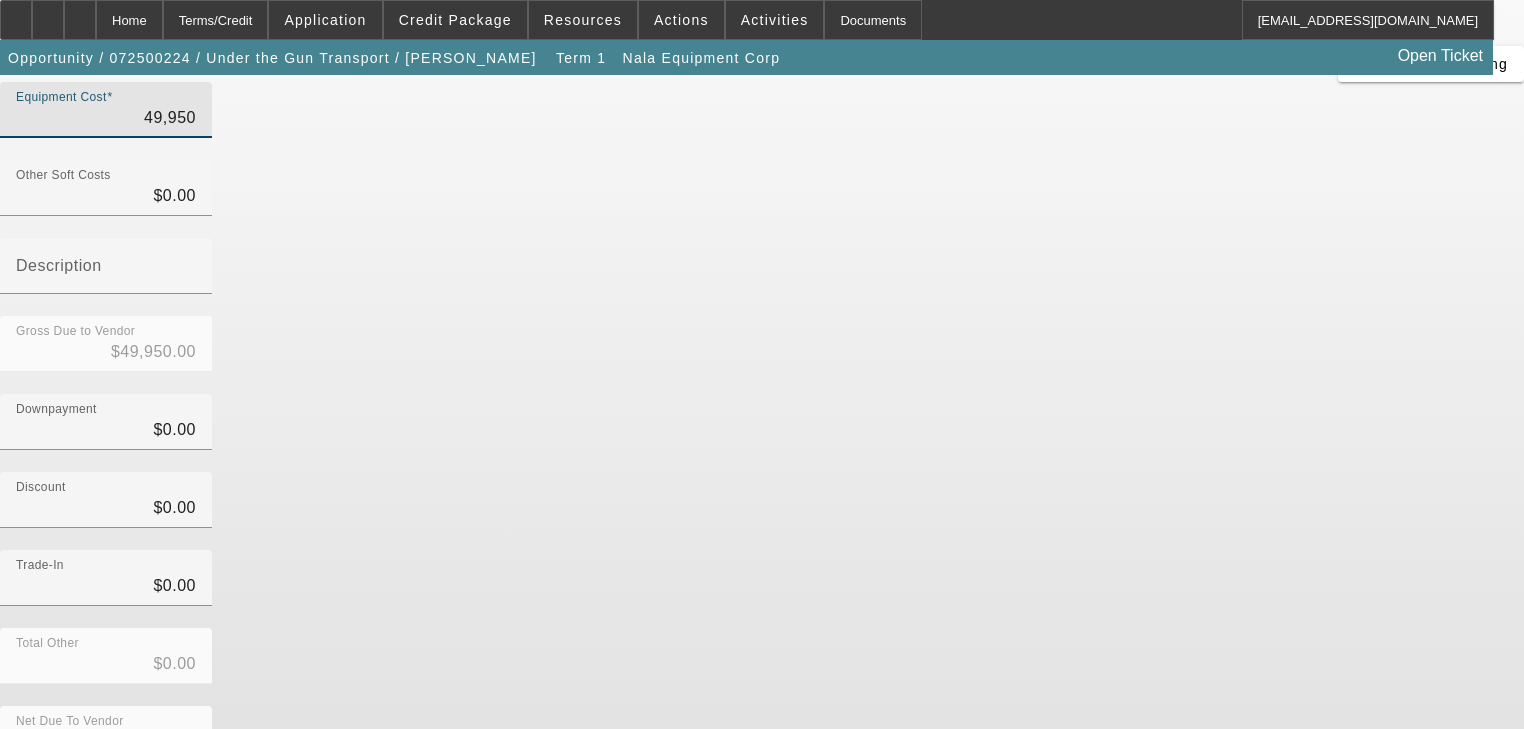 type on "$49,950.00" 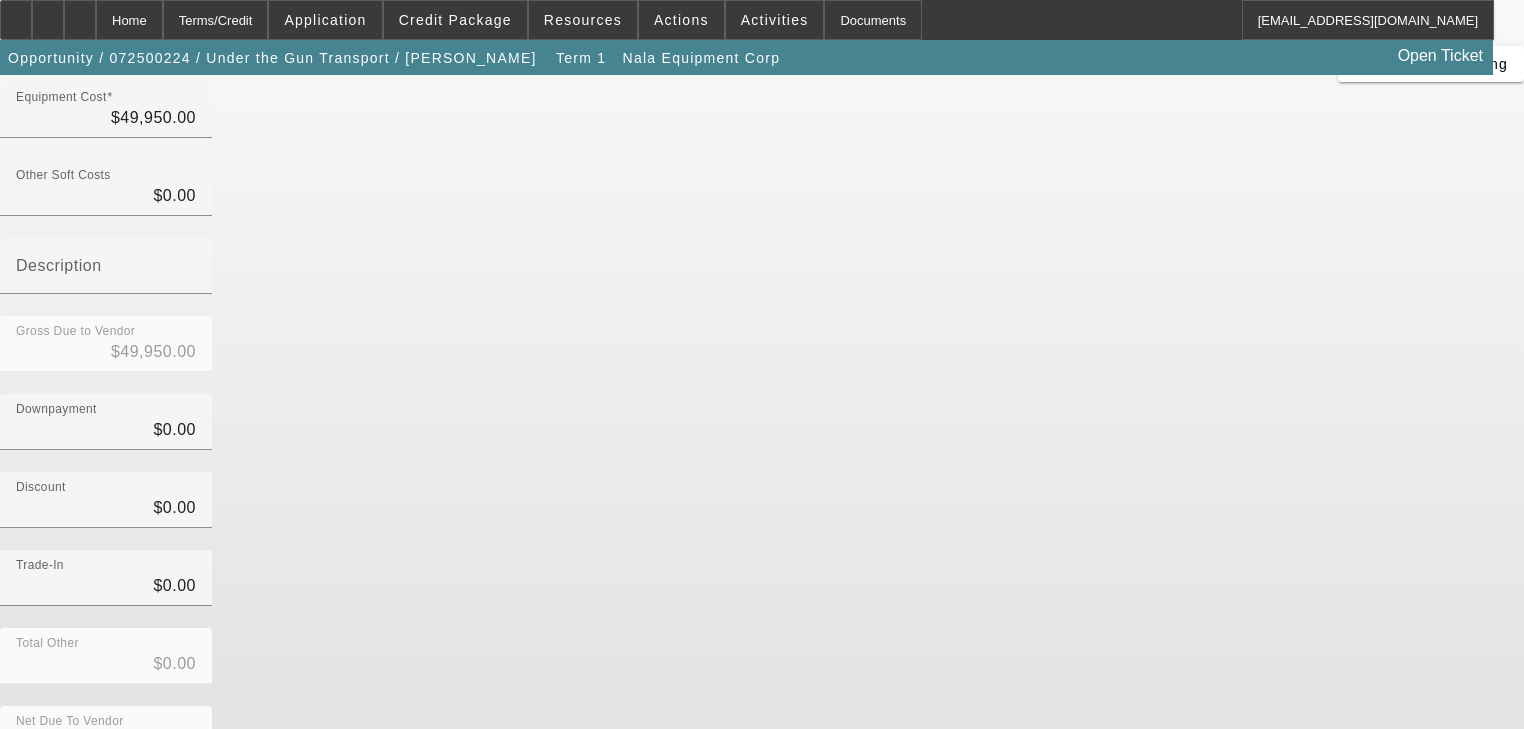 click on "Submit" at bounding box center [28, 815] 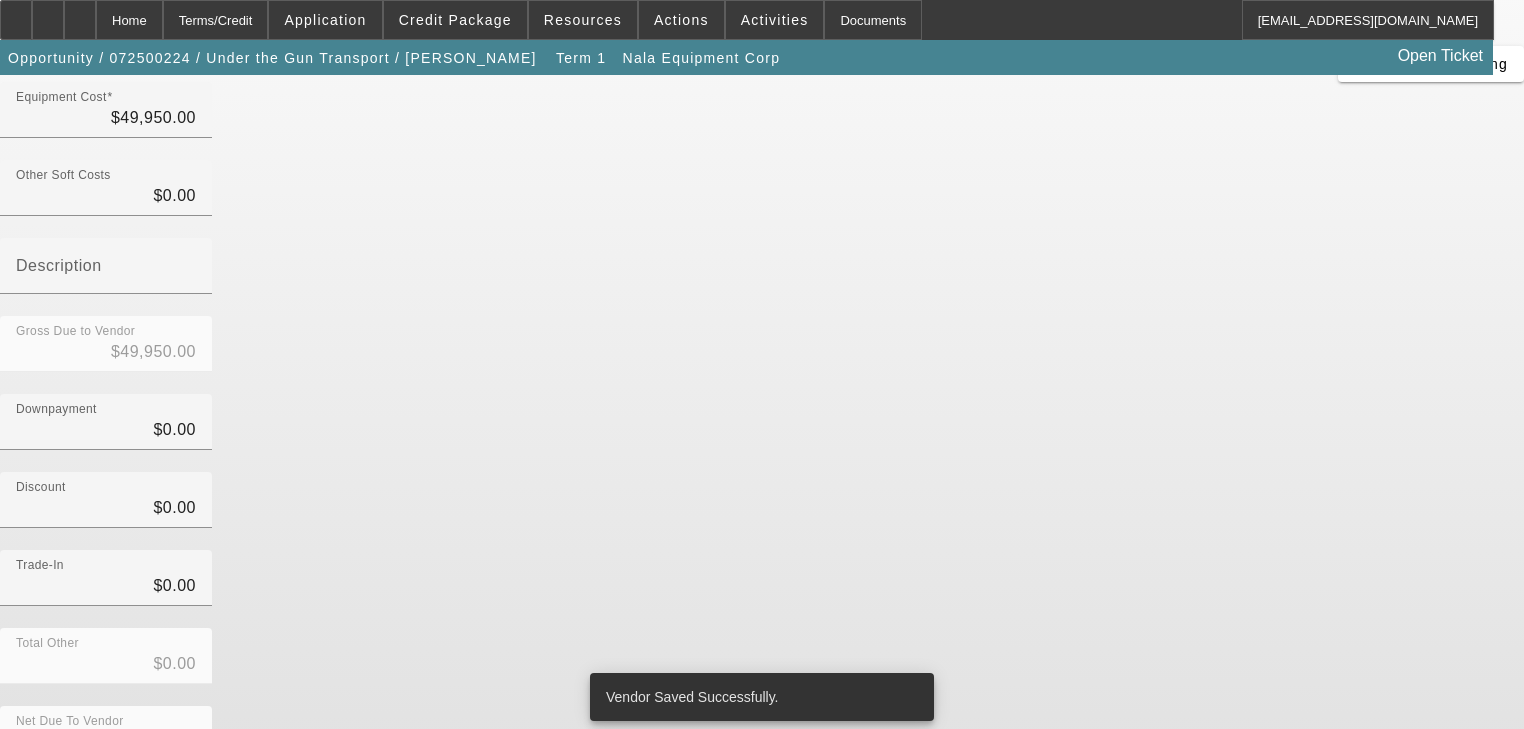 scroll, scrollTop: 0, scrollLeft: 0, axis: both 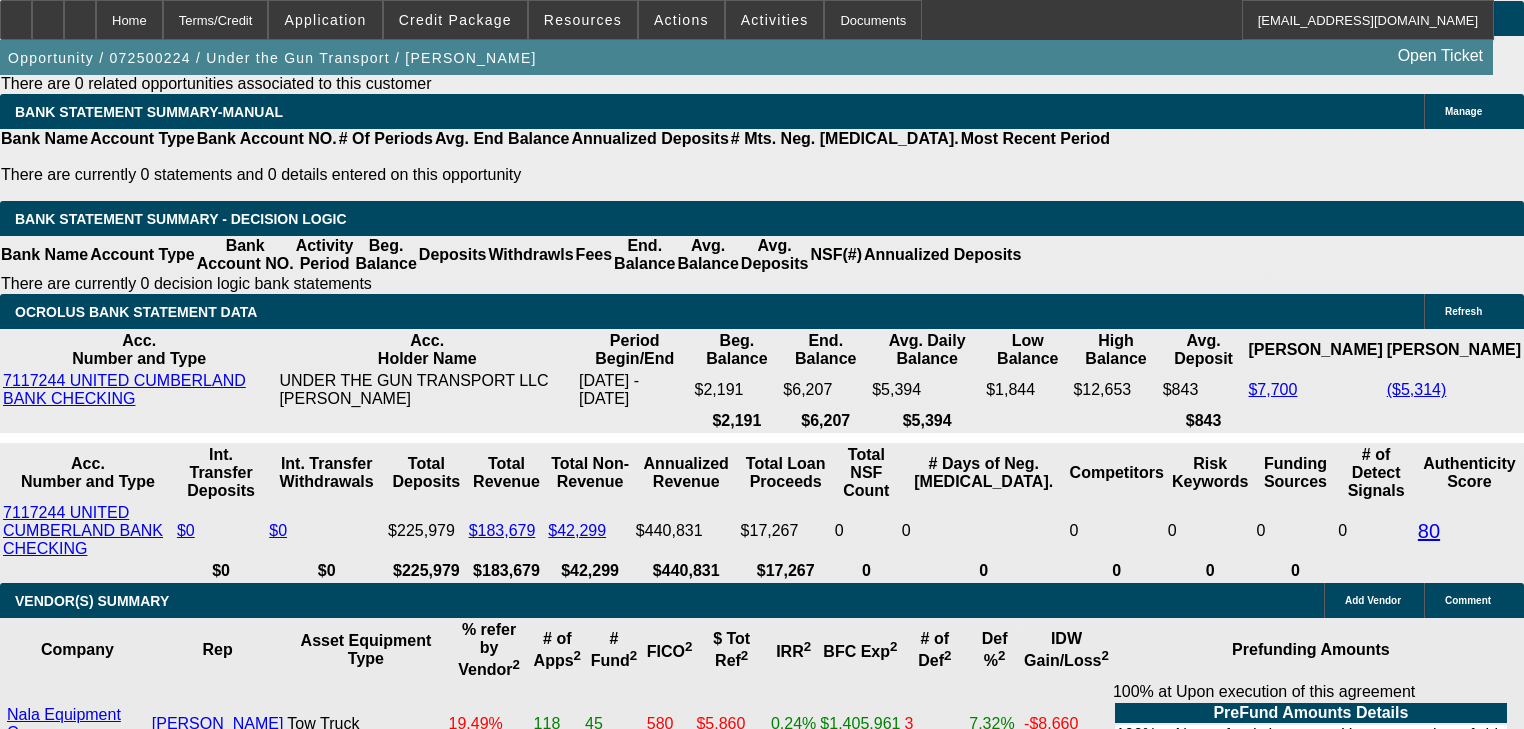 select on "2" 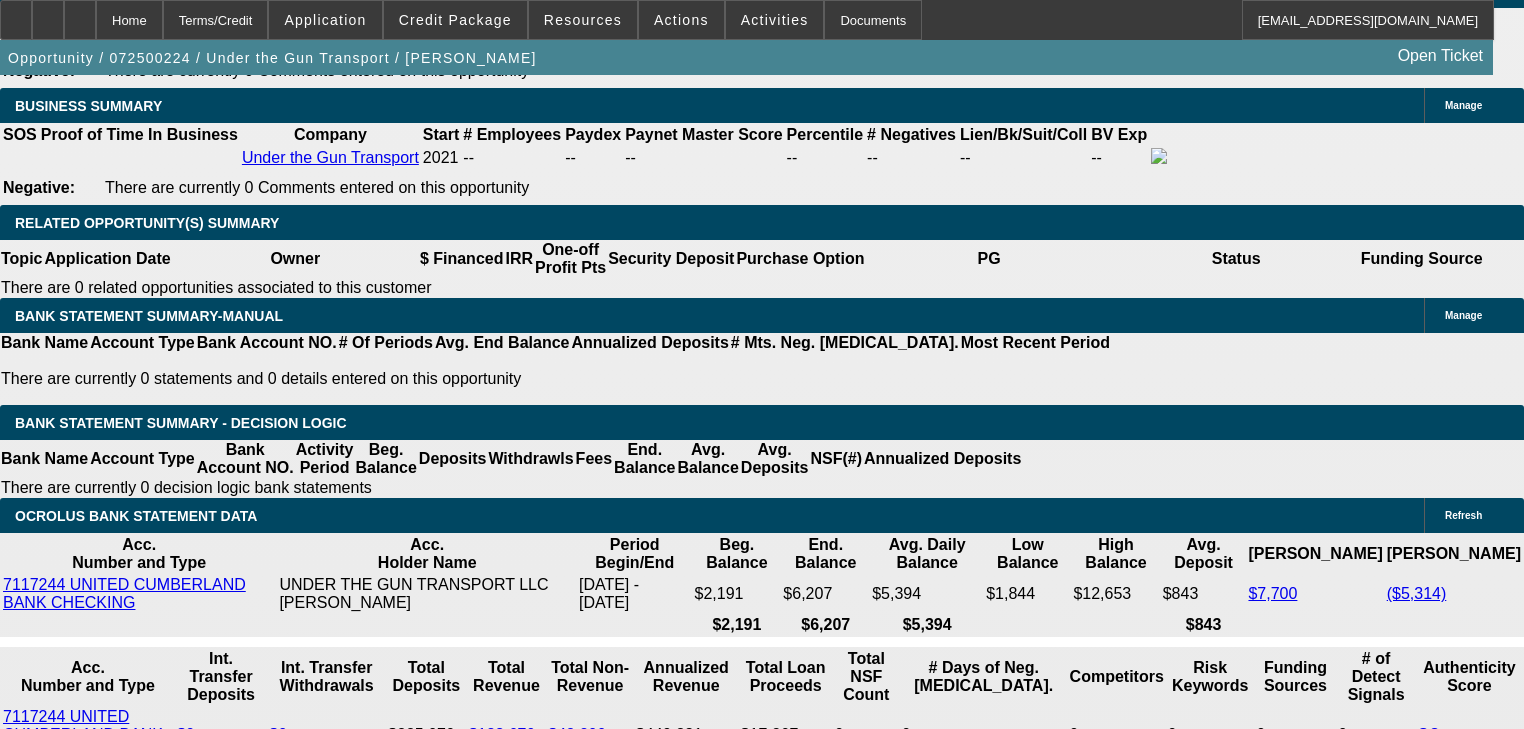 scroll, scrollTop: 3184, scrollLeft: 0, axis: vertical 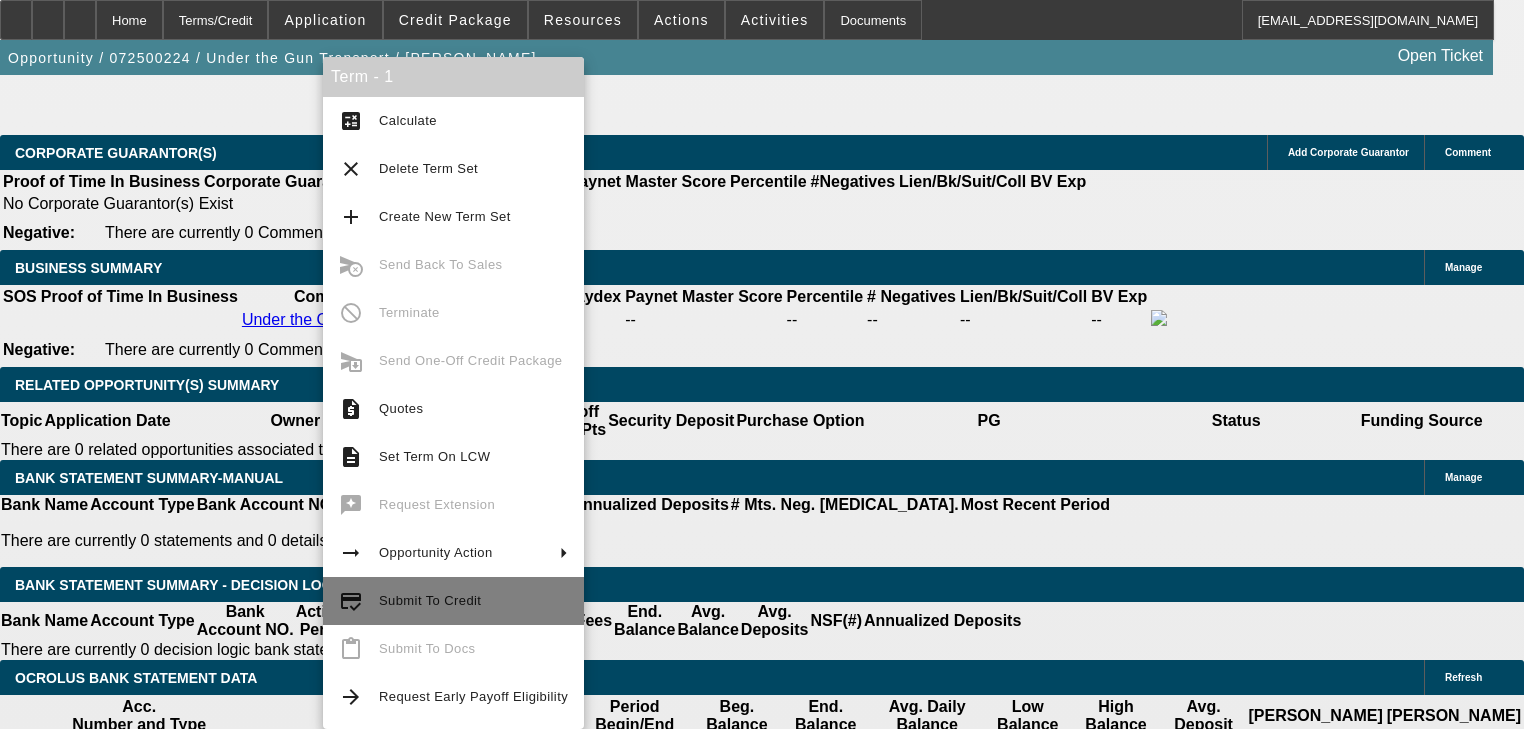 click on "Submit To Credit" at bounding box center [473, 601] 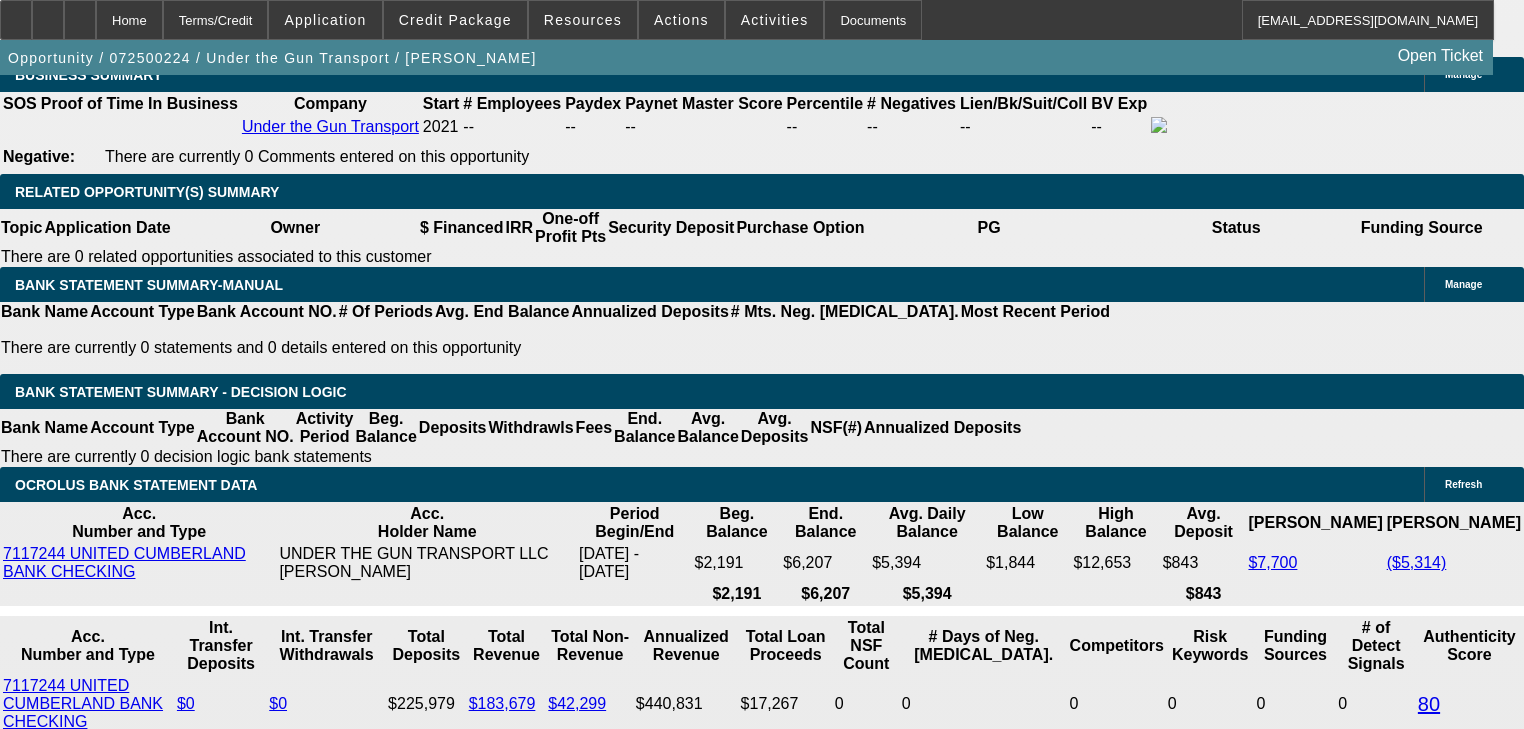 scroll, scrollTop: 3112, scrollLeft: 0, axis: vertical 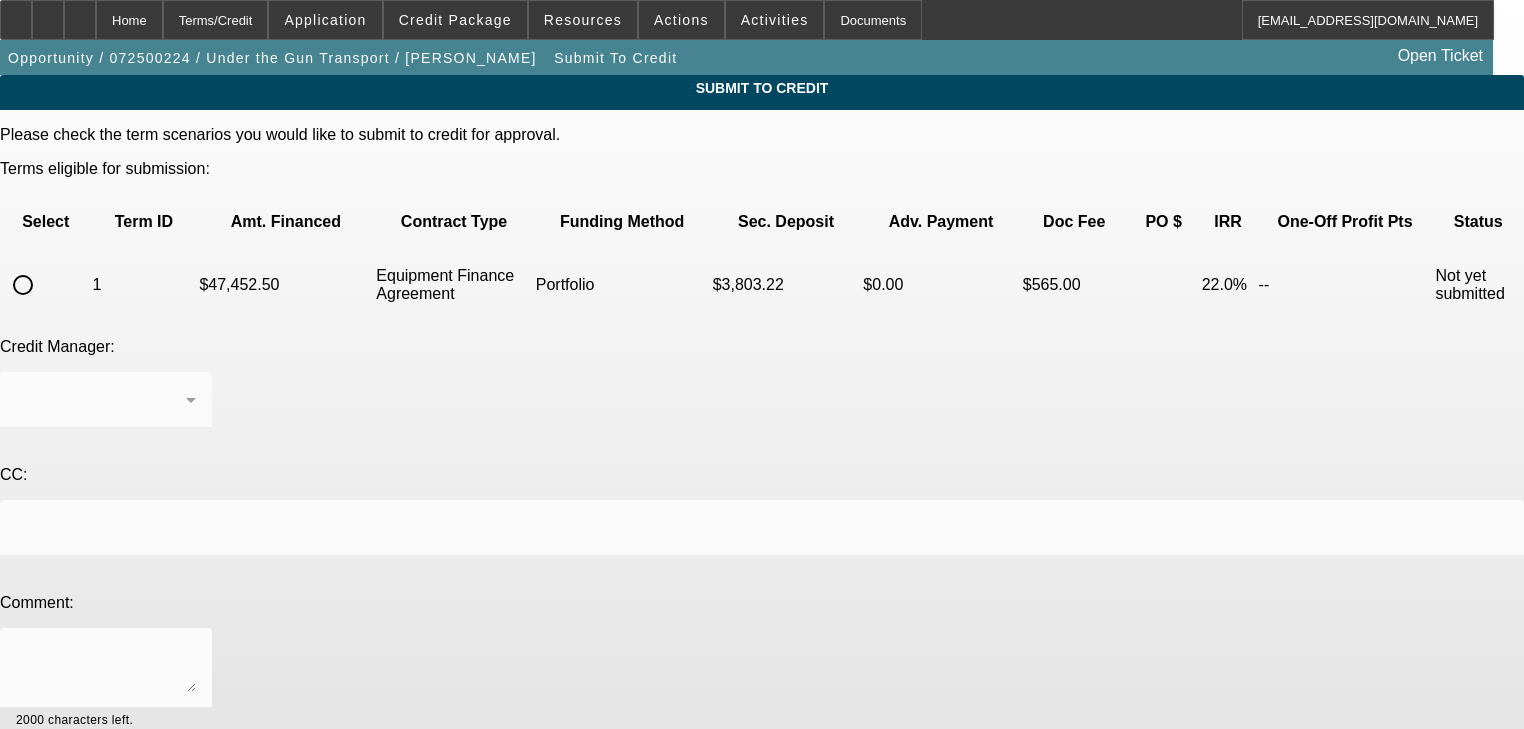 click at bounding box center [23, 285] 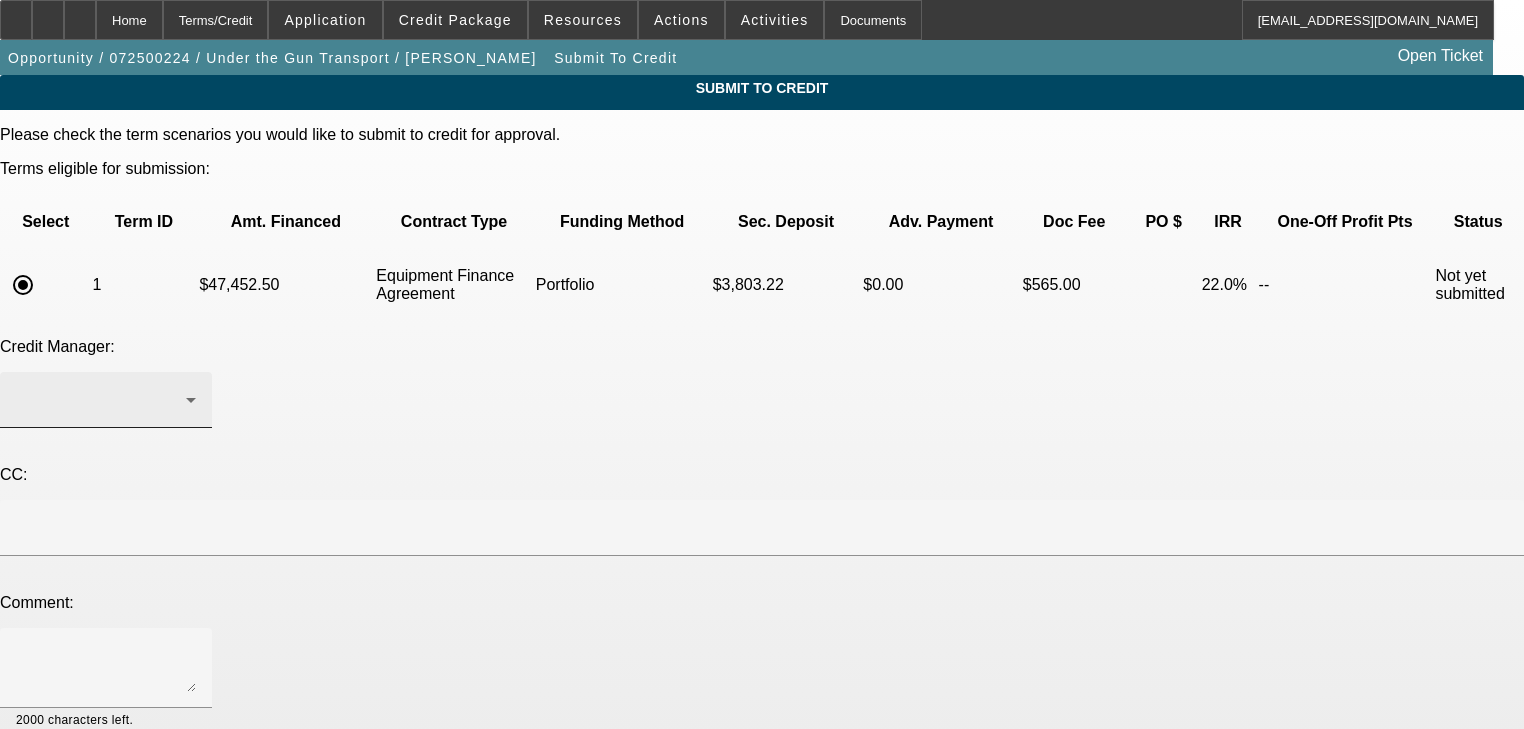 click at bounding box center [101, 400] 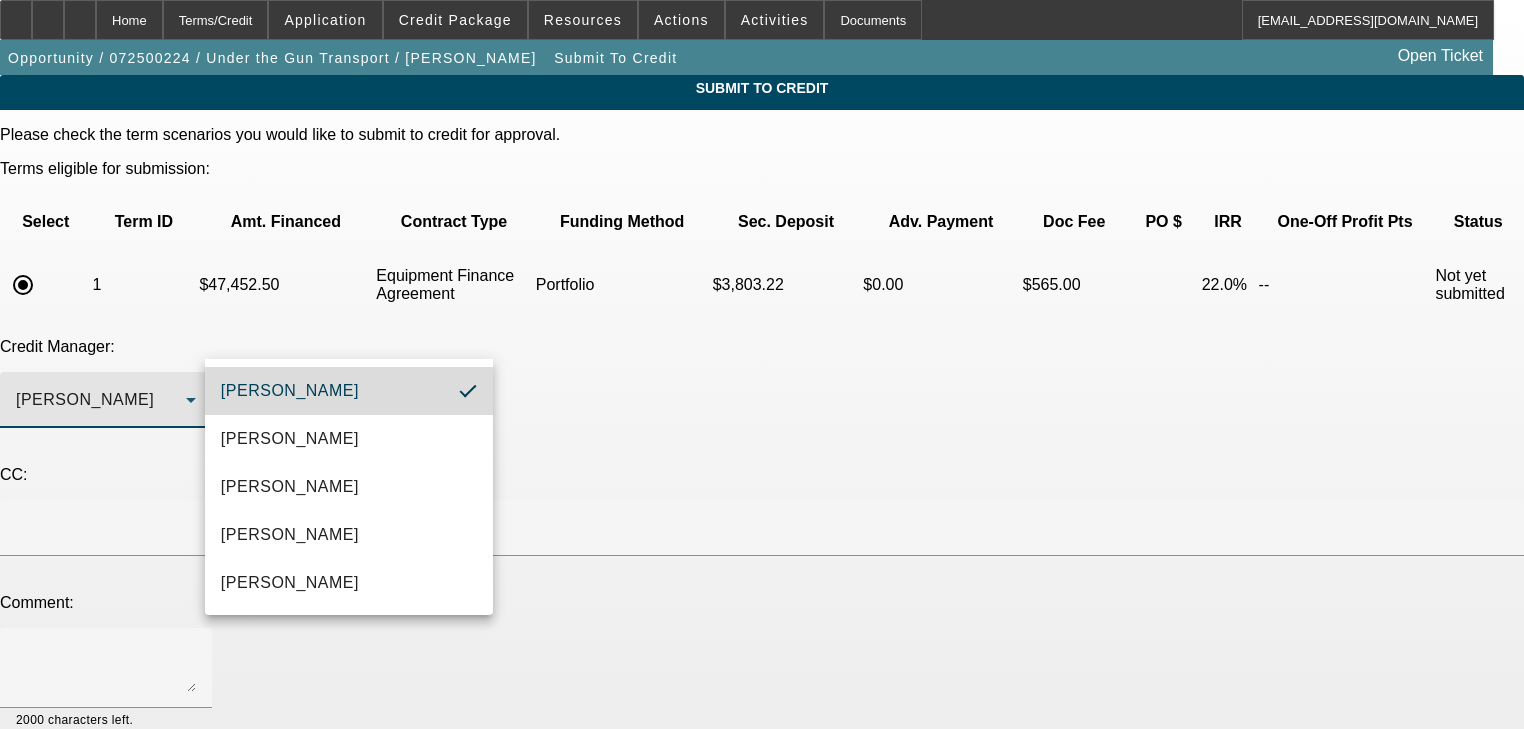 click on "[PERSON_NAME]" at bounding box center (349, 391) 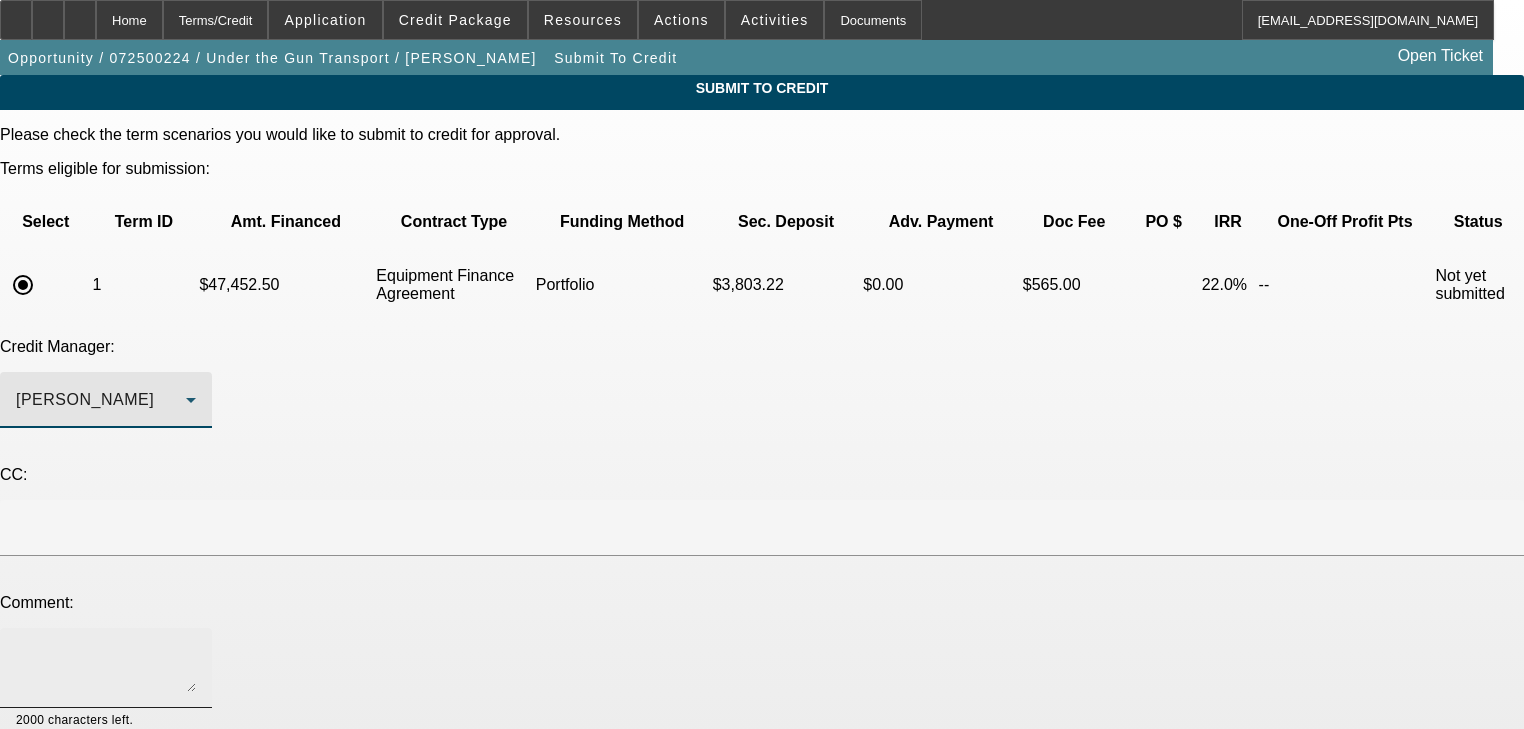 click at bounding box center [106, 668] 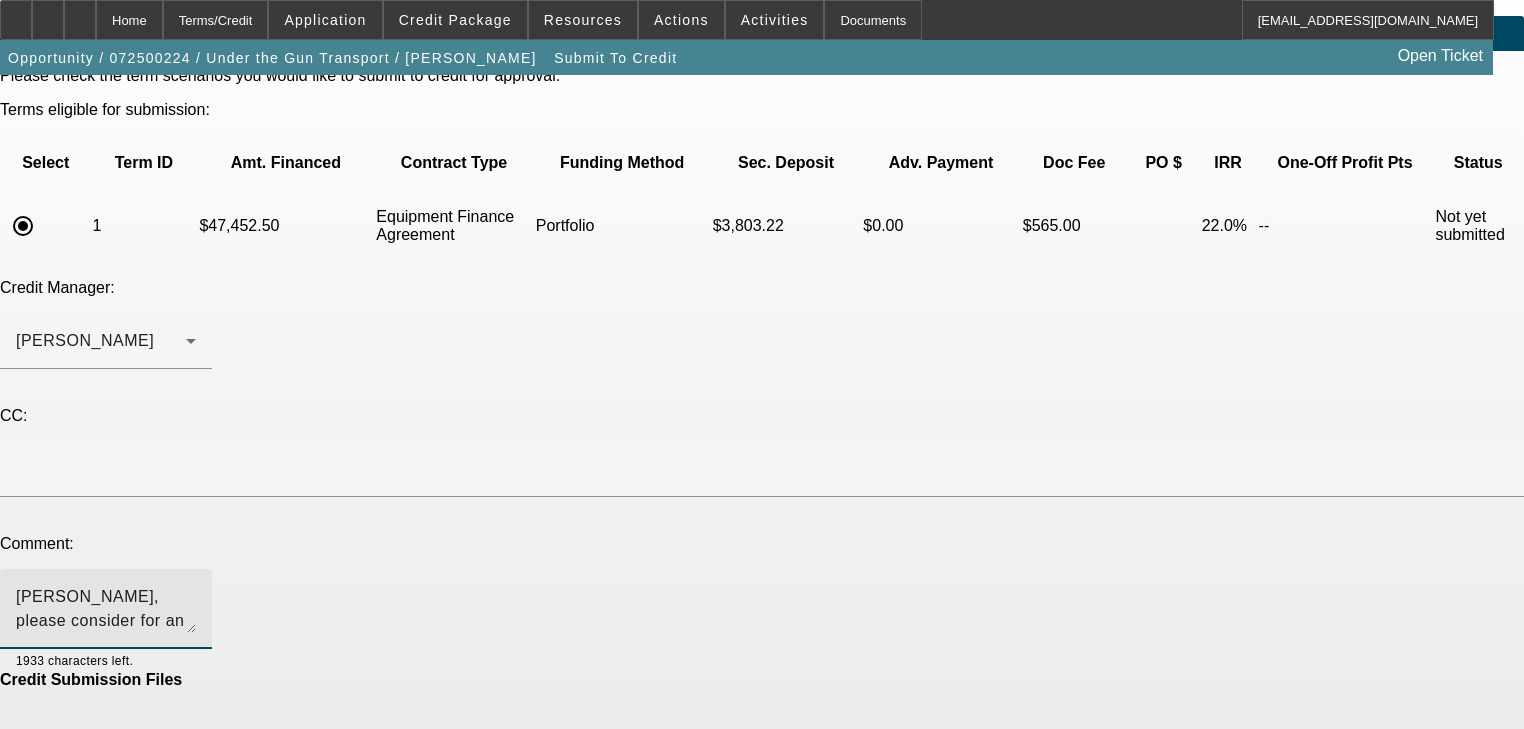 scroll, scrollTop: 104, scrollLeft: 0, axis: vertical 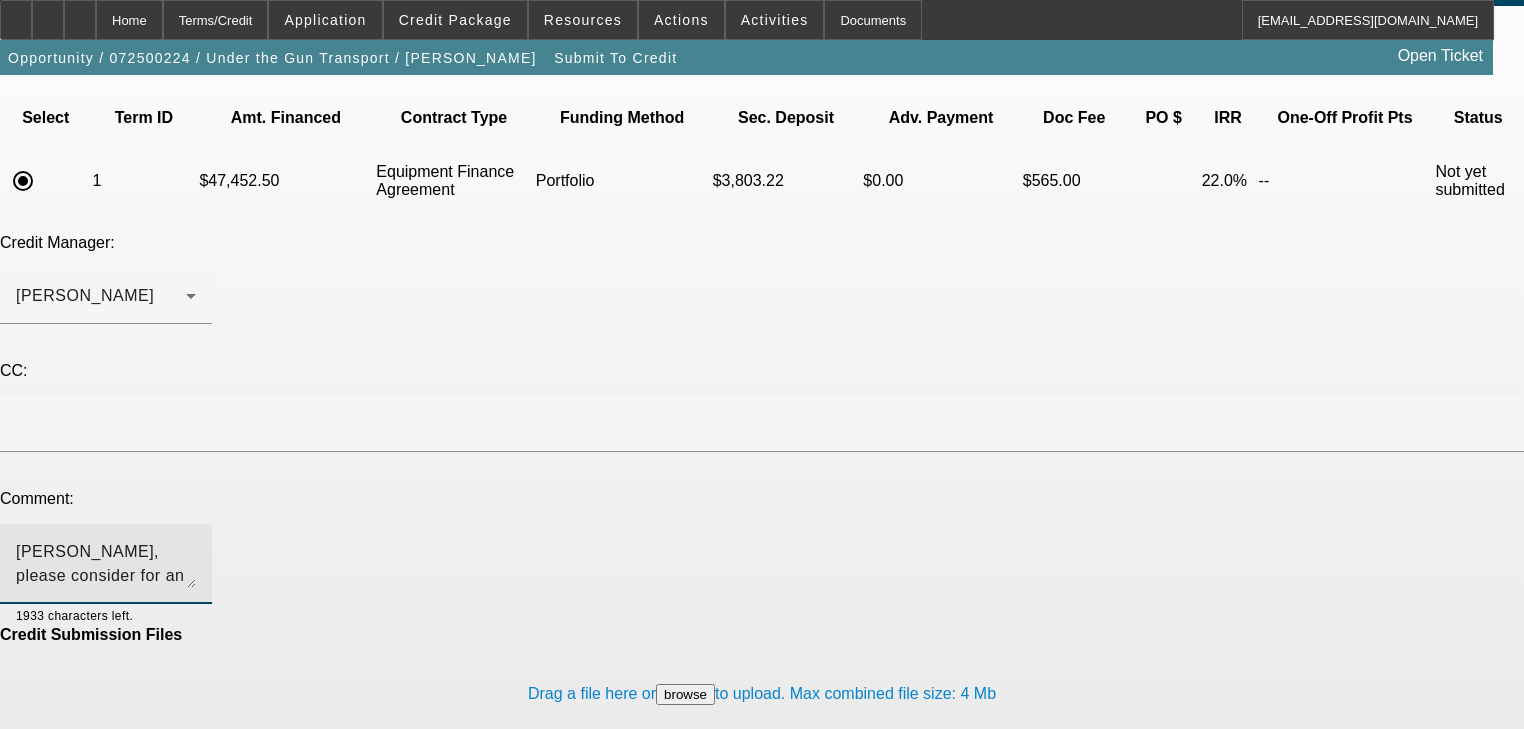 type on "George, please consider for an approval in the portfolio. Thank you" 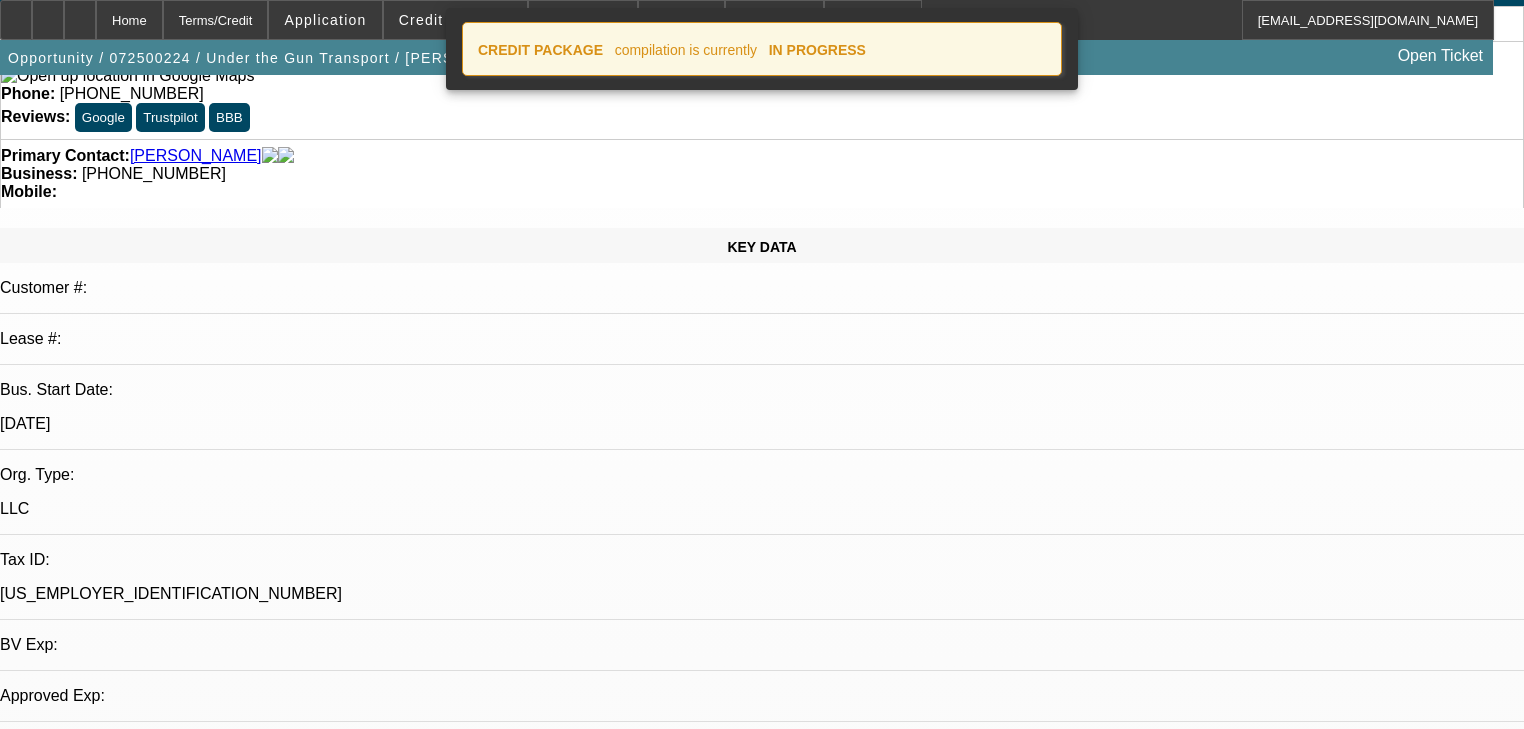 select on "2" 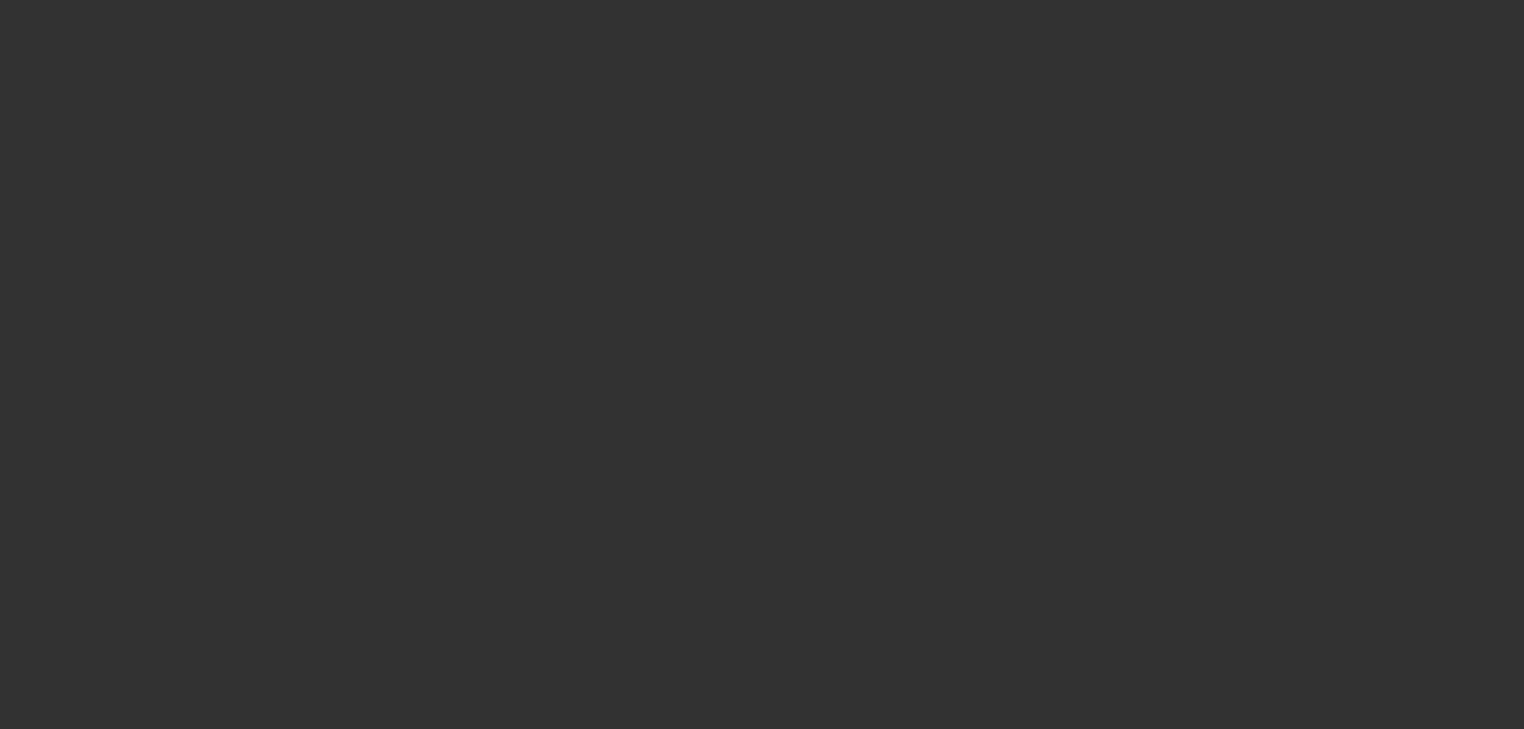 scroll, scrollTop: 0, scrollLeft: 0, axis: both 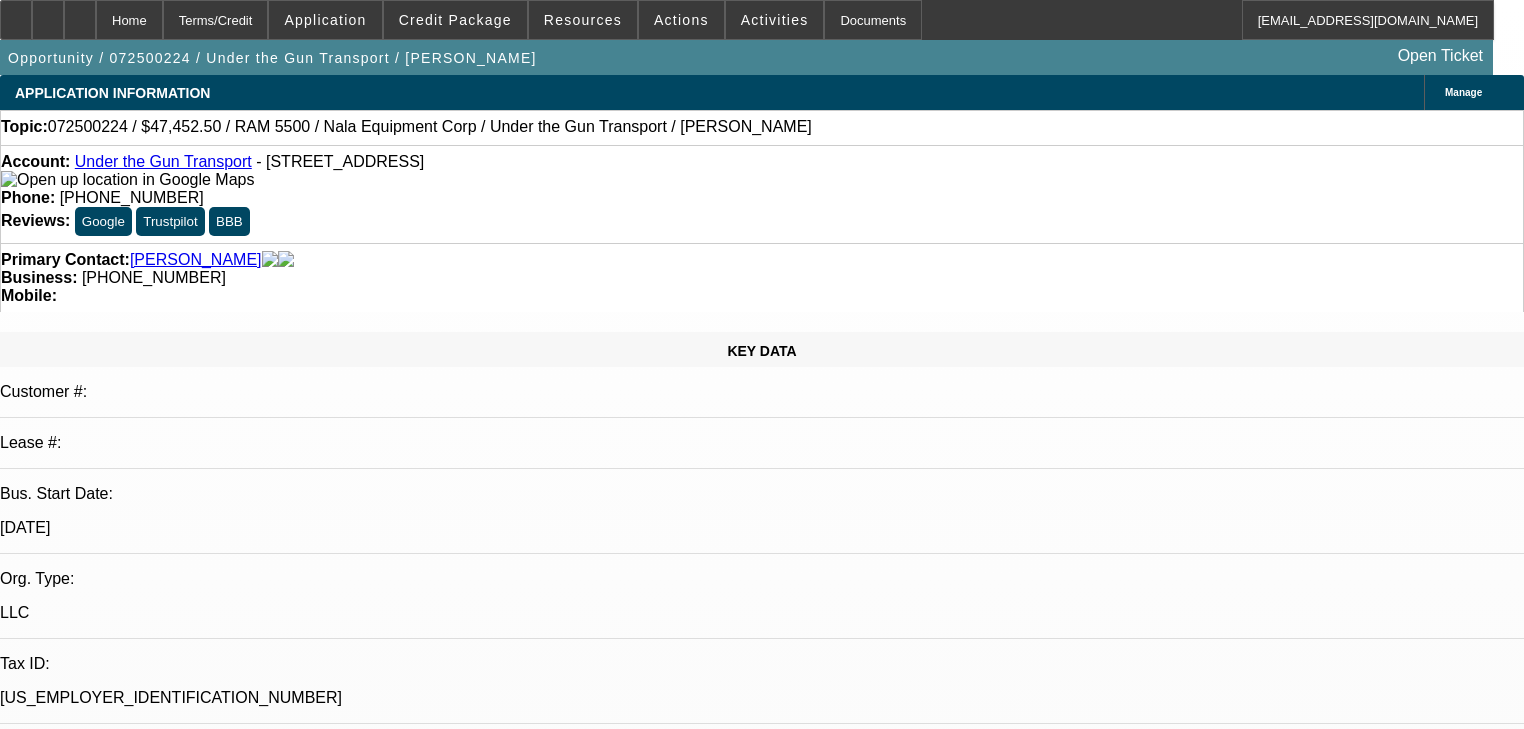 select on "2" 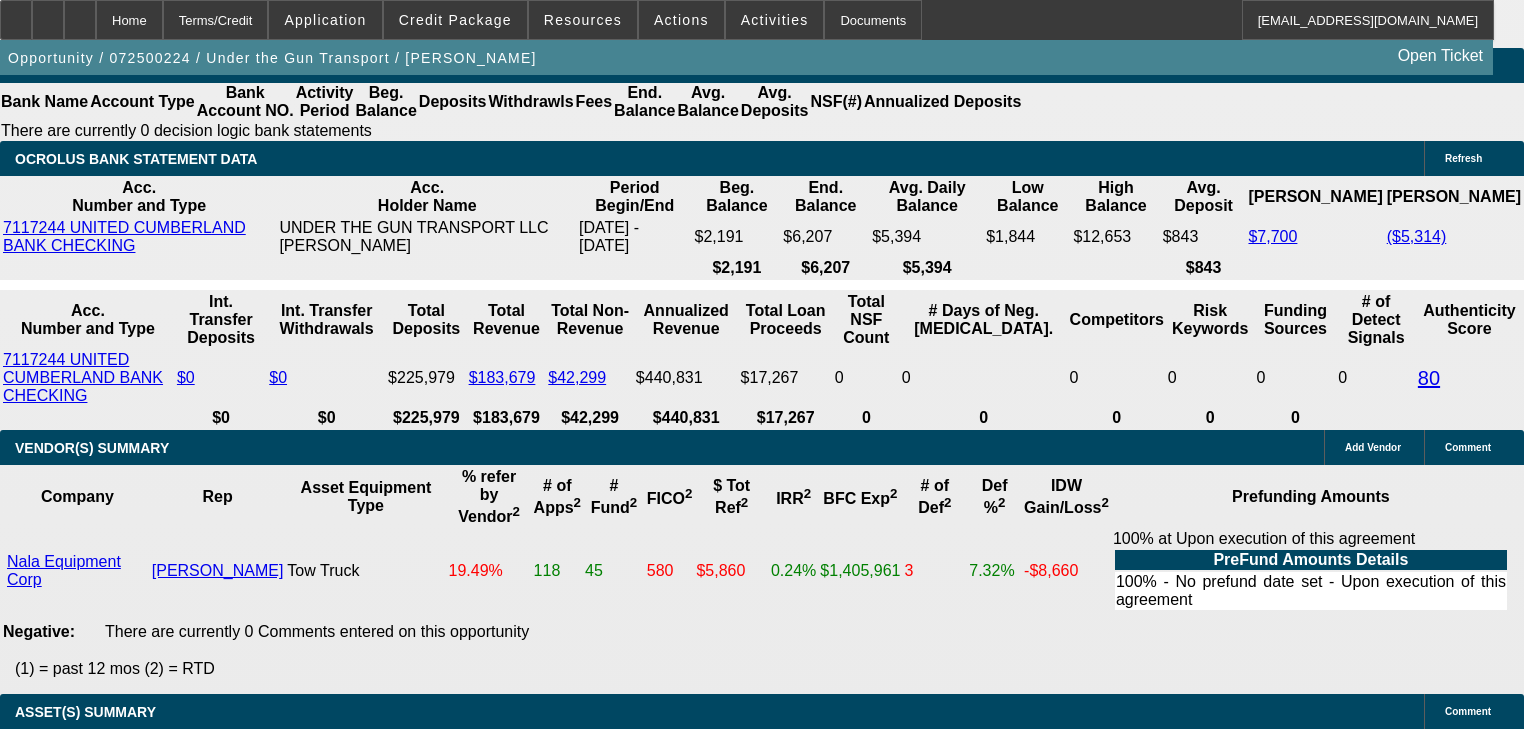 scroll, scrollTop: 3600, scrollLeft: 0, axis: vertical 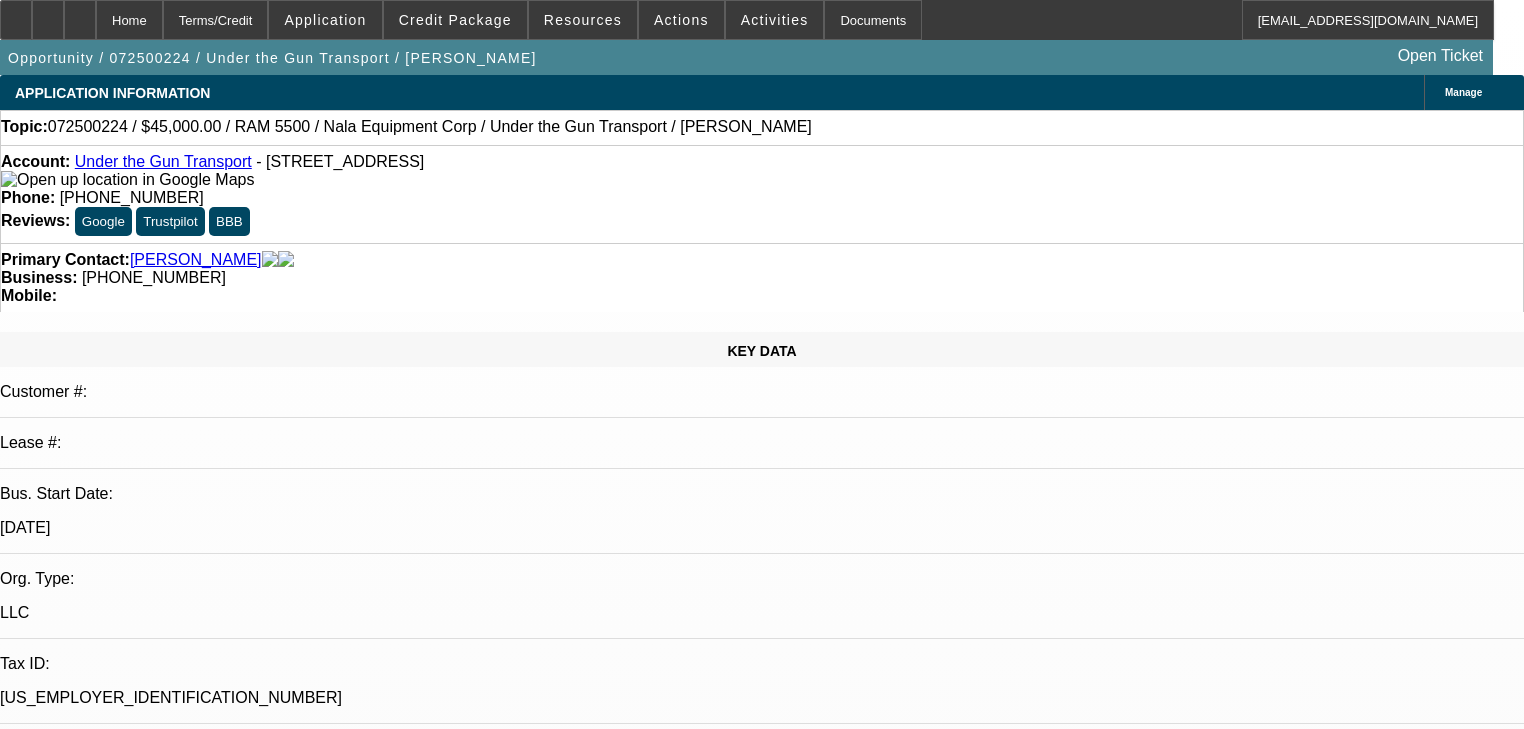 select on "0" 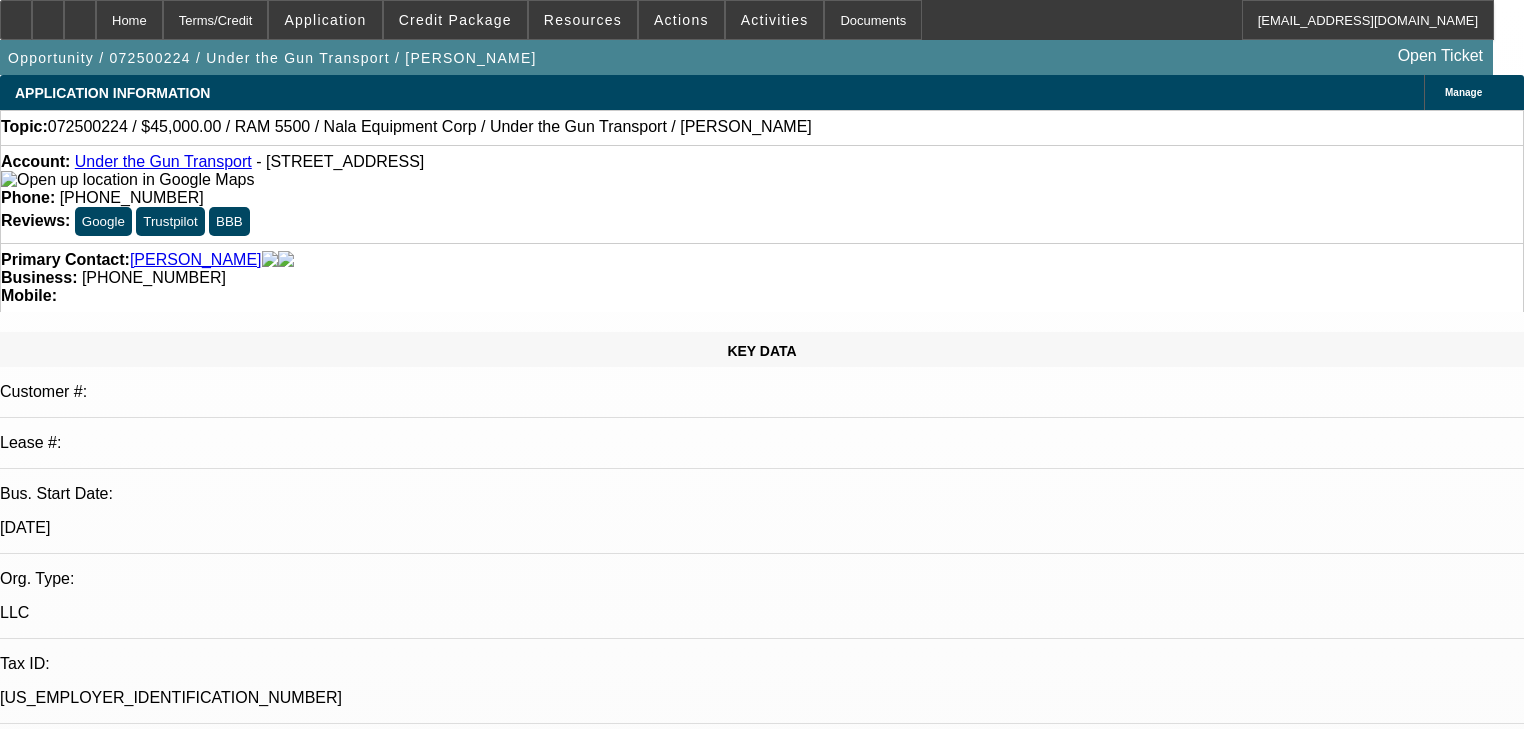 click on "NO ODOMETER PICTURE; [PERSON_NAME]- MGT UNDER A YEAR OLD; LOTS OF INQUIRIES; [PERSON_NAME]= HEAVILY PAST DUE ON A LINE OF CREDIT FOR $10K; LIGHTER INSTALLMENT CREDIT; NO PAYNET; RECENT LIEN AND JUDGEMENT; OTHER AUTO RELATED BUSINESS;" at bounding box center [779, 7116] 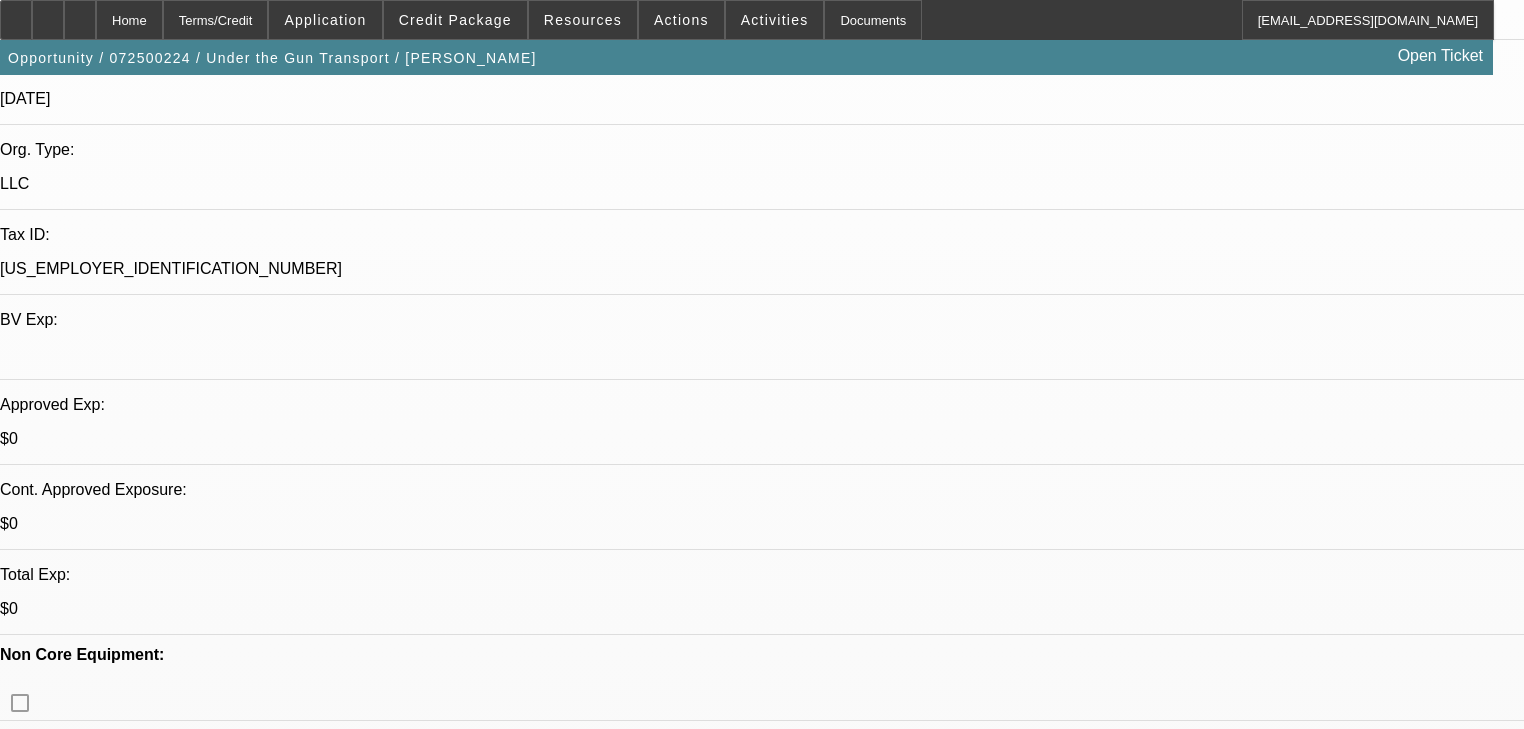 scroll, scrollTop: 640, scrollLeft: 0, axis: vertical 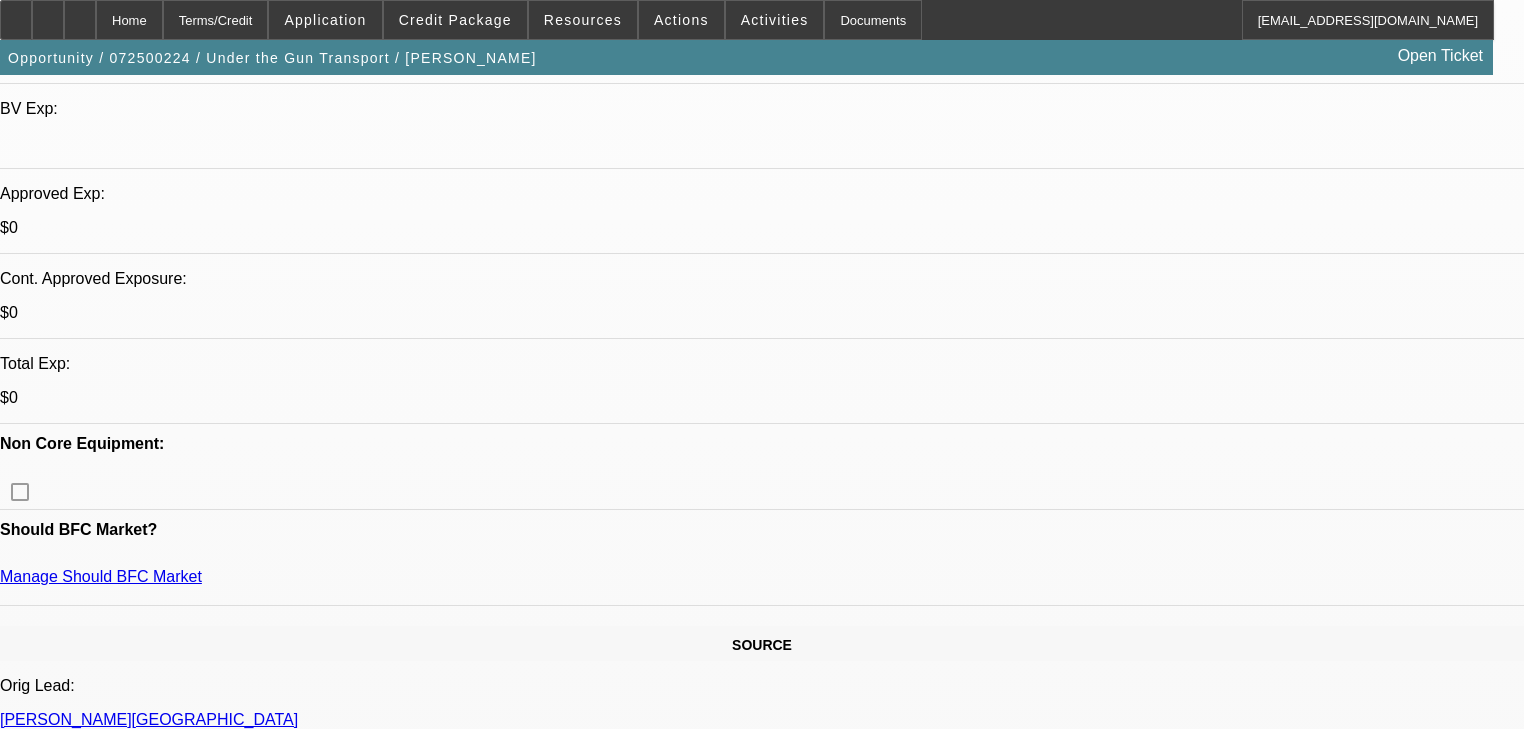 click on "635" at bounding box center (453, 2448) 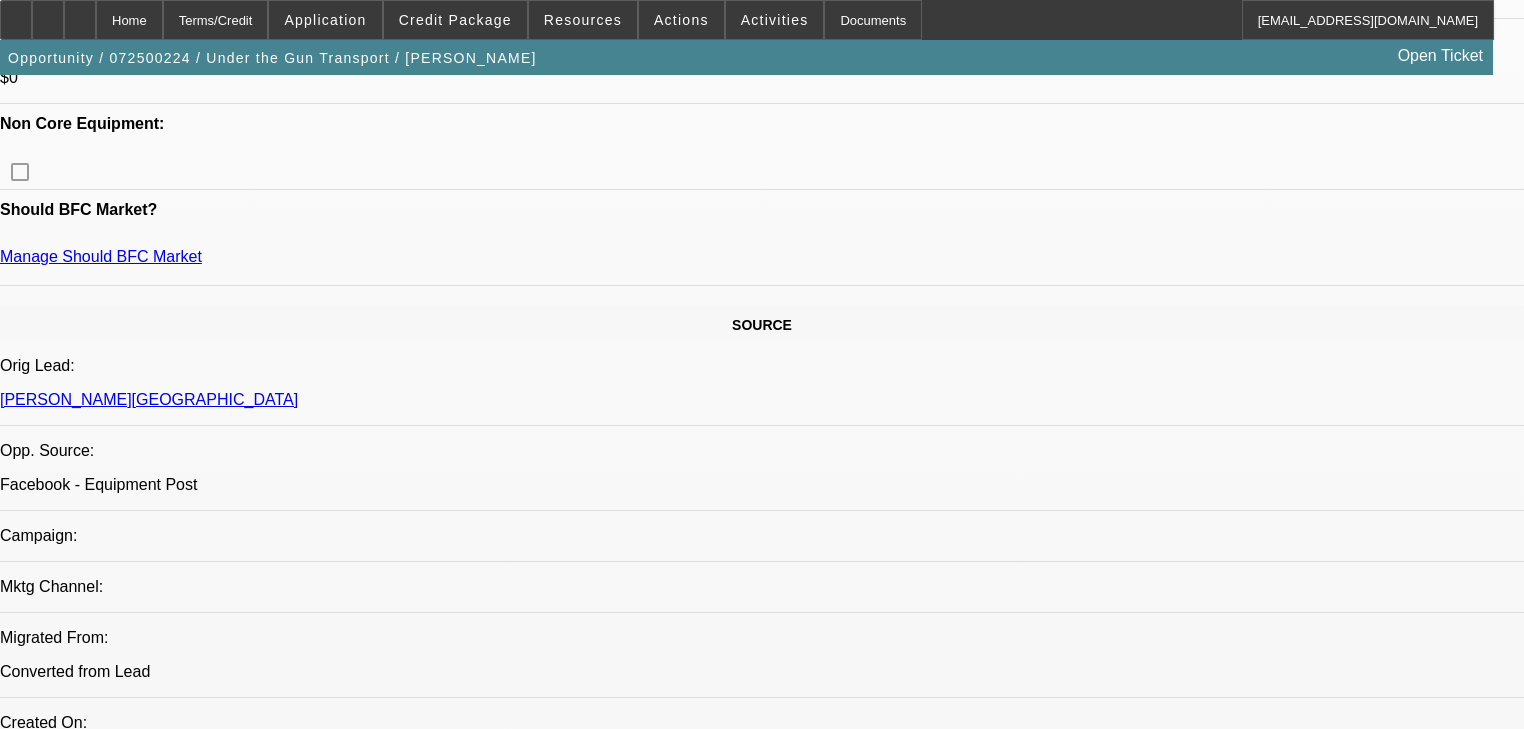 scroll, scrollTop: 560, scrollLeft: 0, axis: vertical 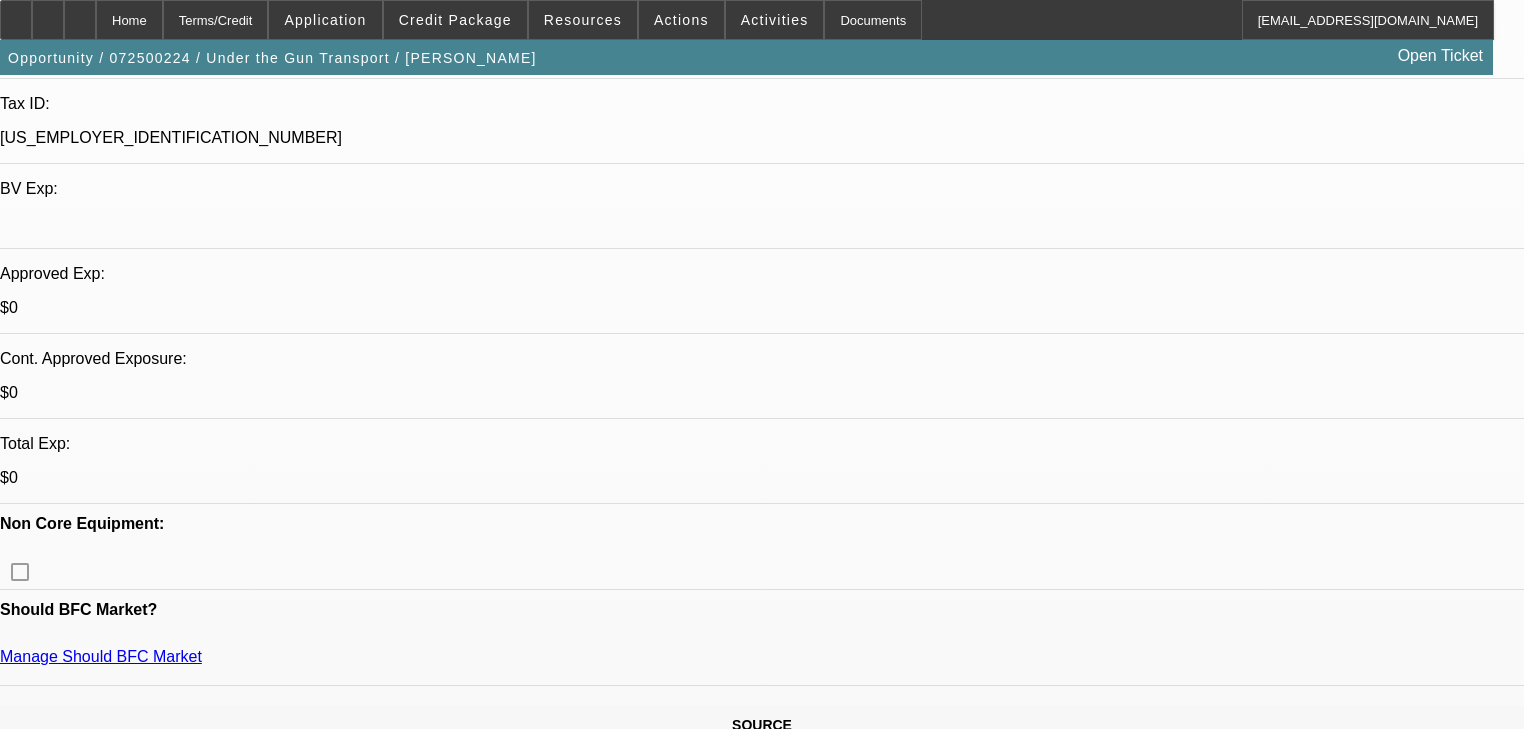 click on "635" at bounding box center [453, 2528] 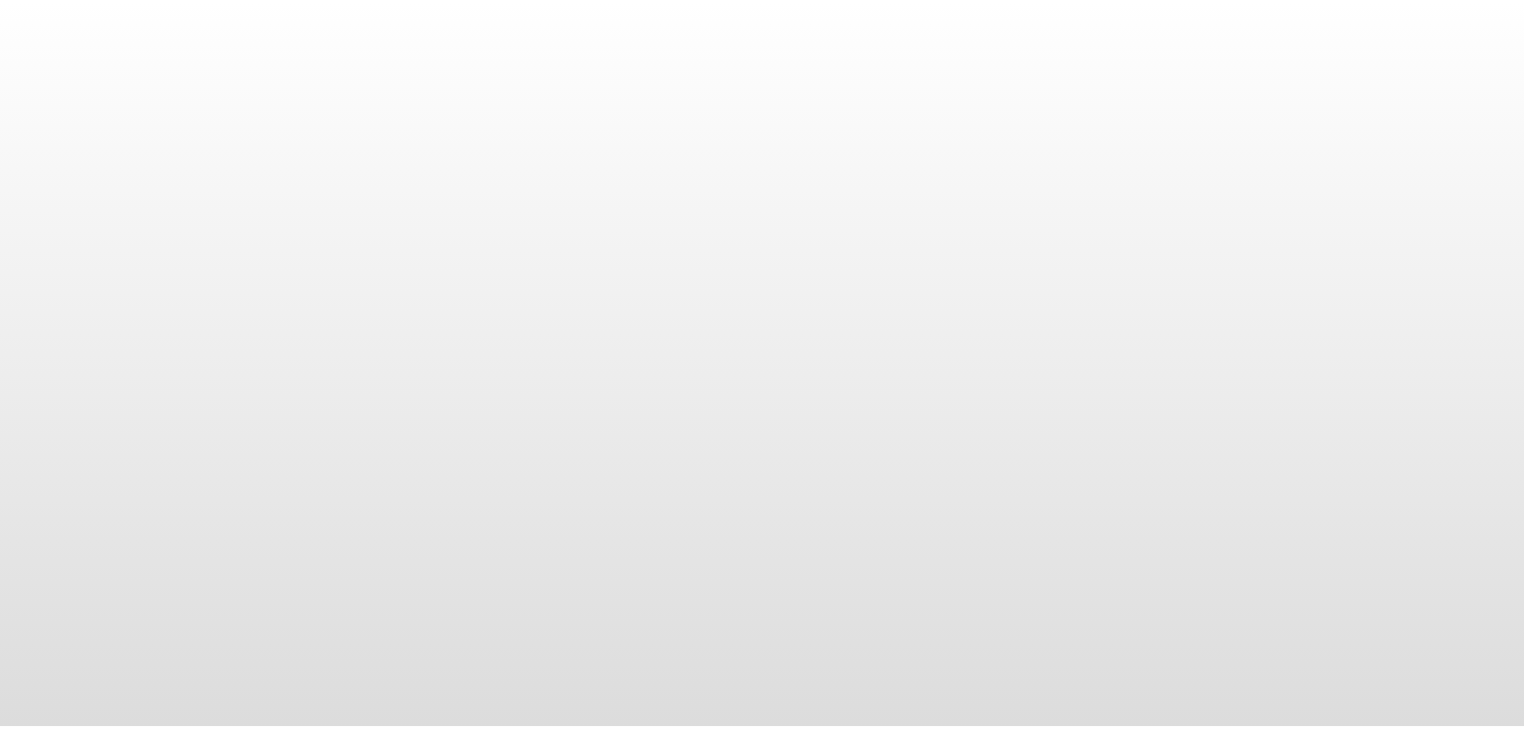 scroll, scrollTop: 0, scrollLeft: 0, axis: both 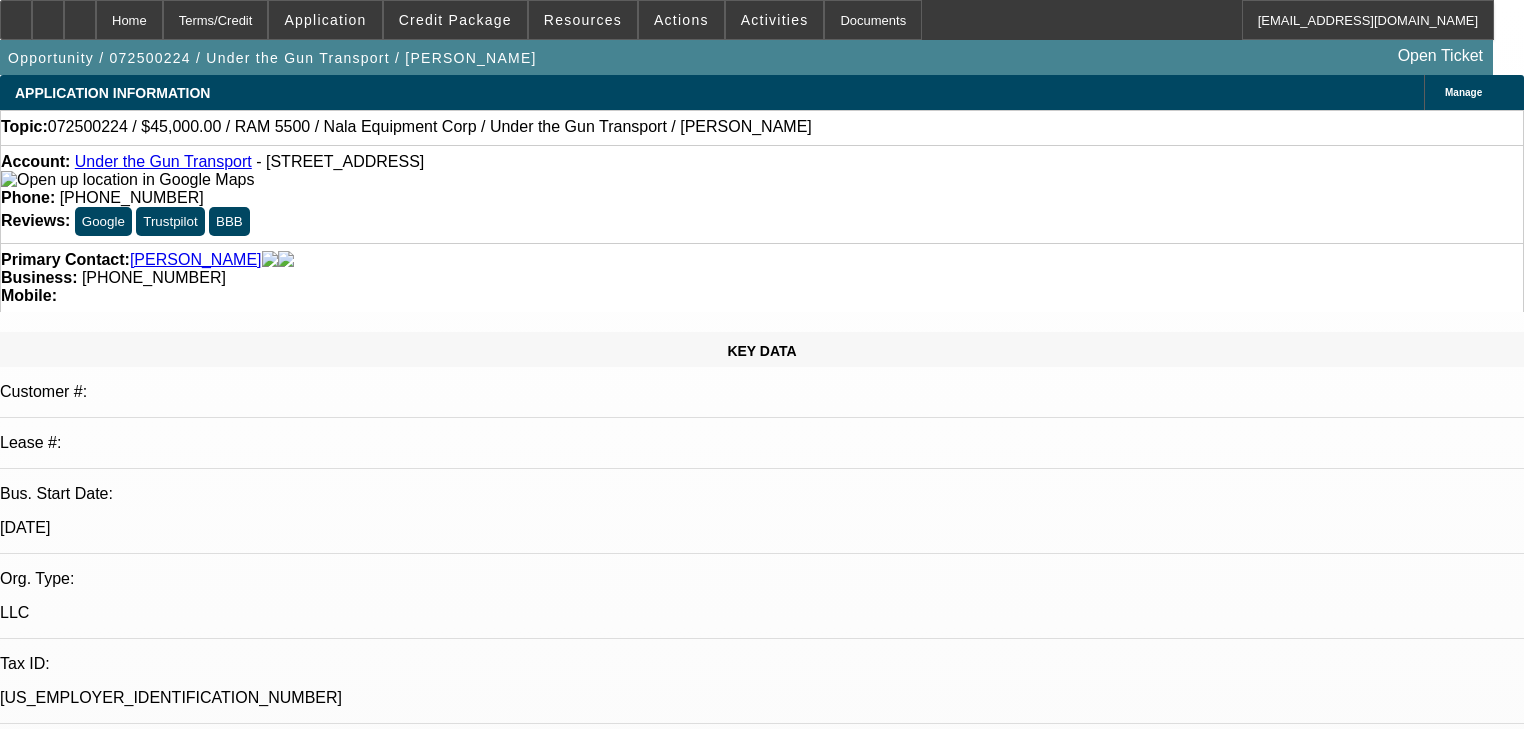 select on "0" 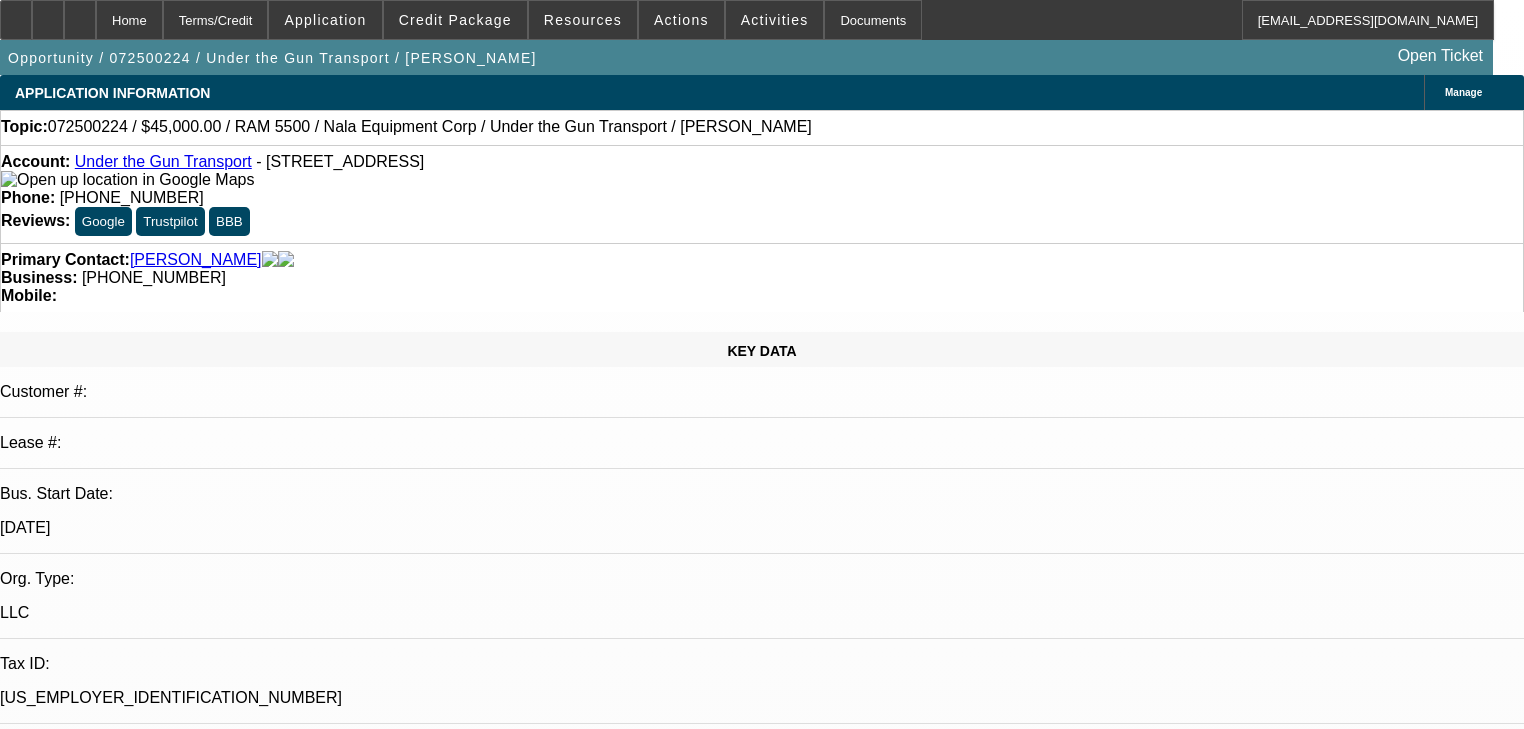 click on "[PERSON_NAME] - [DATE] 3:38 PM" at bounding box center [530, 7134] 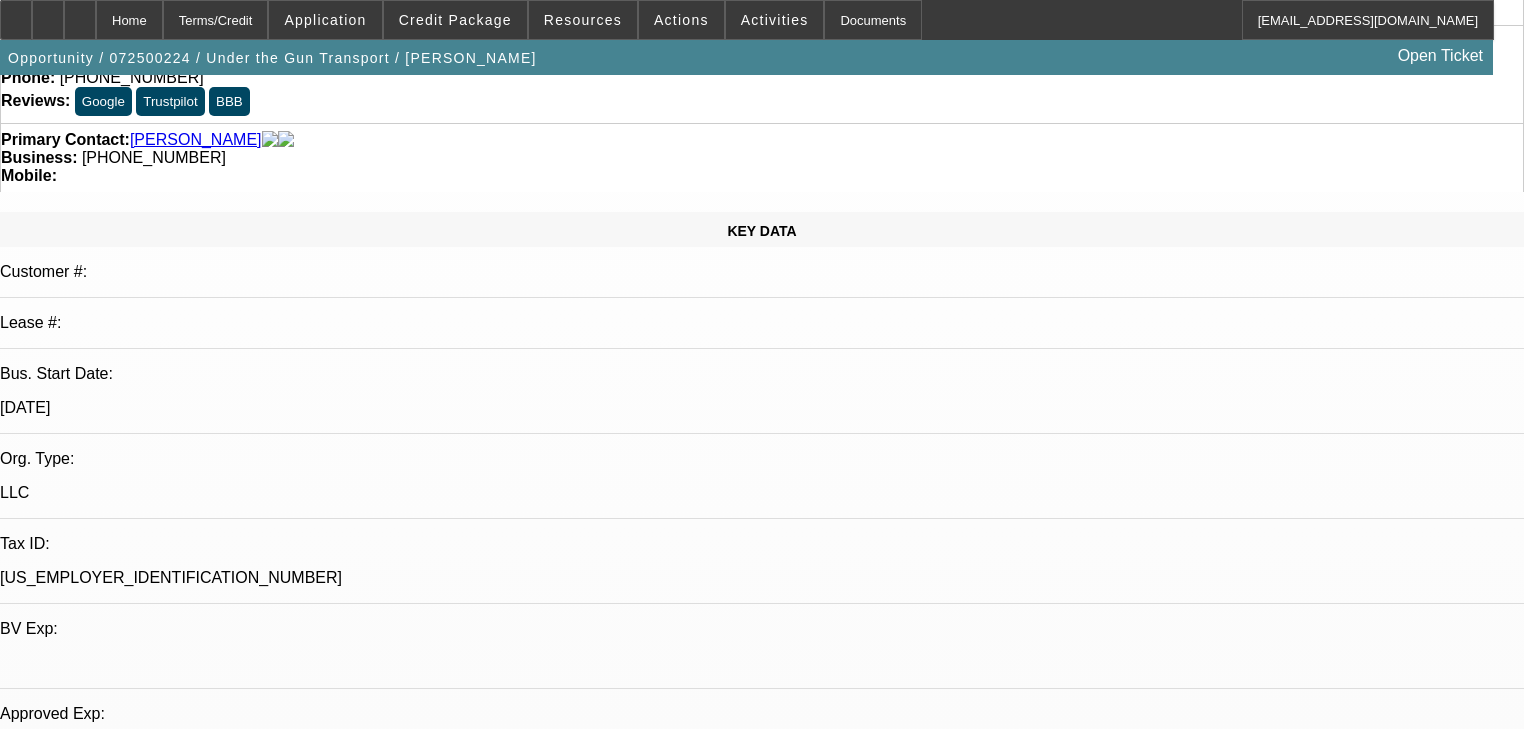 scroll, scrollTop: 400, scrollLeft: 0, axis: vertical 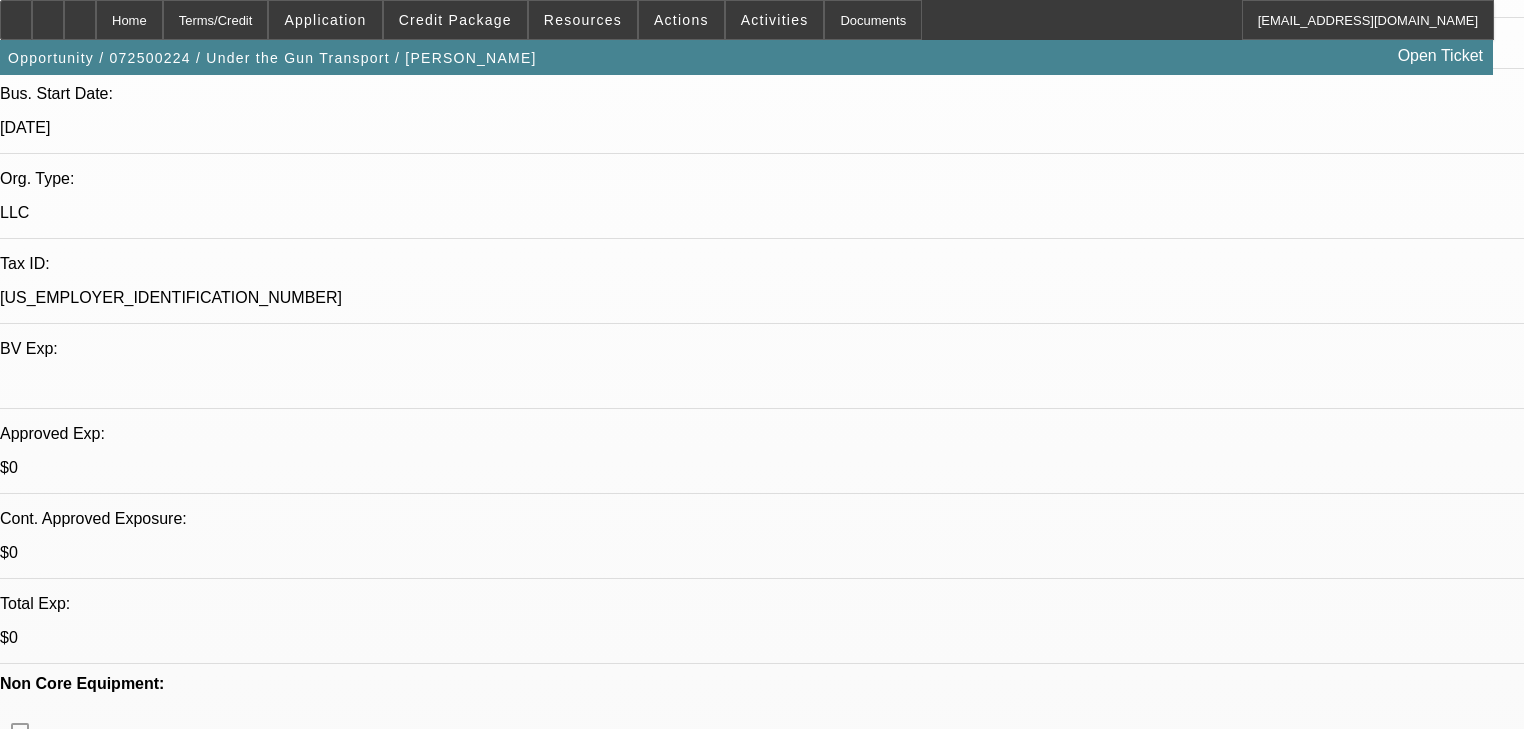click on "[PERSON_NAME] - [DATE] 2:48 PM" at bounding box center [640, 6879] 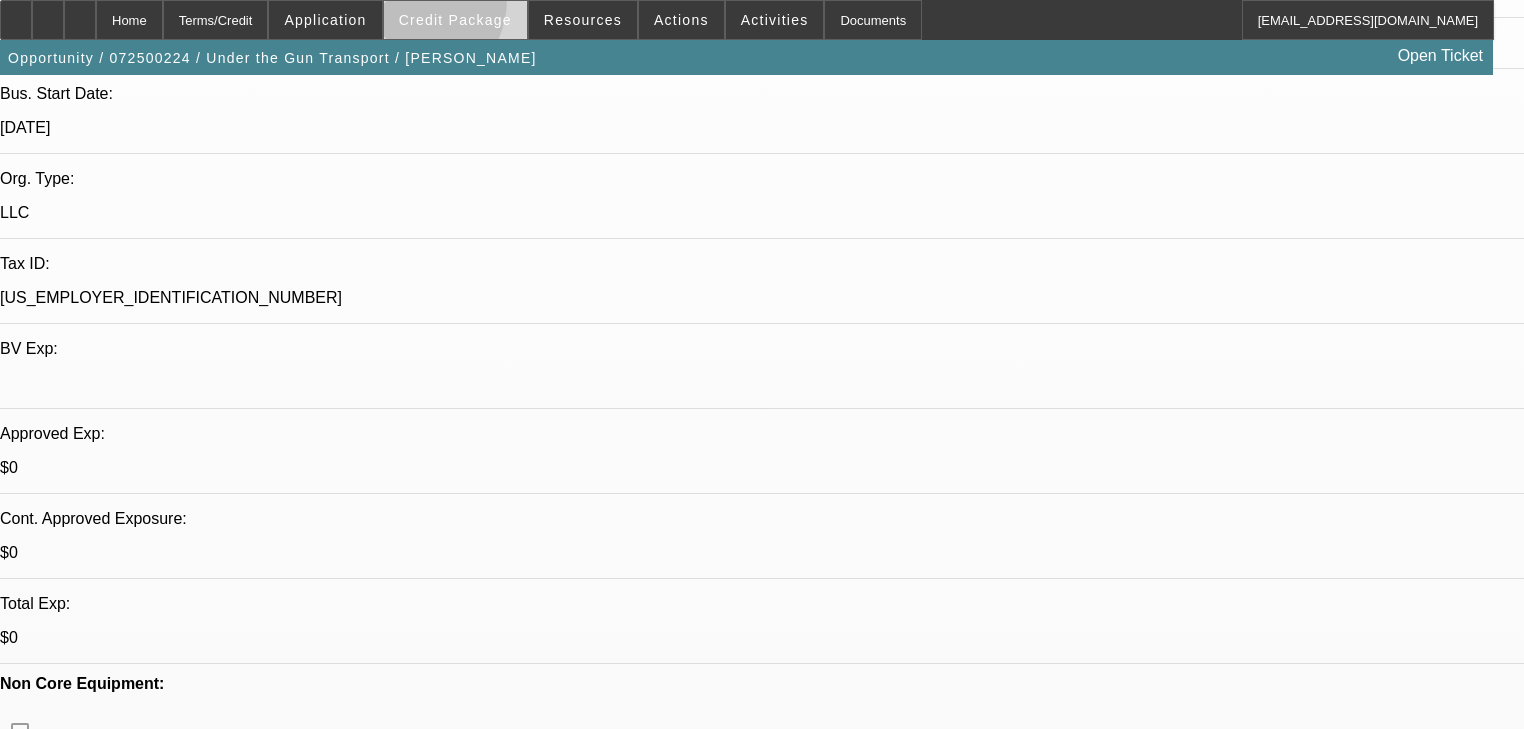 click at bounding box center (455, 20) 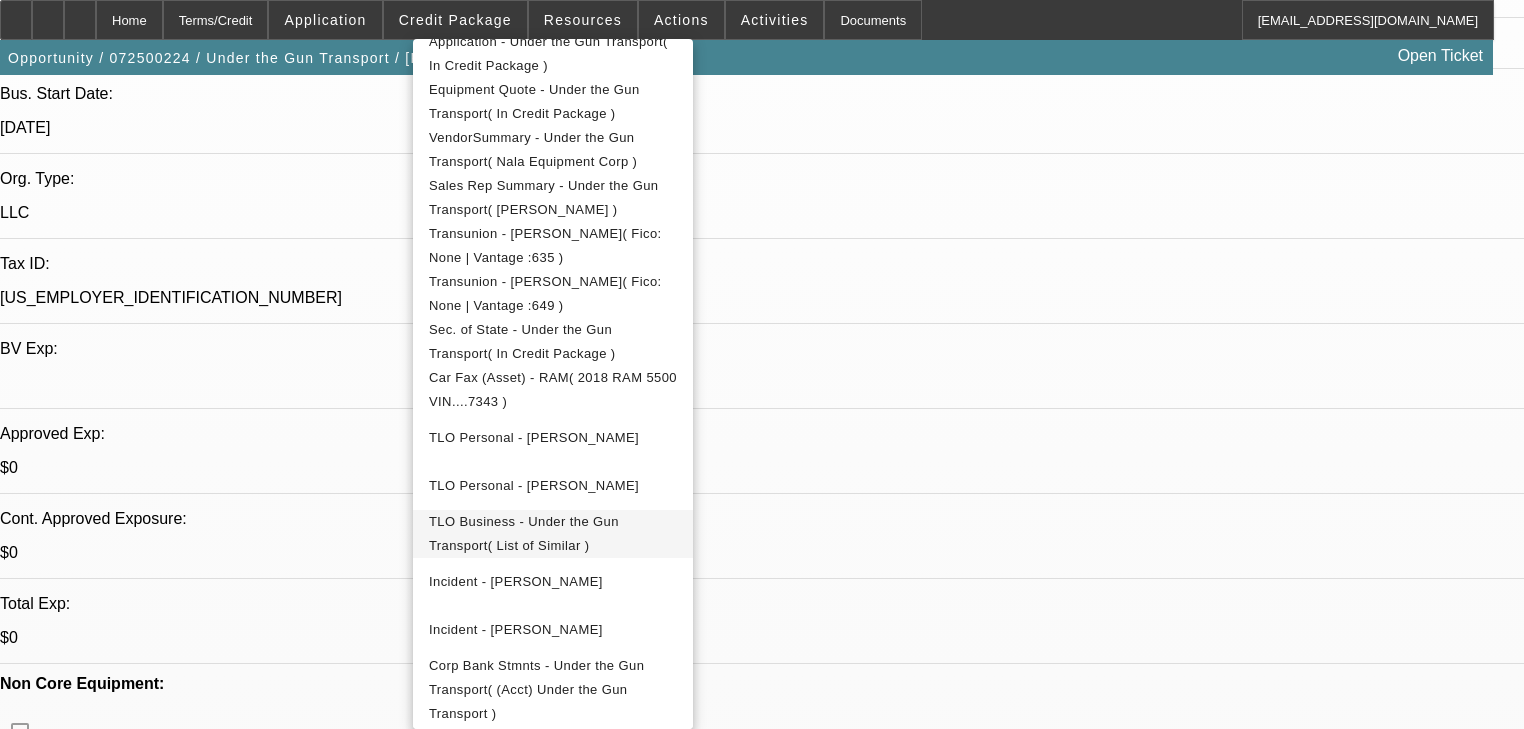 scroll, scrollTop: 529, scrollLeft: 0, axis: vertical 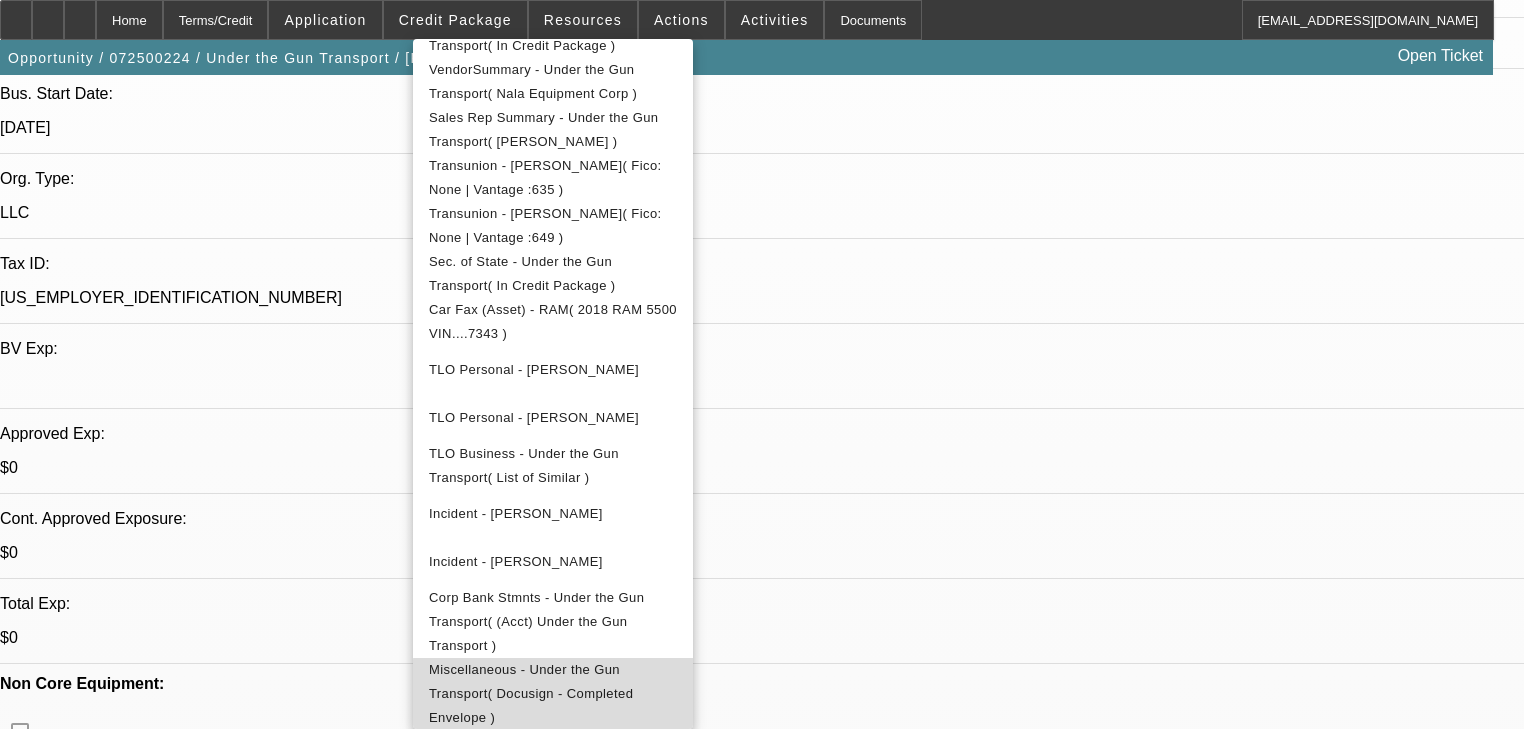 click on "Miscellaneous - Under the Gun Transport( Docusign - Completed Envelope )" at bounding box center (553, 694) 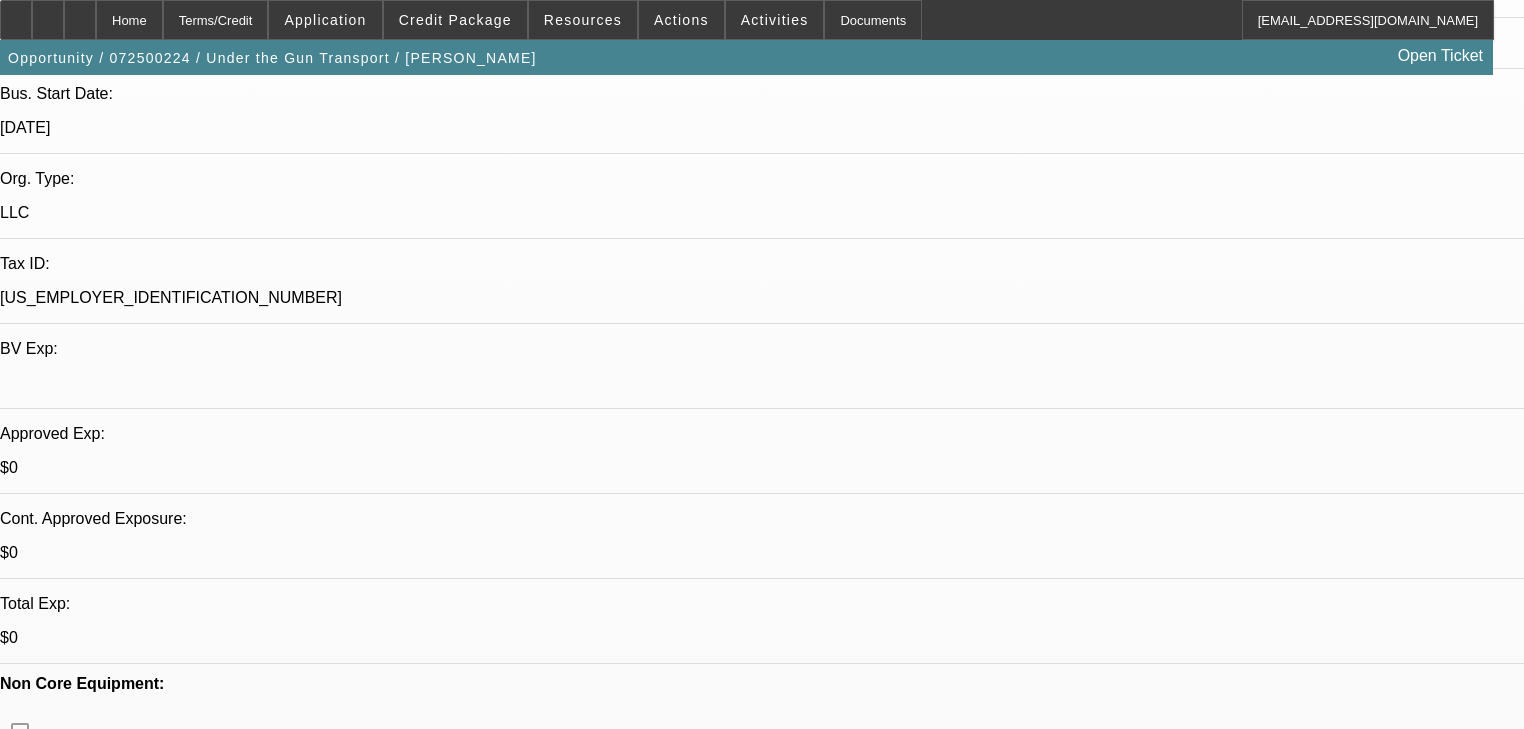 scroll, scrollTop: 588, scrollLeft: 0, axis: vertical 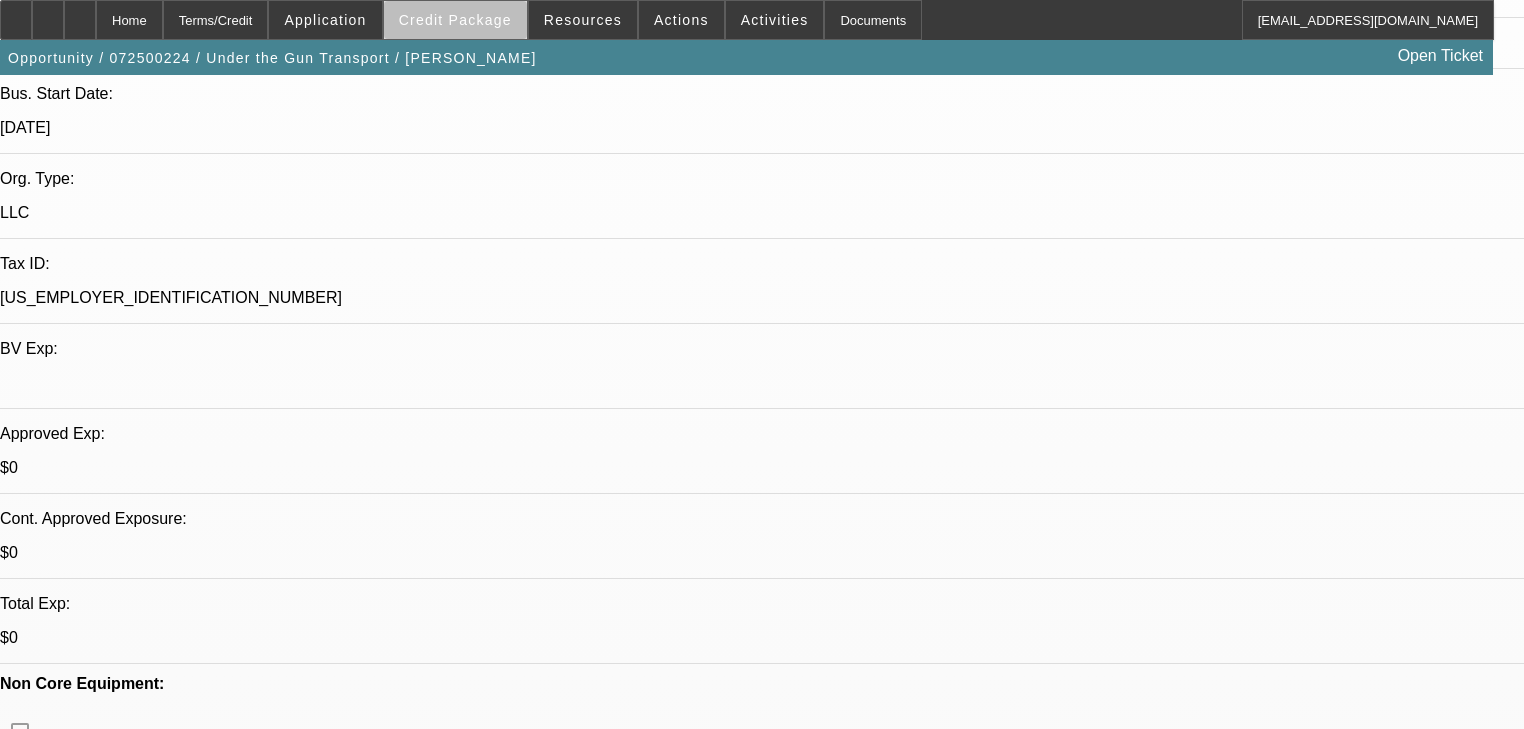 click at bounding box center (455, 20) 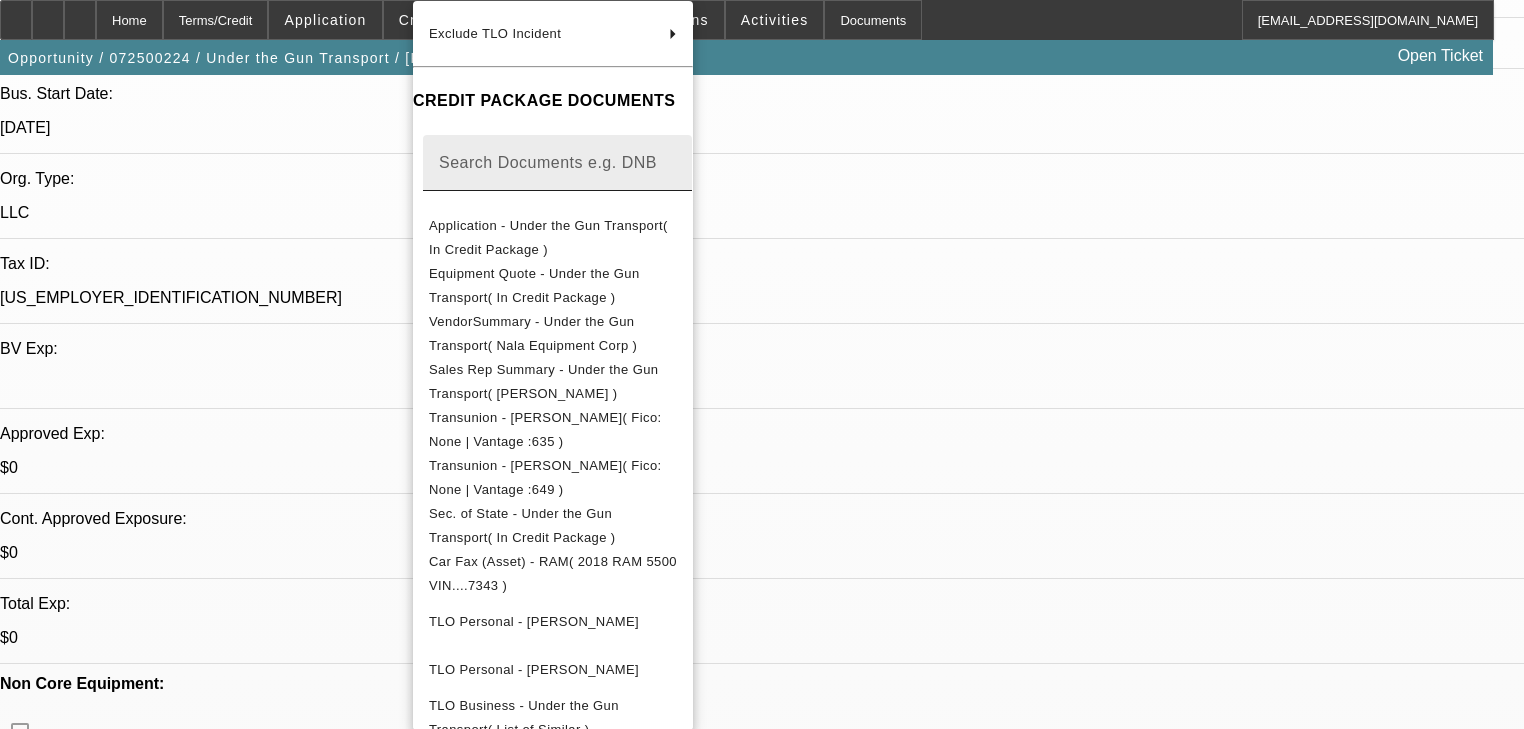 scroll, scrollTop: 240, scrollLeft: 0, axis: vertical 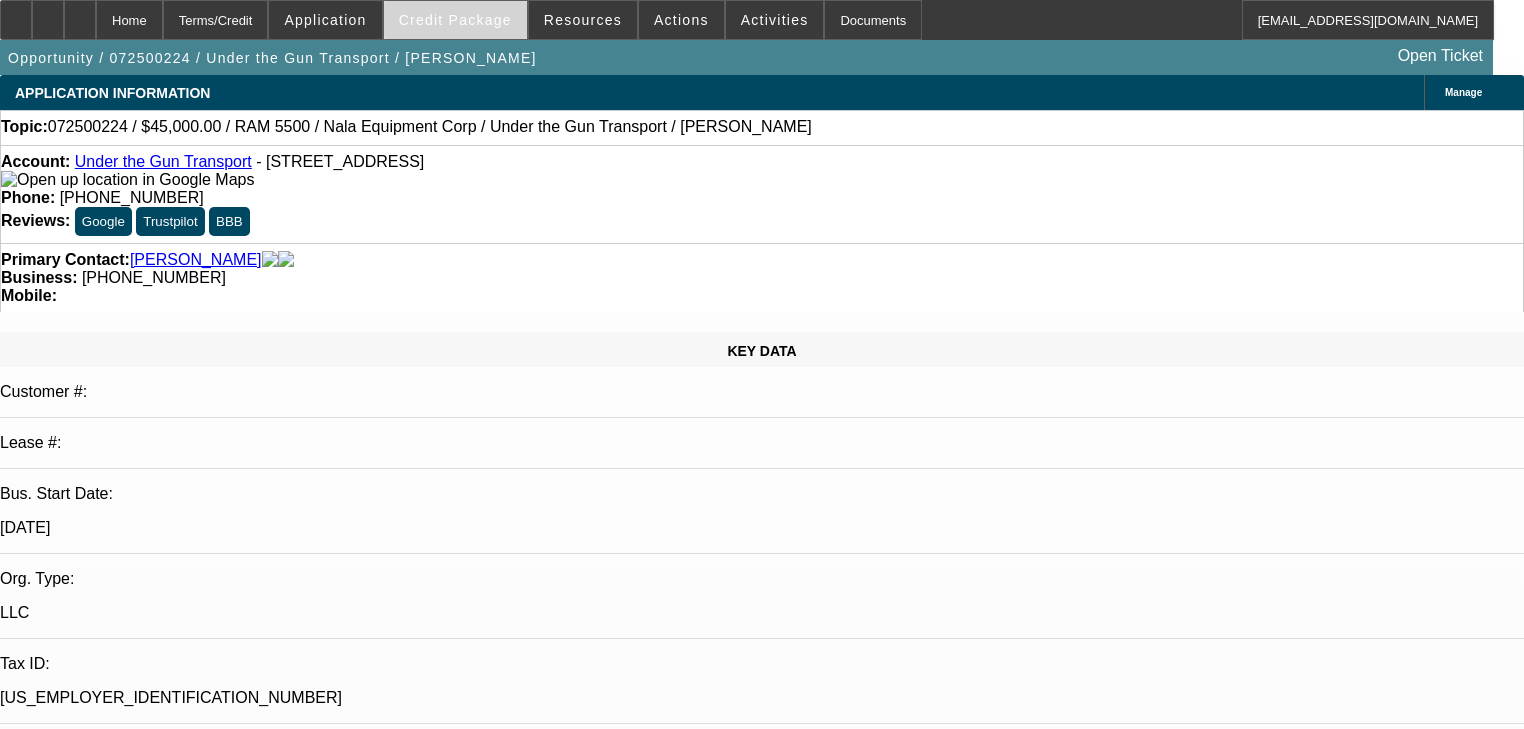 select on "0" 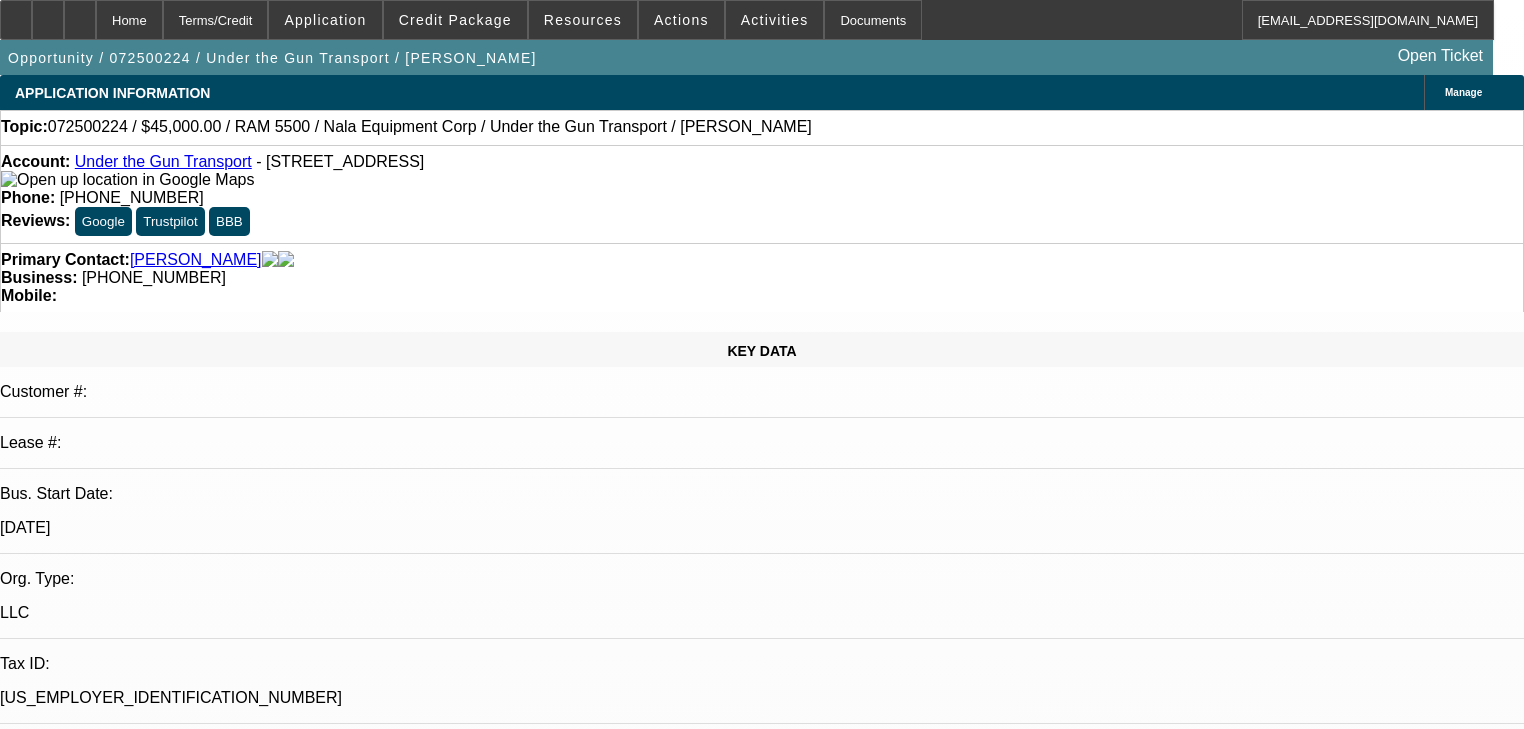 scroll, scrollTop: 588, scrollLeft: 0, axis: vertical 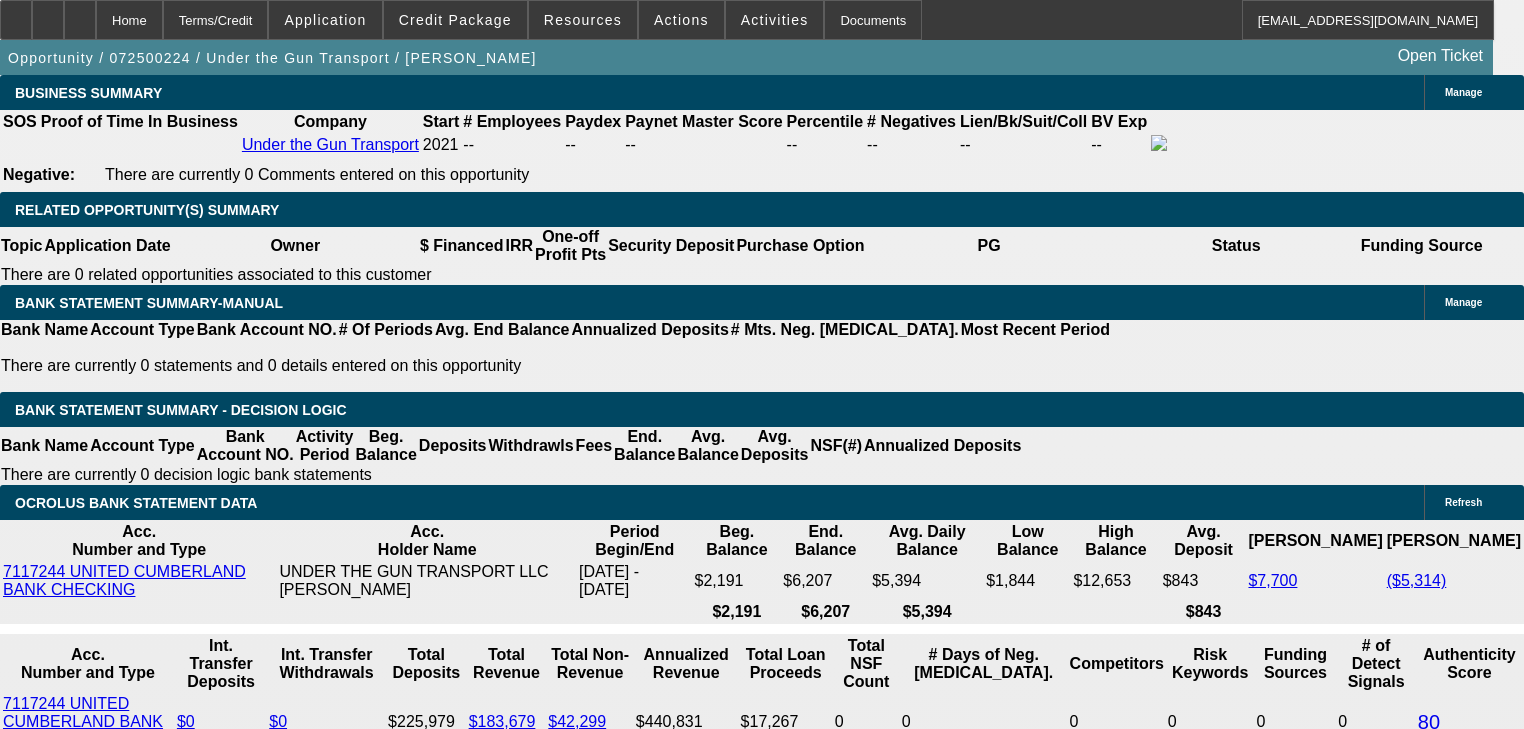 click on "[PERSON_NAME] - [DATE] 3:54 PM" at bounding box center [360, 4174] 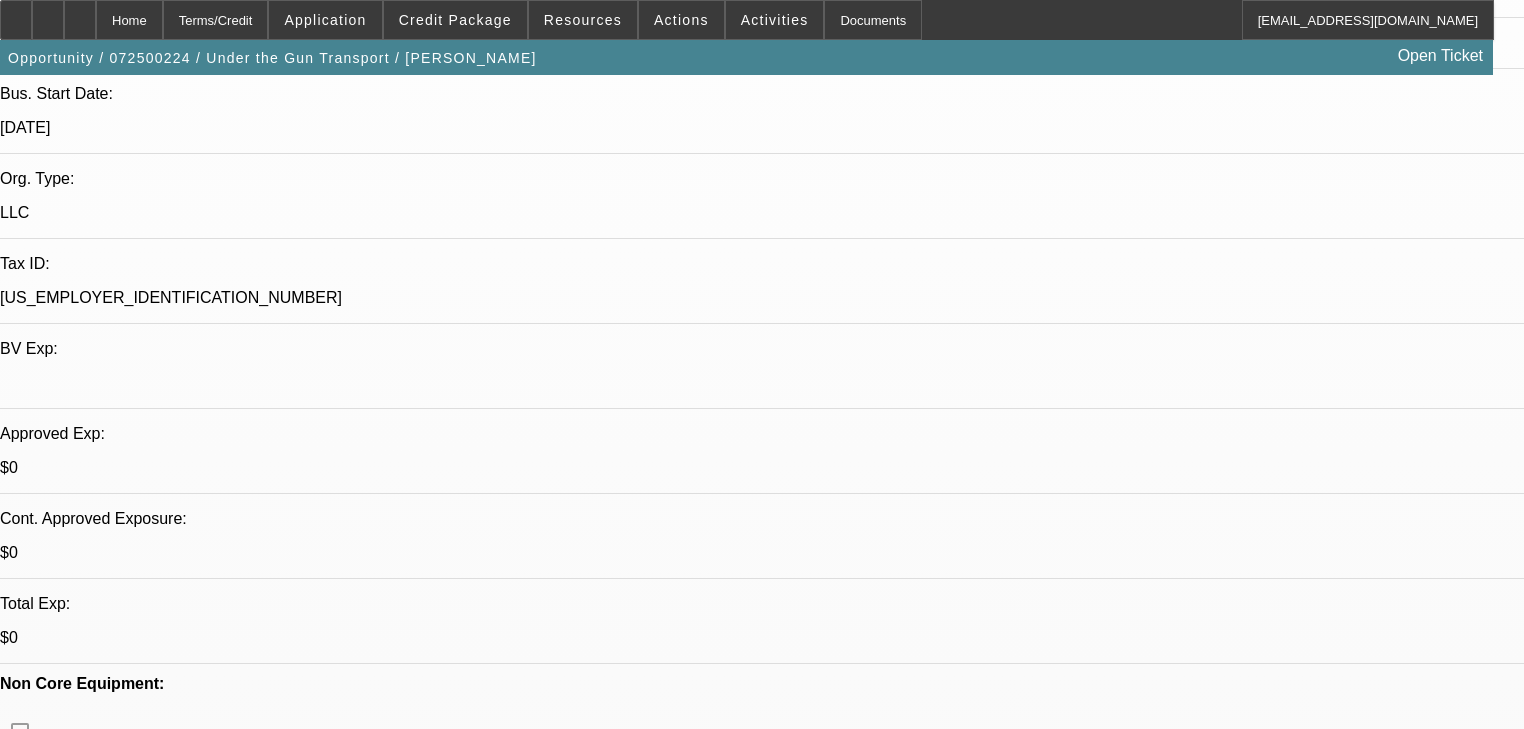 scroll, scrollTop: 400, scrollLeft: 0, axis: vertical 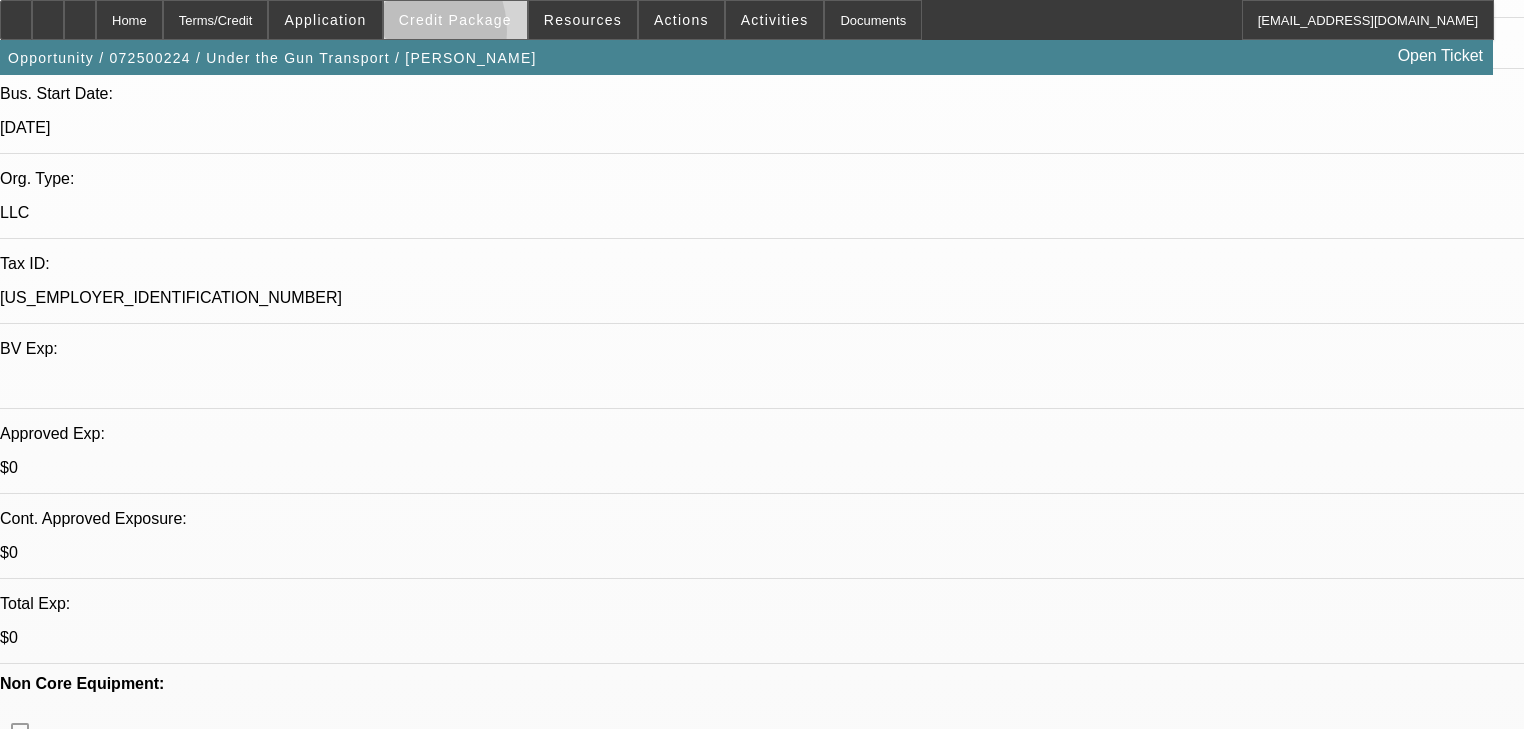 click at bounding box center [455, 20] 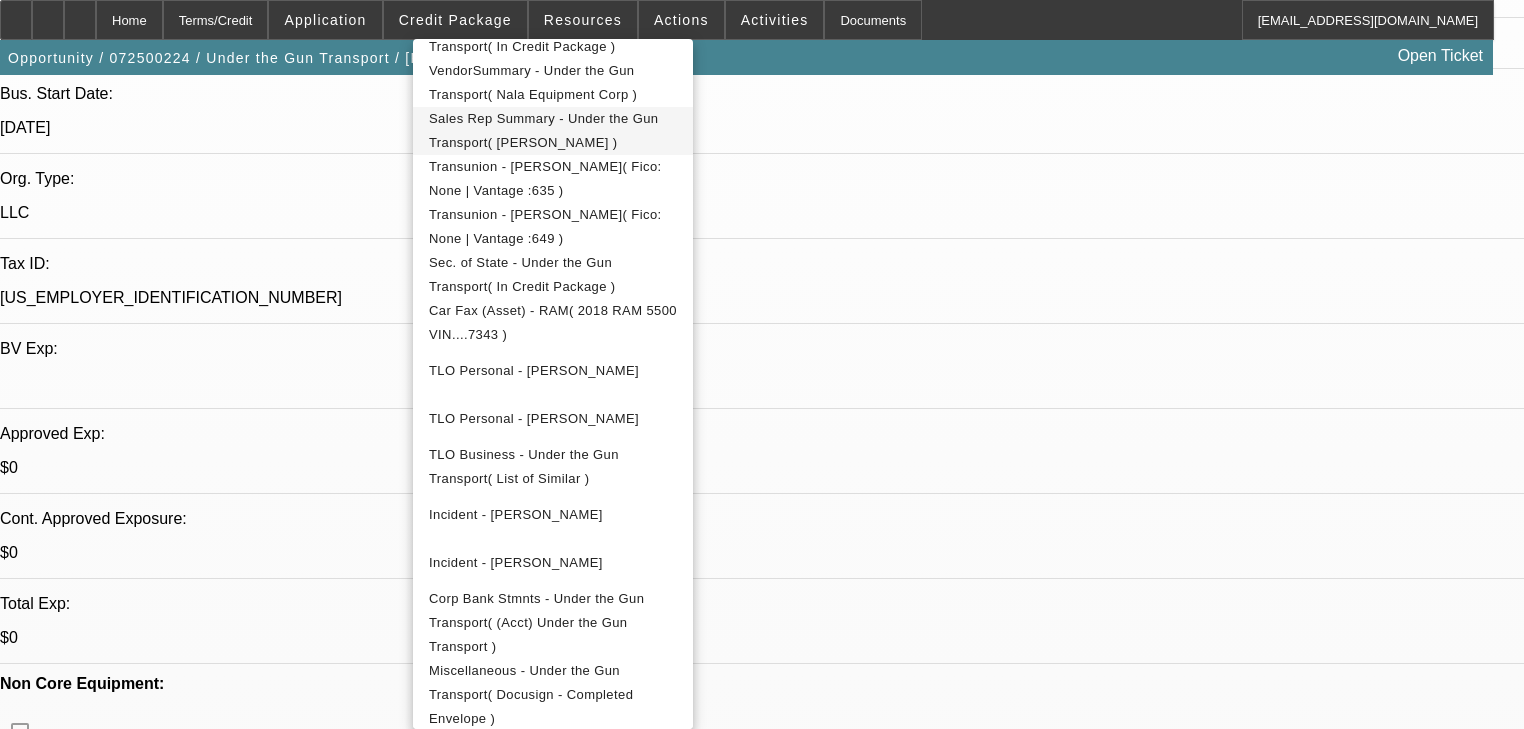 scroll, scrollTop: 529, scrollLeft: 0, axis: vertical 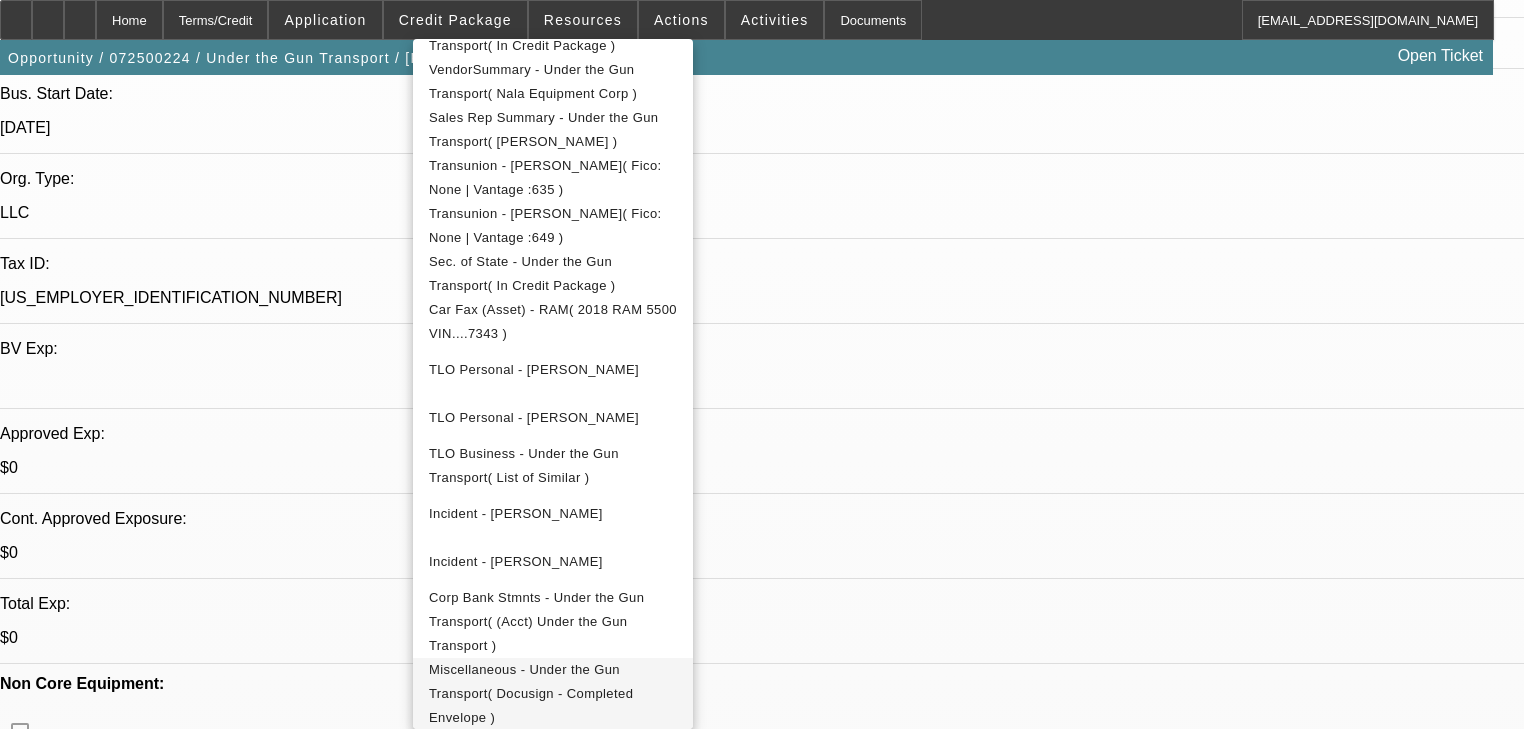 click on "Miscellaneous - Under the Gun Transport( Docusign - Completed Envelope )" at bounding box center [553, 694] 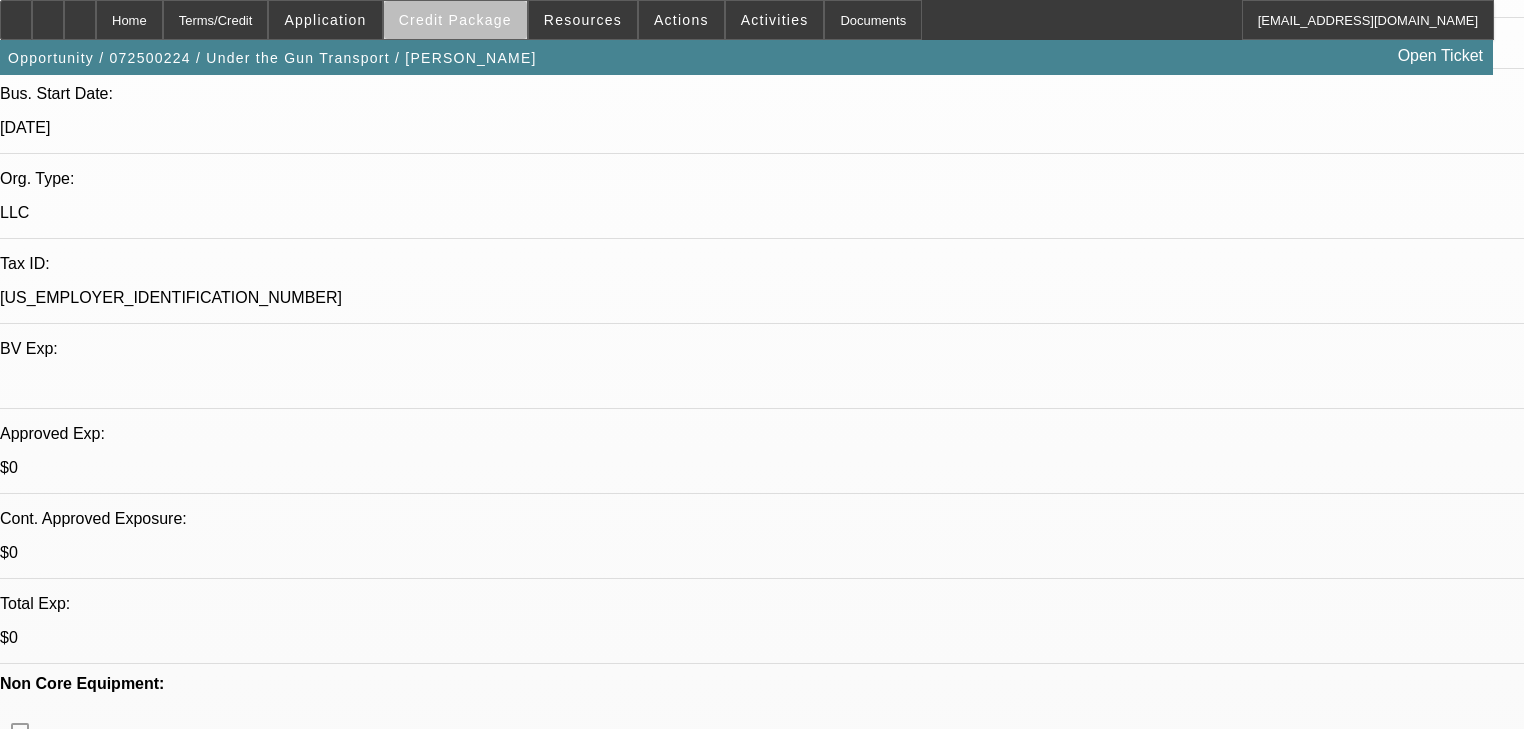 click at bounding box center (455, 20) 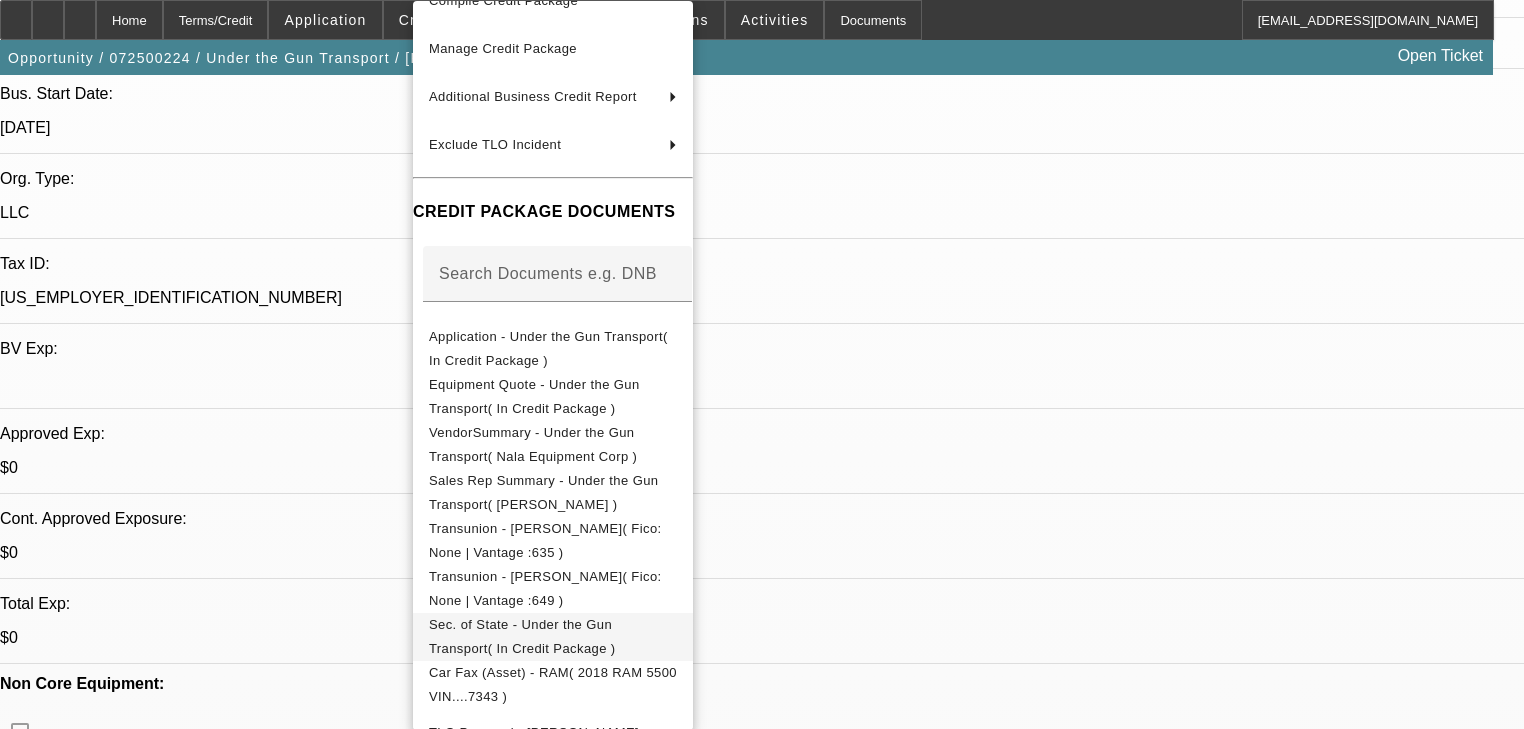 scroll, scrollTop: 490, scrollLeft: 0, axis: vertical 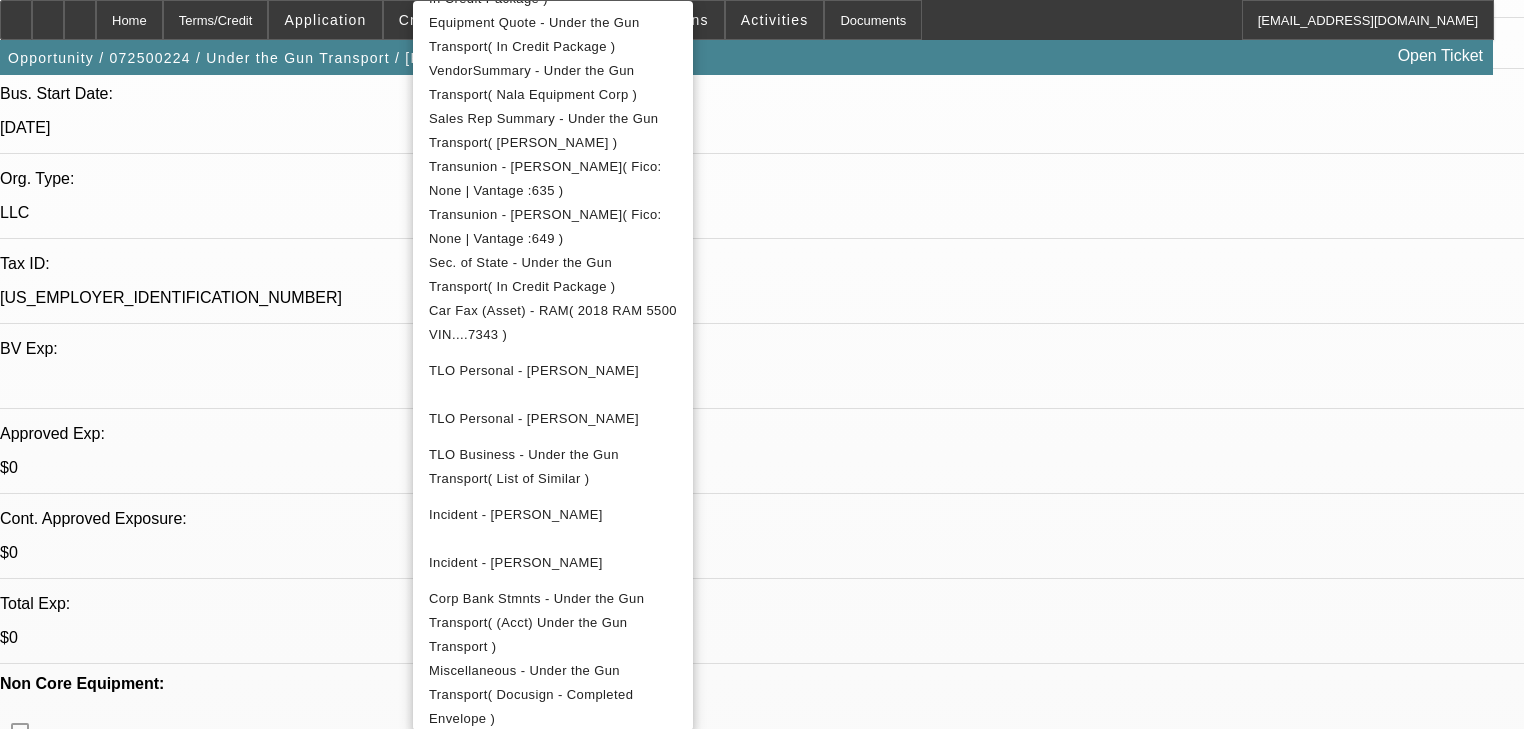 click on "Miscellaneous - Under the Gun Transport( Docusign - Completed Envelope )" at bounding box center (531, 766) 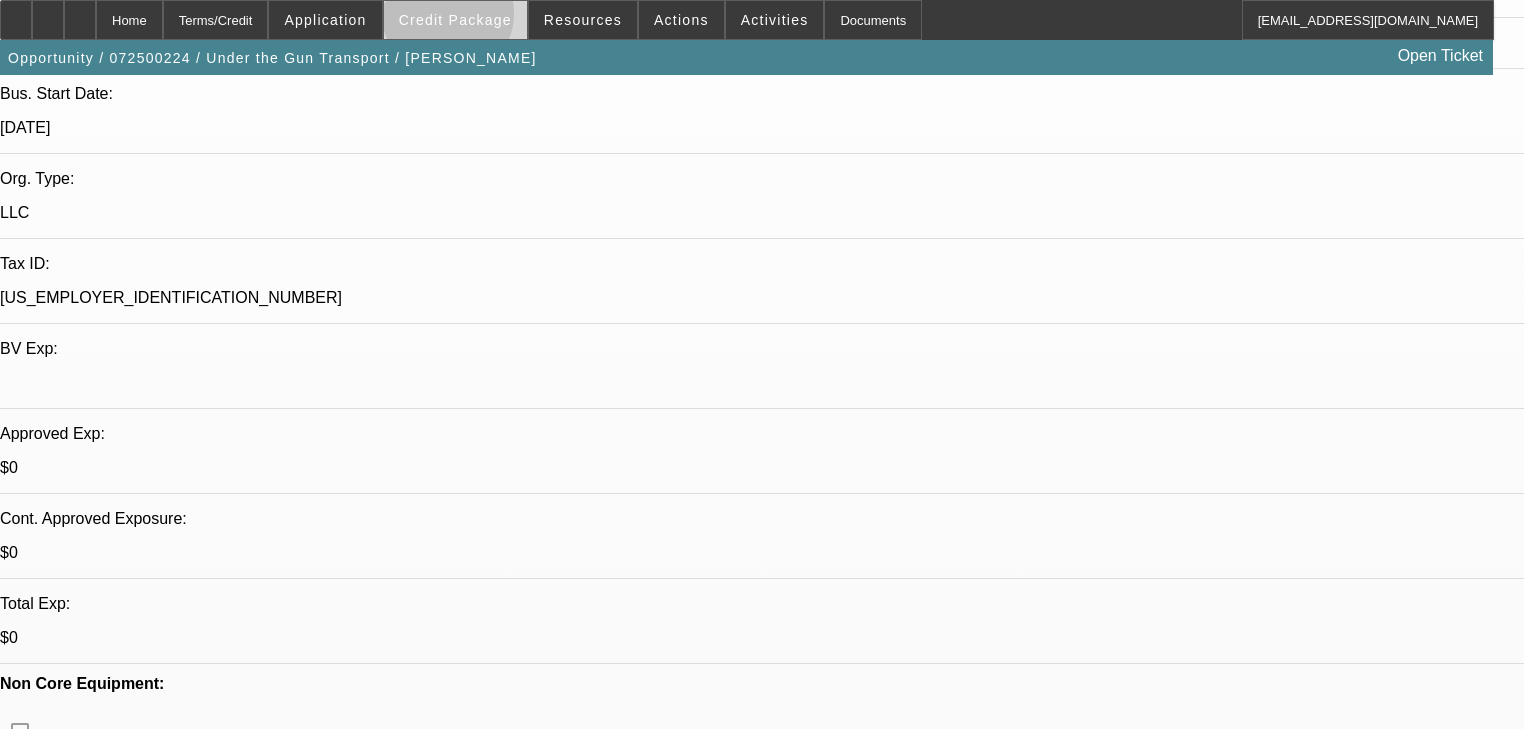 click on "Credit Package" at bounding box center [455, 20] 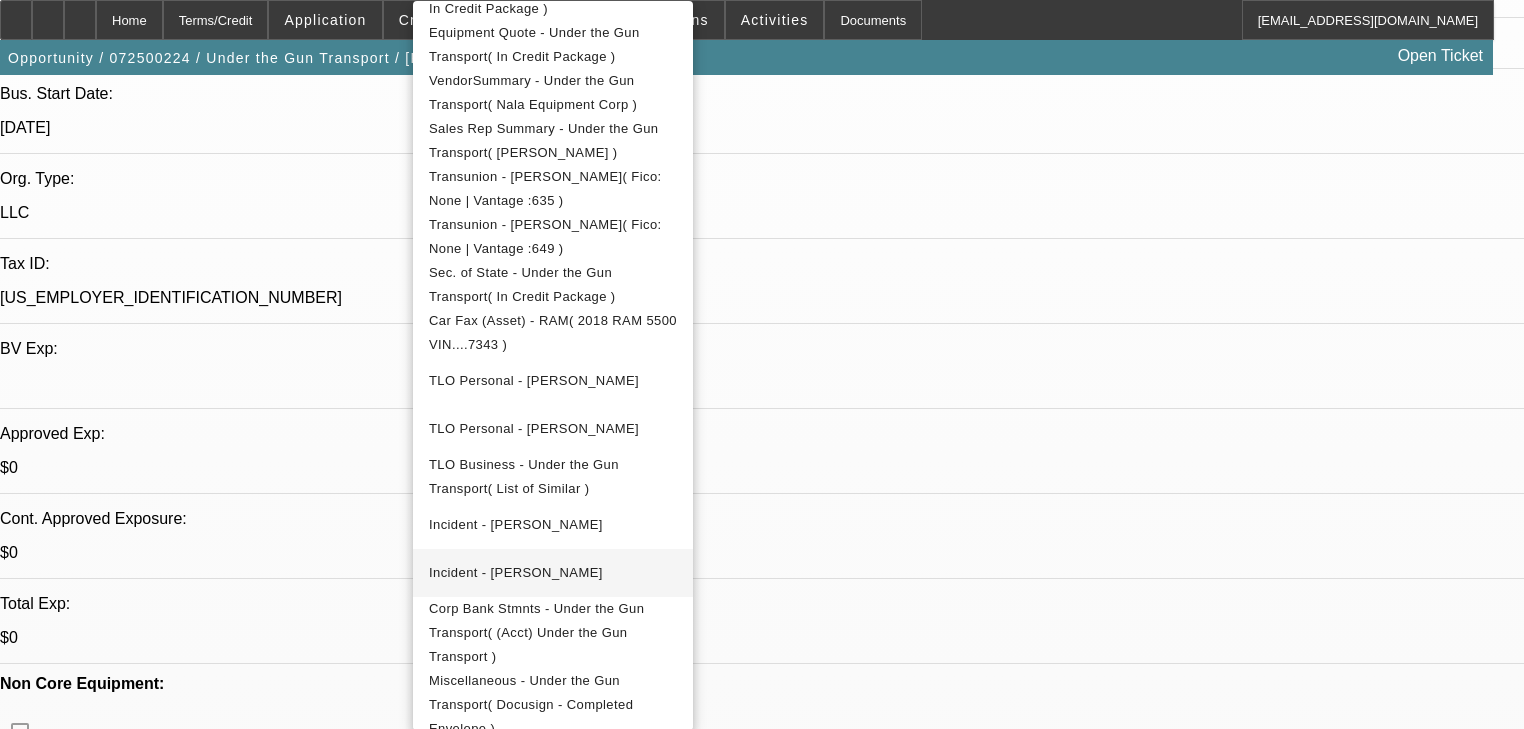 scroll, scrollTop: 490, scrollLeft: 0, axis: vertical 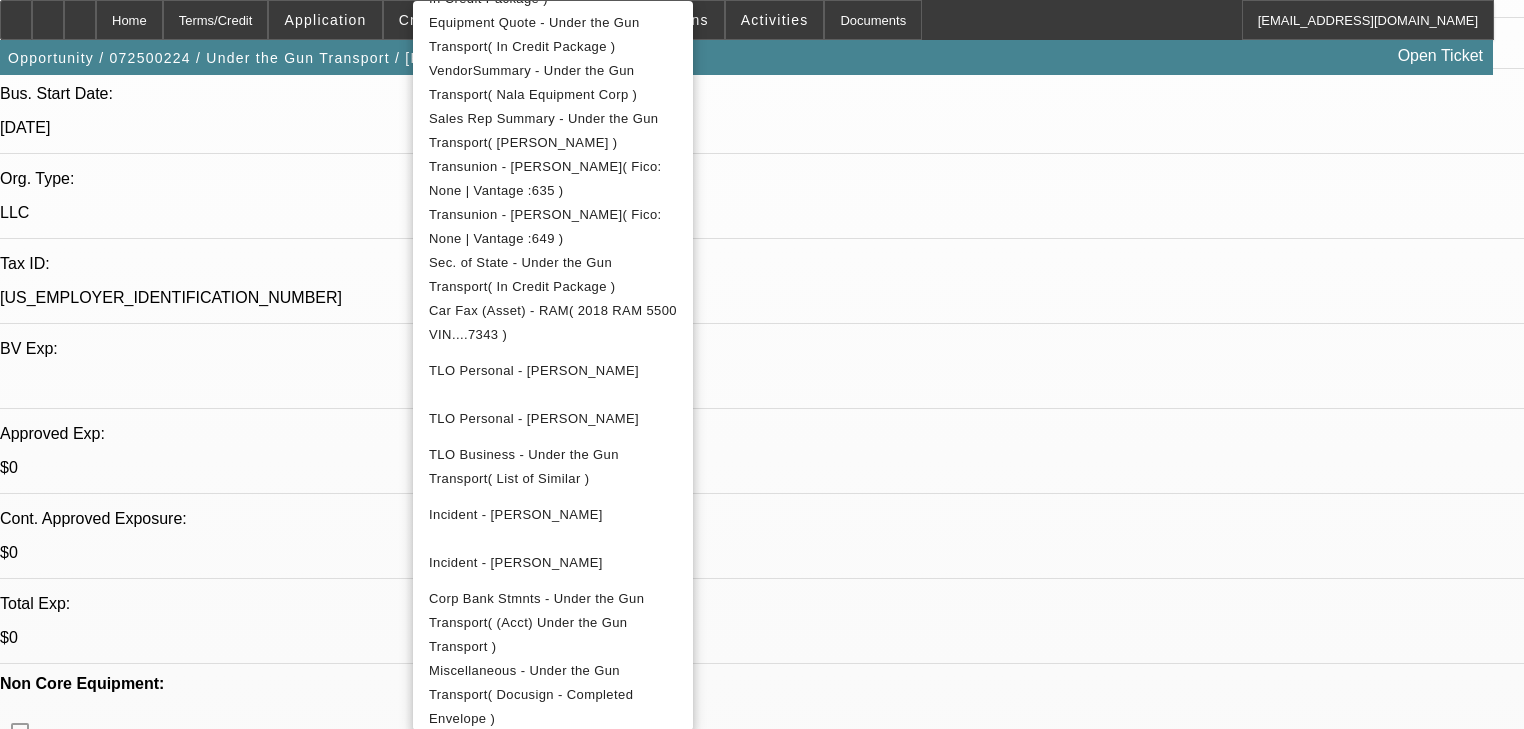 click at bounding box center (762, 364) 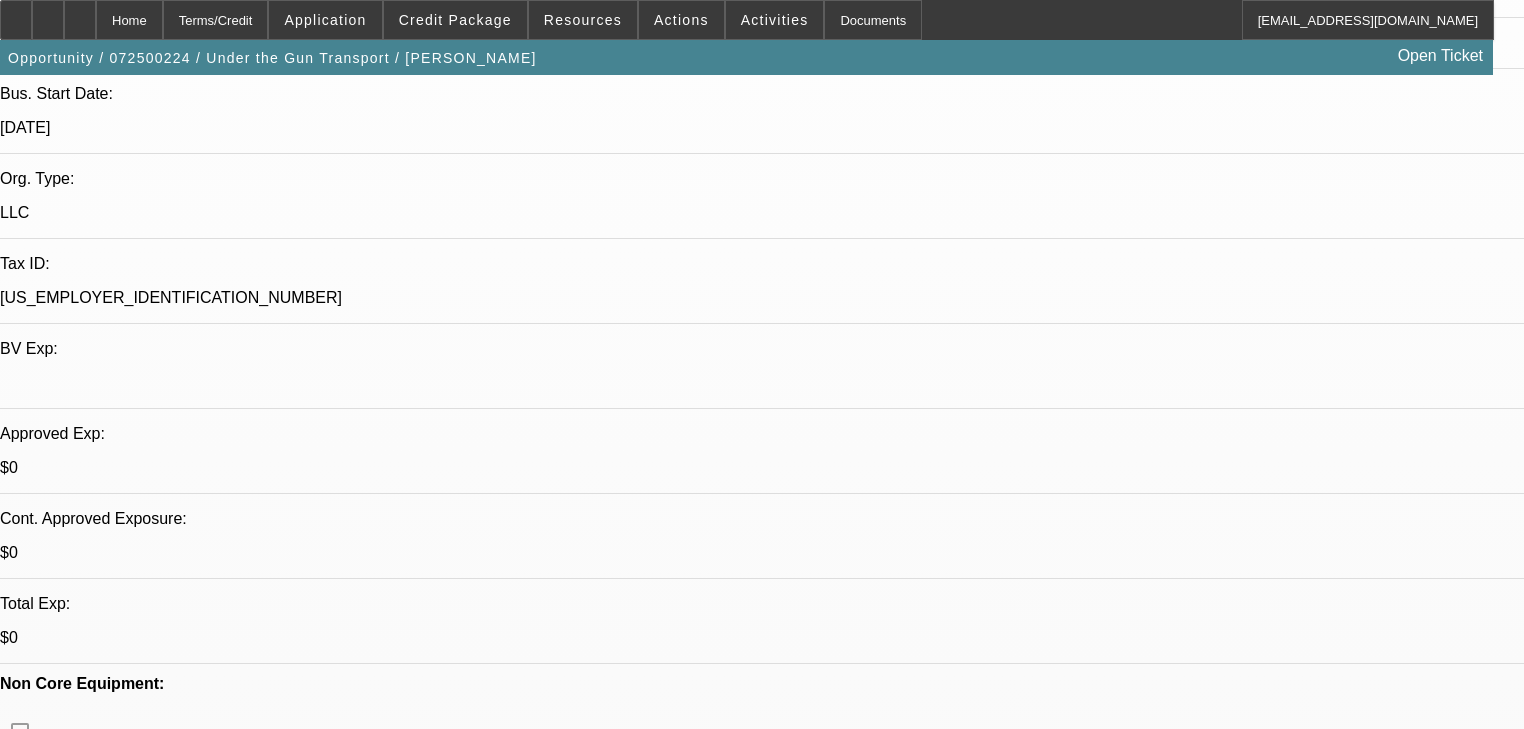 click on "4" at bounding box center (555, 2688) 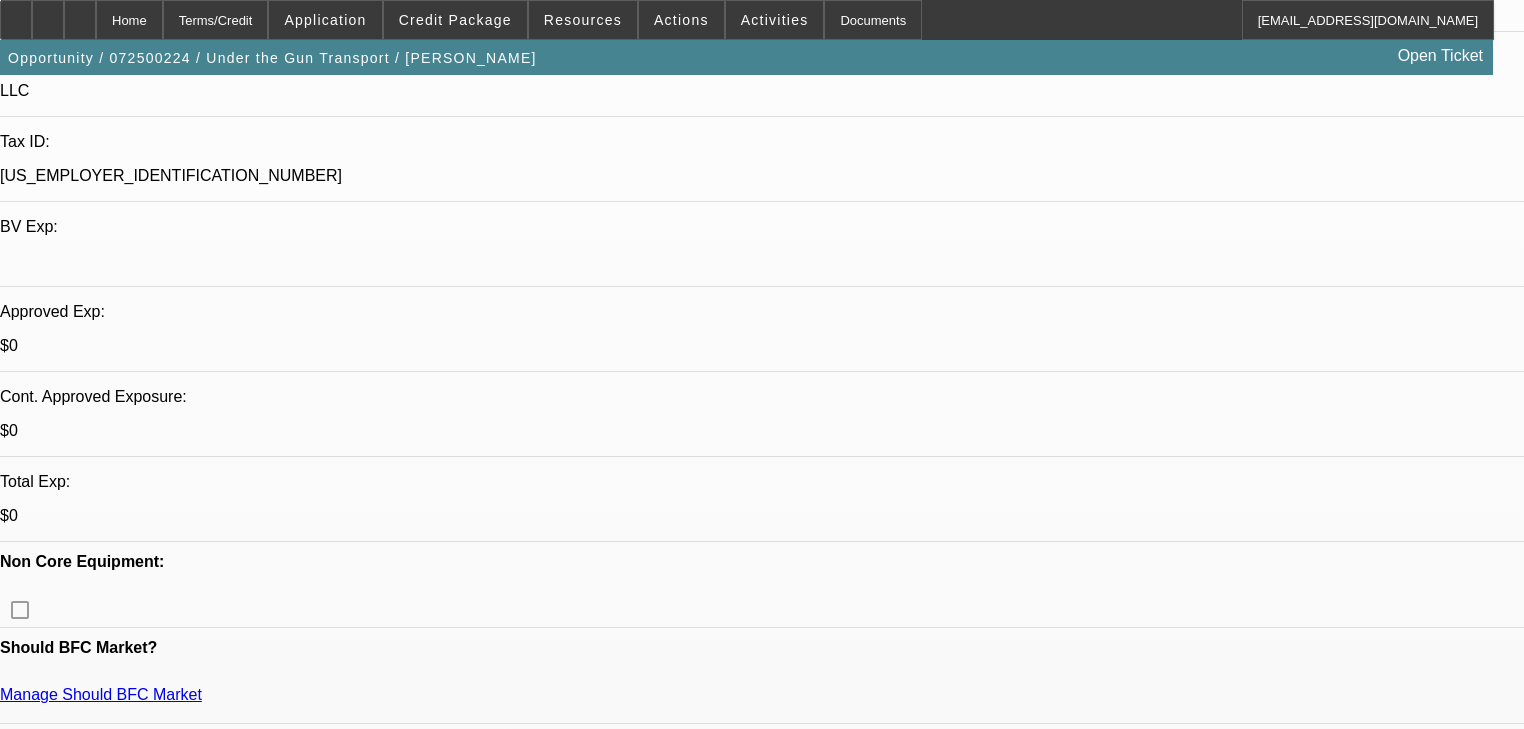 scroll, scrollTop: 320, scrollLeft: 0, axis: vertical 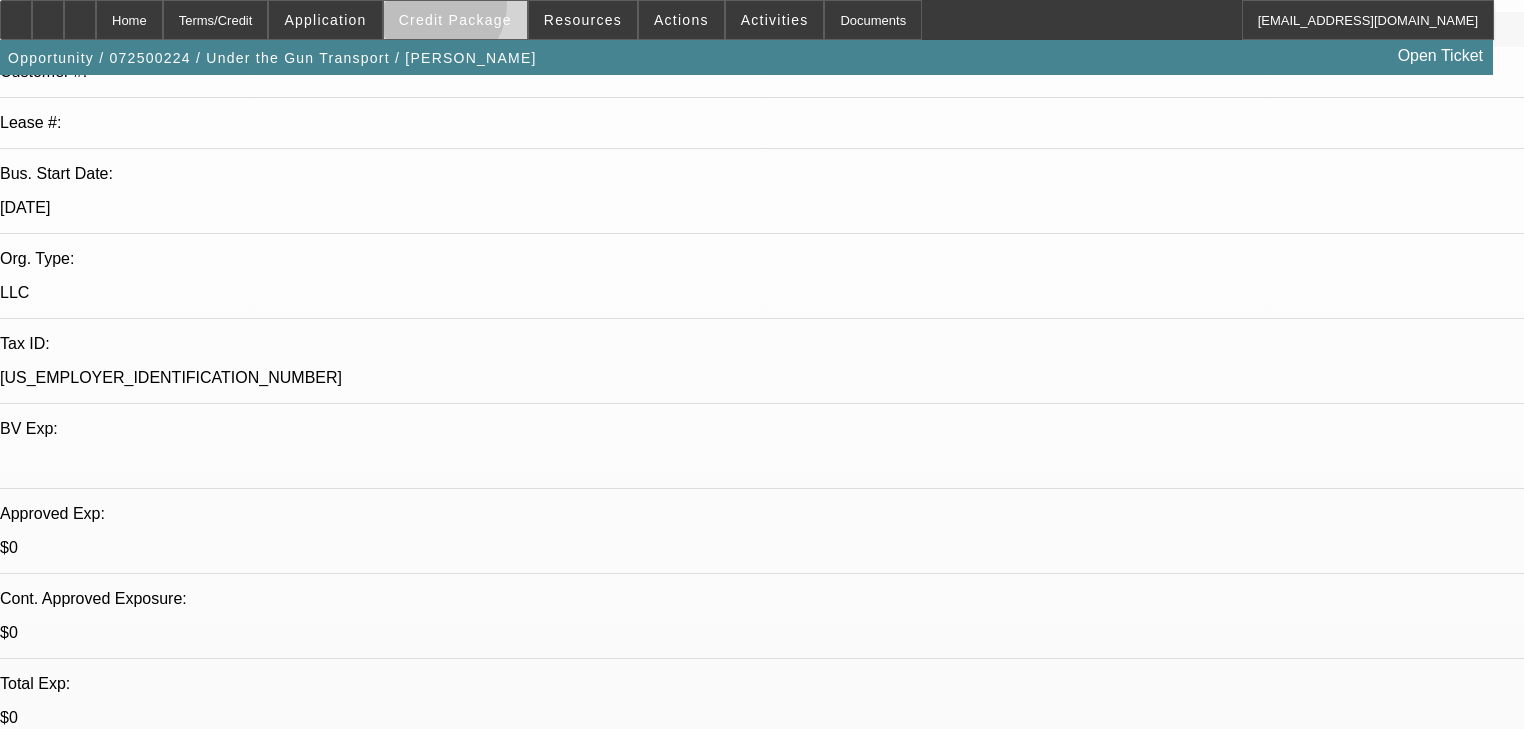 click at bounding box center (455, 20) 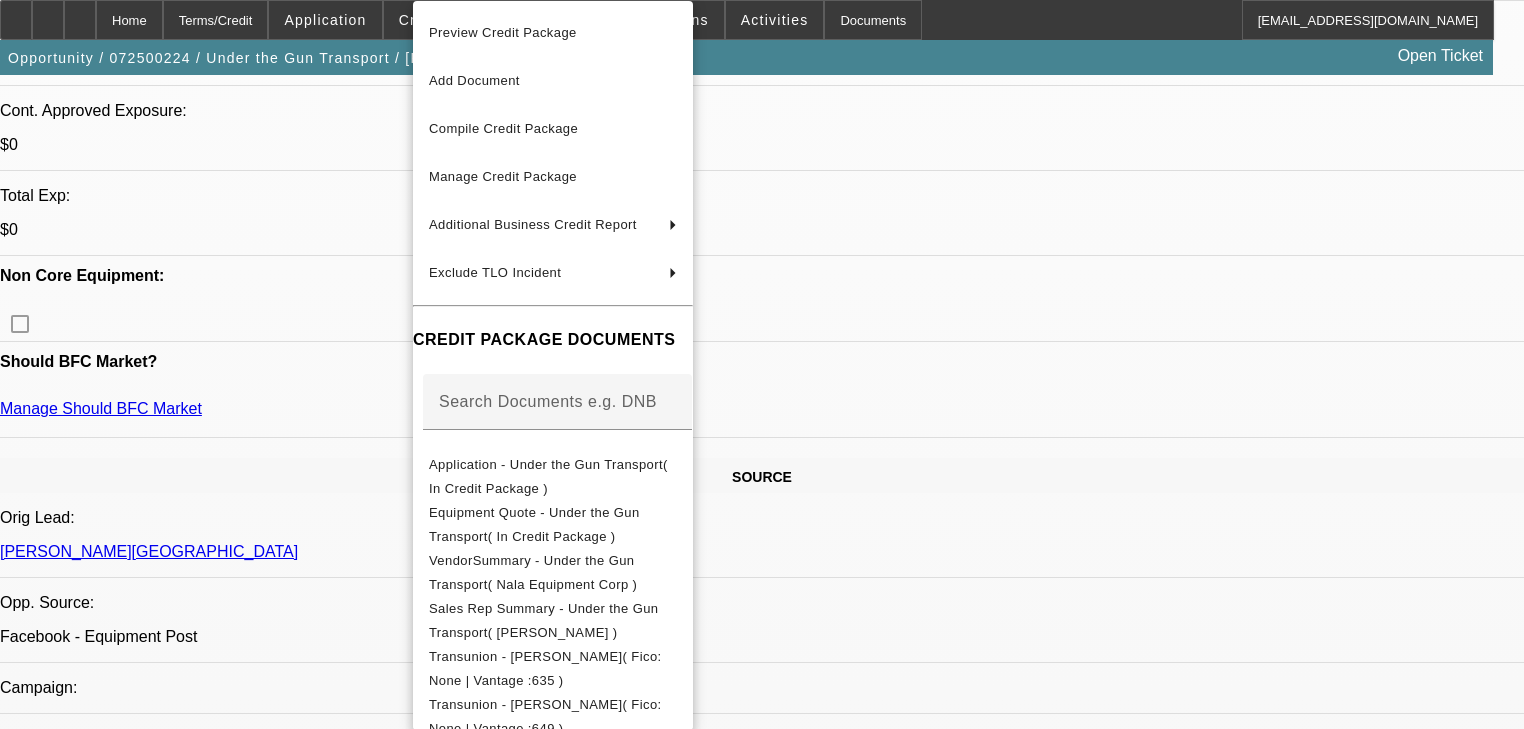 scroll, scrollTop: 1040, scrollLeft: 0, axis: vertical 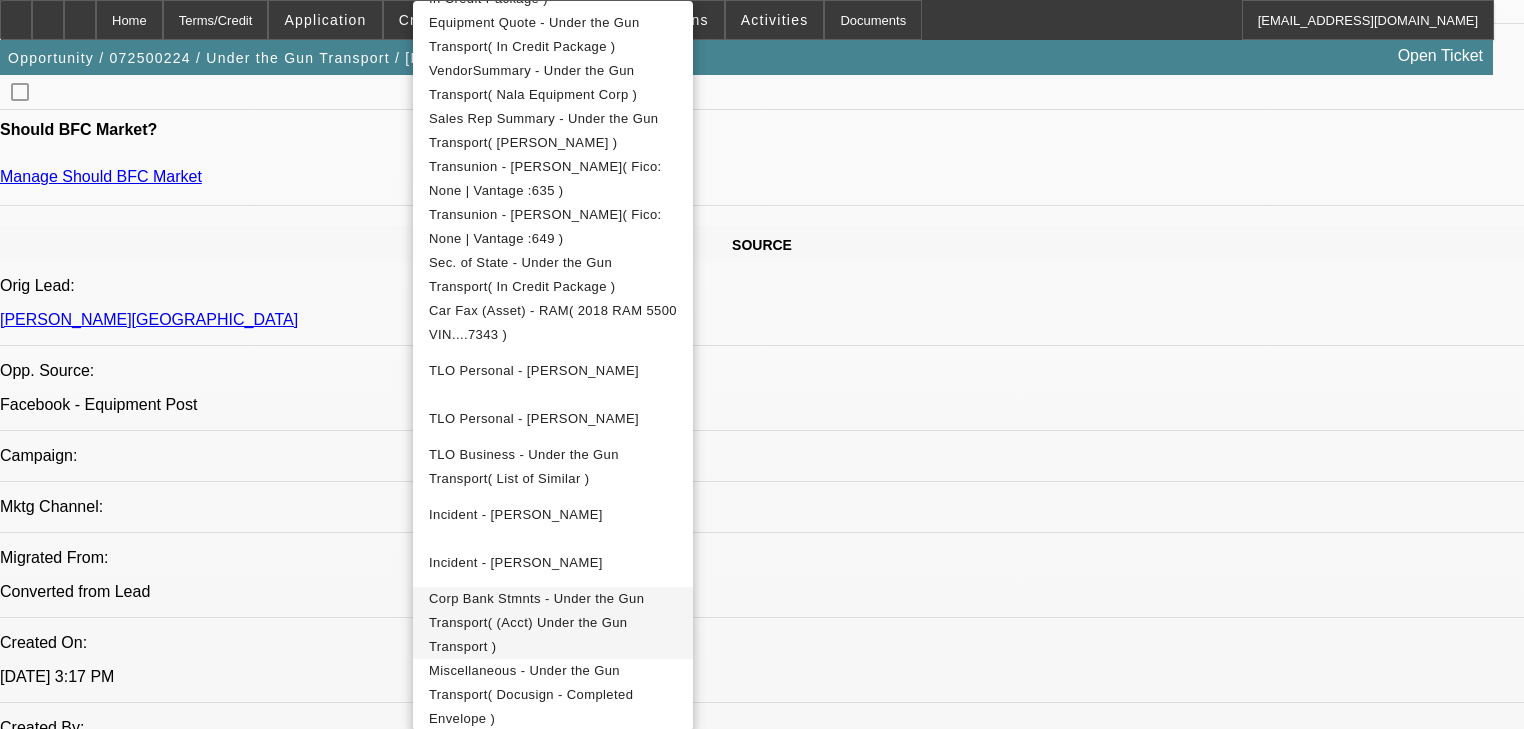 click on "Corp Bank Stmnts - Under the Gun Transport( (Acct) Under the Gun Transport )" at bounding box center (553, 623) 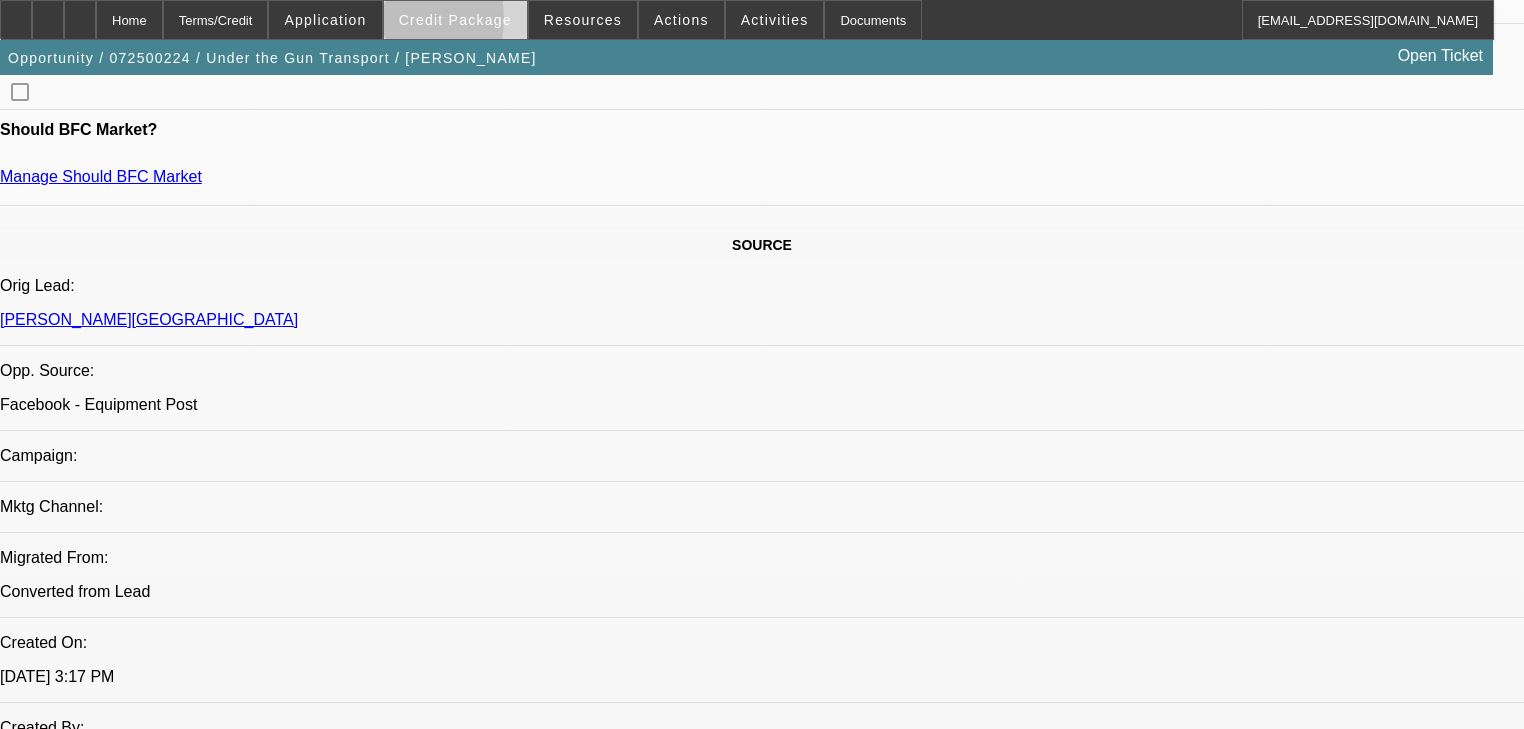 click at bounding box center (455, 20) 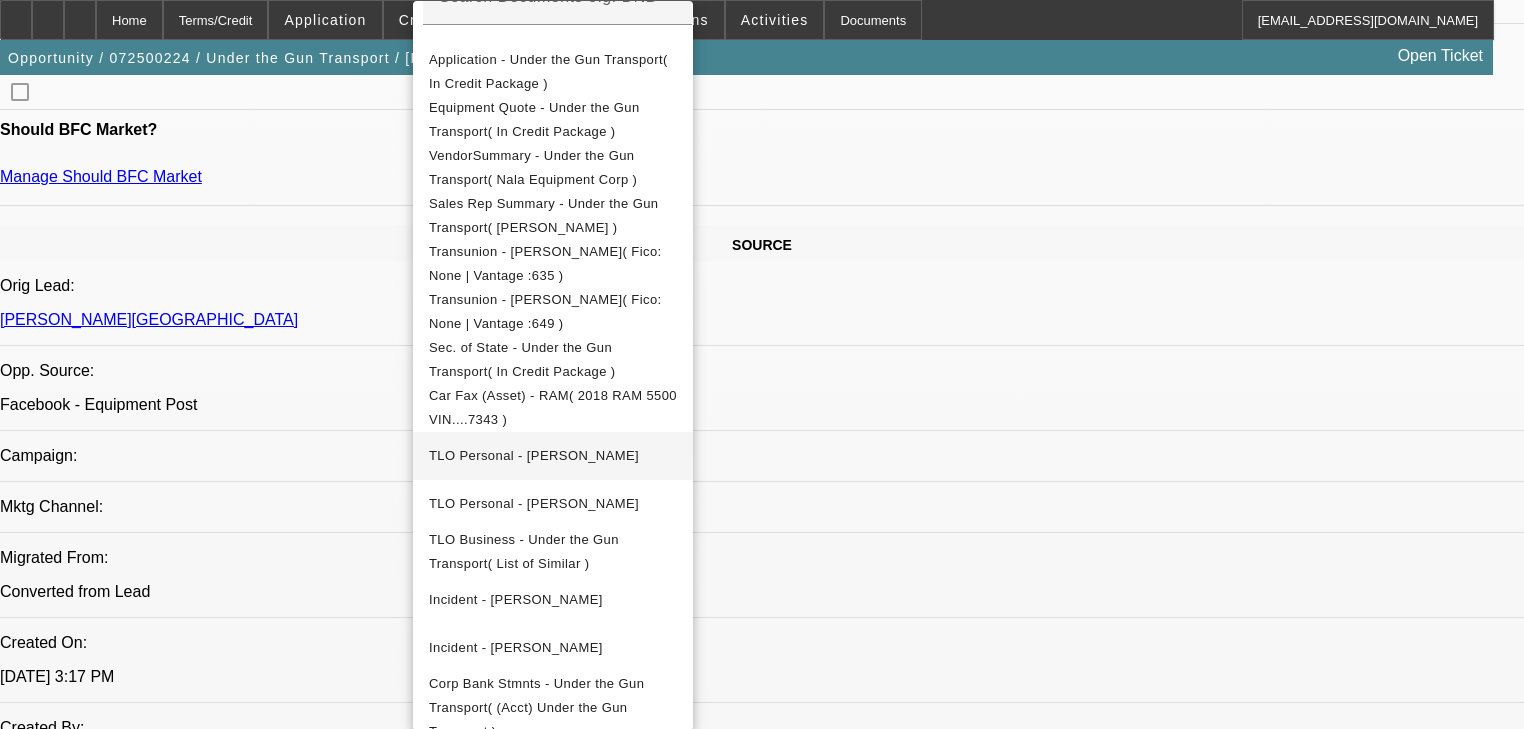 scroll, scrollTop: 490, scrollLeft: 0, axis: vertical 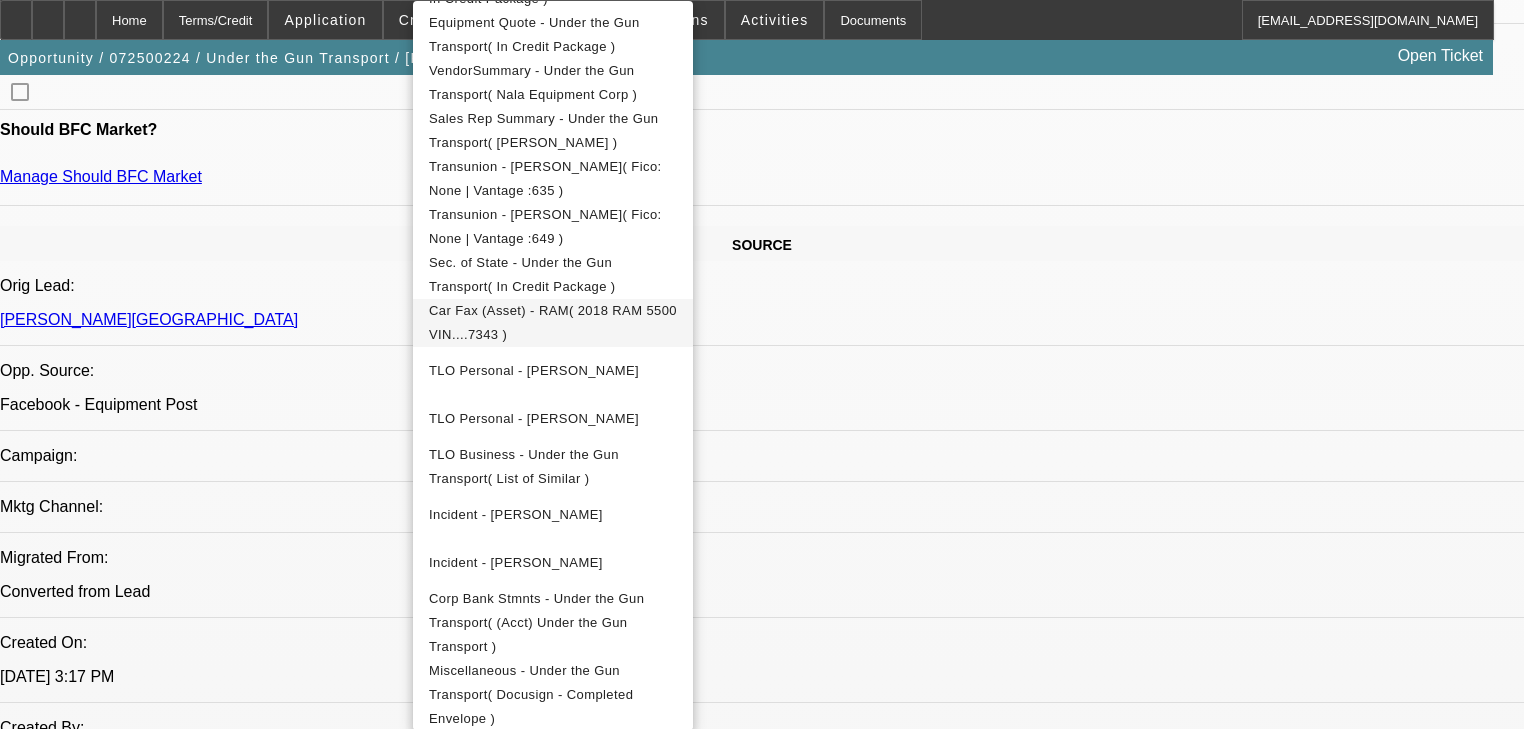 click on "Car Fax (Asset) - RAM( 2018 RAM 5500 VIN....7343 )" at bounding box center [553, 323] 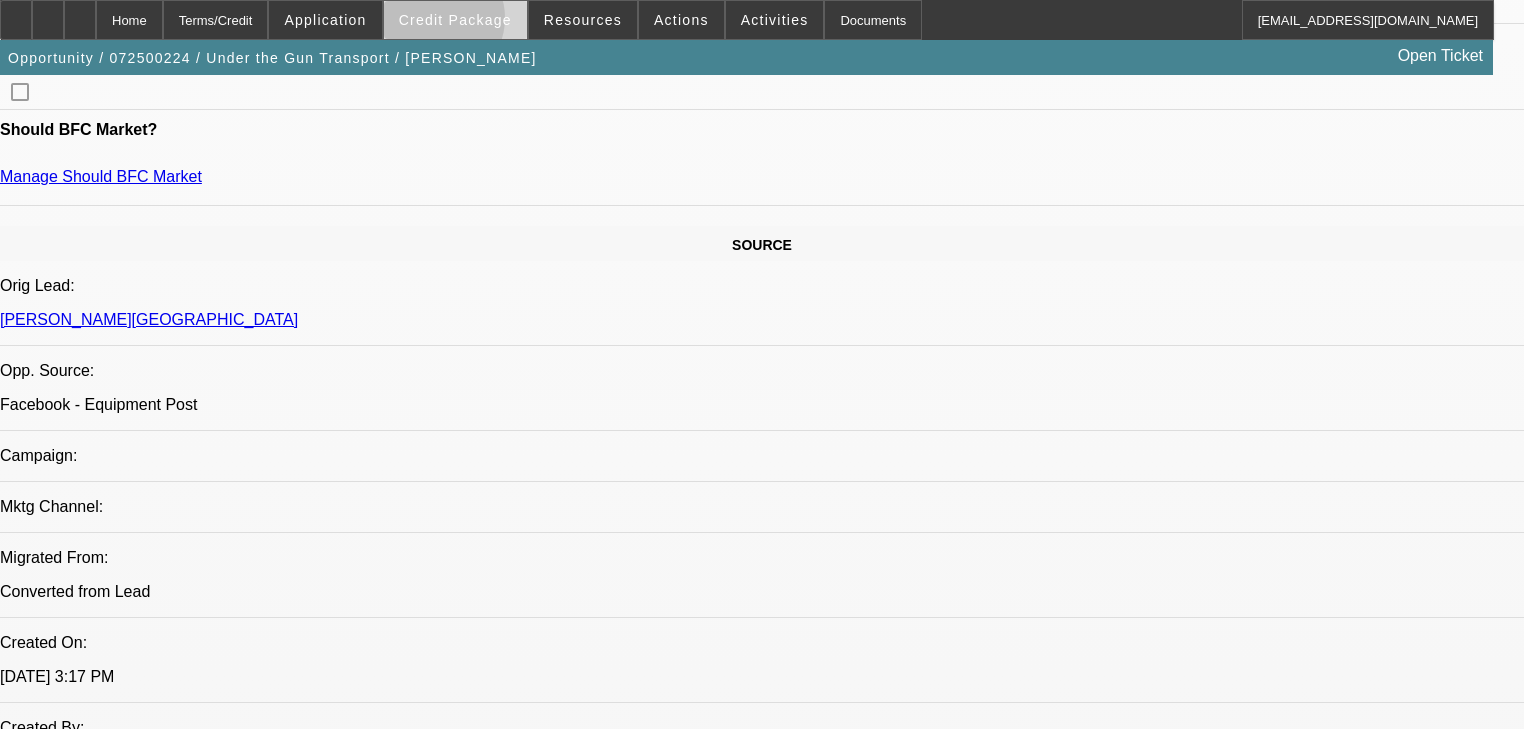 click on "Credit Package" at bounding box center [455, 20] 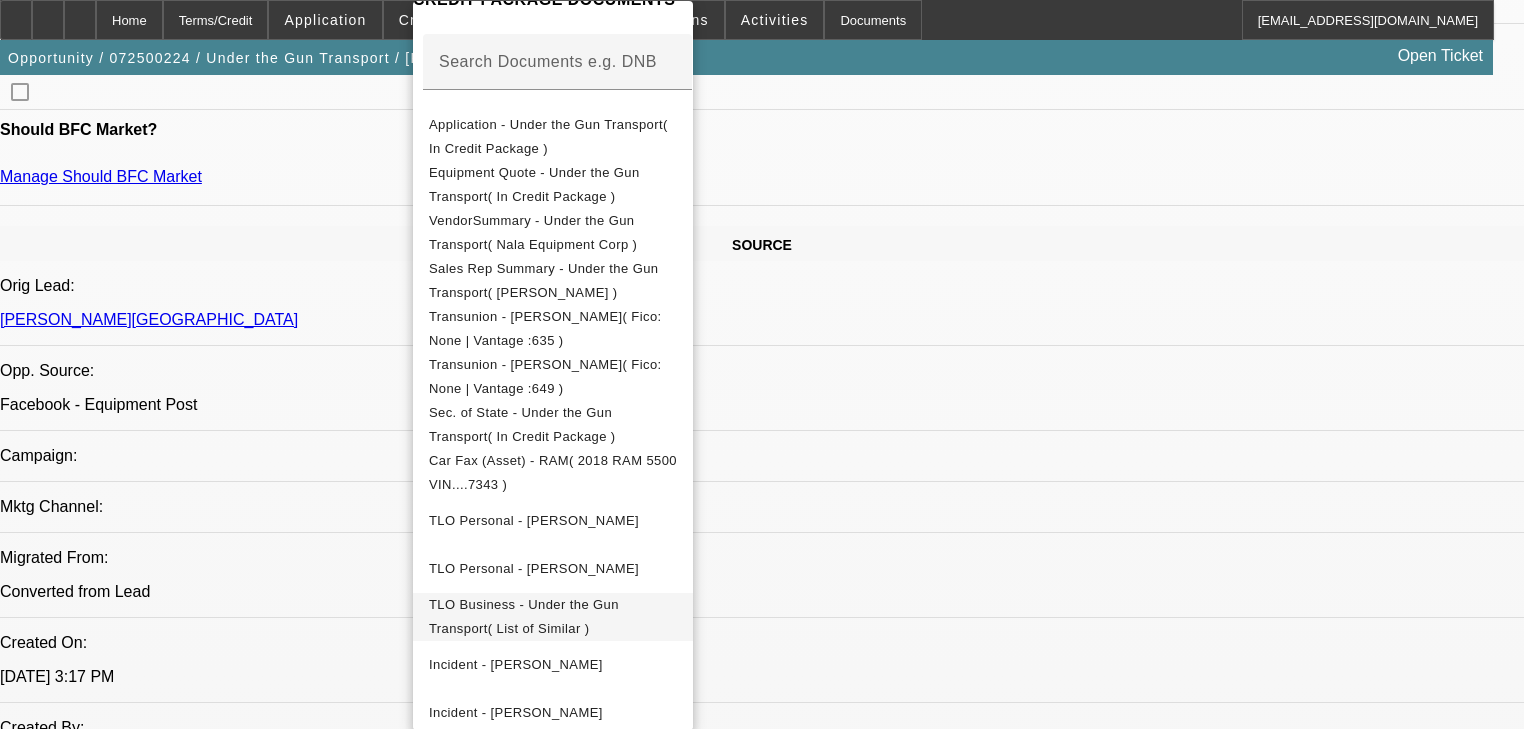 scroll, scrollTop: 330, scrollLeft: 0, axis: vertical 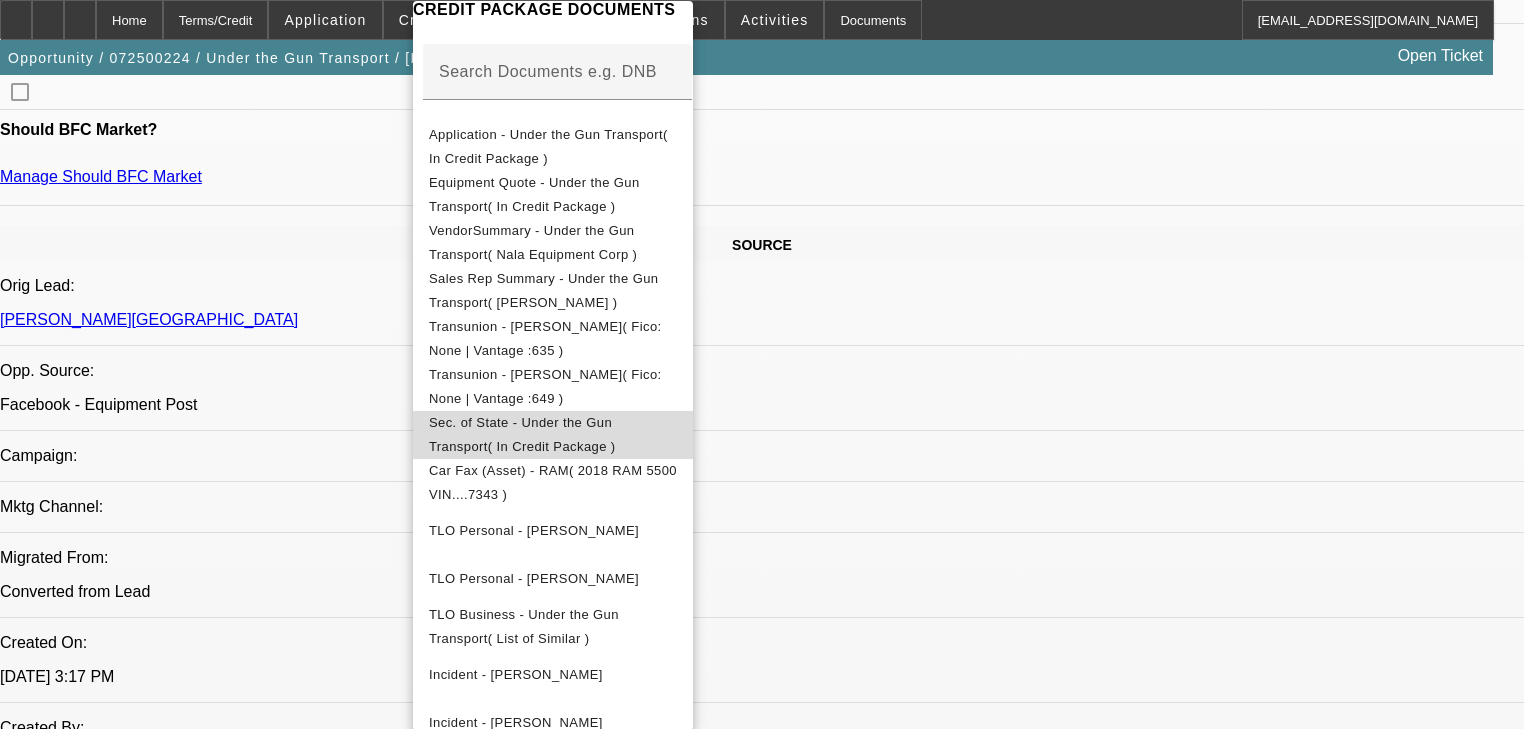 click on "Sec. of State - Under the Gun Transport( In Credit Package )" at bounding box center (553, 435) 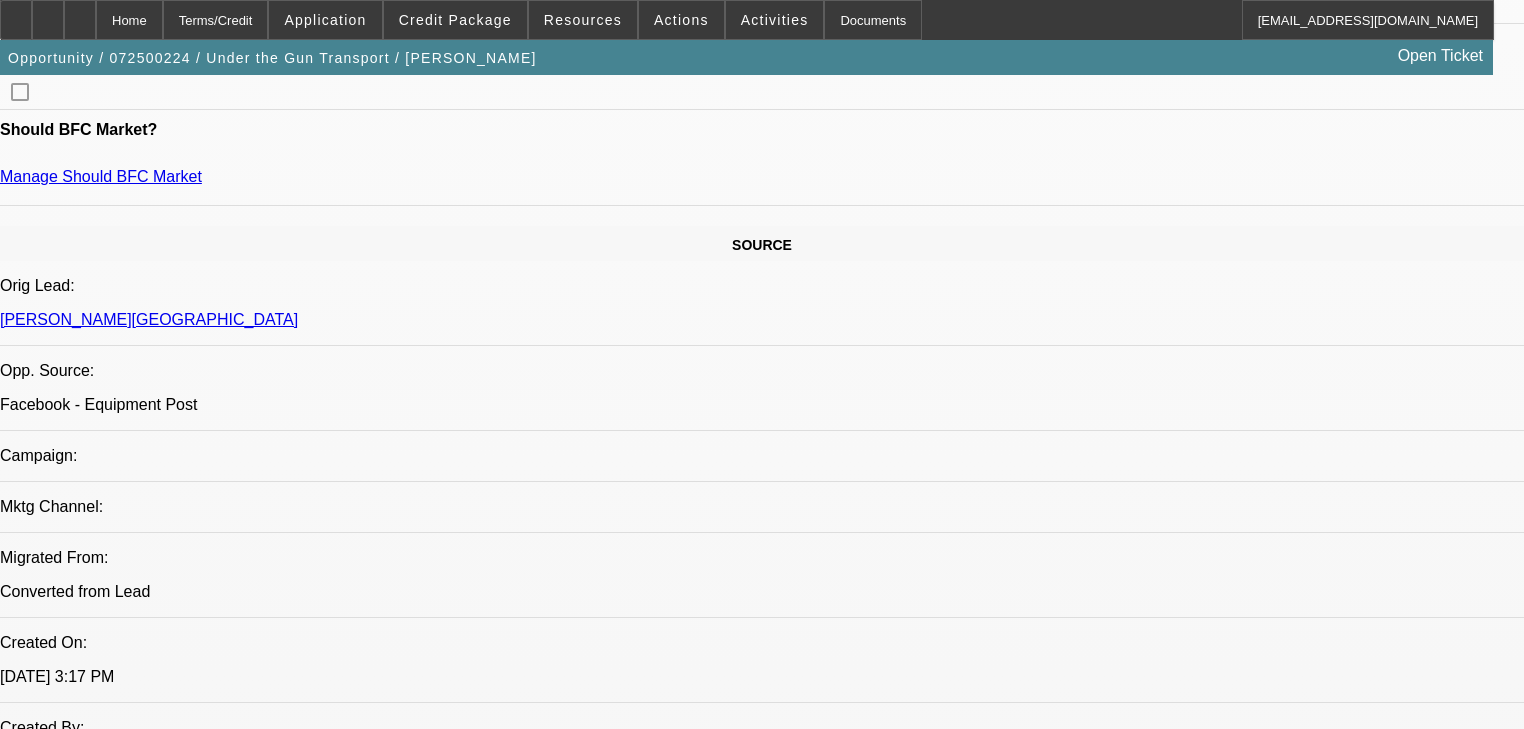 click on "Comments" at bounding box center (58, 5943) 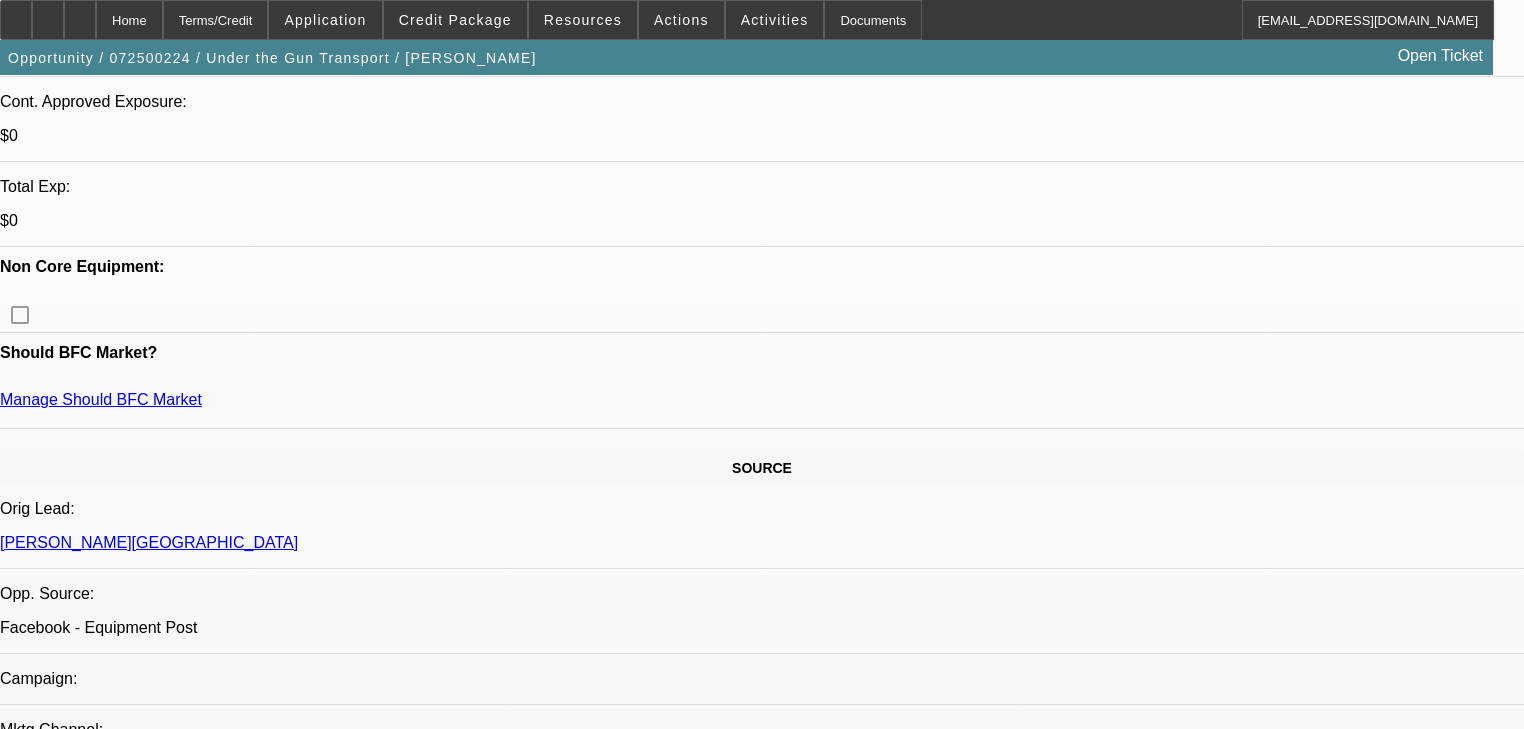 scroll, scrollTop: 800, scrollLeft: 0, axis: vertical 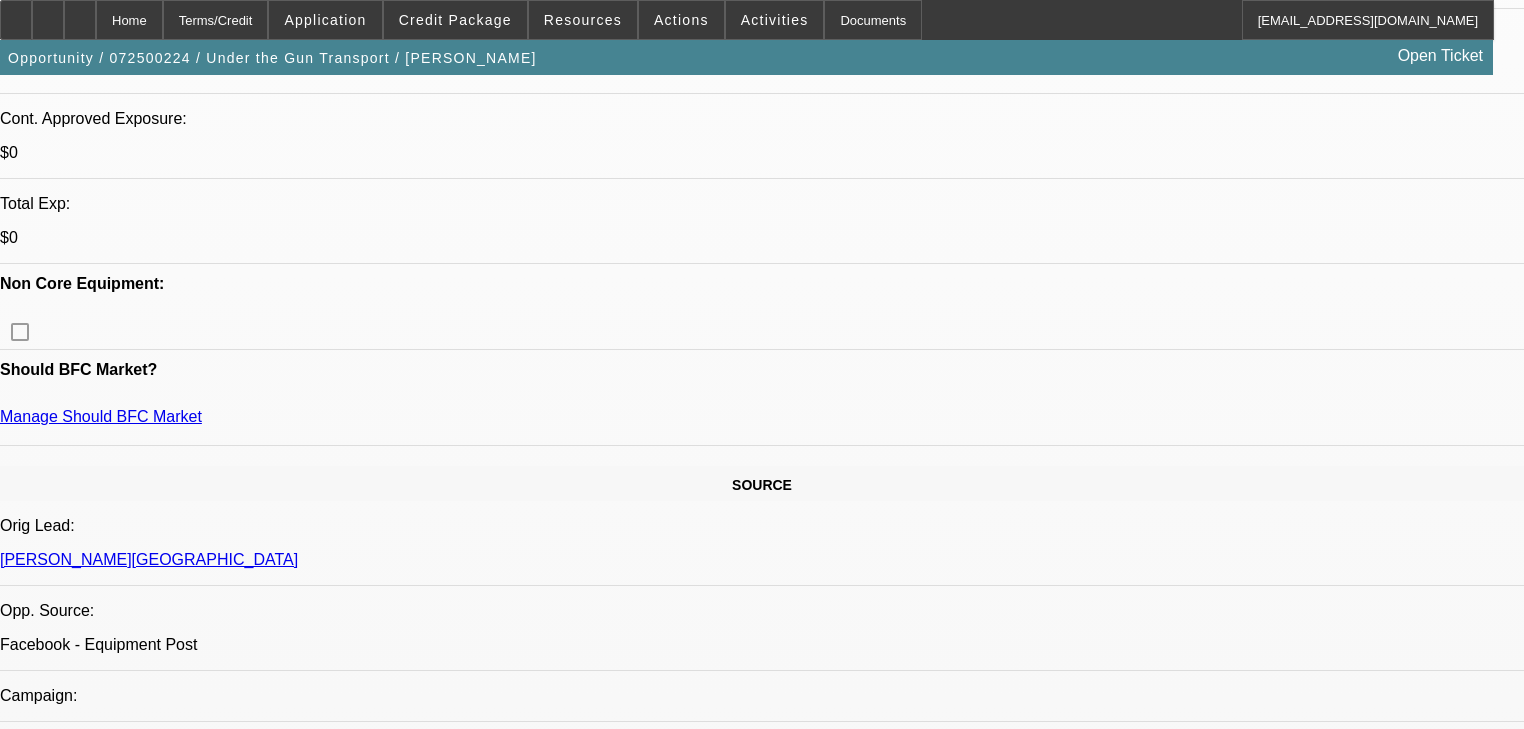 click on "All" at bounding box center (12, 6183) 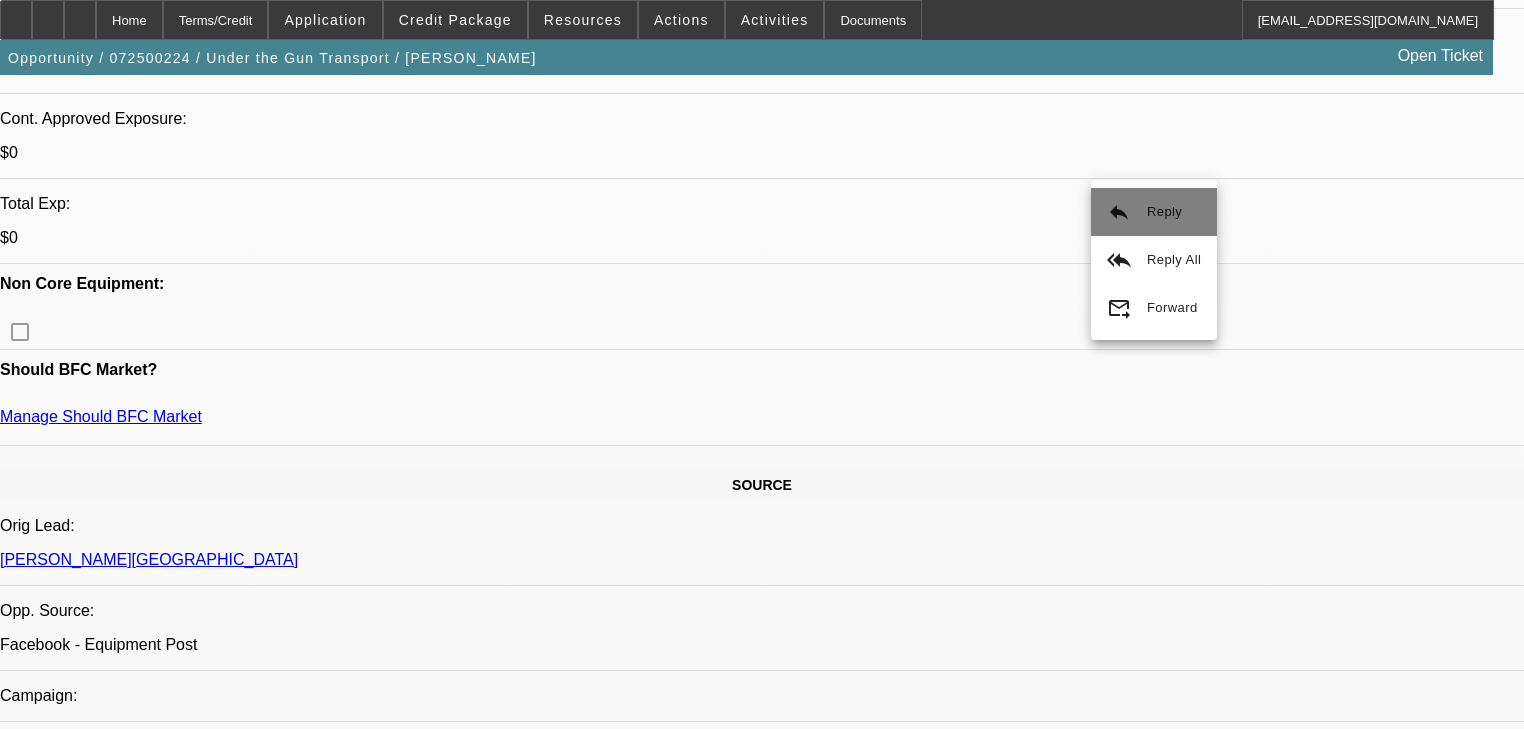 click on "reply
Reply" at bounding box center [1154, 212] 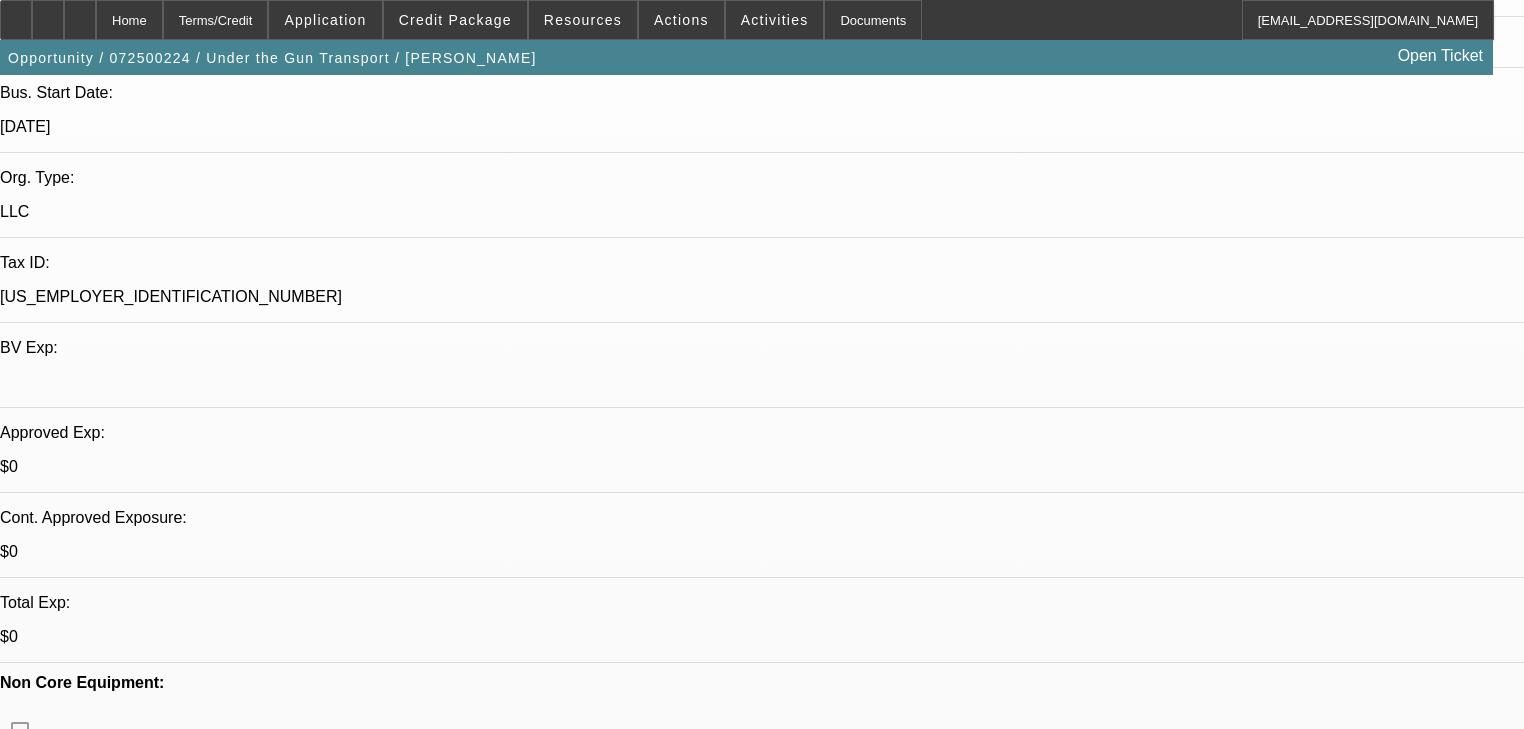 scroll, scrollTop: 400, scrollLeft: 0, axis: vertical 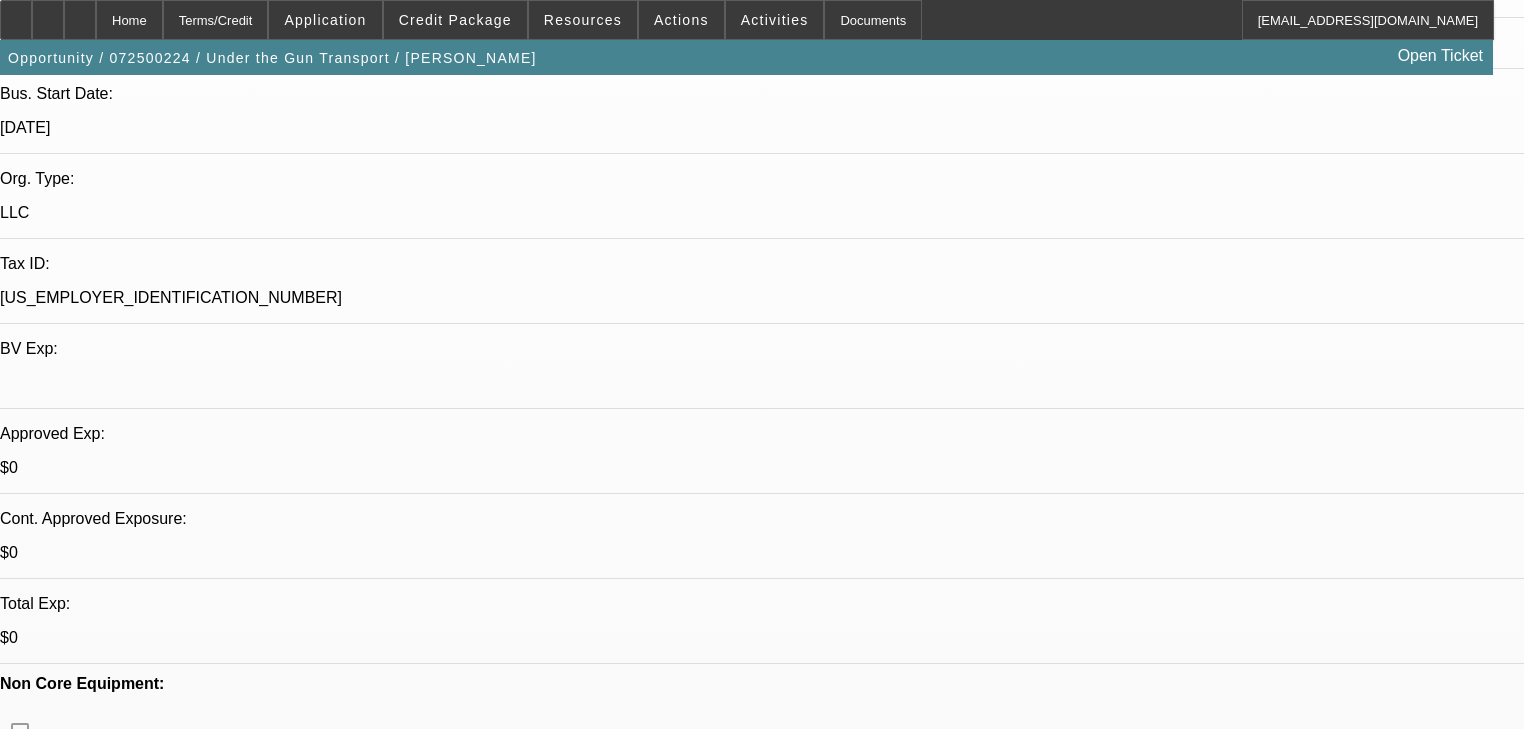 click on "[PERSON_NAME] - [DATE] 3:38 PM" at bounding box center (530, 6734) 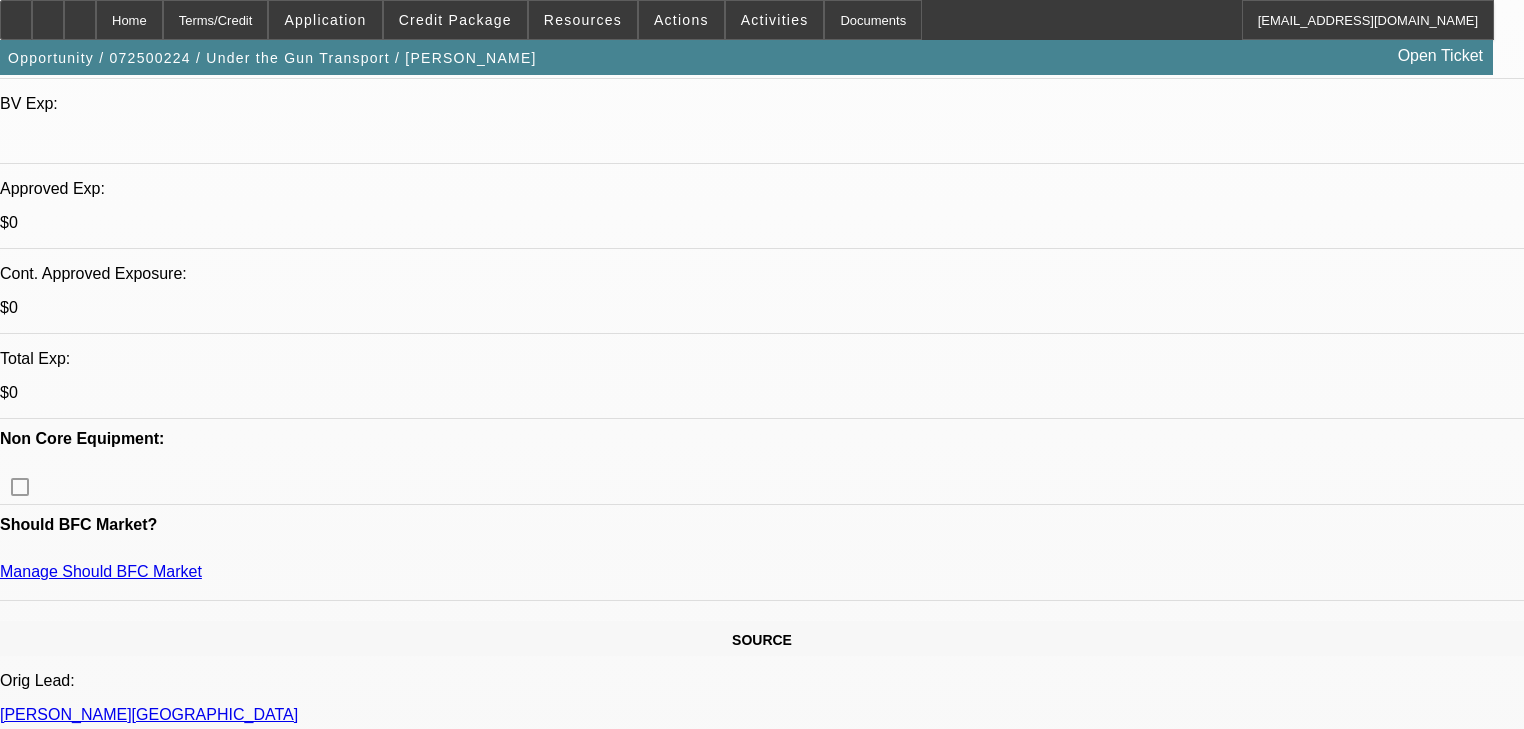 scroll, scrollTop: 560, scrollLeft: 0, axis: vertical 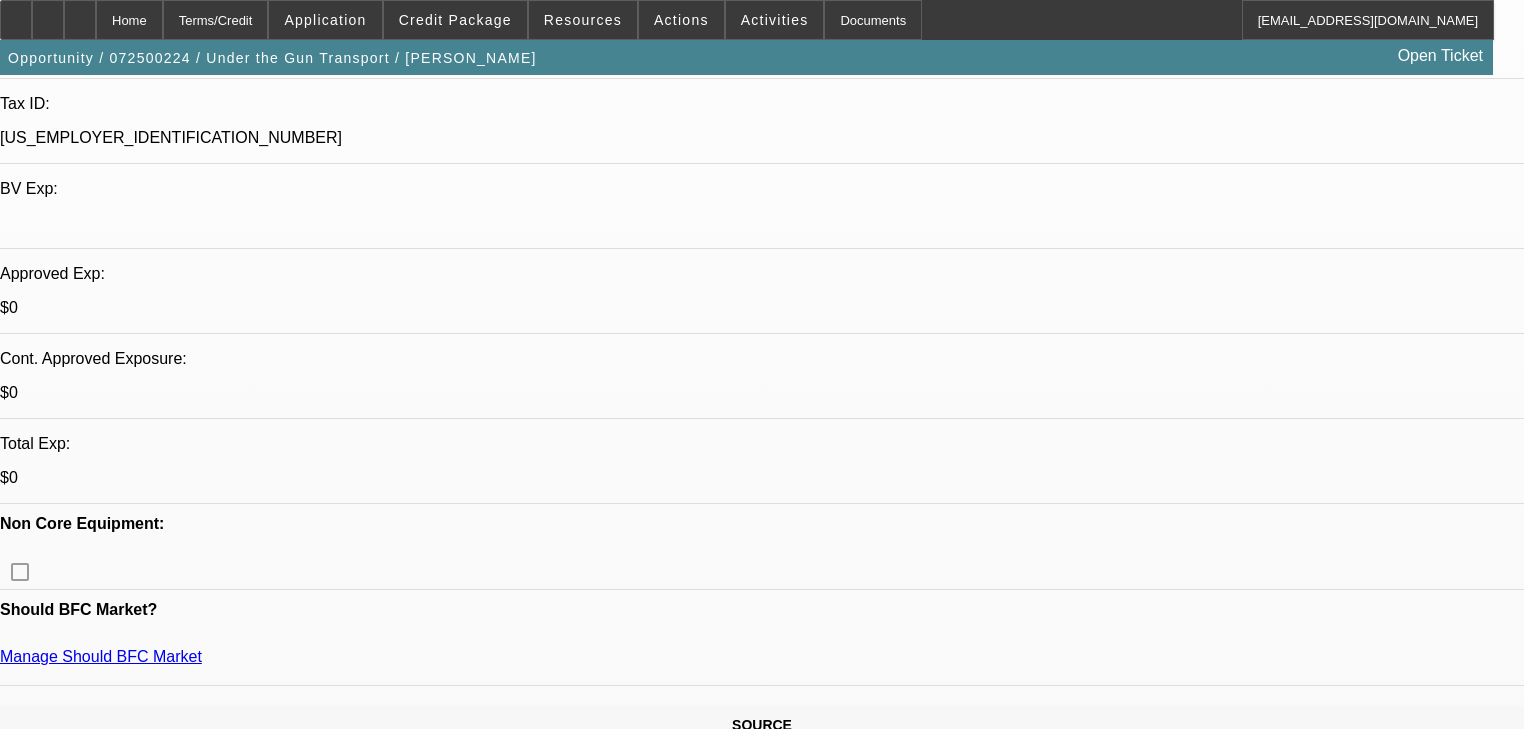 click on "635" at bounding box center [453, 2528] 